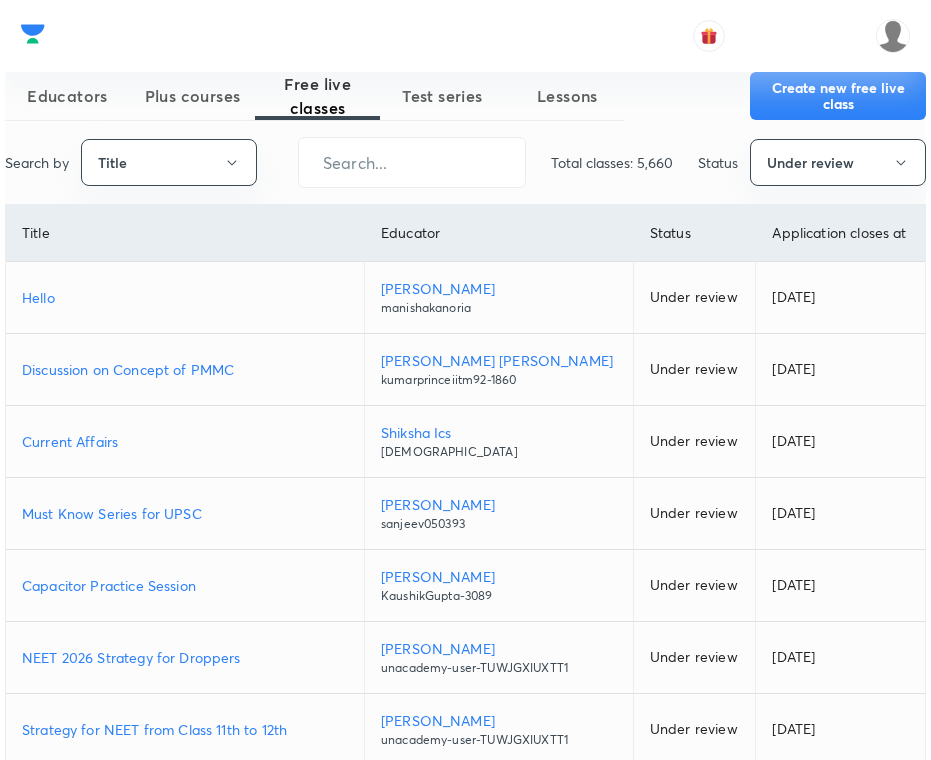 scroll, scrollTop: 0, scrollLeft: 0, axis: both 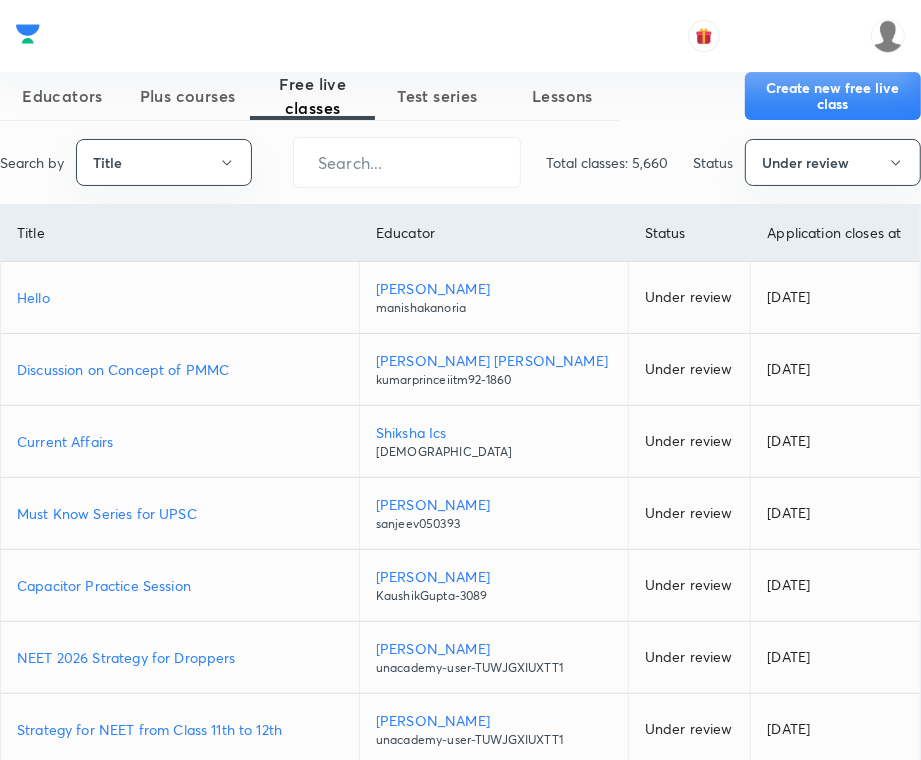 click on "Title" at bounding box center [164, 162] 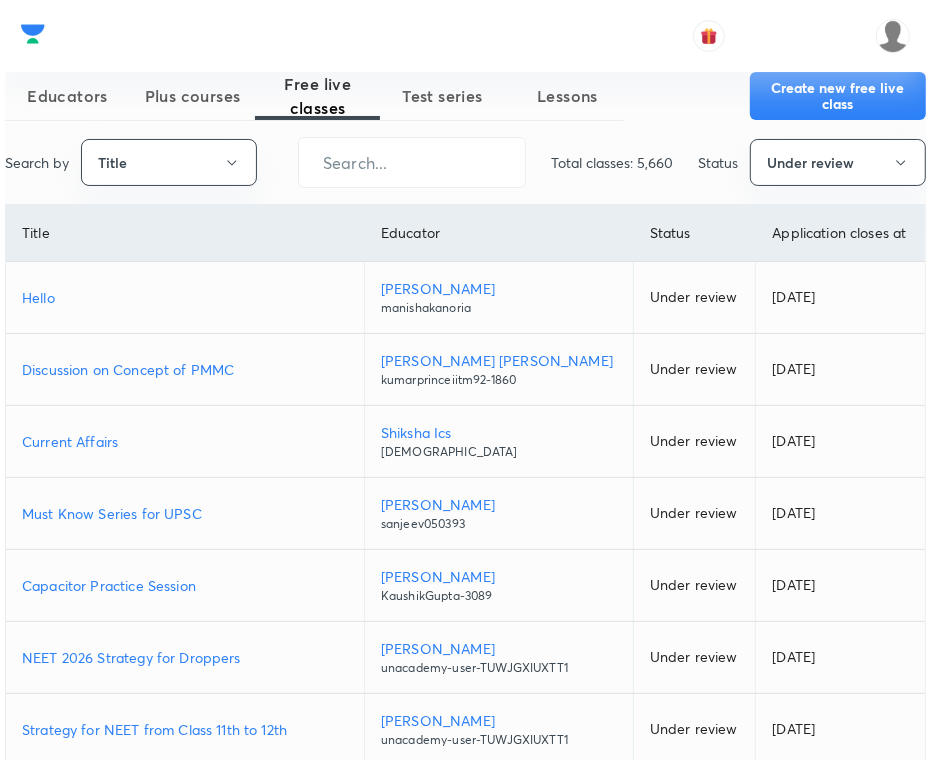 scroll, scrollTop: 0, scrollLeft: 0, axis: both 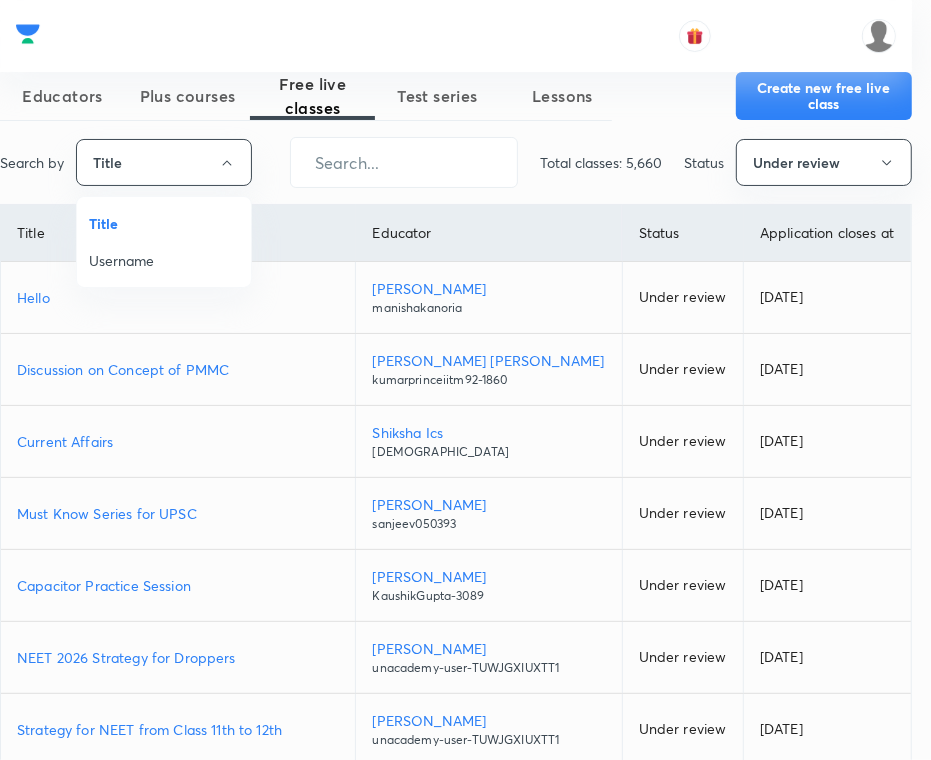 click on "Username" at bounding box center [164, 260] 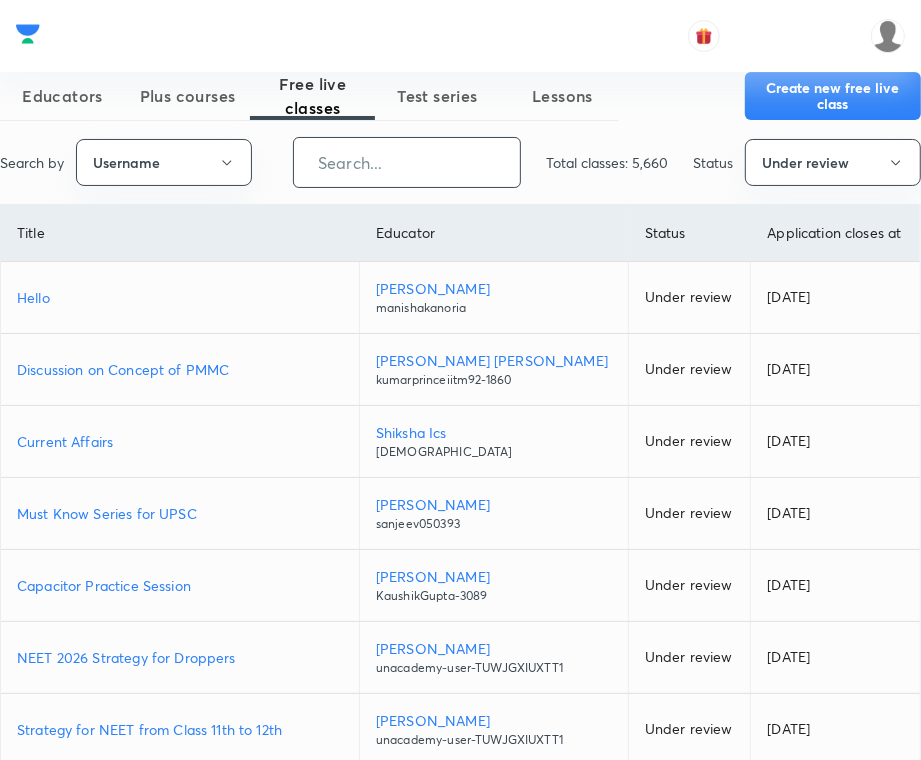 click at bounding box center (407, 162) 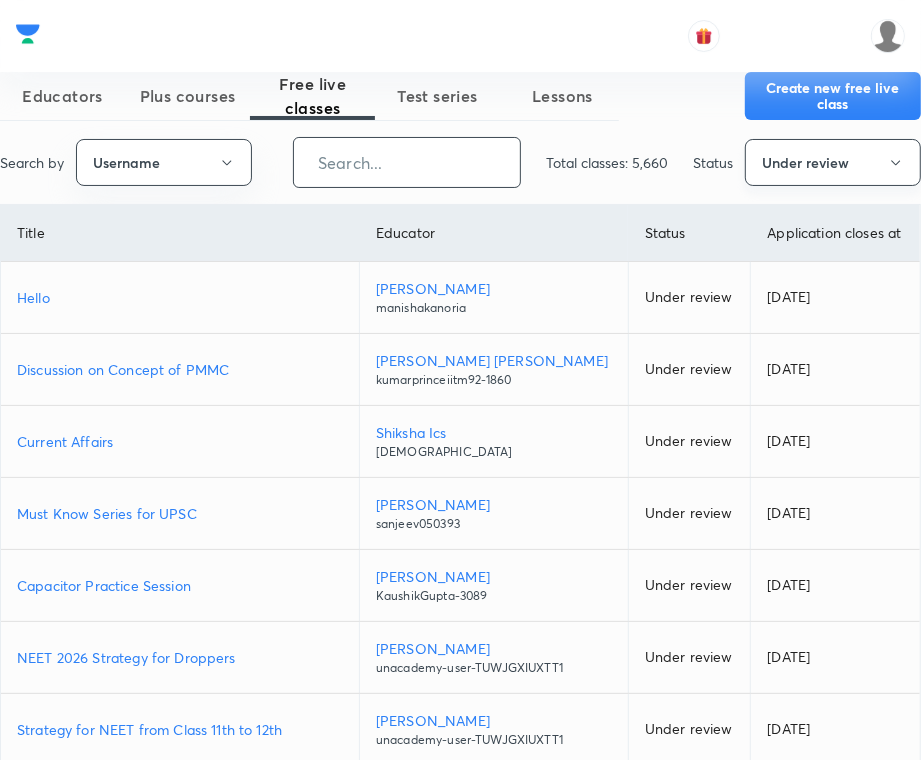 click on "Under review" at bounding box center [833, 162] 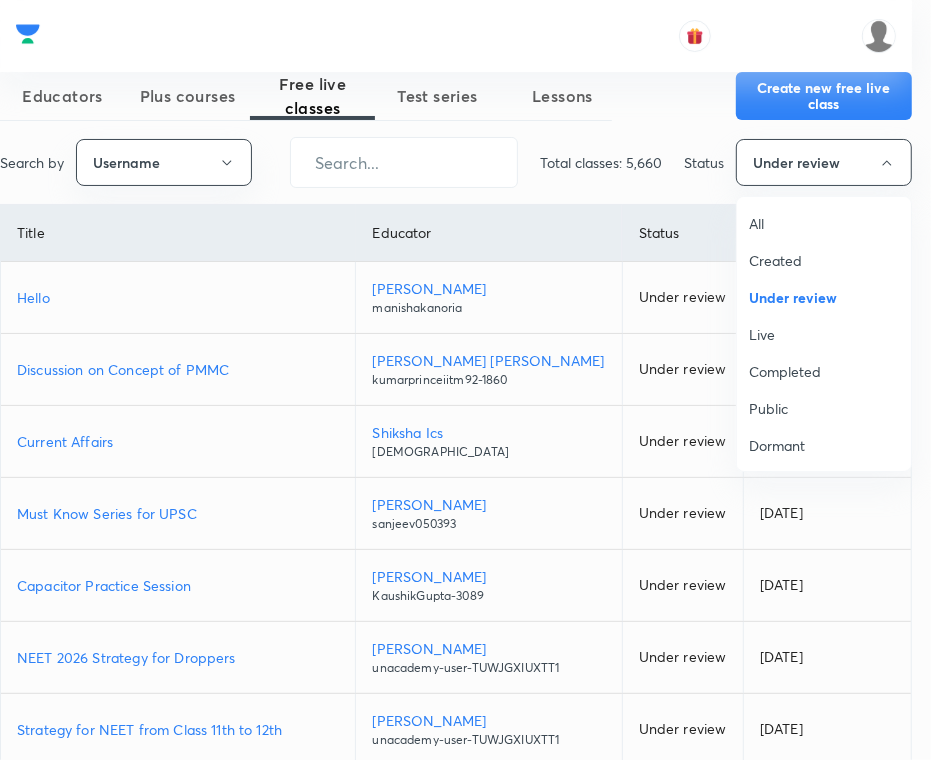 click on "All" at bounding box center (824, 223) 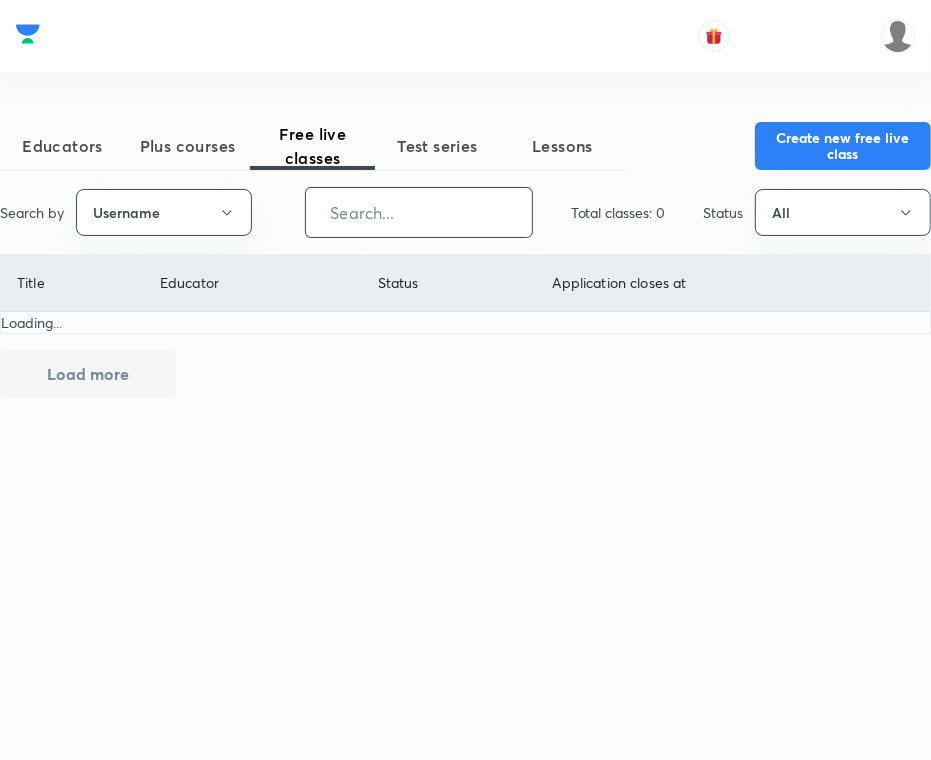 click at bounding box center (419, 212) 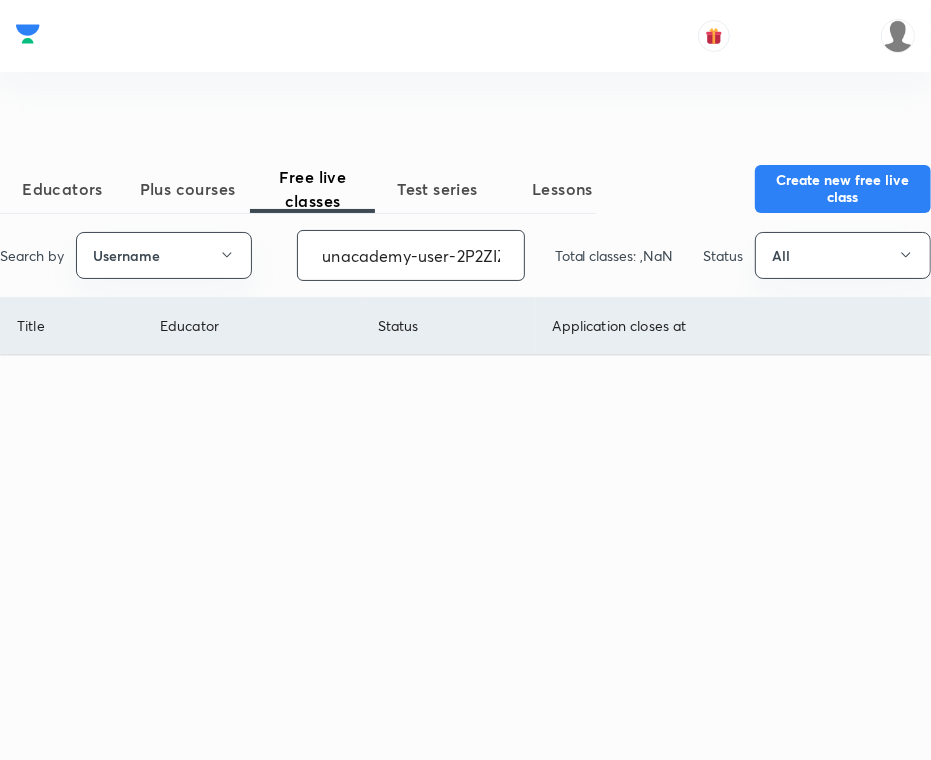 scroll, scrollTop: 0, scrollLeft: 80, axis: horizontal 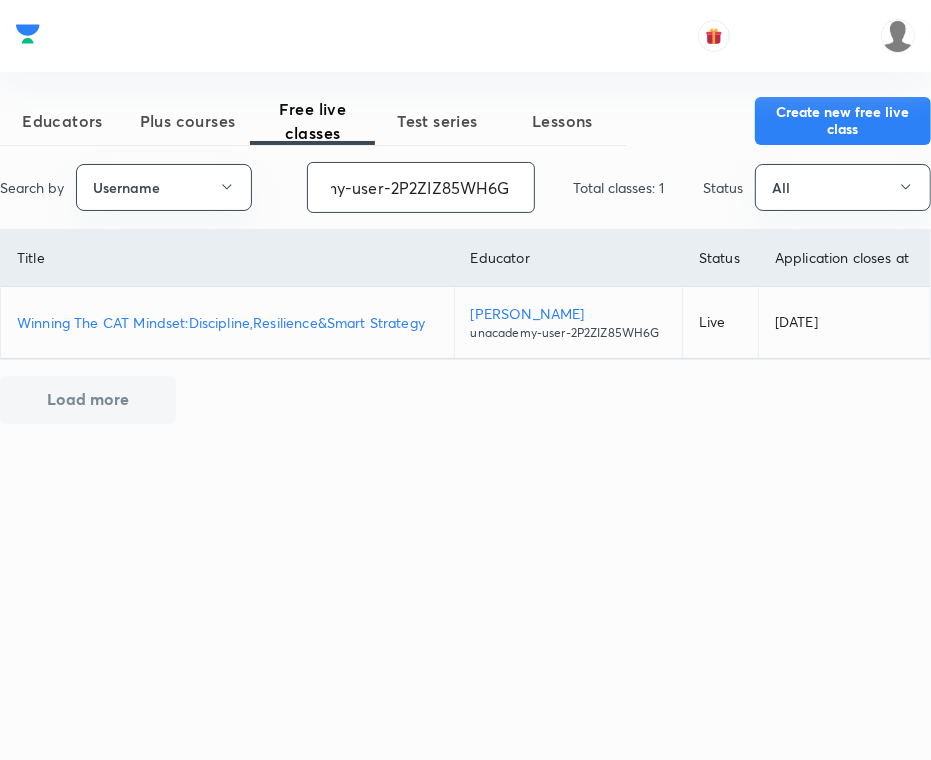 type on "unacademy-user-2P2ZIZ85WH6G" 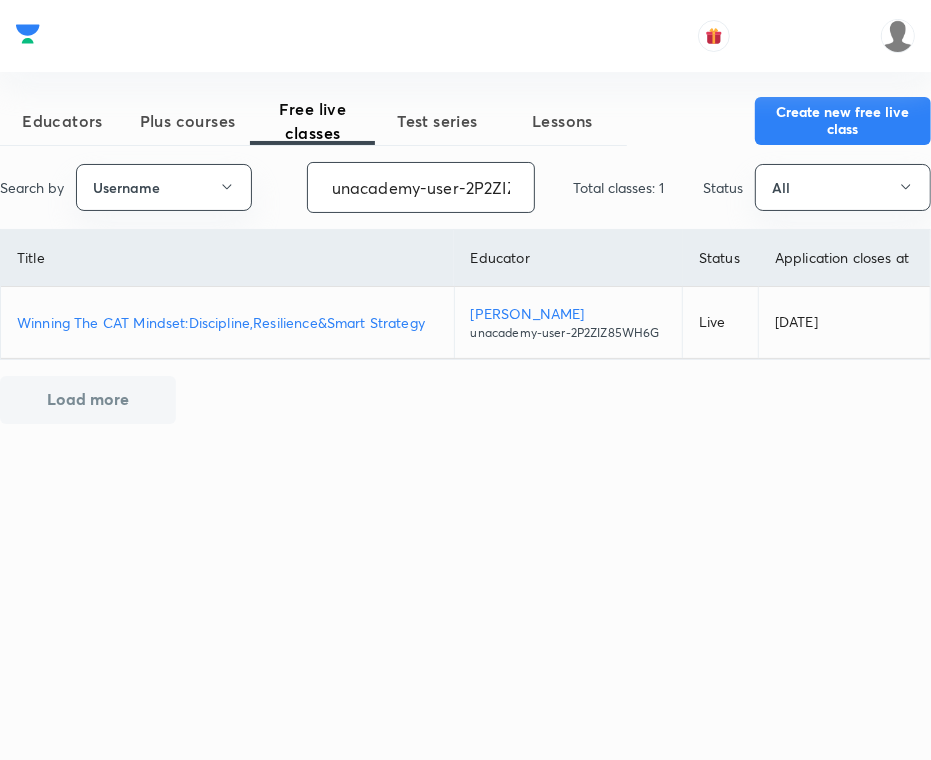 click on "Winning The CAT Mindset:Discipline,Resilience&Smart Strategy" at bounding box center (227, 322) 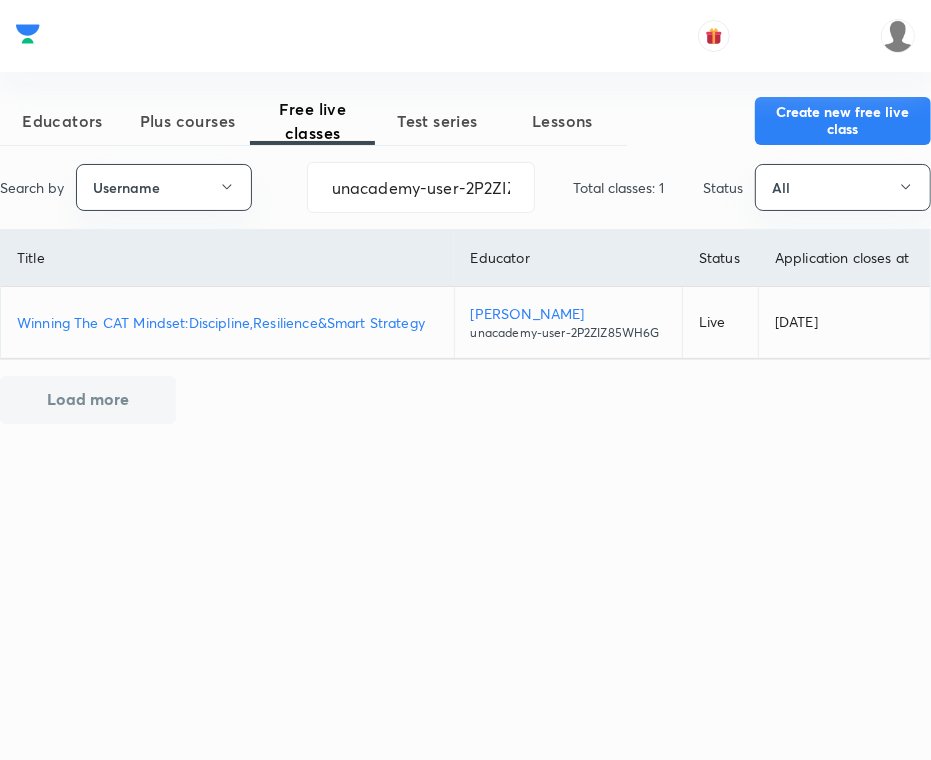 click on "Winning The CAT Mindset:Discipline,Resilience&Smart Strategy" at bounding box center [227, 322] 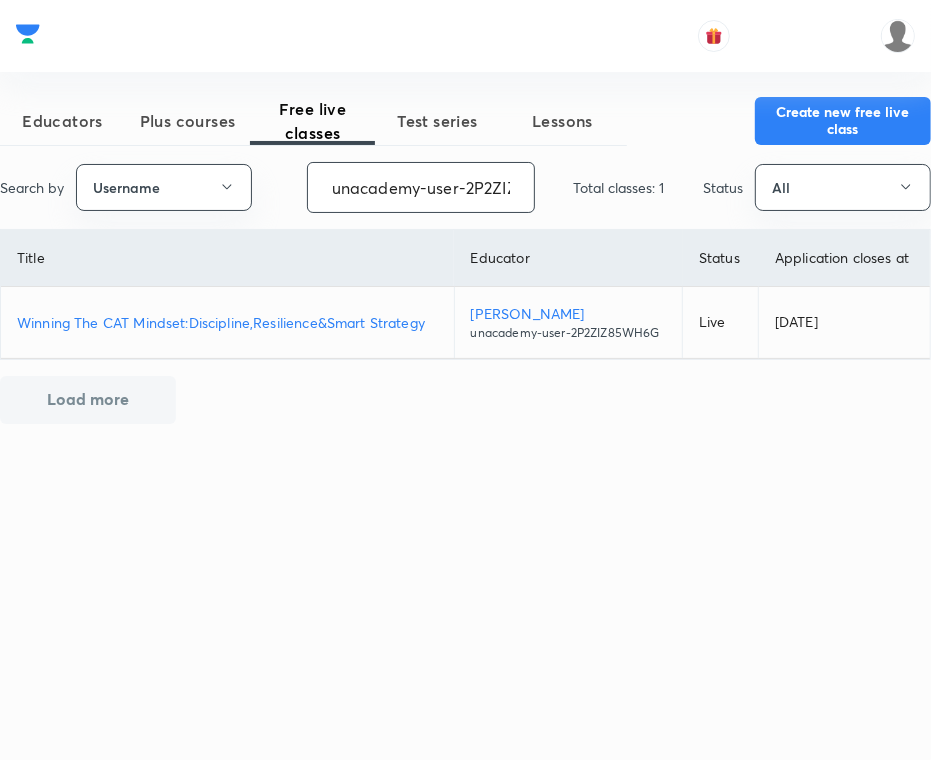 click on "unacademy-user-2P2ZIZ85WH6G" at bounding box center (421, 187) 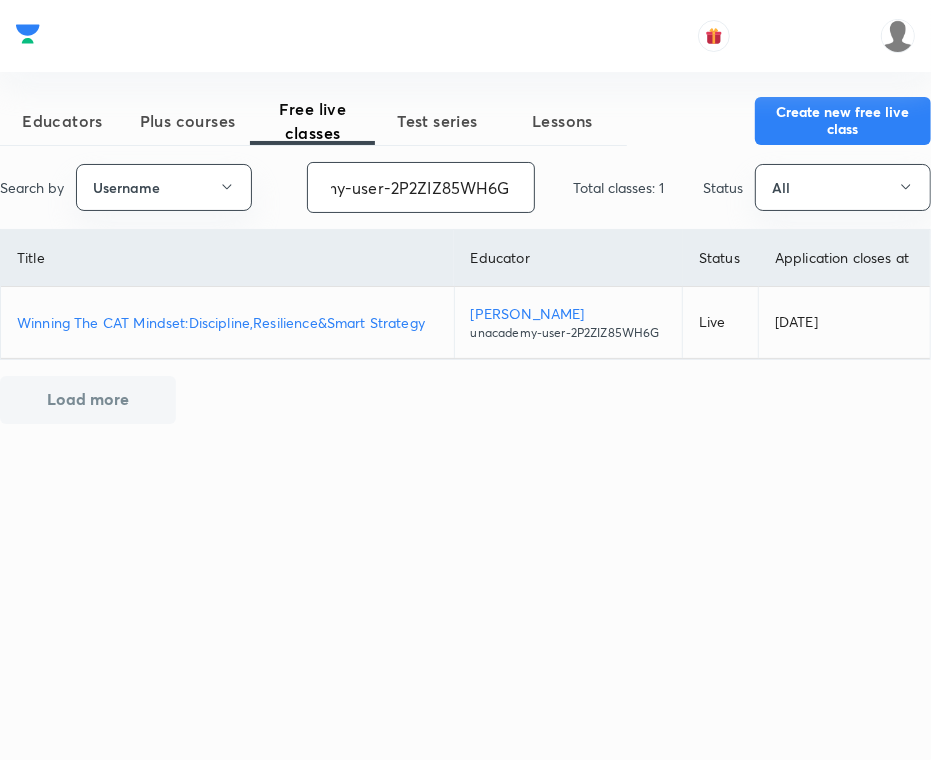 scroll, scrollTop: 0, scrollLeft: 0, axis: both 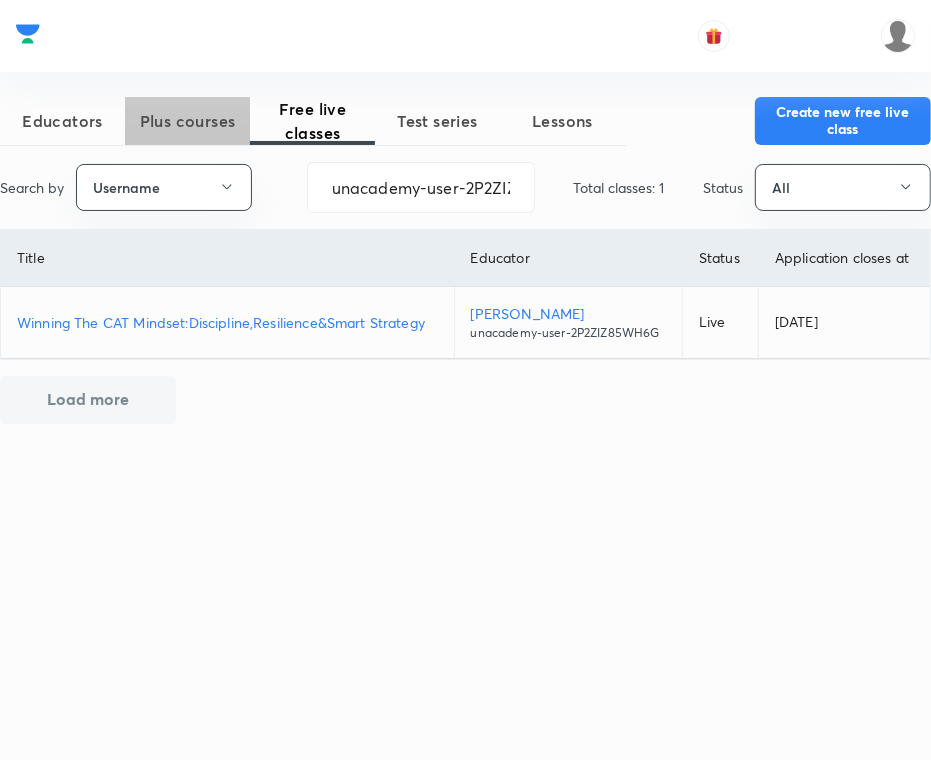 click on "Plus courses" at bounding box center [187, 121] 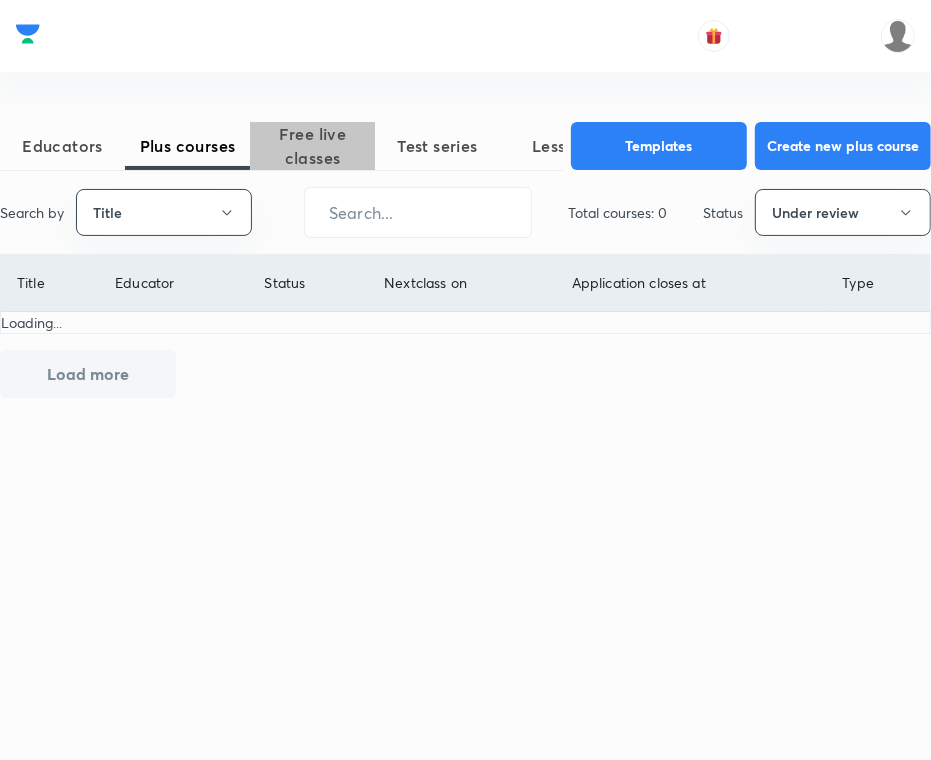 click on "Free live classes" at bounding box center (312, 146) 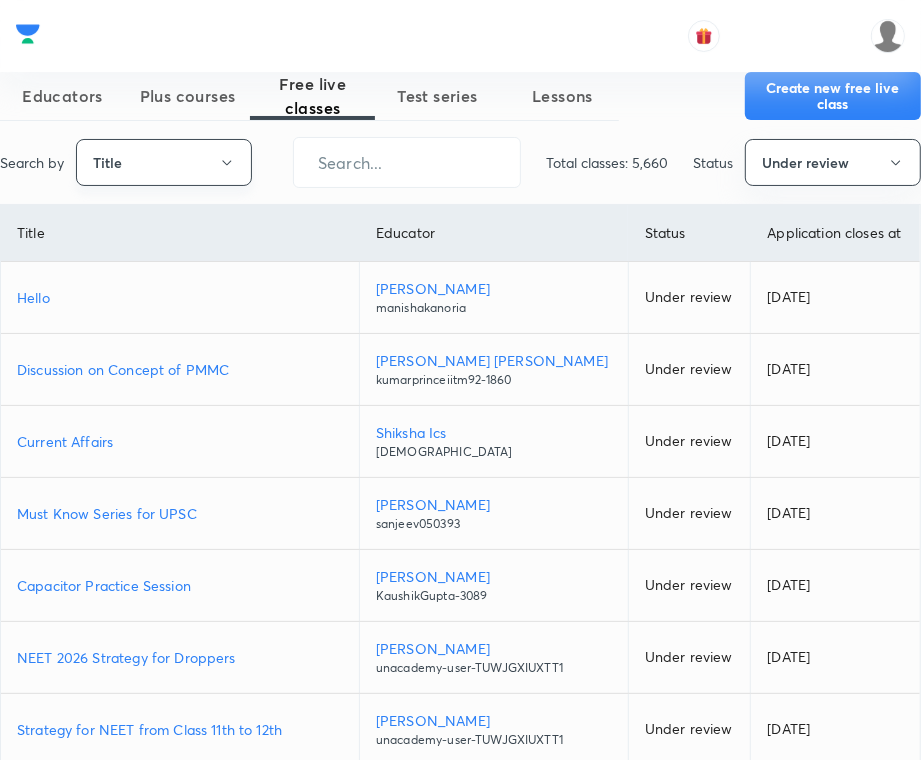 click on "Title" at bounding box center [164, 162] 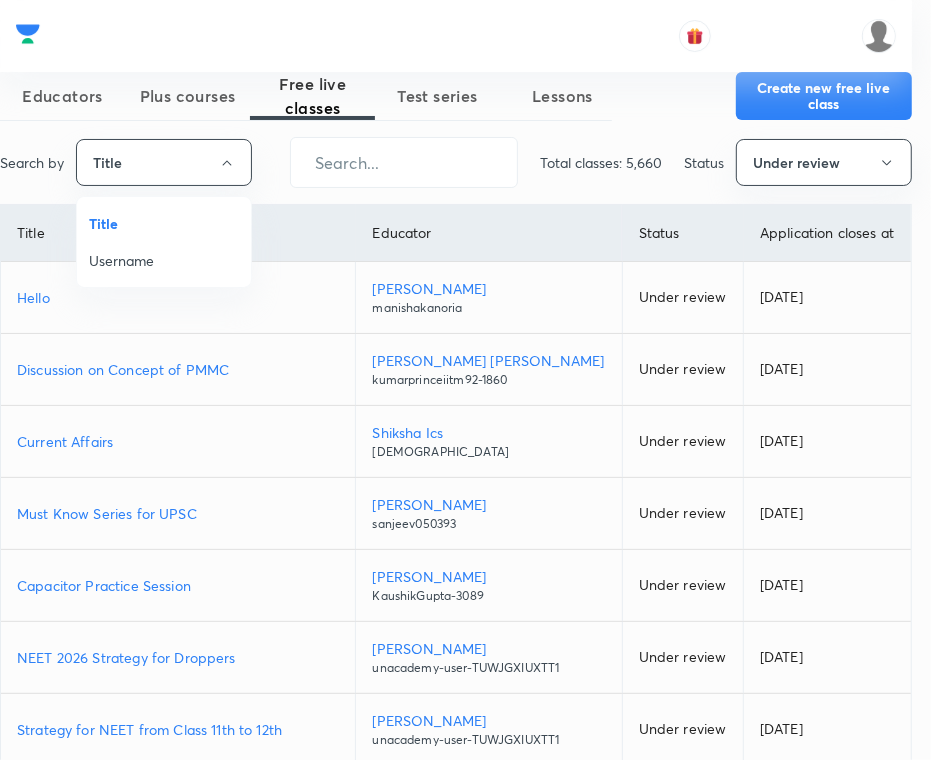 click on "Username" at bounding box center [164, 260] 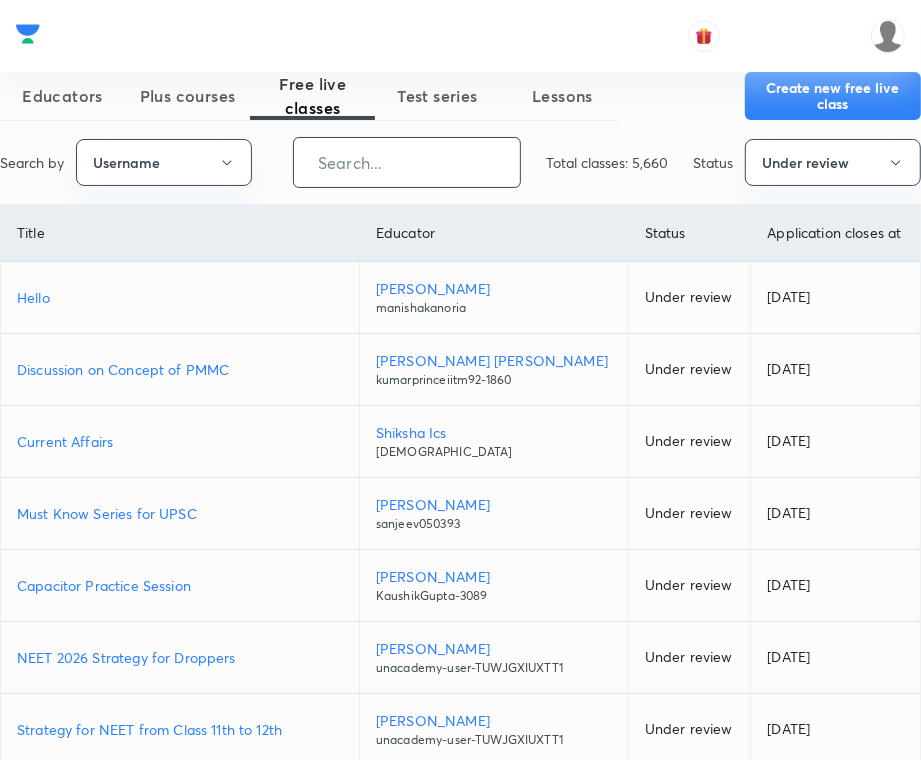 click at bounding box center [407, 162] 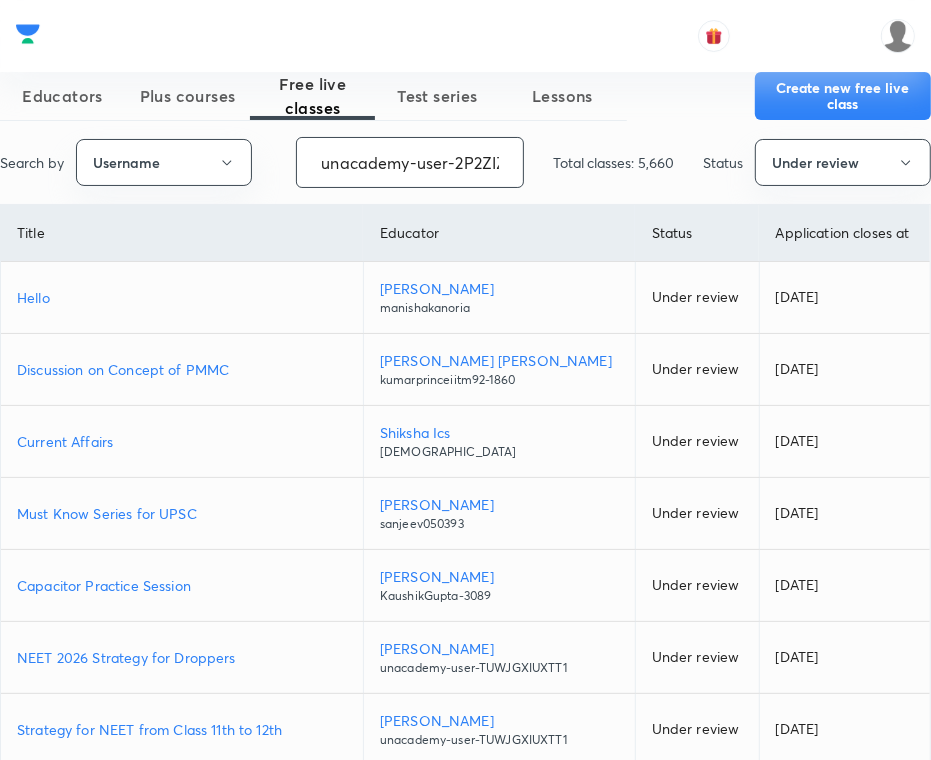 scroll, scrollTop: 0, scrollLeft: 80, axis: horizontal 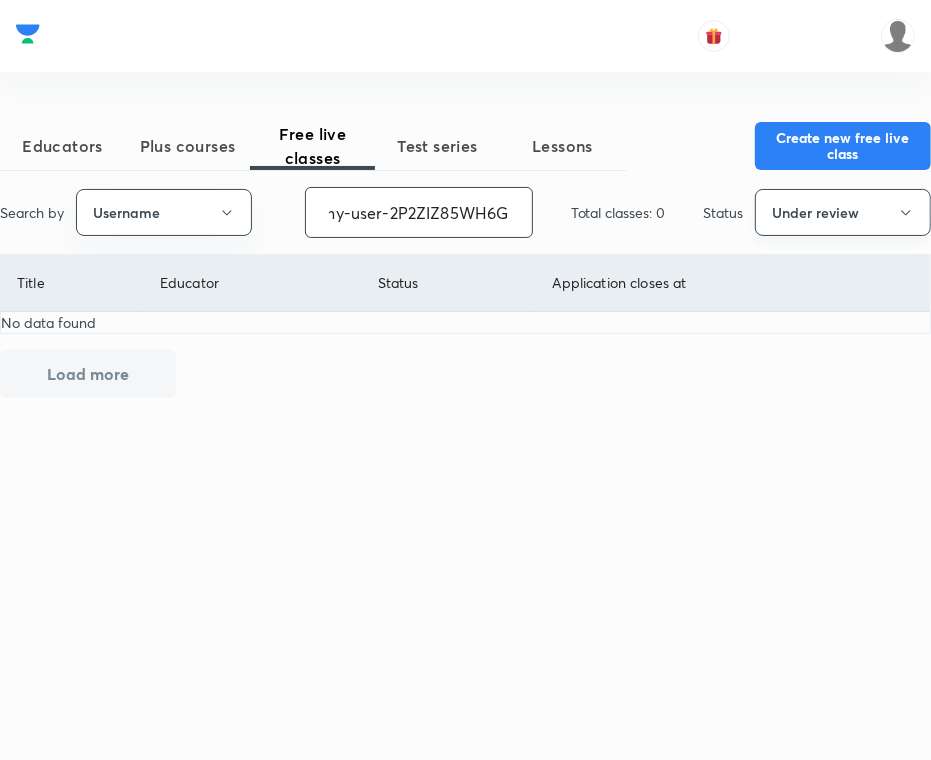 type on "unacademy-user-2P2ZIZ85WH6G" 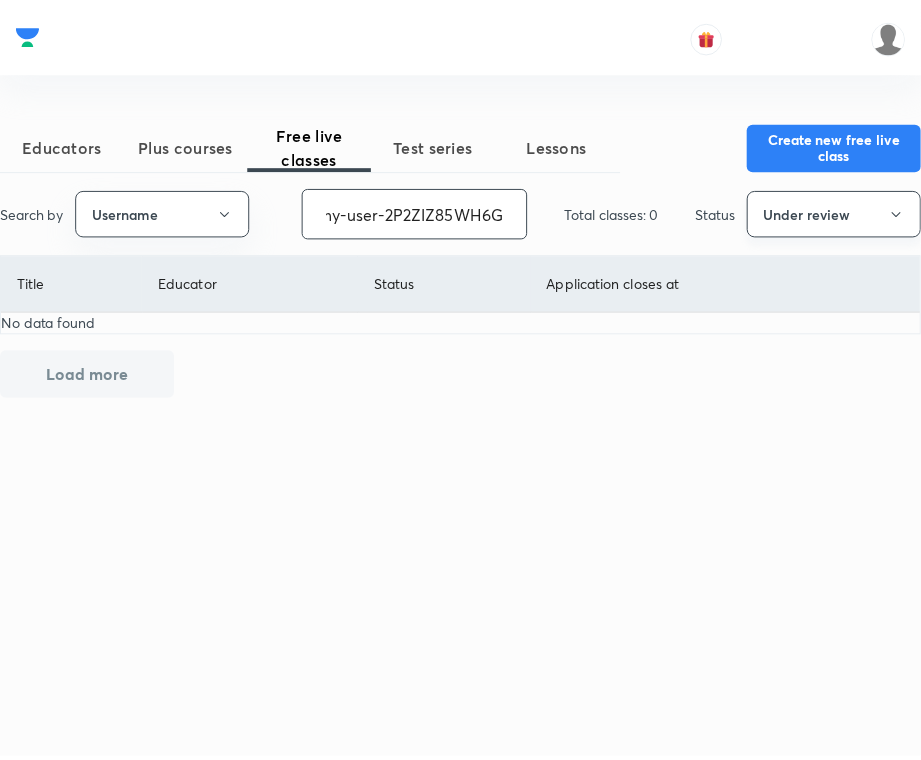 scroll, scrollTop: 0, scrollLeft: 0, axis: both 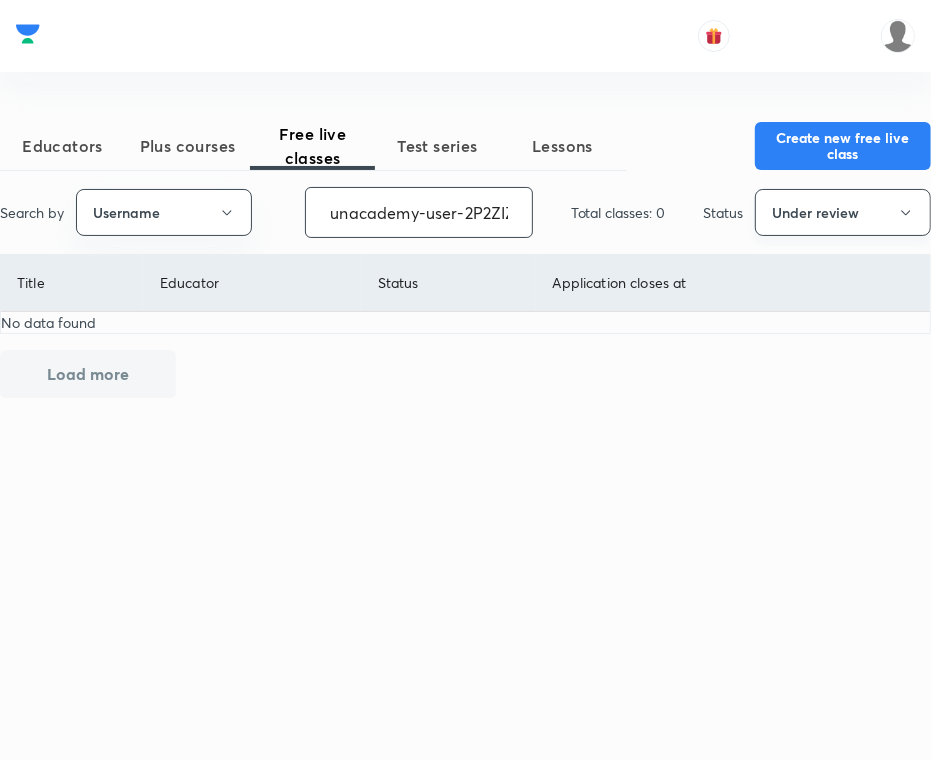 click on "Under review" at bounding box center [843, 212] 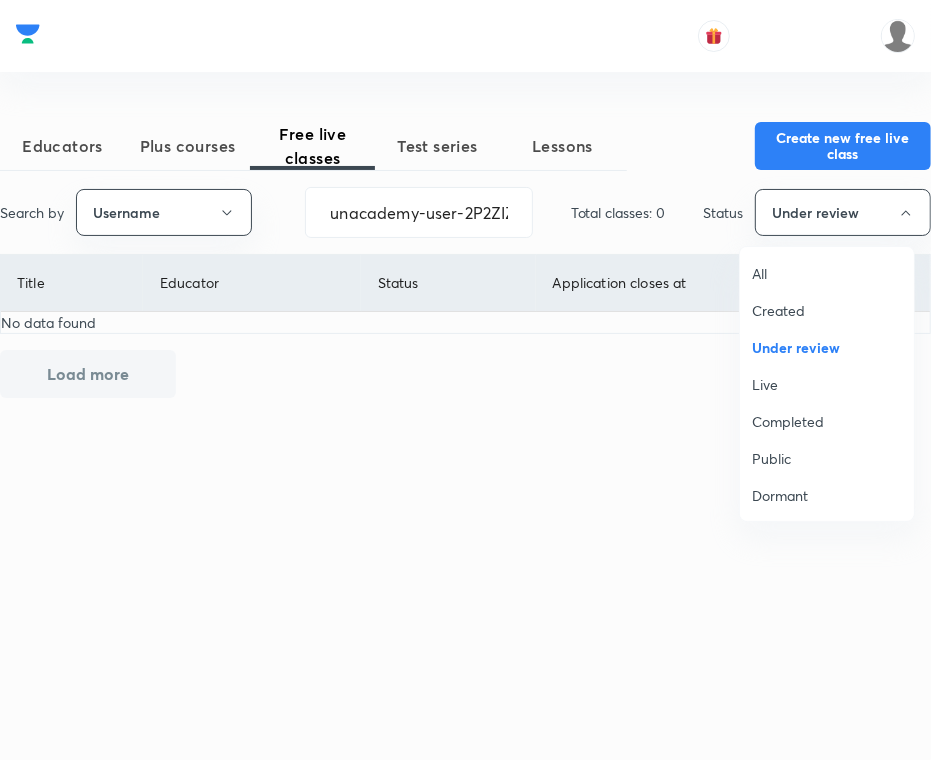 click on "All" at bounding box center [827, 273] 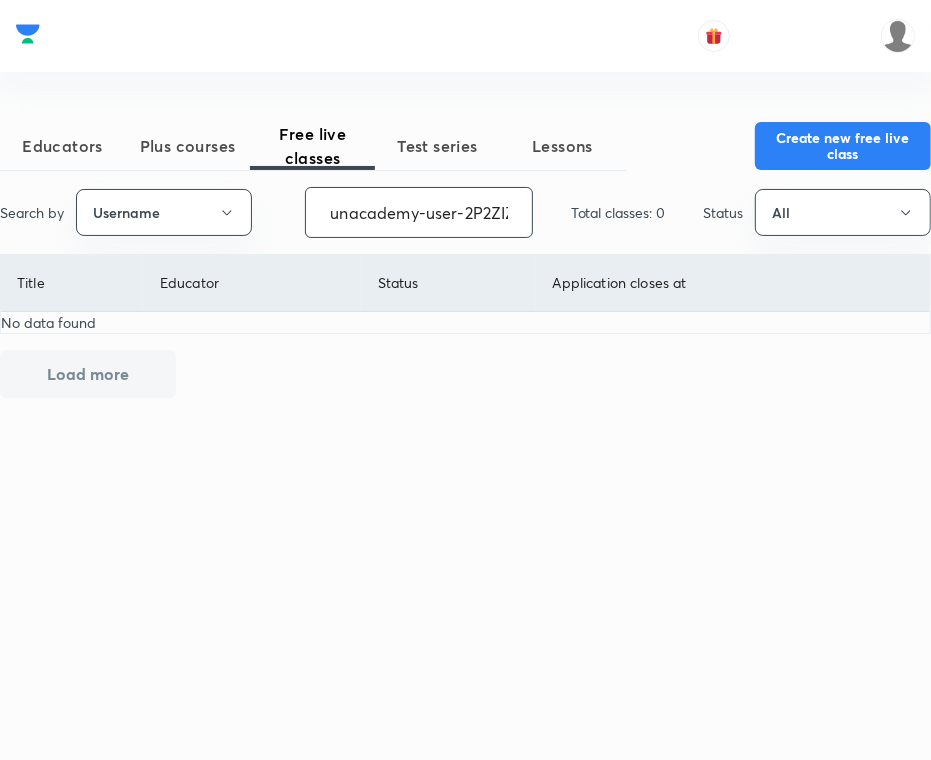 click on "unacademy-user-2P2ZIZ85WH6G" at bounding box center (419, 212) 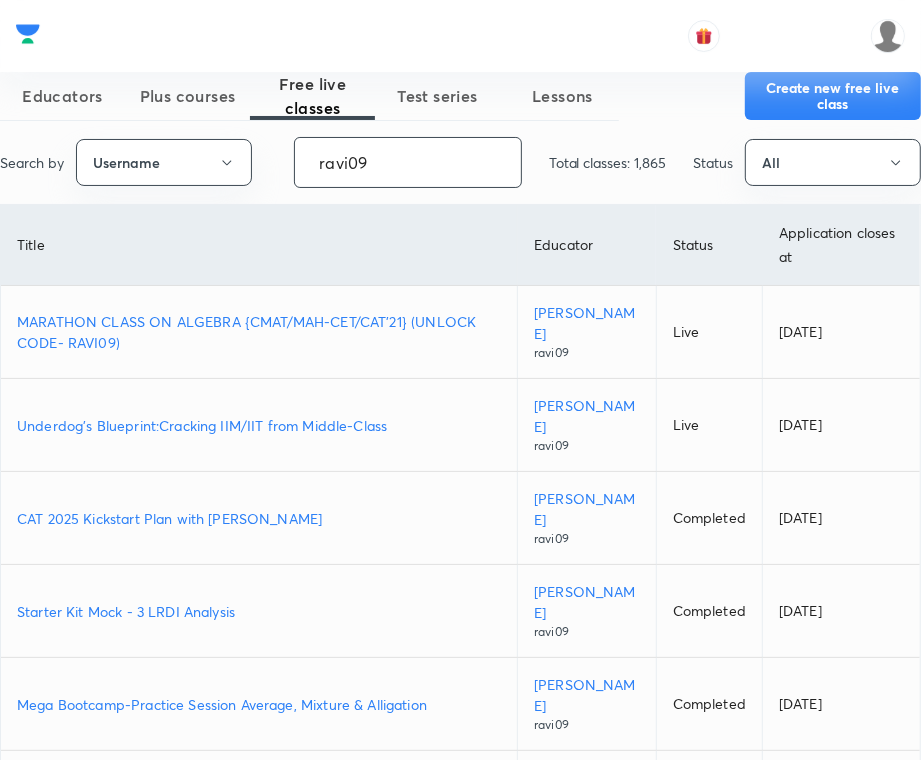 type on "ravi09" 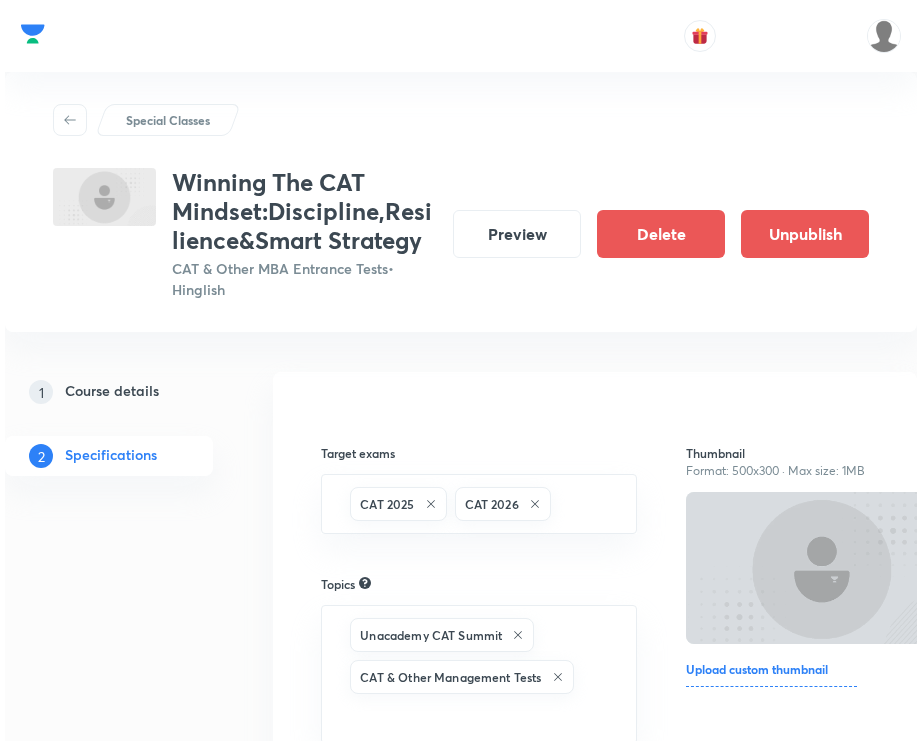 scroll, scrollTop: 0, scrollLeft: 0, axis: both 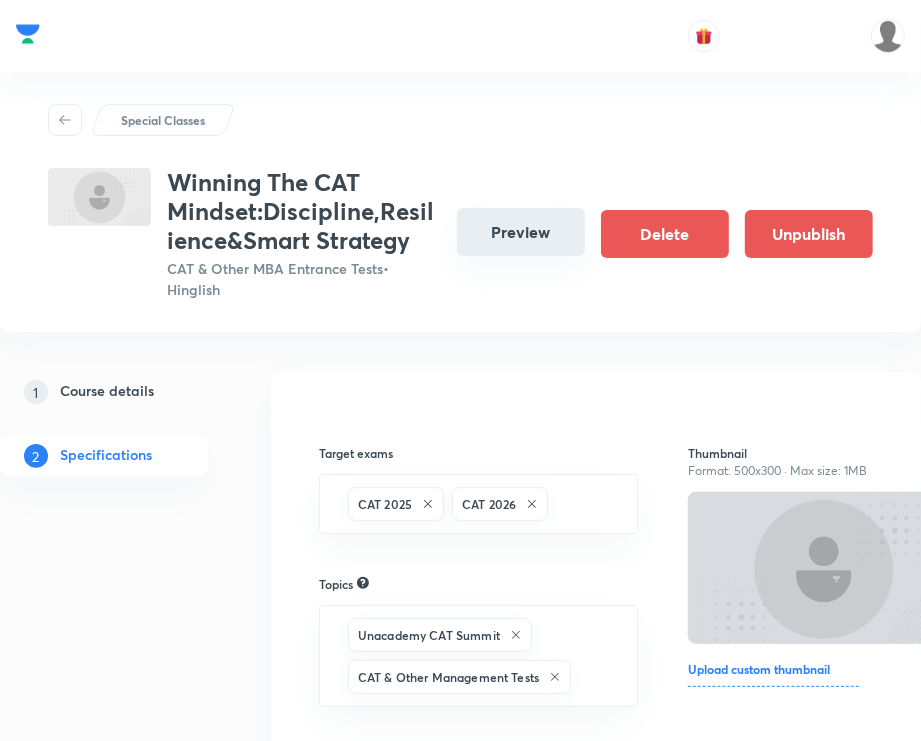 click on "Preview" at bounding box center [521, 232] 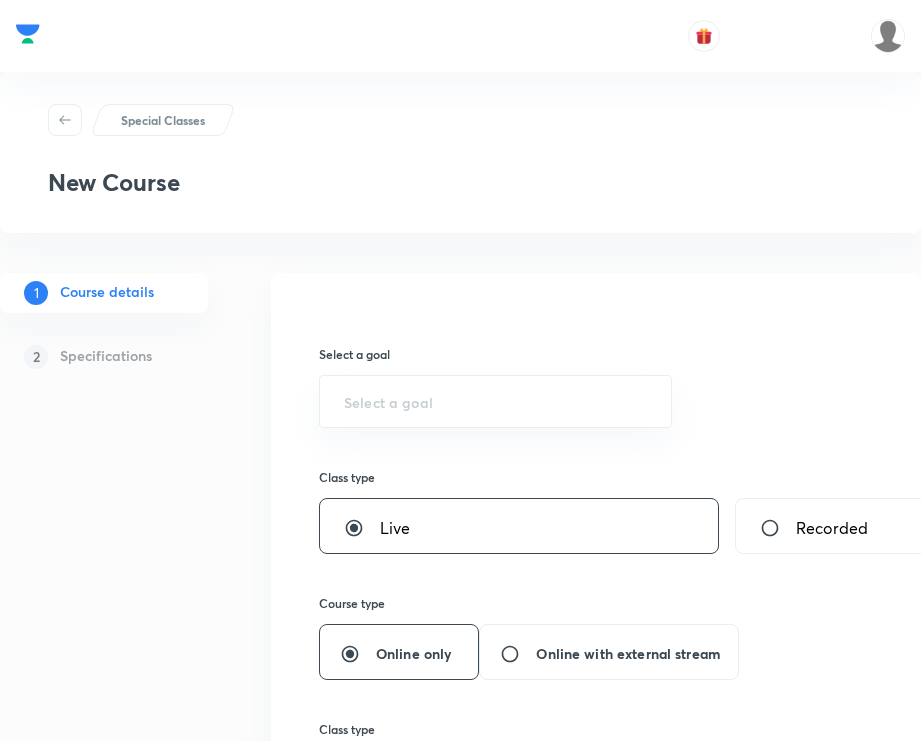 scroll, scrollTop: 0, scrollLeft: 0, axis: both 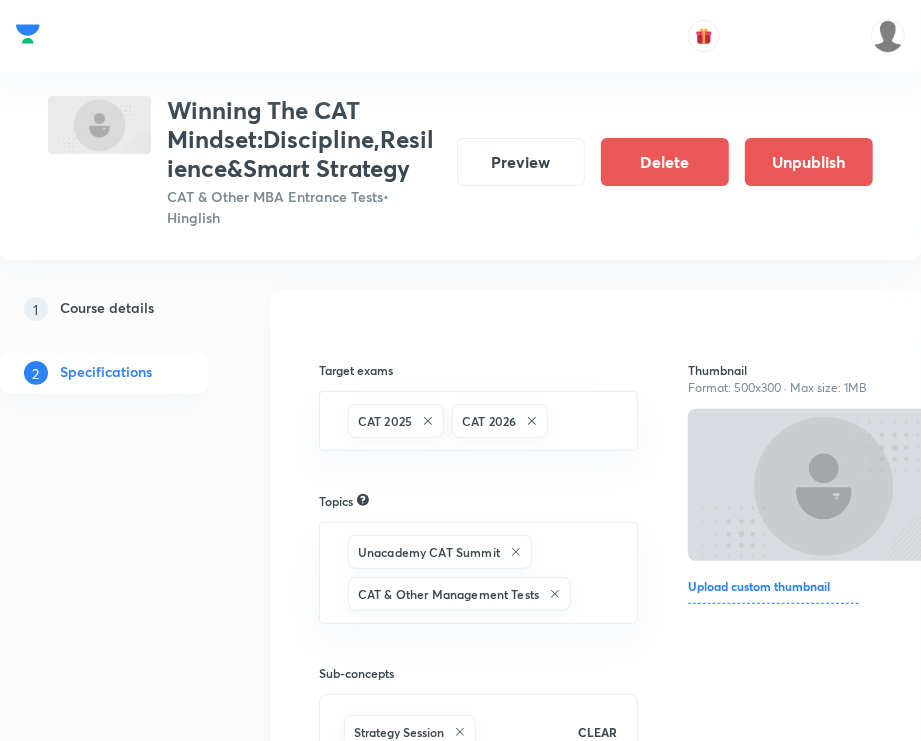 click on "Course details" at bounding box center [107, 309] 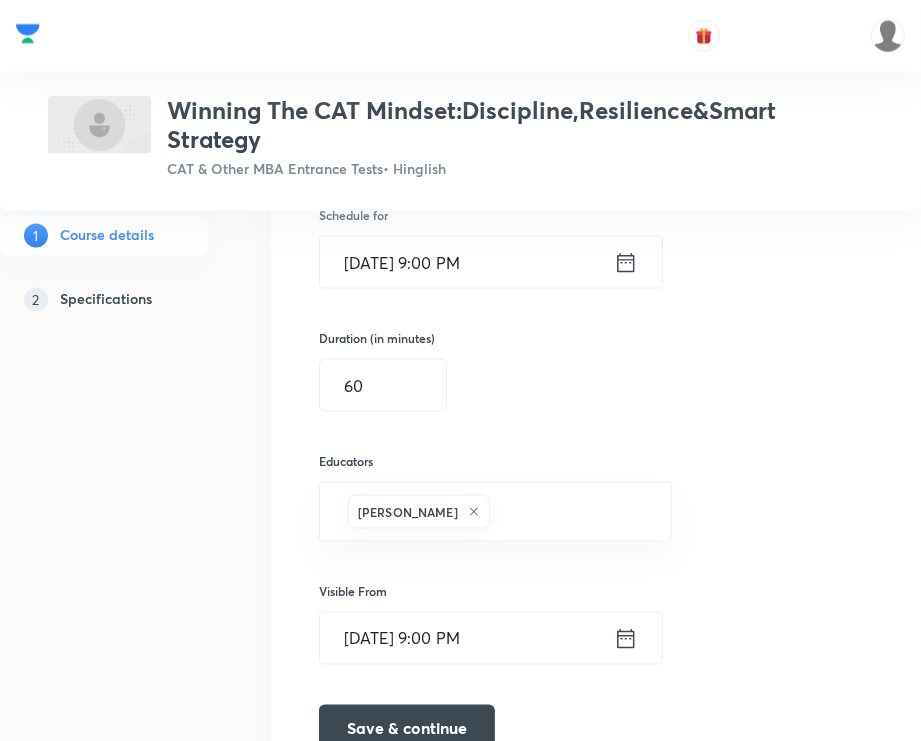 scroll, scrollTop: 1341, scrollLeft: 0, axis: vertical 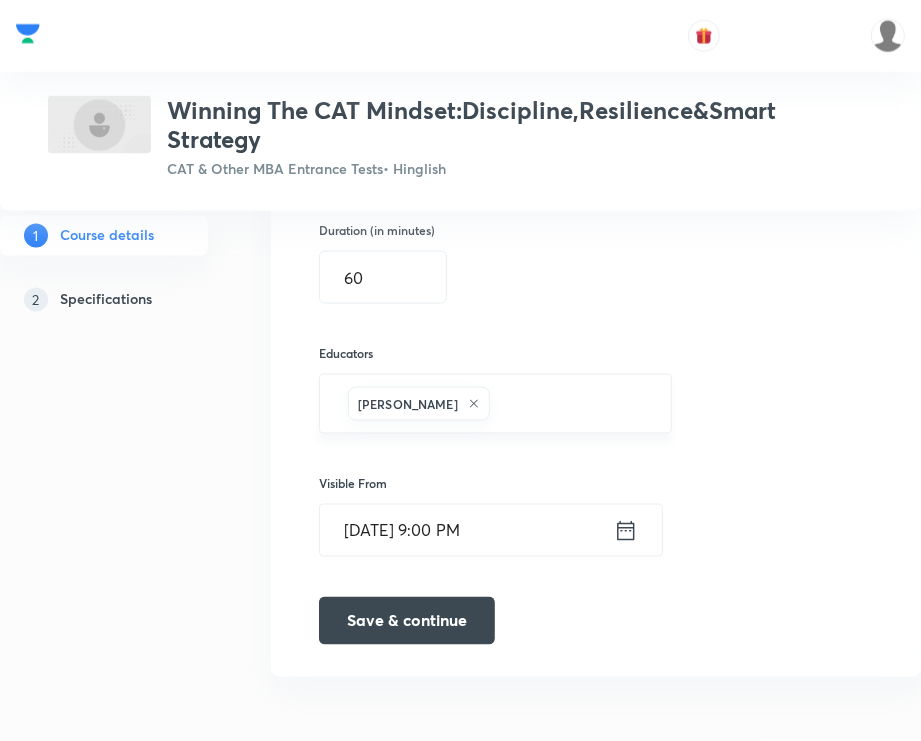 click 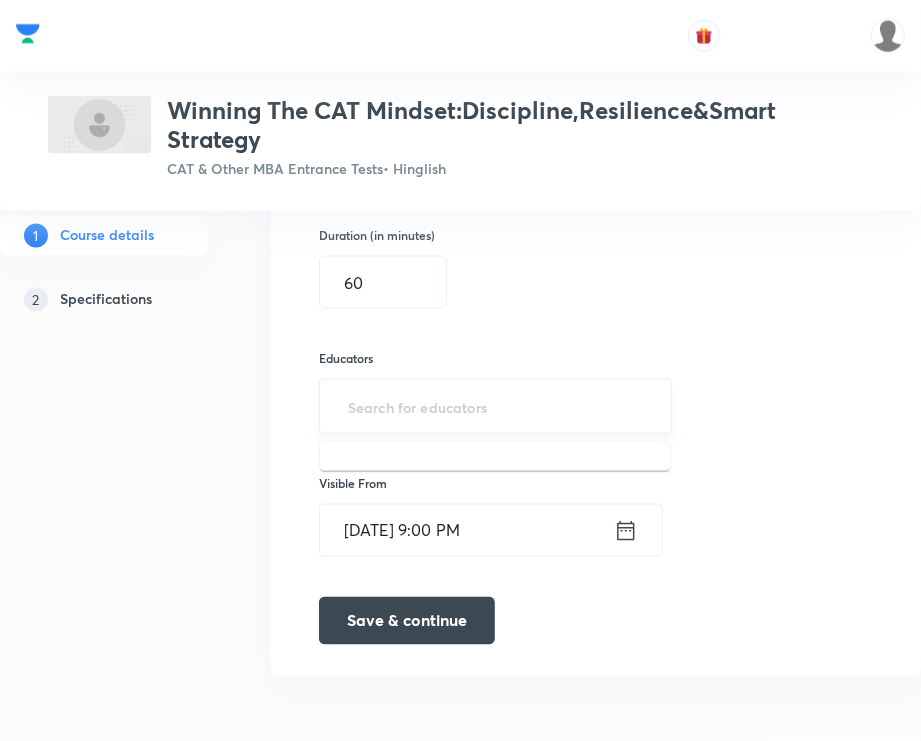 click at bounding box center (495, 406) 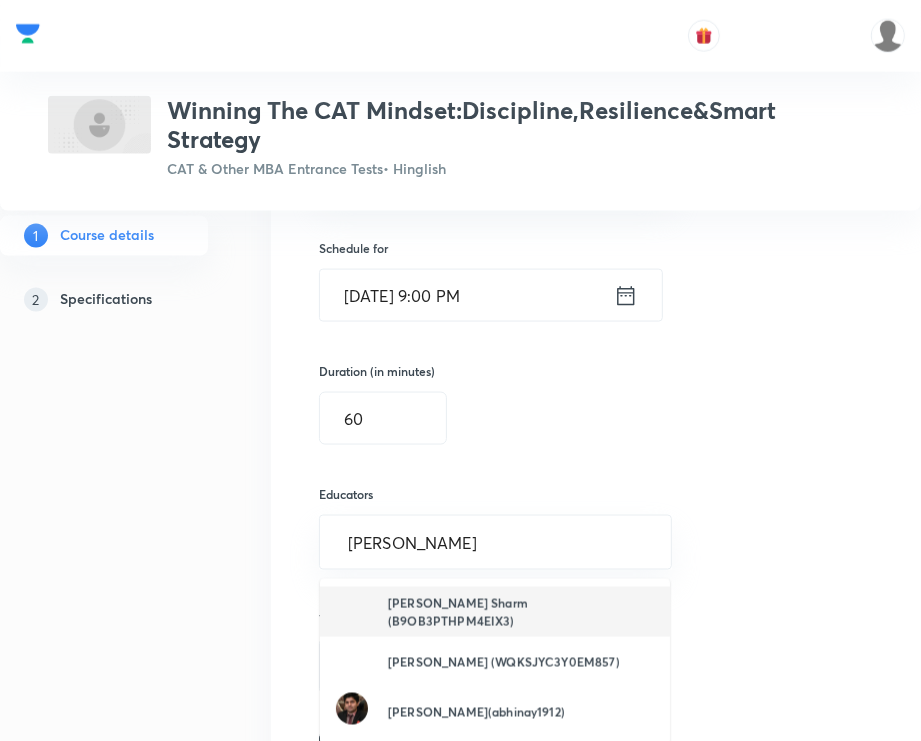 scroll, scrollTop: 1165, scrollLeft: 0, axis: vertical 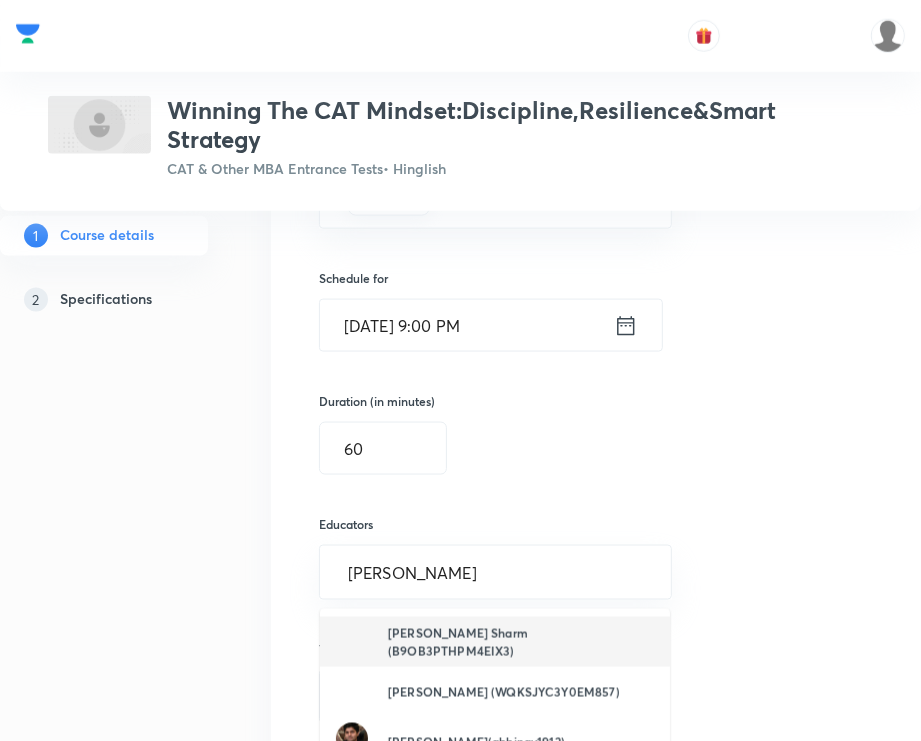 type on "alpa Sharma" 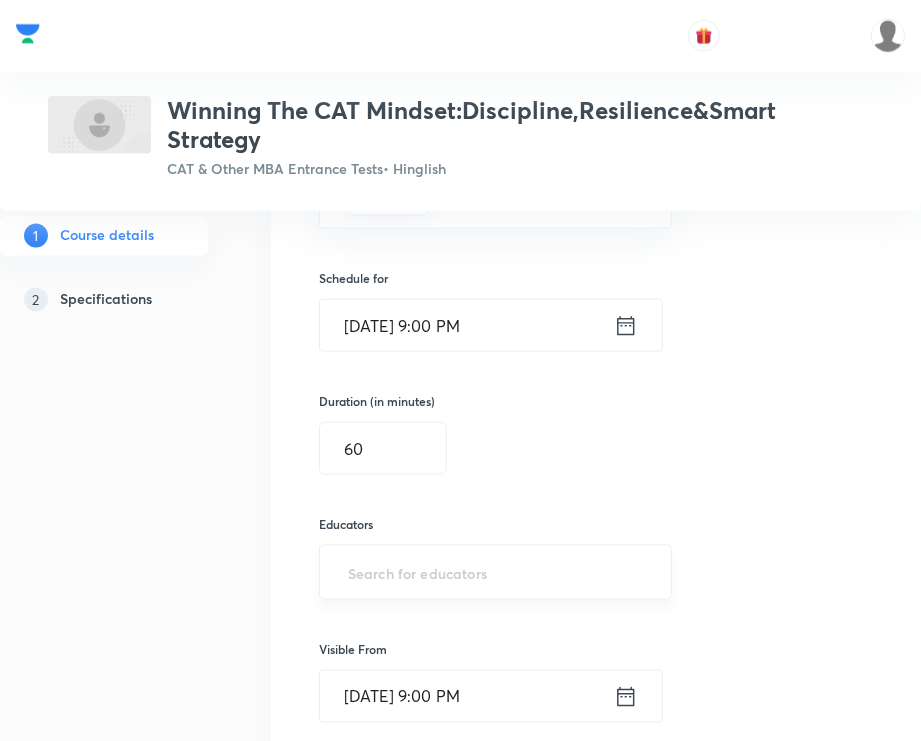 click at bounding box center [495, 572] 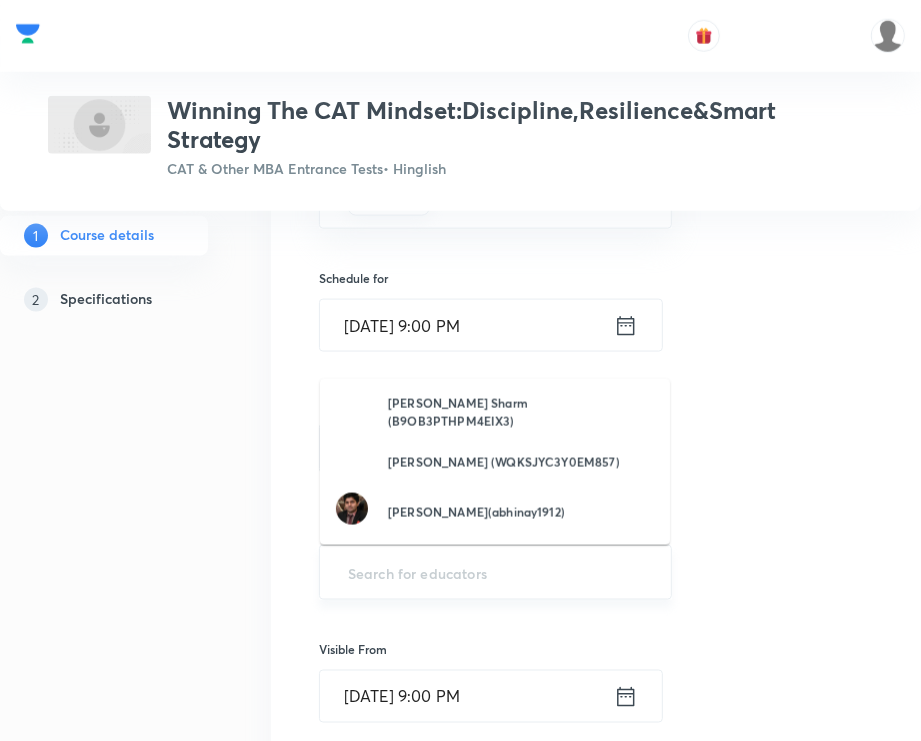 paste on "unacademy-user-IV7R5WG0M4GU" 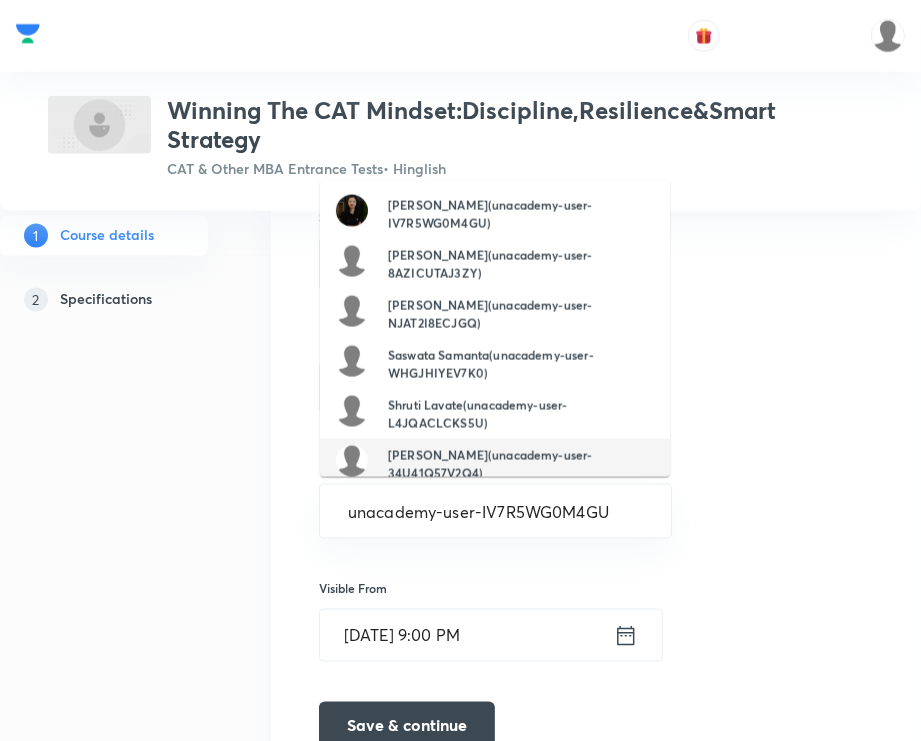 scroll, scrollTop: 1227, scrollLeft: 0, axis: vertical 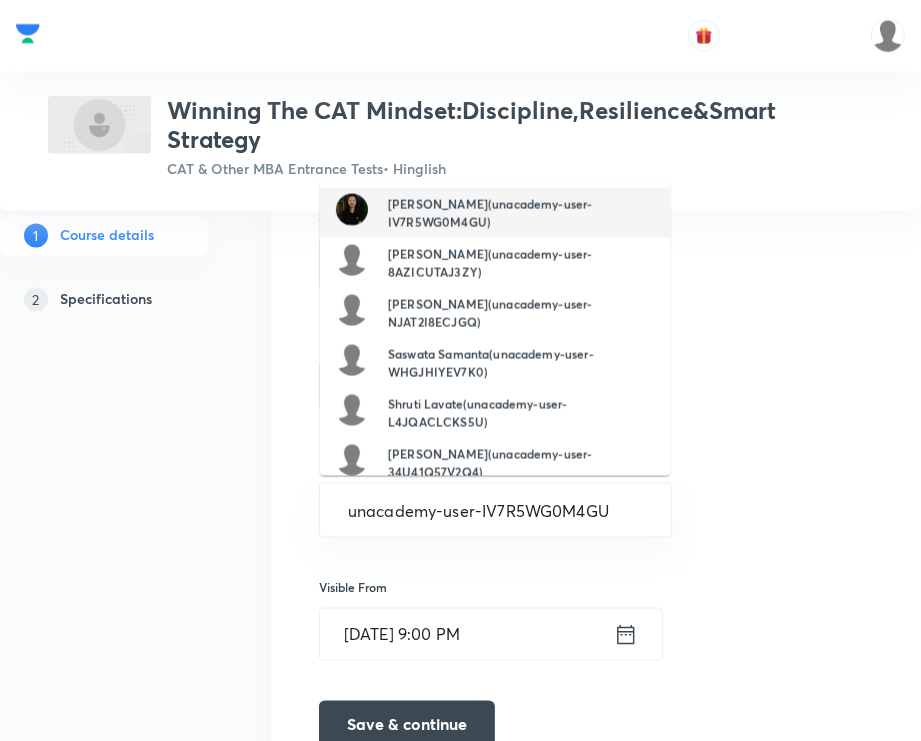 click on "Alpa Sharma(unacademy-user-IV7R5WG0M4GU)" at bounding box center (521, 213) 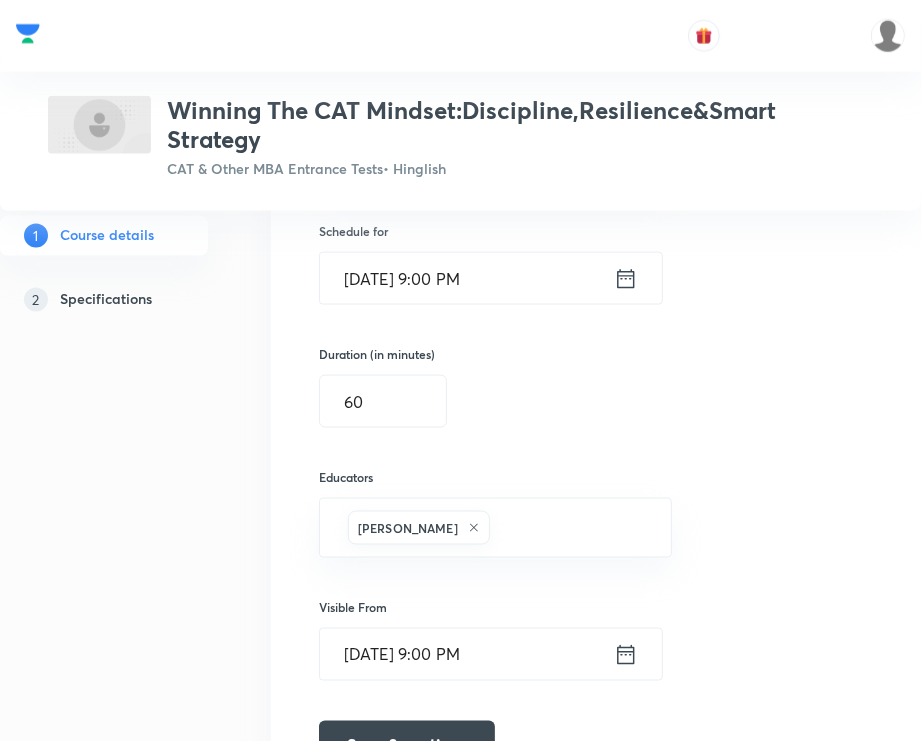 scroll, scrollTop: 1341, scrollLeft: 0, axis: vertical 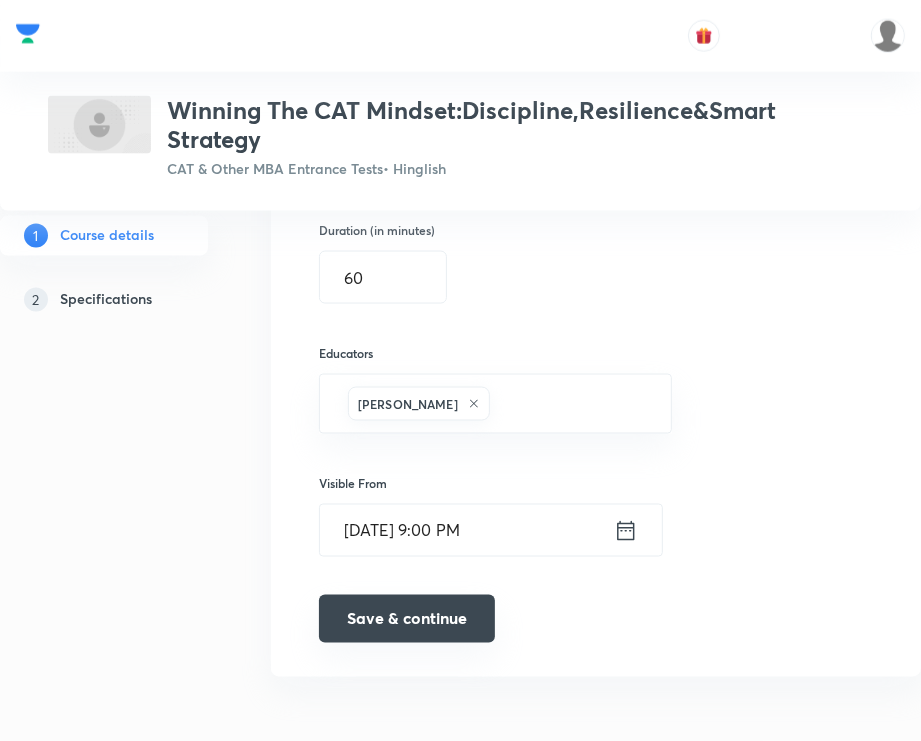click on "Save & continue" at bounding box center (407, 619) 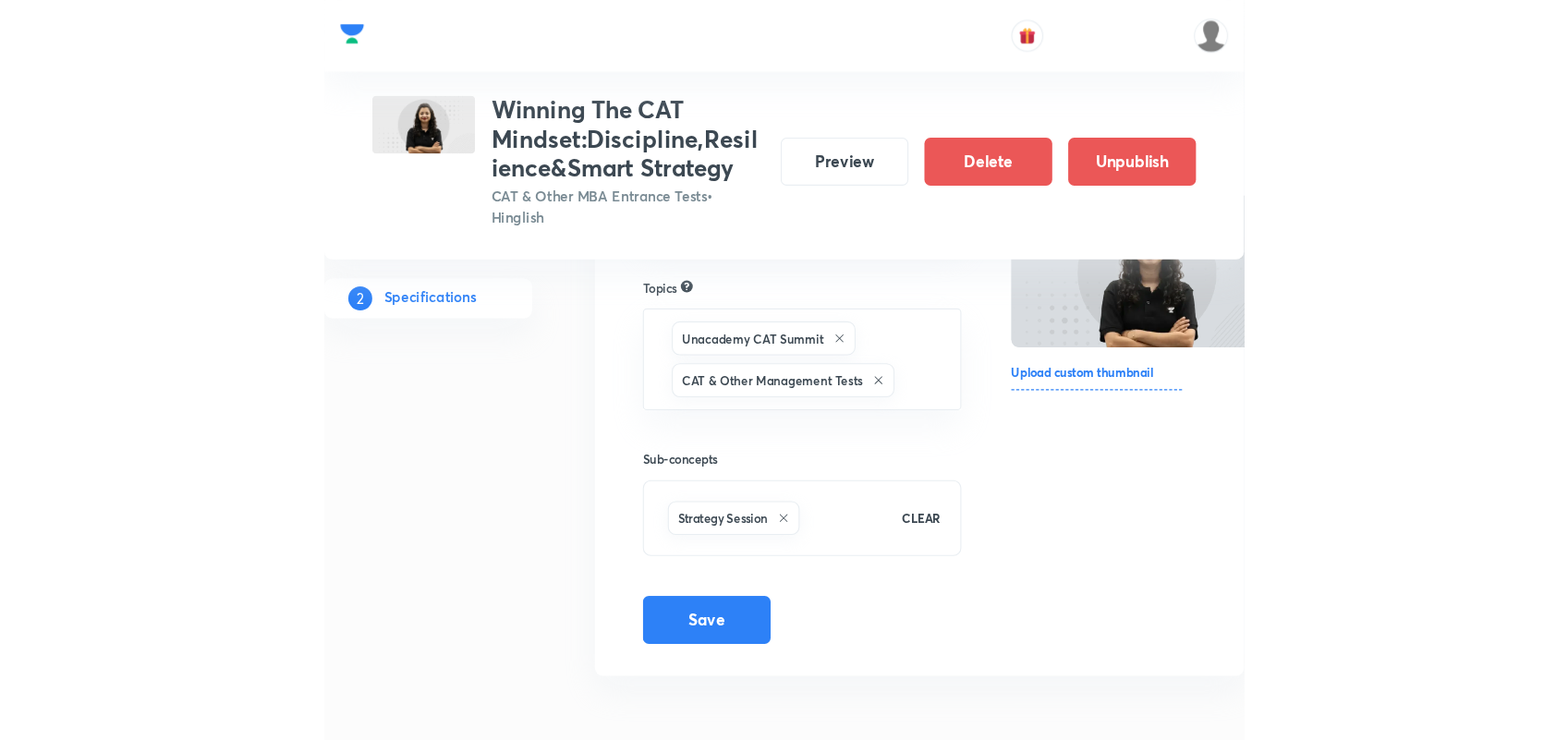 scroll, scrollTop: 0, scrollLeft: 0, axis: both 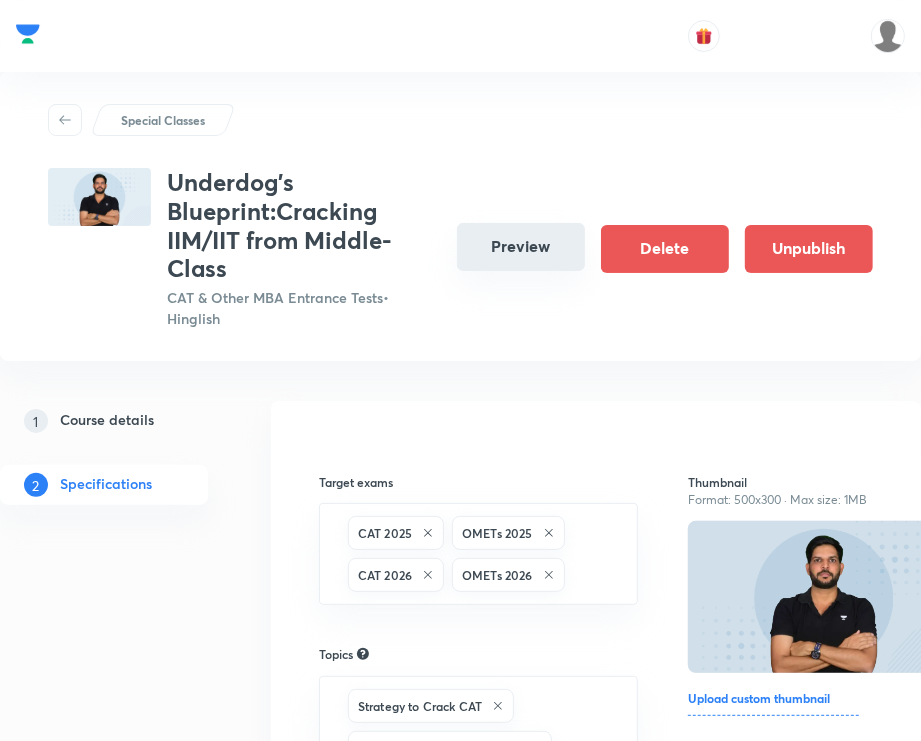click on "Preview" at bounding box center (521, 247) 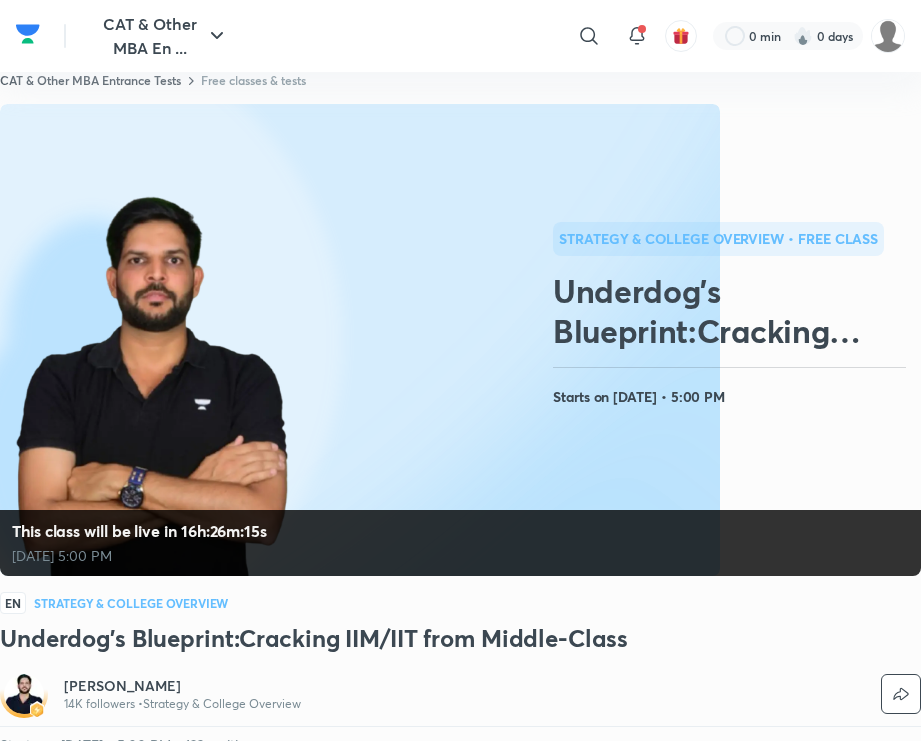 scroll, scrollTop: 0, scrollLeft: 0, axis: both 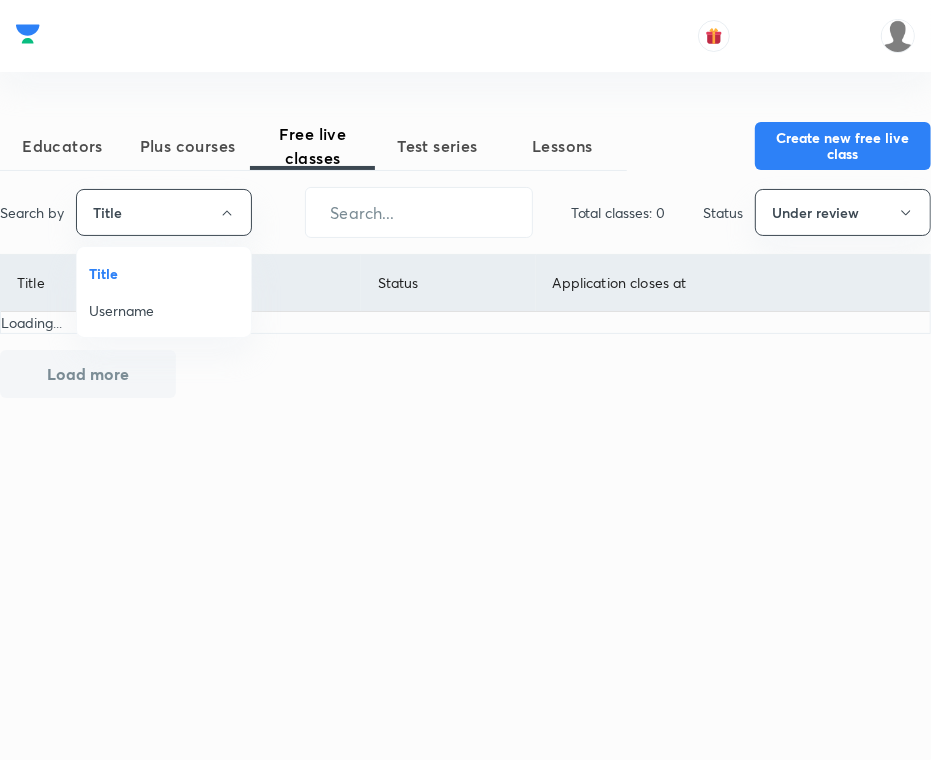 click on "Title Username" at bounding box center (465, 380) 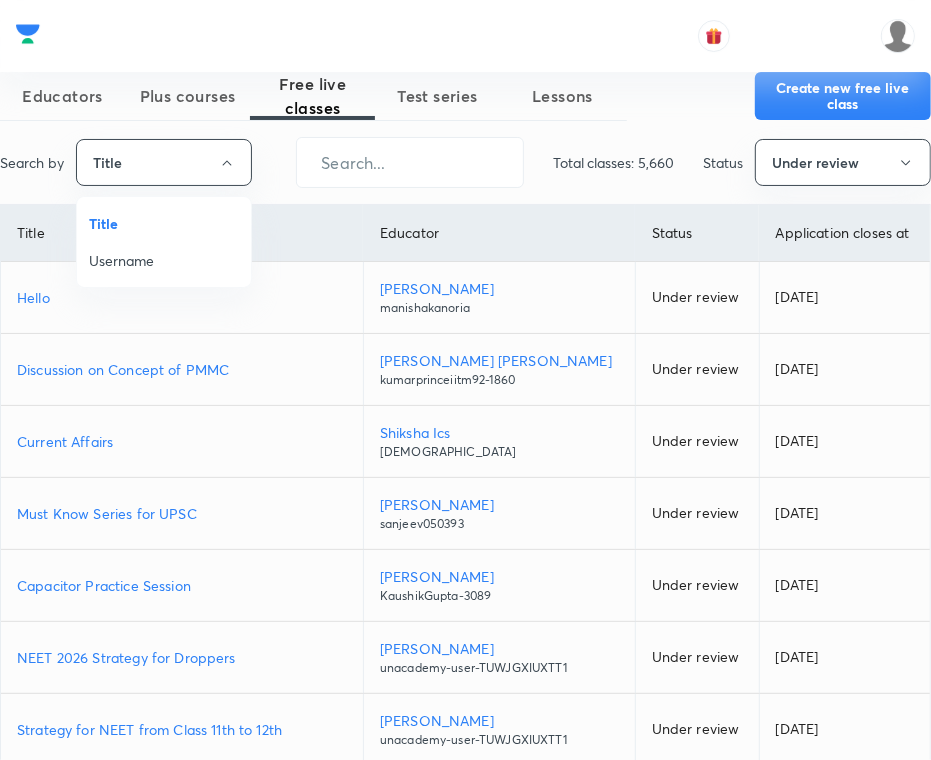 click at bounding box center [465, 380] 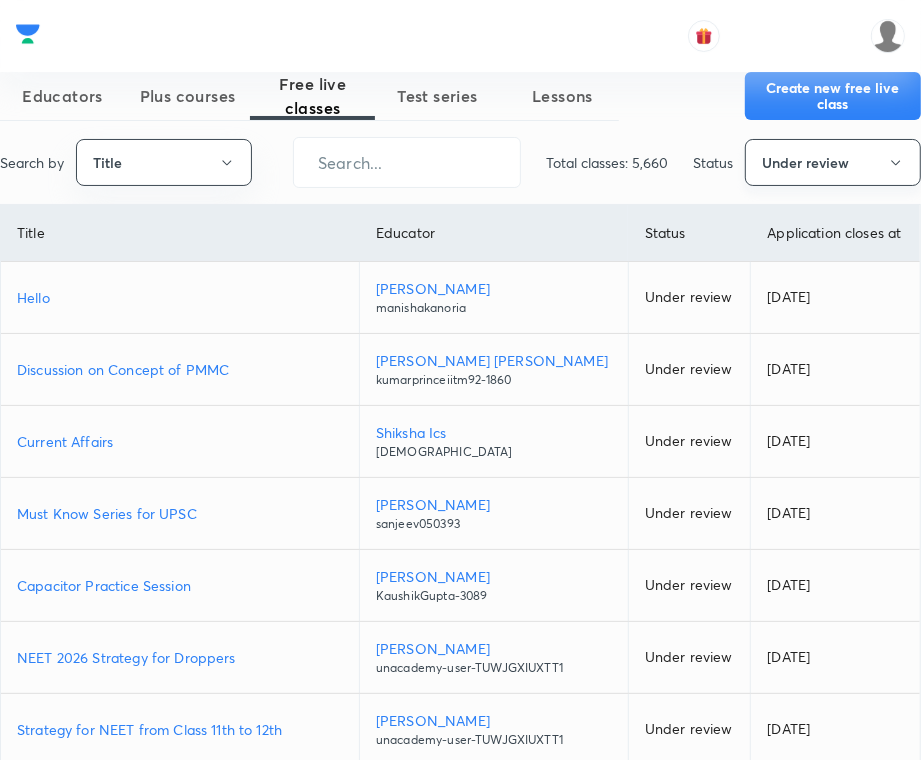 click on "Under review" at bounding box center [833, 162] 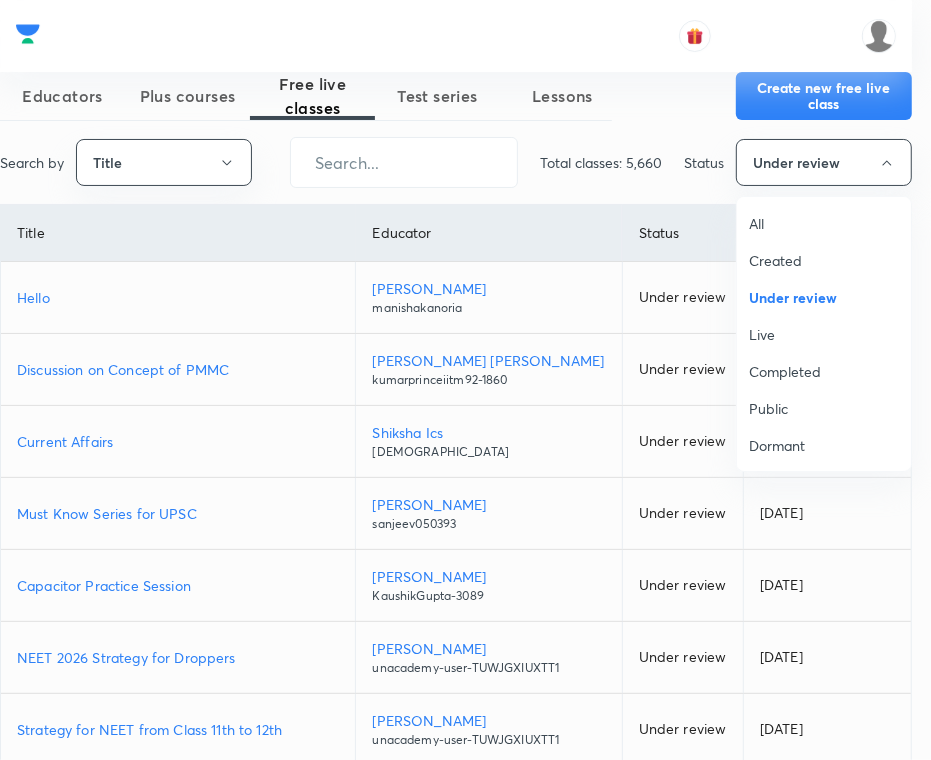 click on "All" at bounding box center (824, 223) 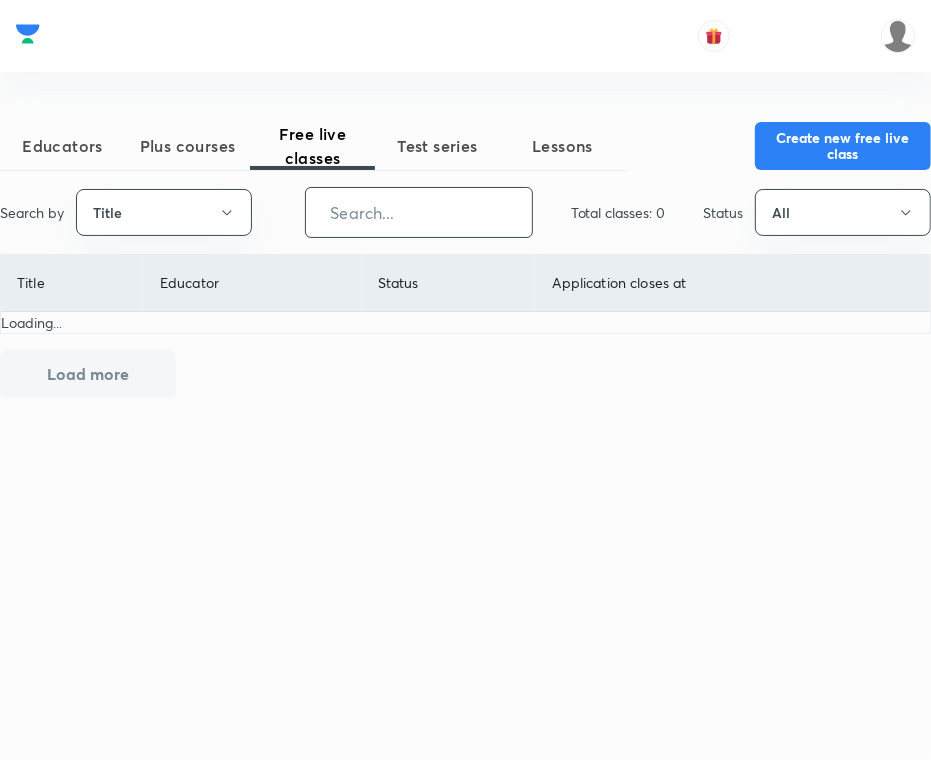 click at bounding box center [419, 212] 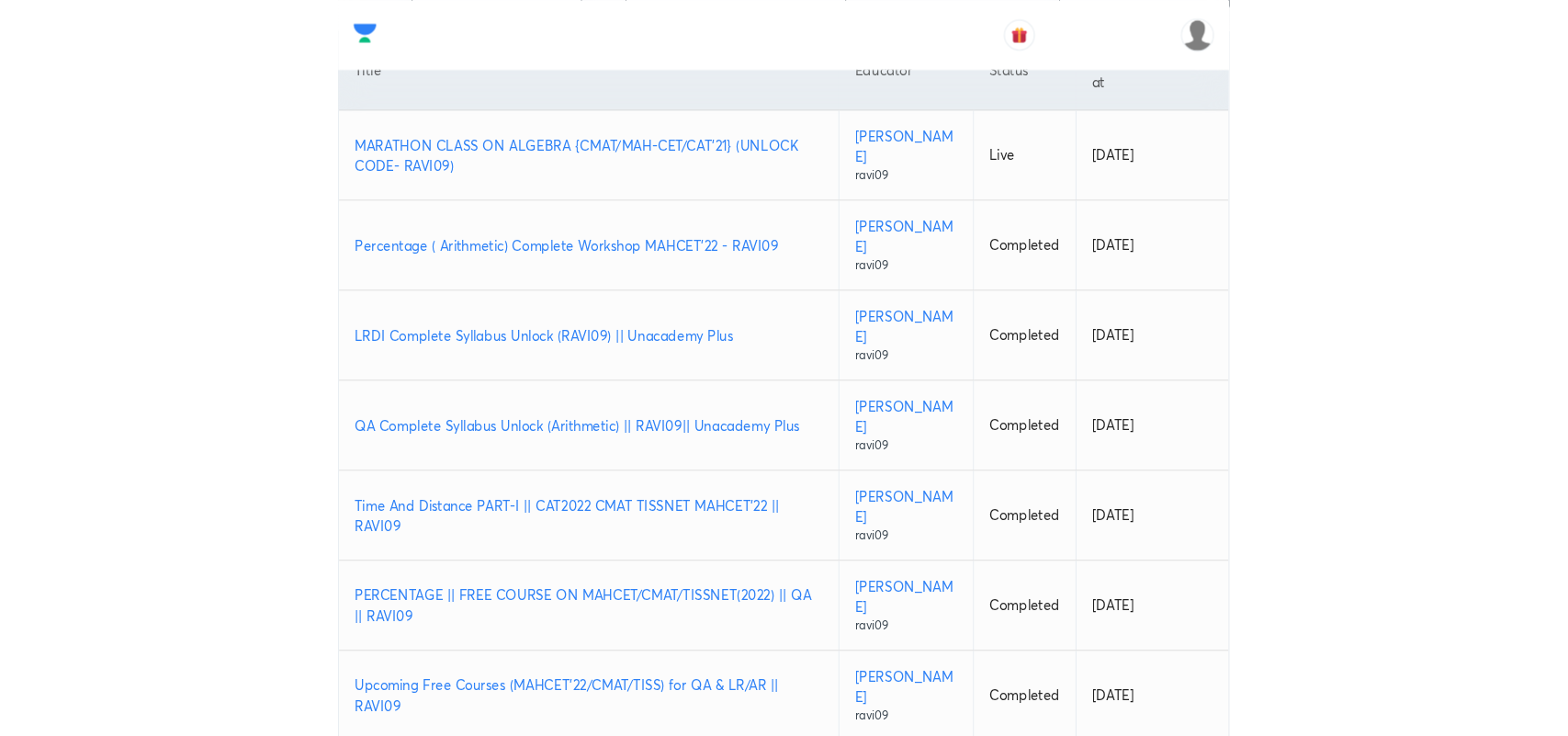 scroll, scrollTop: 0, scrollLeft: 0, axis: both 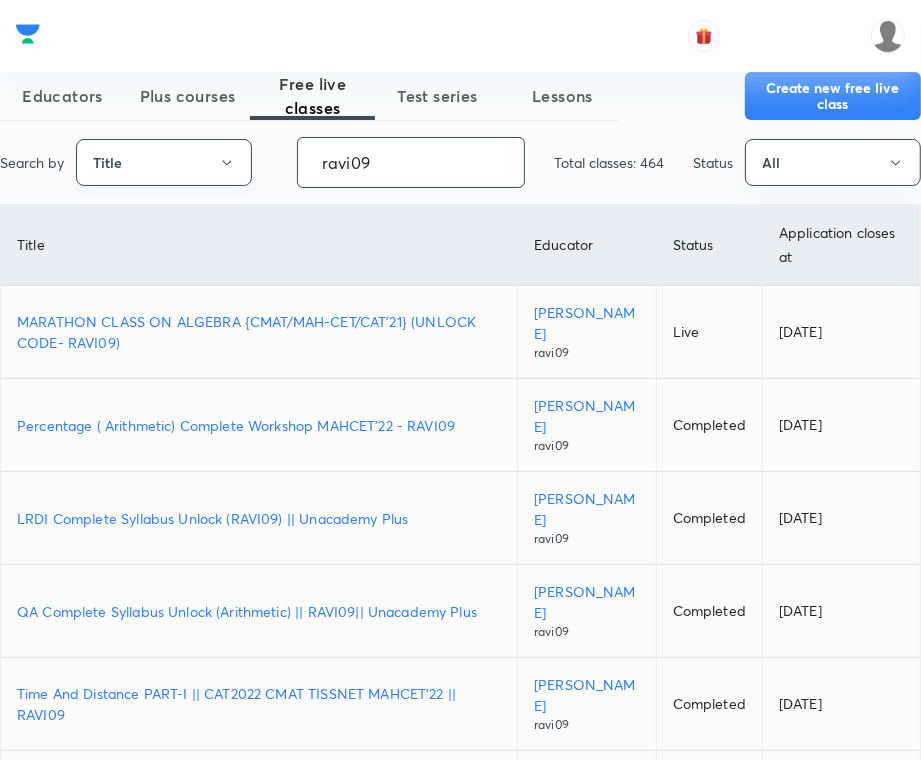 type on "ravi09" 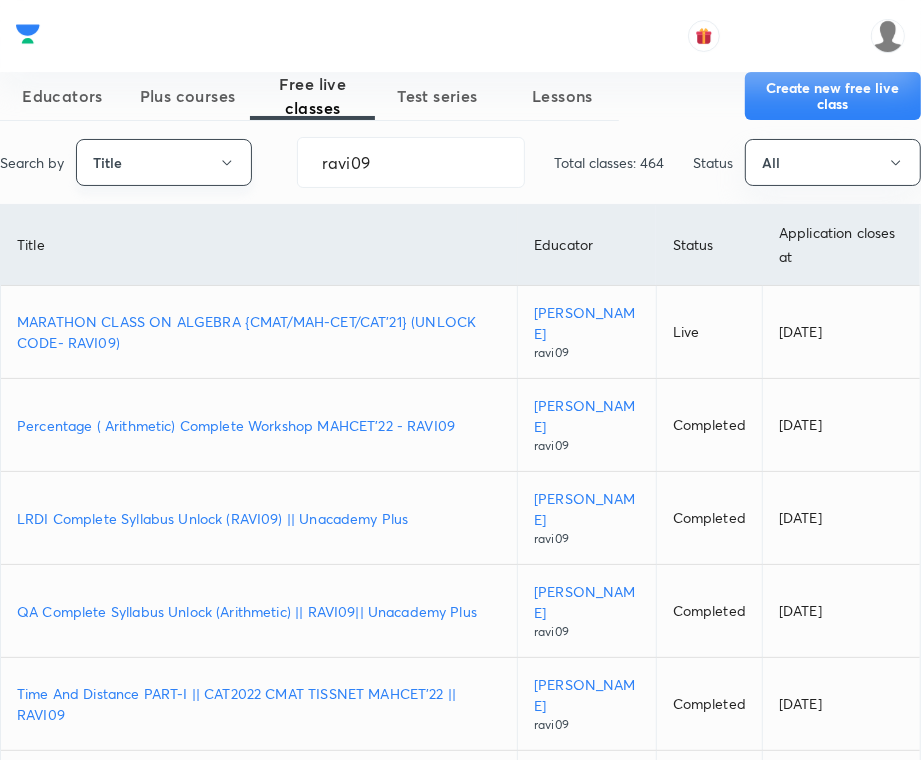 click on "Title" at bounding box center (164, 162) 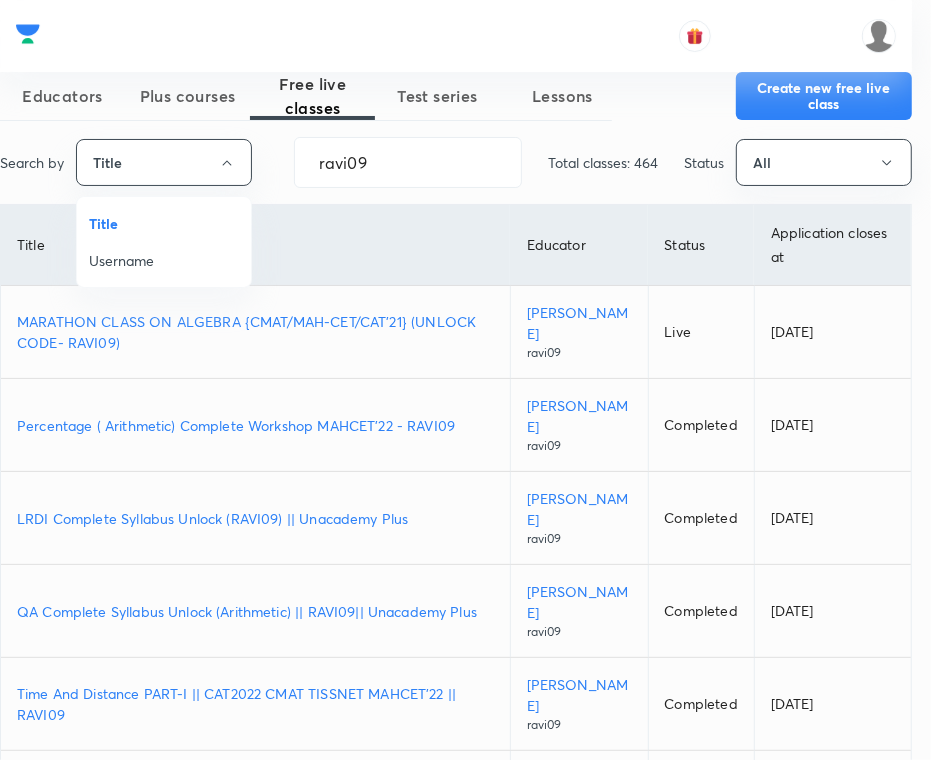 click on "Username" at bounding box center [164, 260] 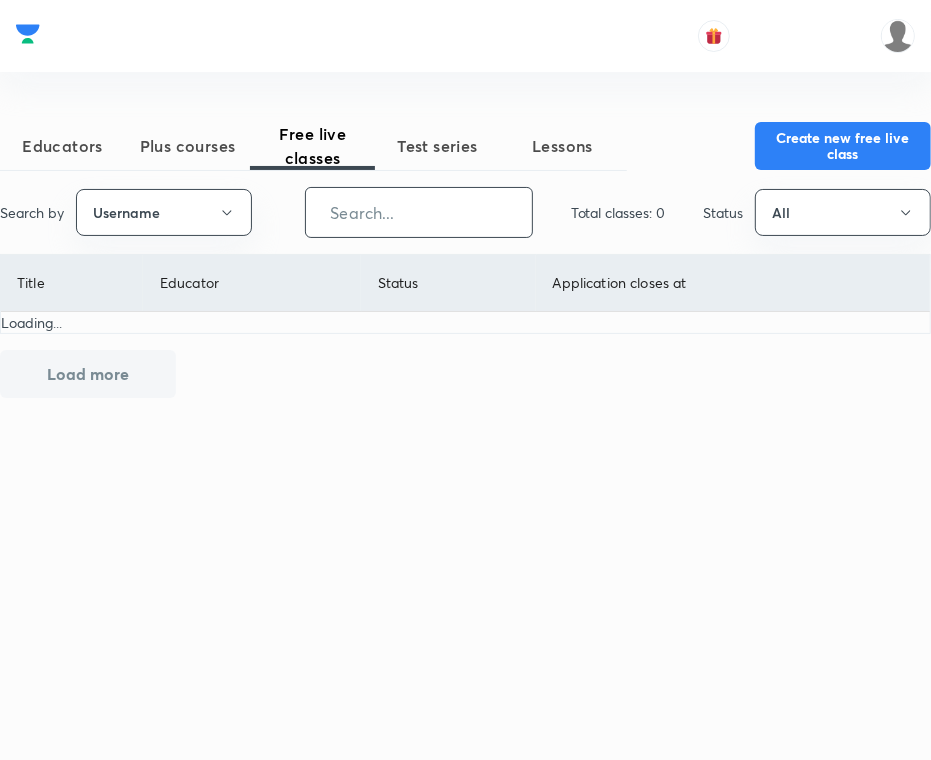 click at bounding box center (419, 212) 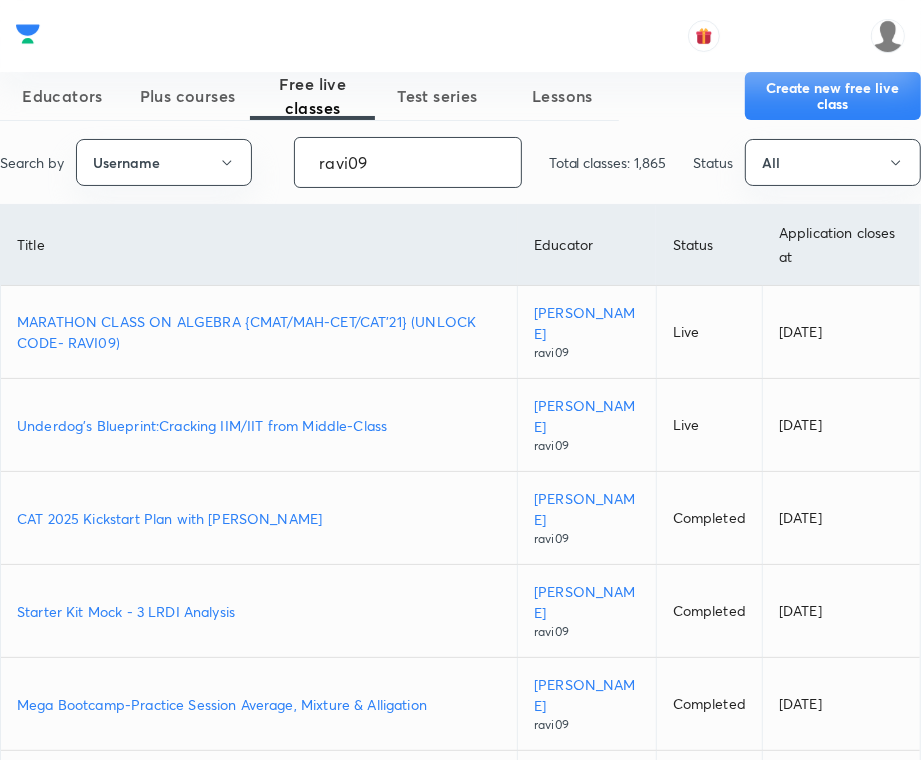 click on "Underdog’s Blueprint:Cracking IIM/IIT from Middle-Class" at bounding box center (259, 425) 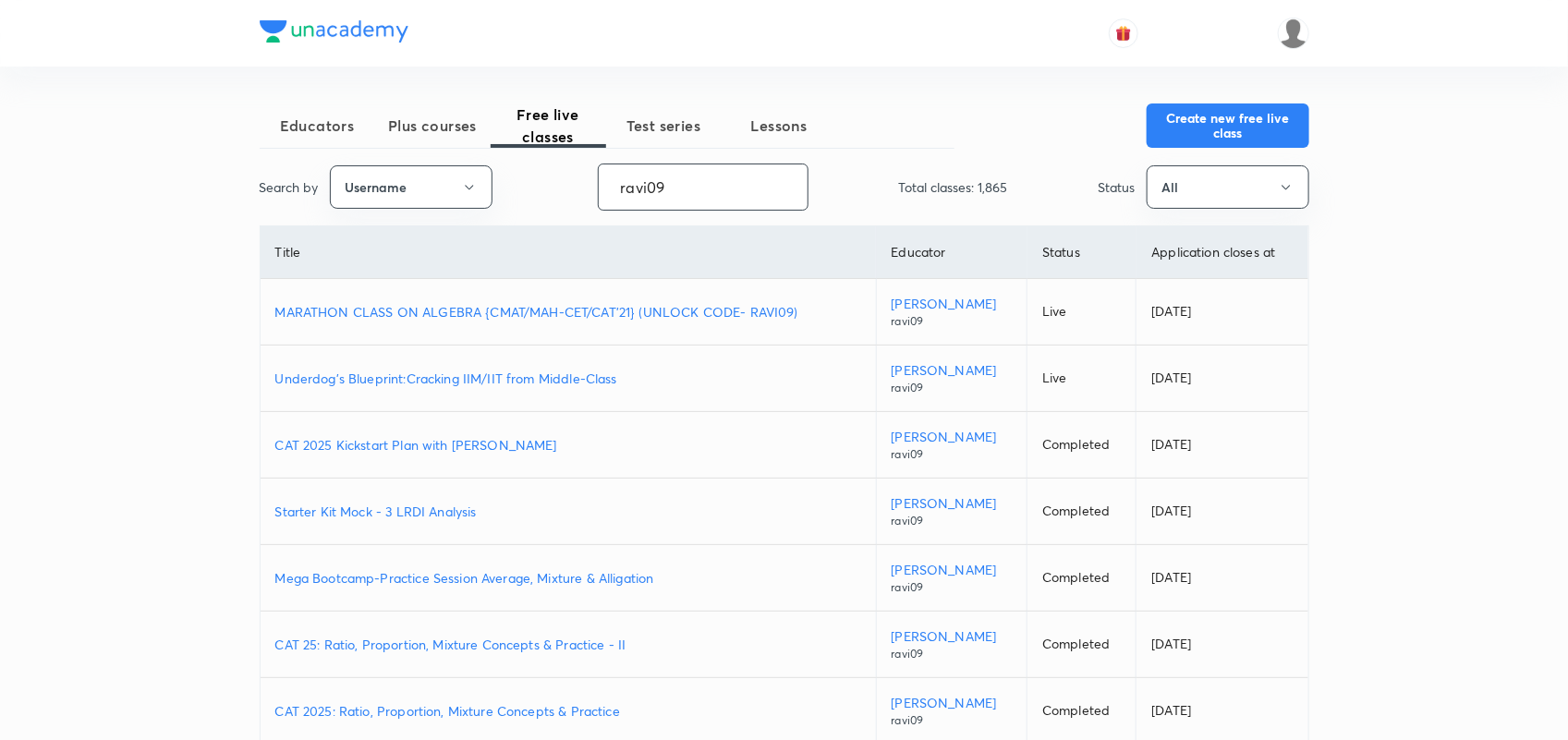 drag, startPoint x: 691, startPoint y: 176, endPoint x: 590, endPoint y: 177, distance: 101.00495 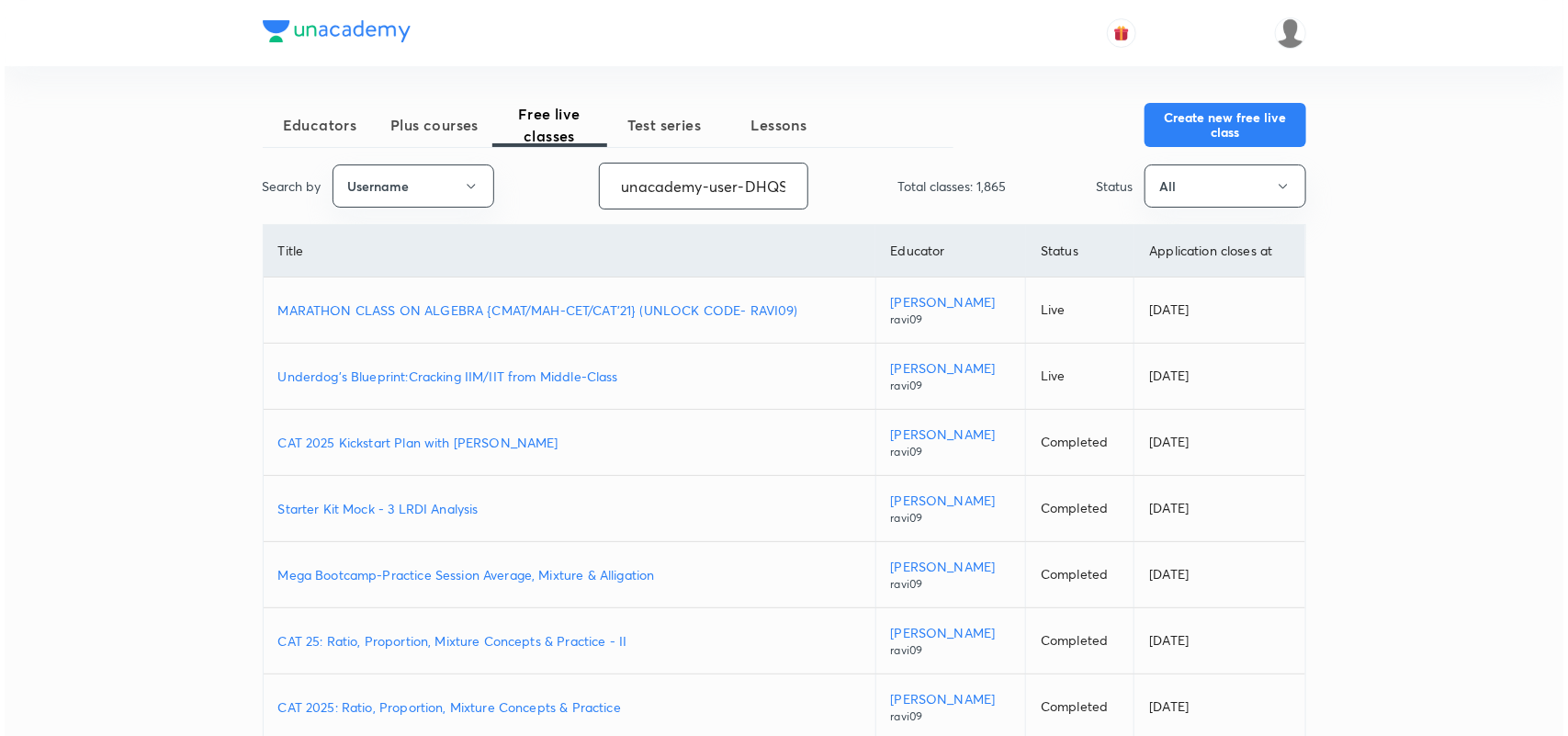 scroll, scrollTop: 0, scrollLeft: 76, axis: horizontal 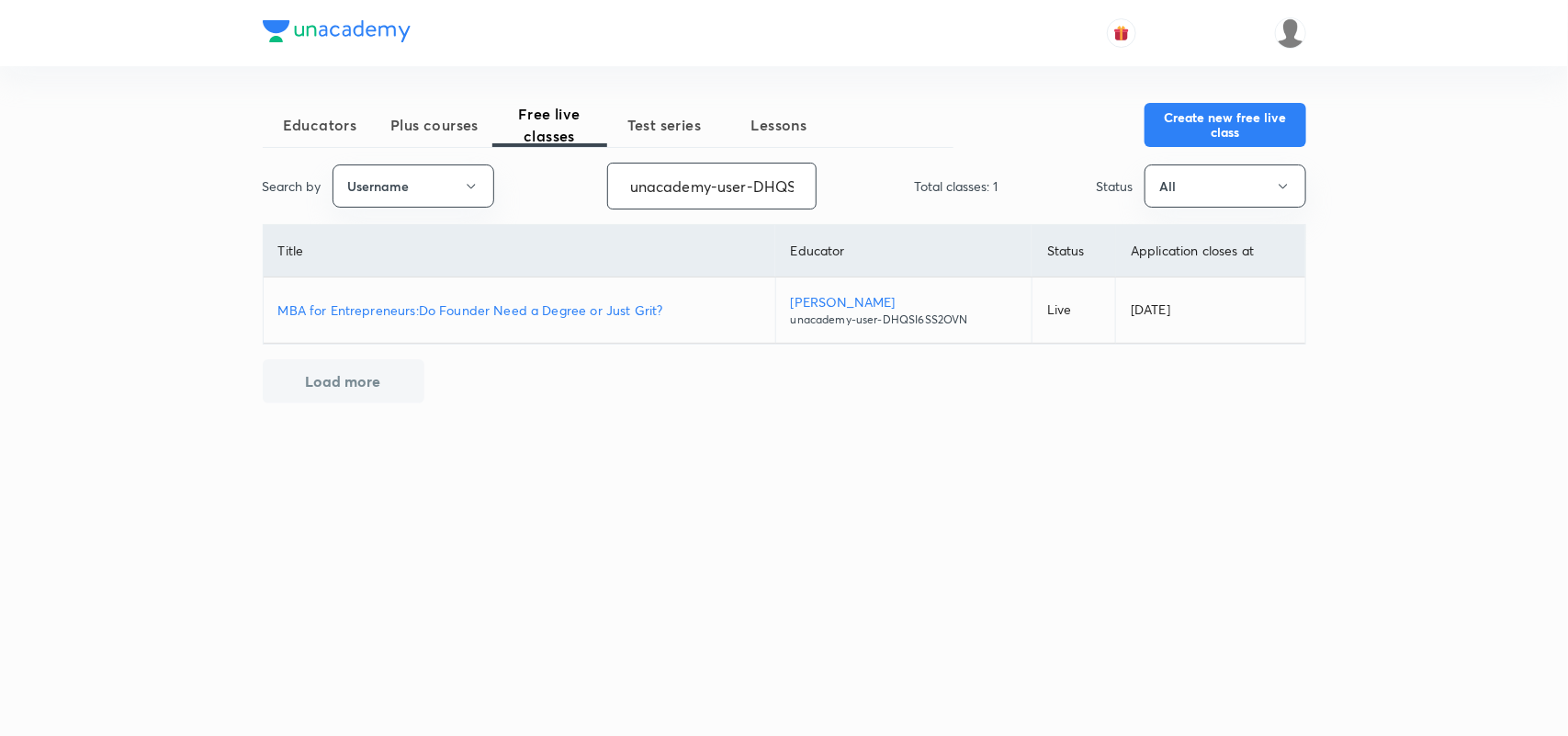 click on "MBA for Entrepreneurs:Do Founder Need a Degree or Just Grit?" at bounding box center [519, 310] 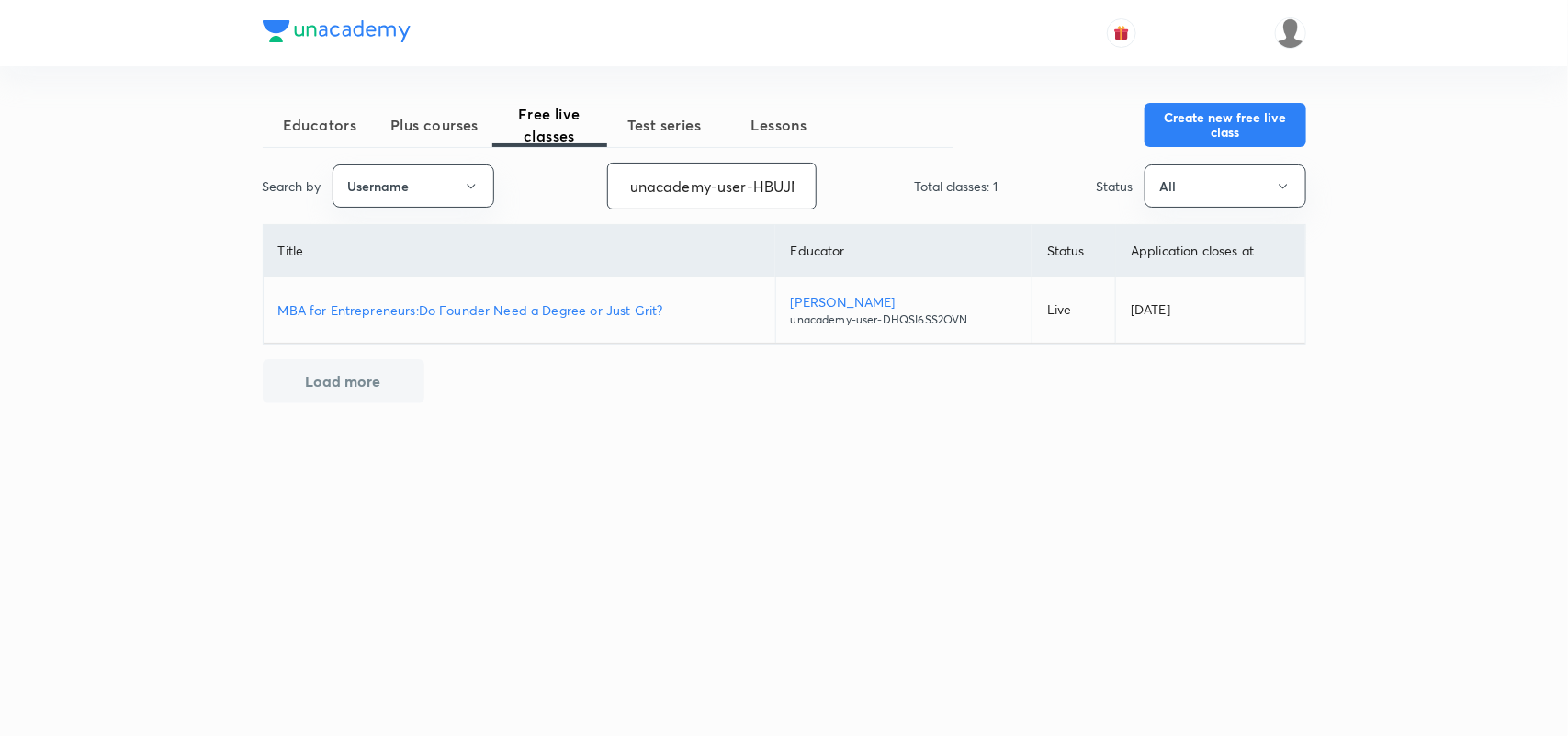scroll, scrollTop: 0, scrollLeft: 78, axis: horizontal 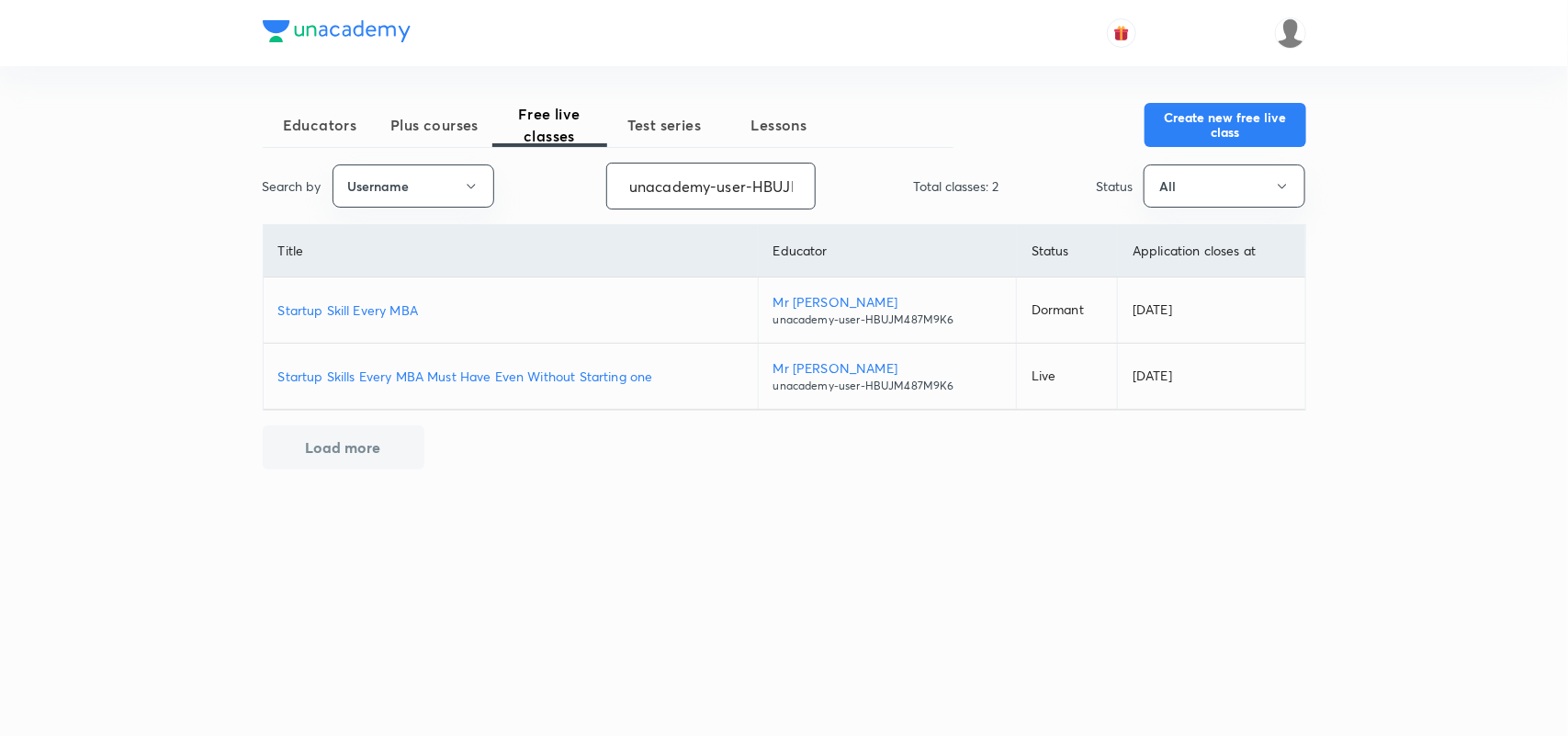 click on "Startup Skills Every MBA Must Have Even Without Starting one" at bounding box center (511, 376) 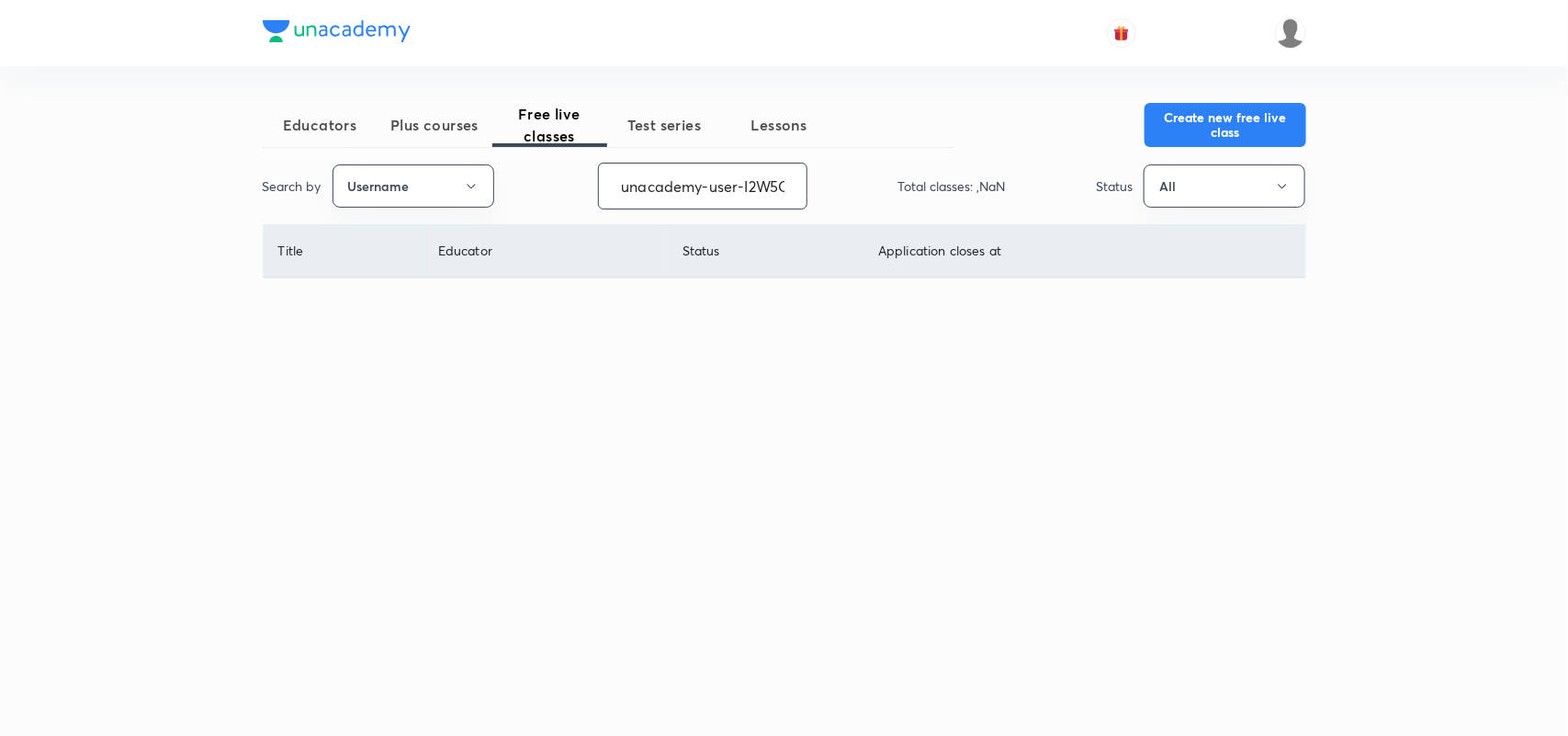 scroll, scrollTop: 0, scrollLeft: 80, axis: horizontal 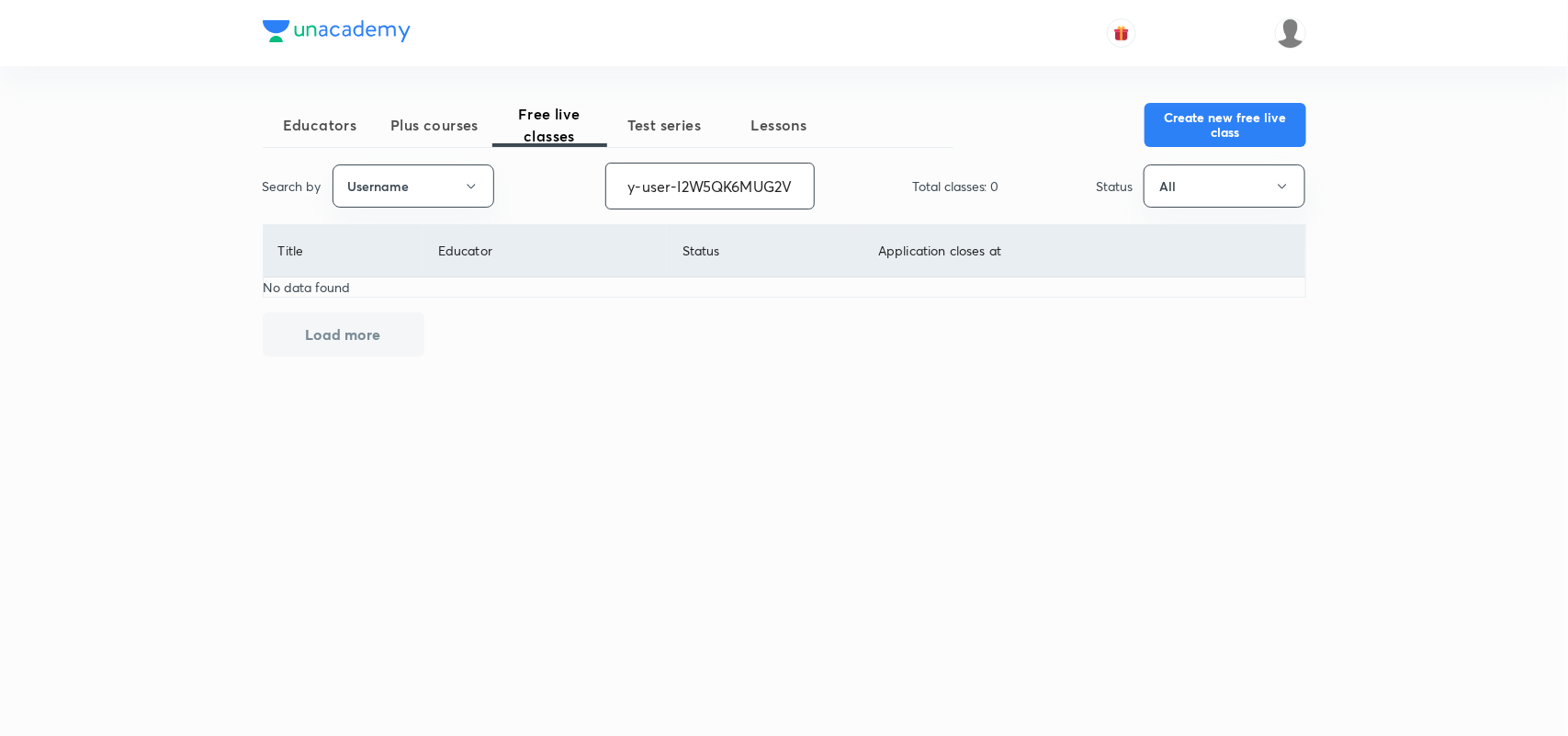 type on "unacademy-user-I2W5QK6MUG2V" 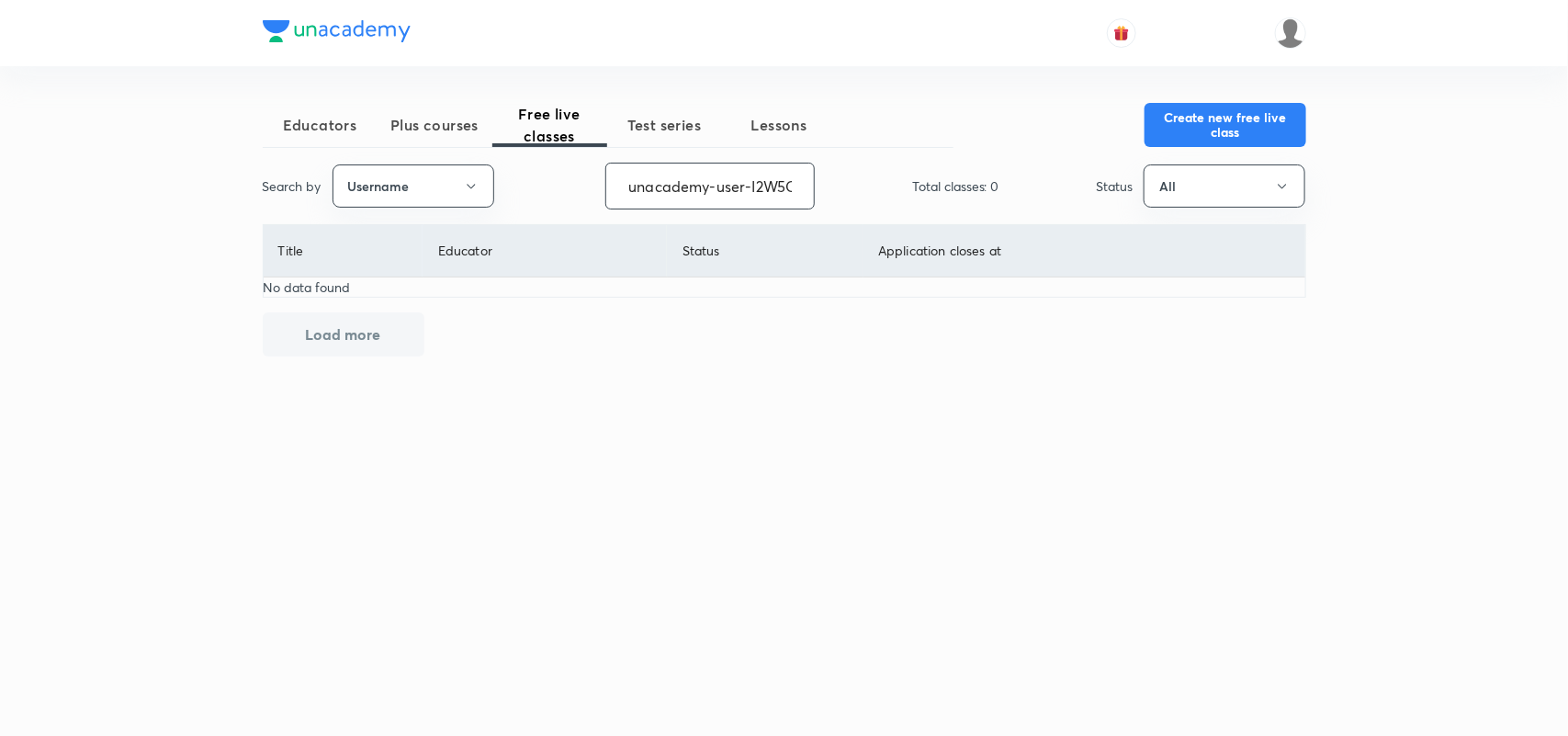 click on "unacademy-user-I2W5QK6MUG2V" at bounding box center (710, 186) 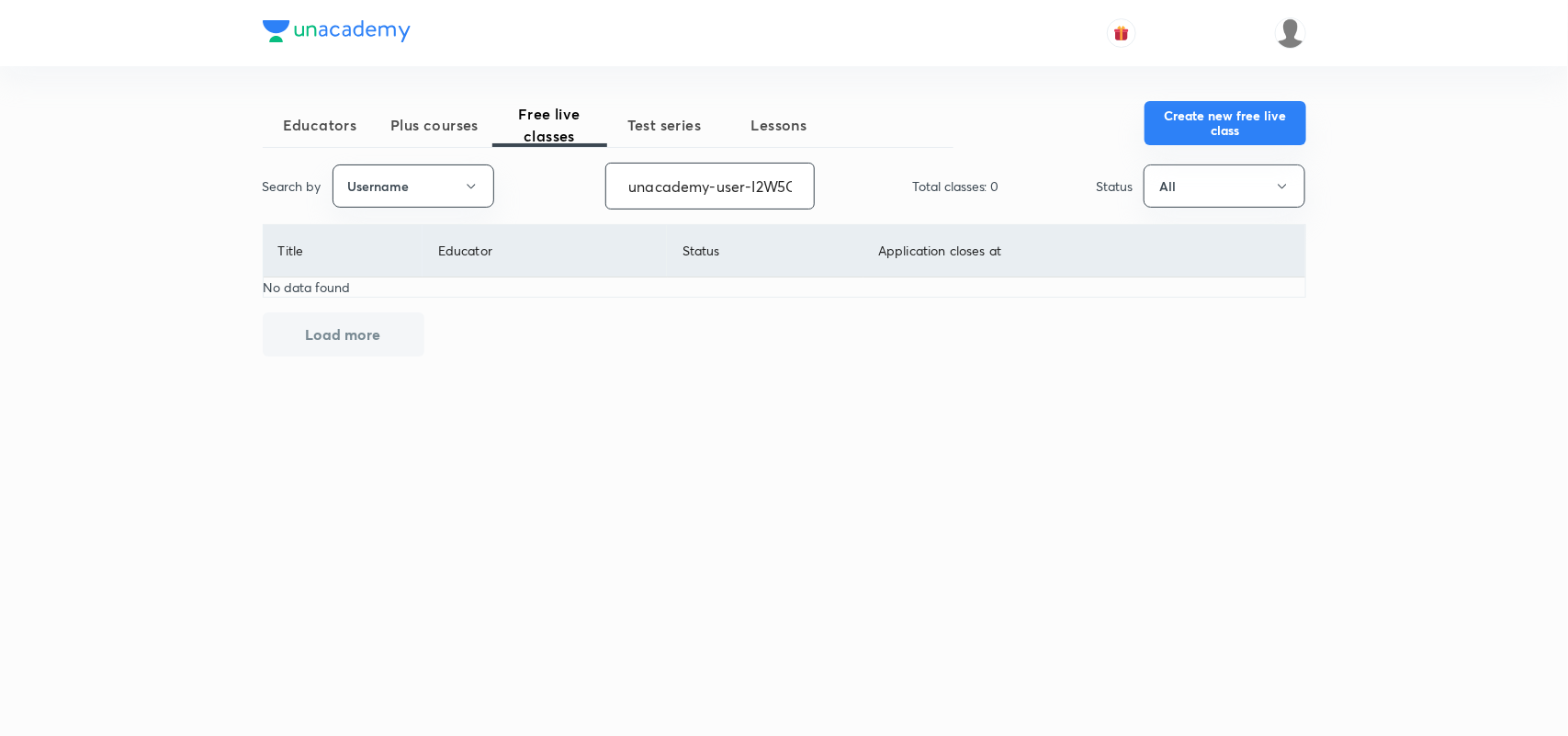 click on "Create new free live class" at bounding box center [1225, 123] 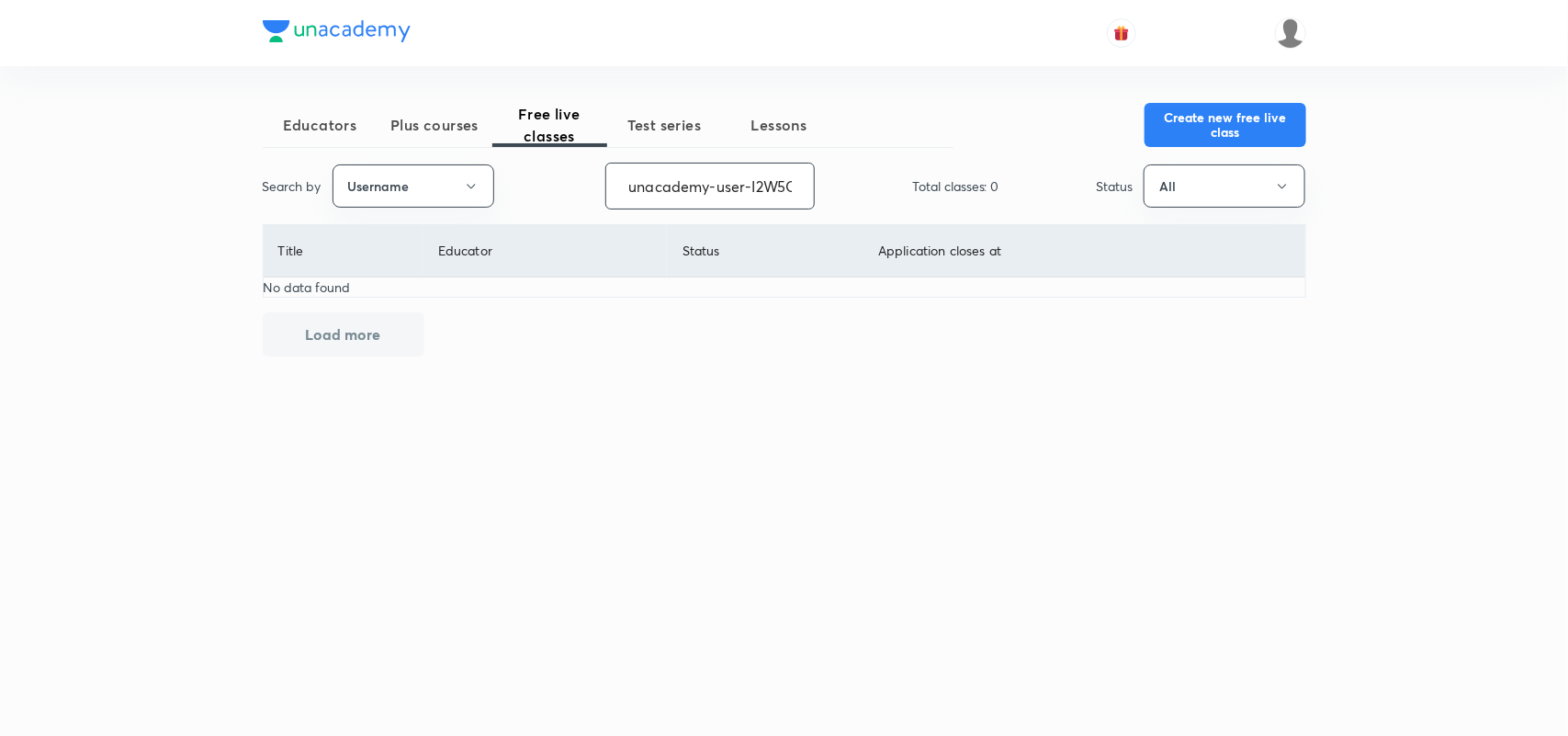 click on "unacademy-user-I2W5QK6MUG2V" at bounding box center [710, 186] 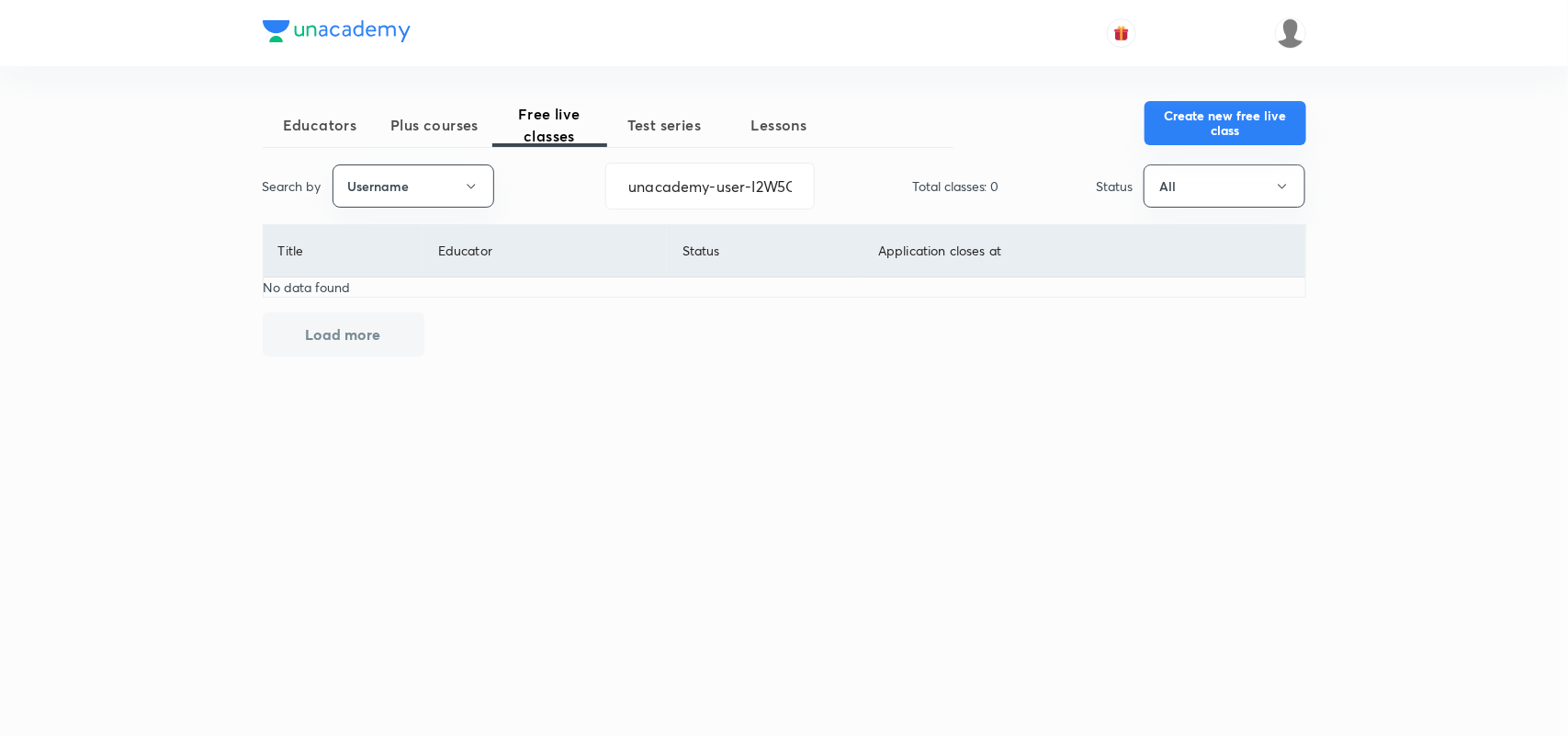 click on "Create new free live class" at bounding box center (1225, 123) 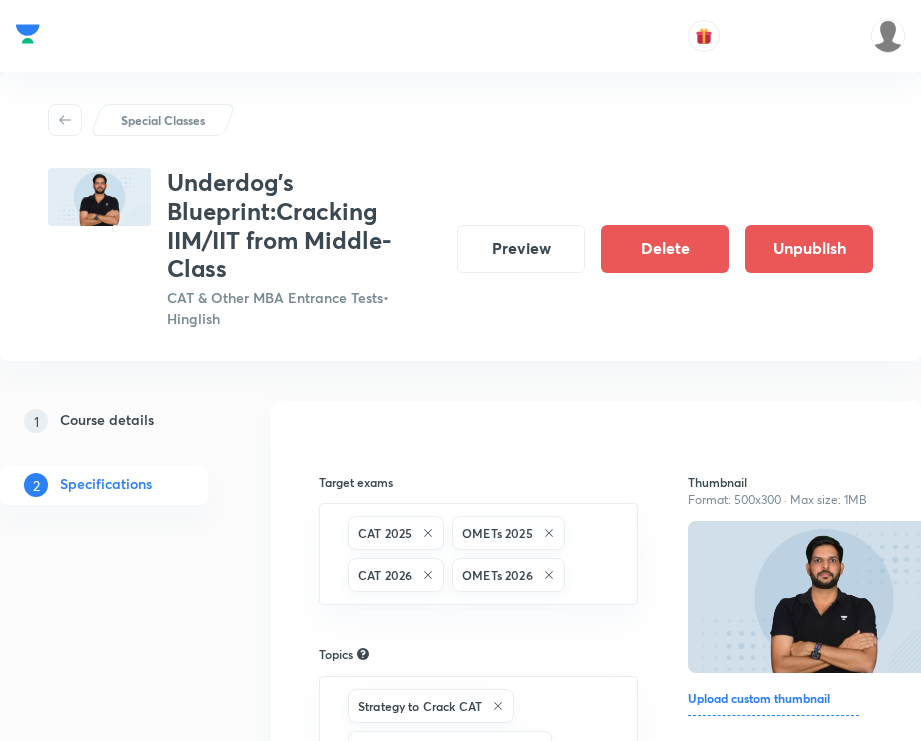 scroll, scrollTop: 0, scrollLeft: 0, axis: both 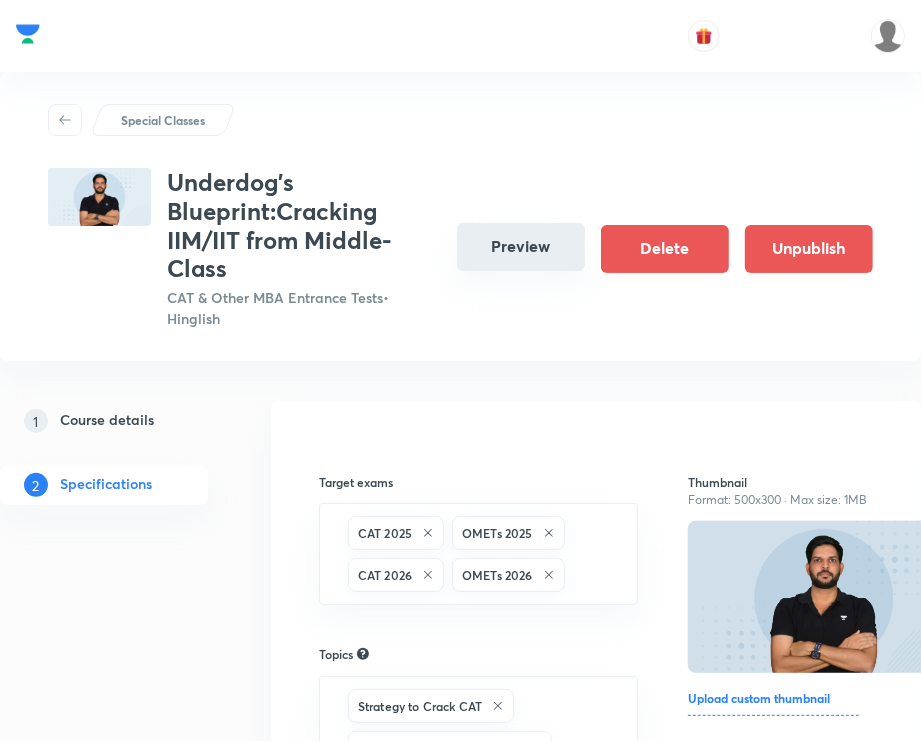 click on "Preview" at bounding box center (521, 247) 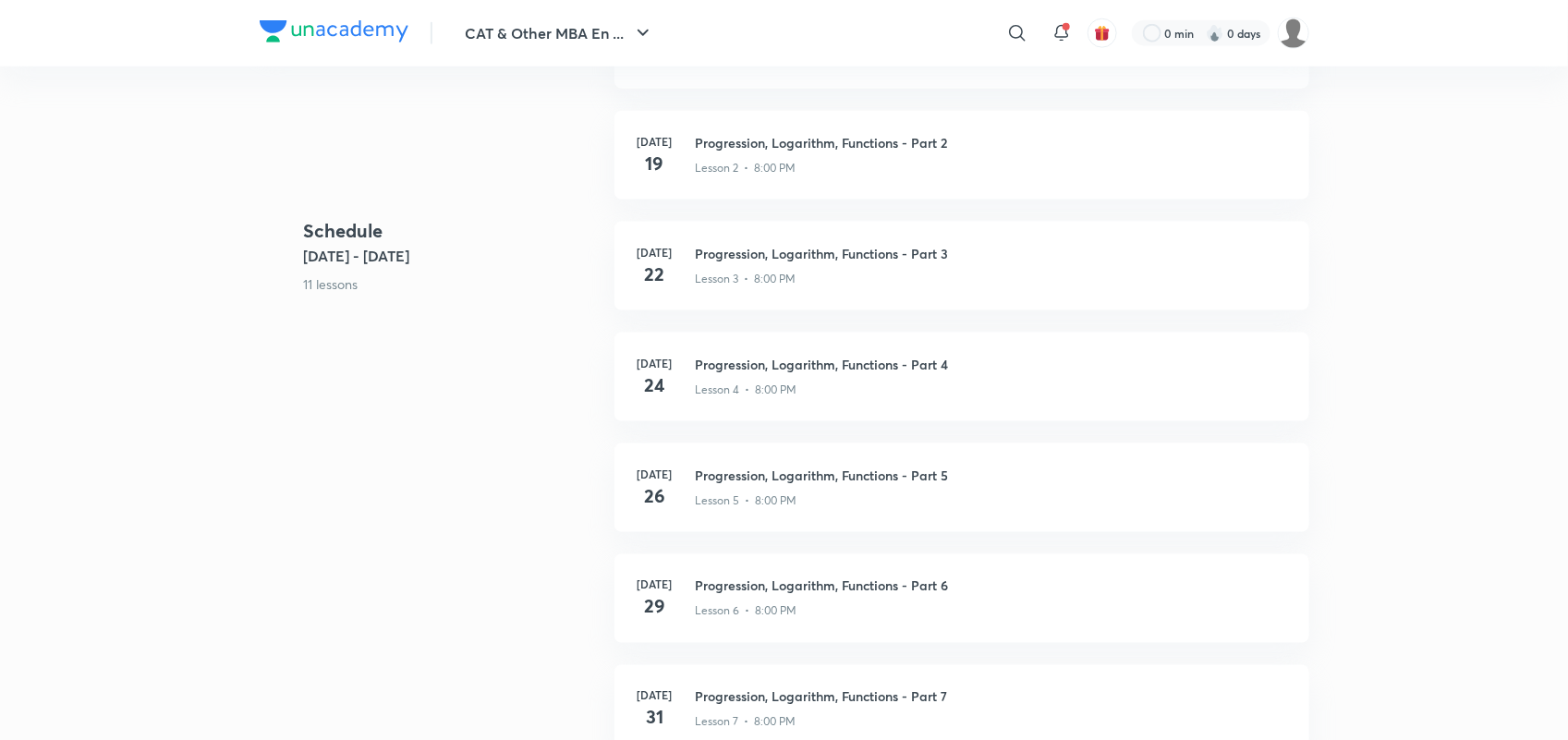 scroll, scrollTop: 995, scrollLeft: 0, axis: vertical 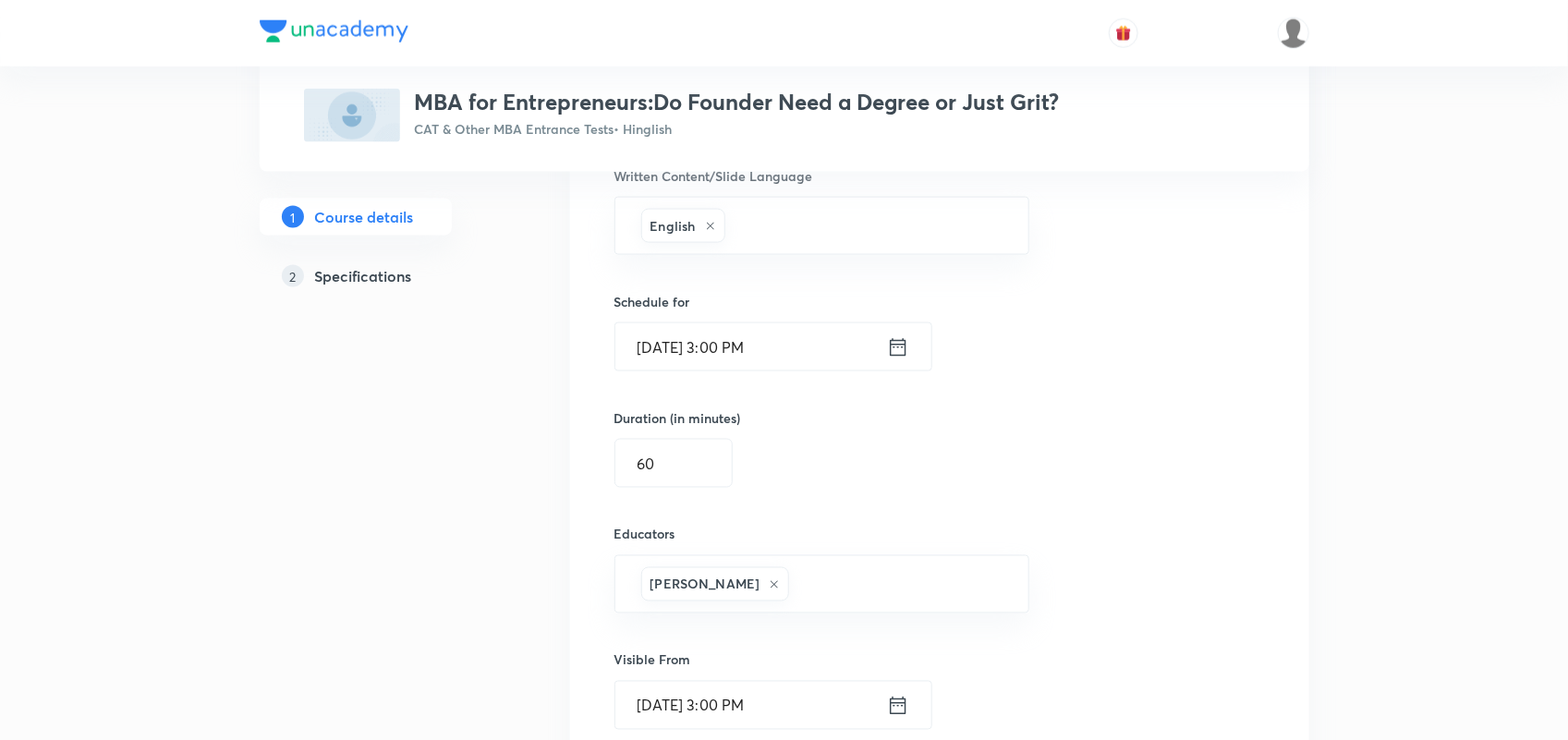 click 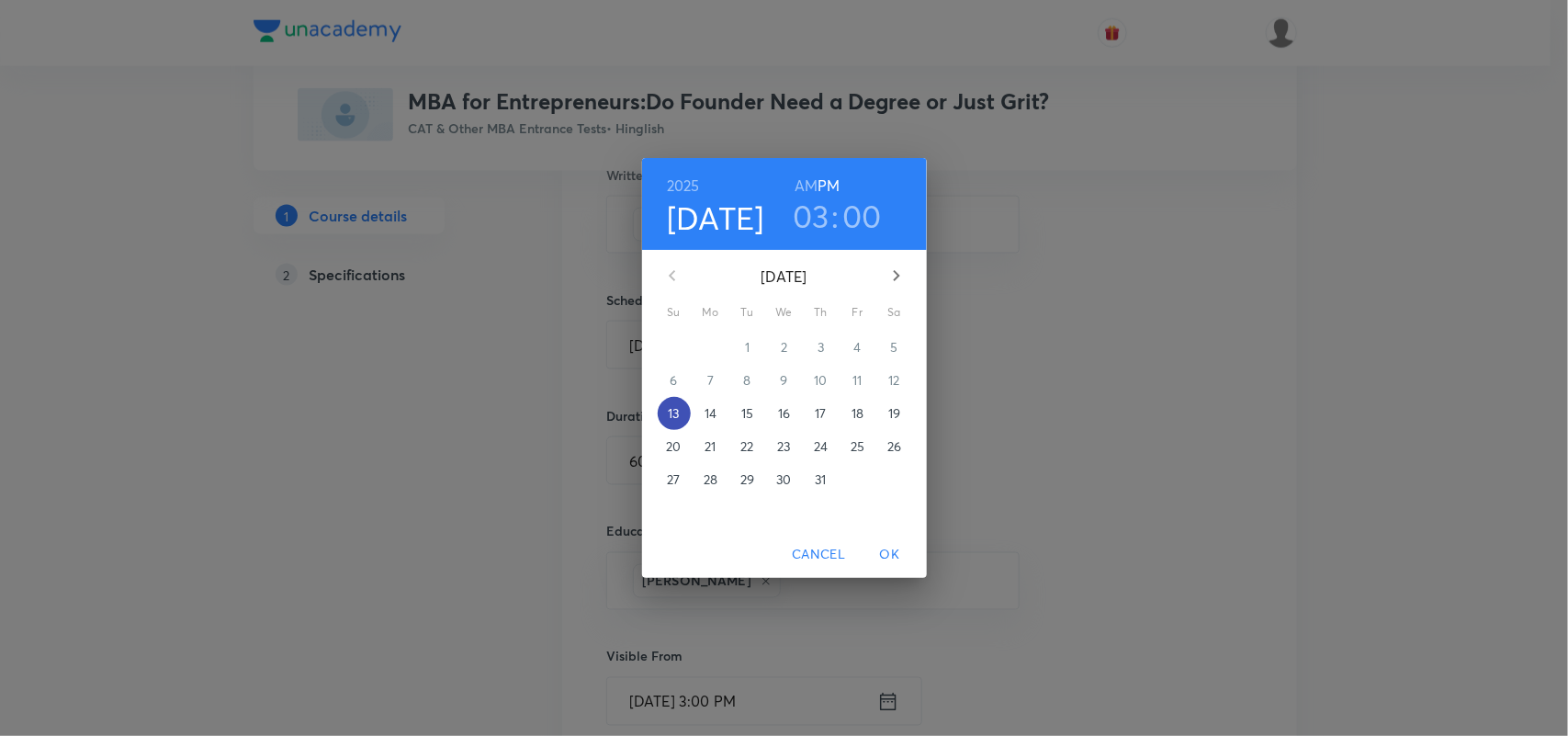 click on "13" at bounding box center [674, 413] 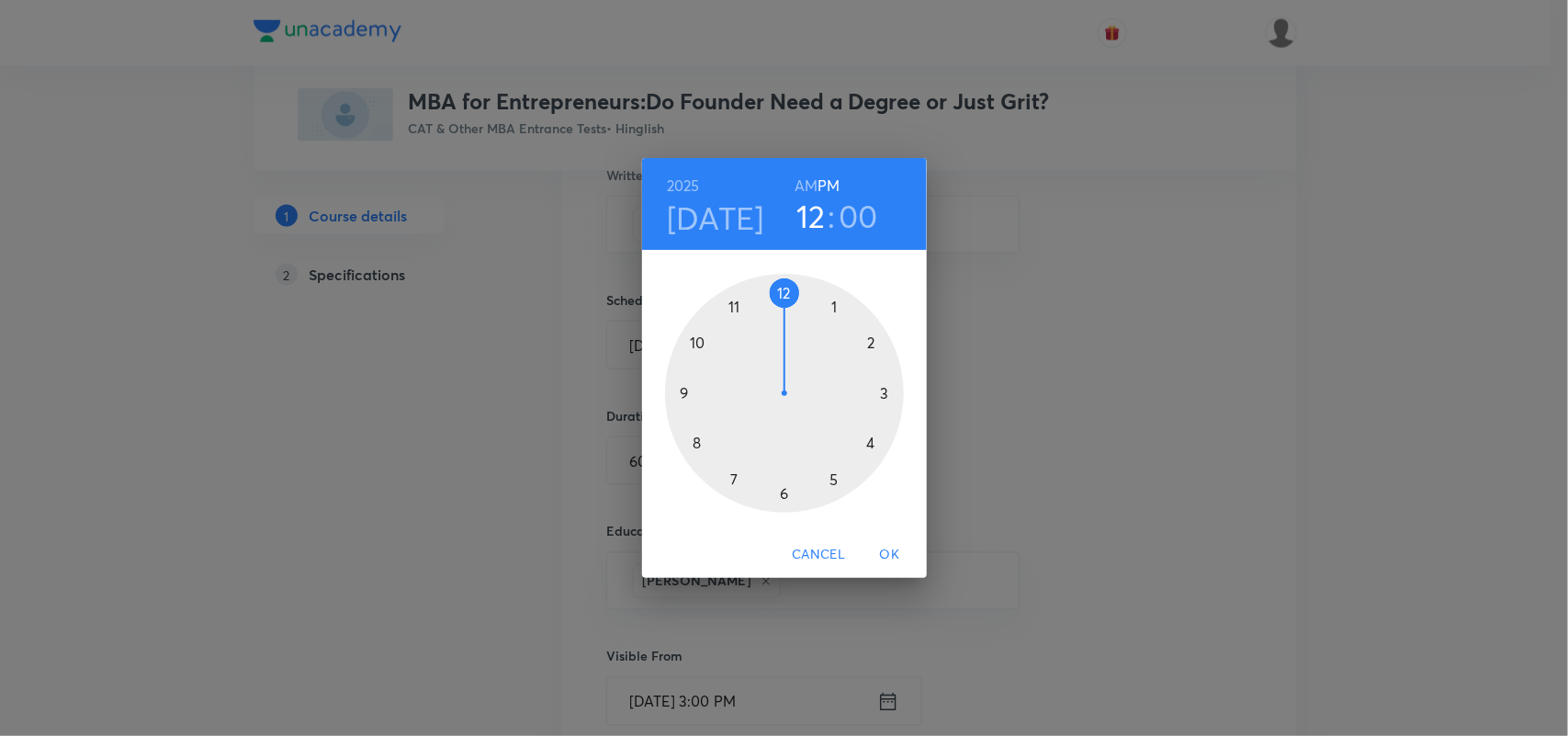 drag, startPoint x: 878, startPoint y: 392, endPoint x: 777, endPoint y: 323, distance: 122.31925 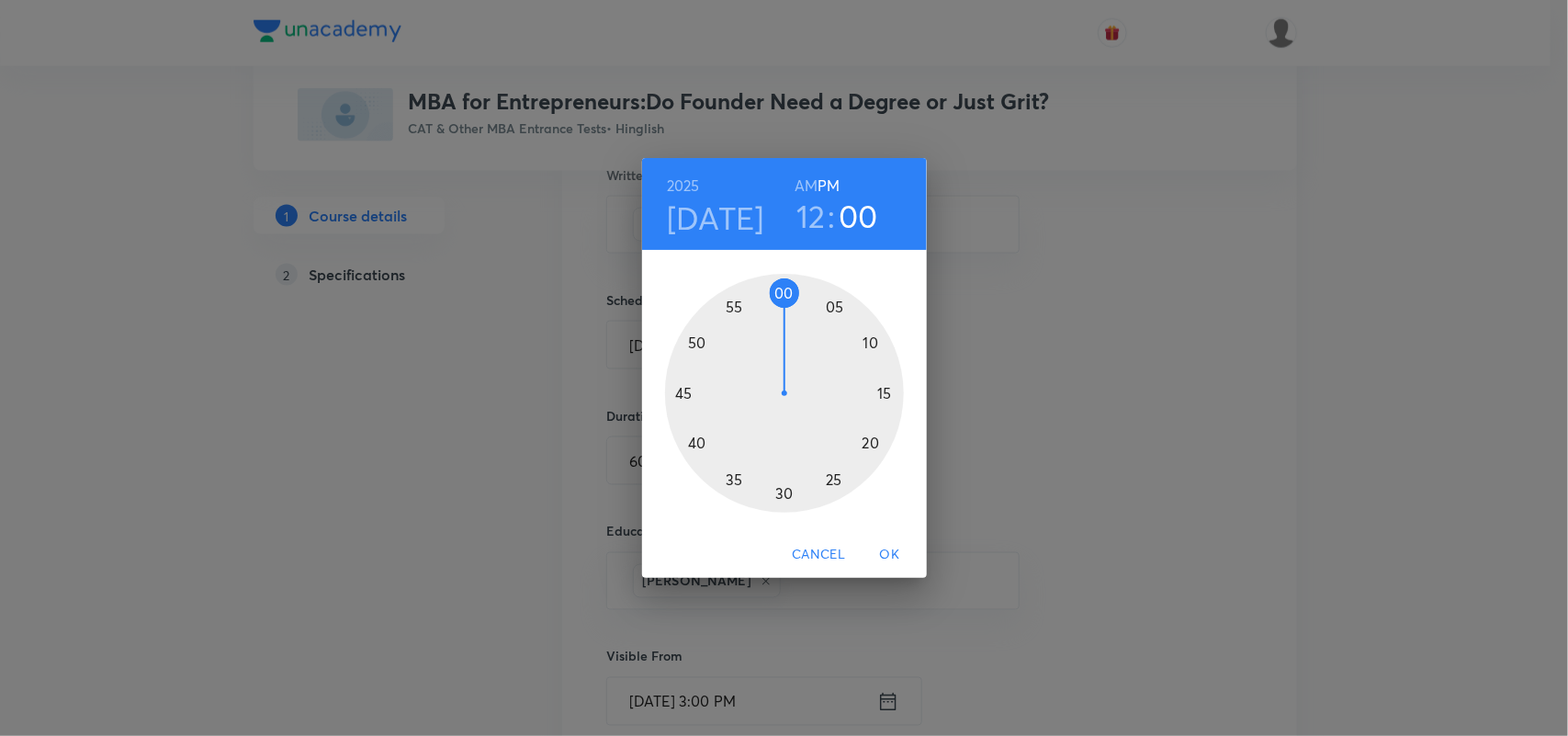 click on "OK" at bounding box center (890, 554) 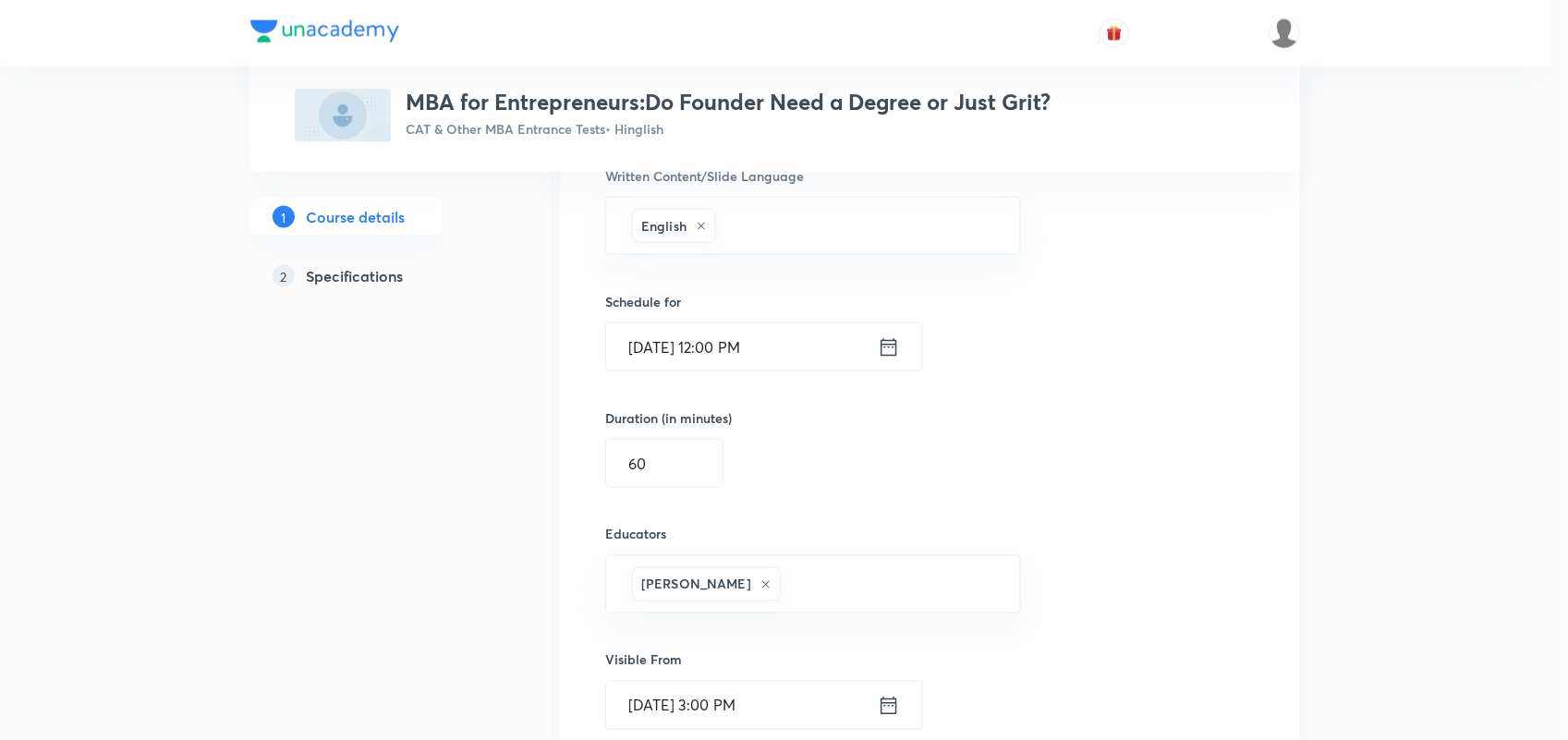 scroll, scrollTop: 1236, scrollLeft: 0, axis: vertical 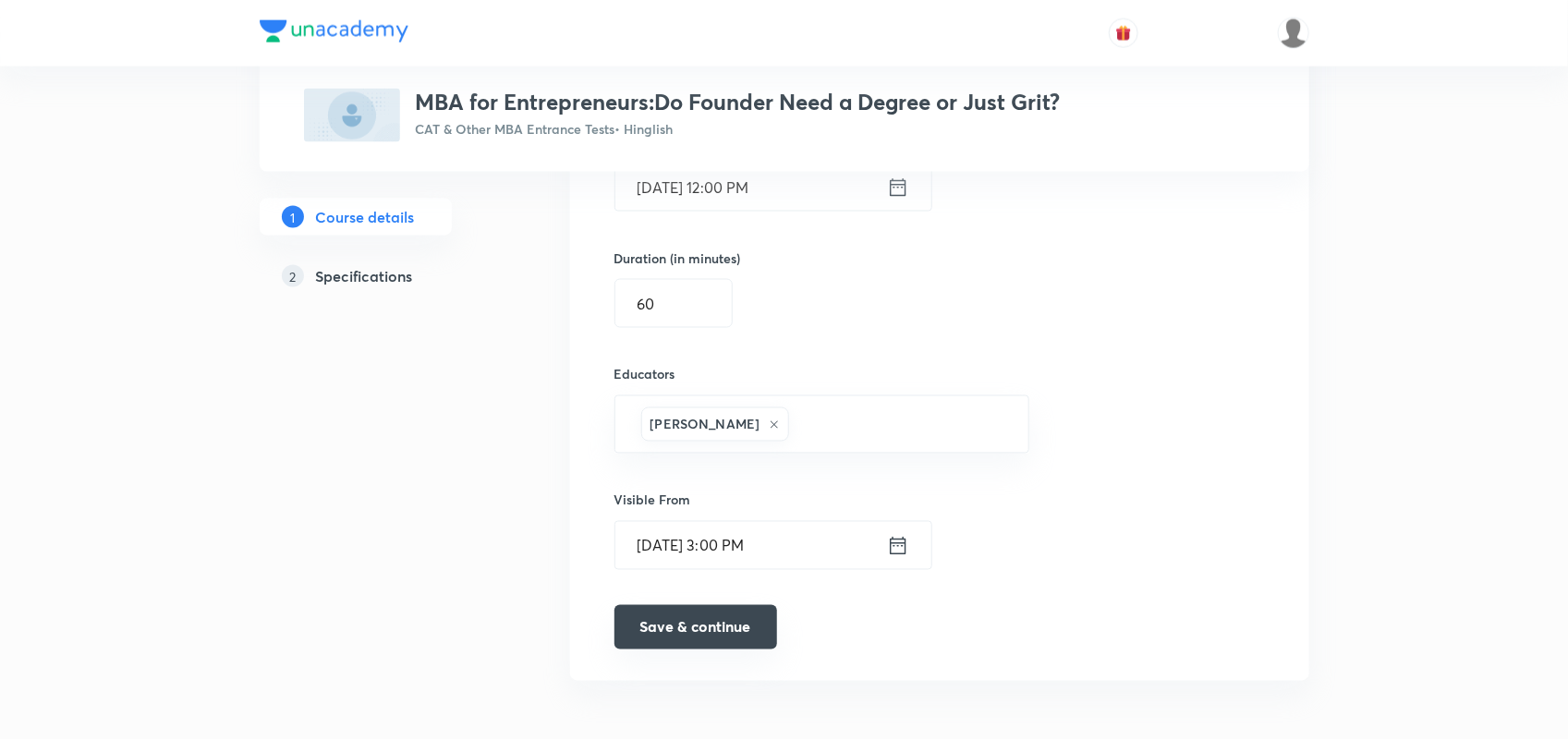 click on "Save & continue" at bounding box center (696, 627) 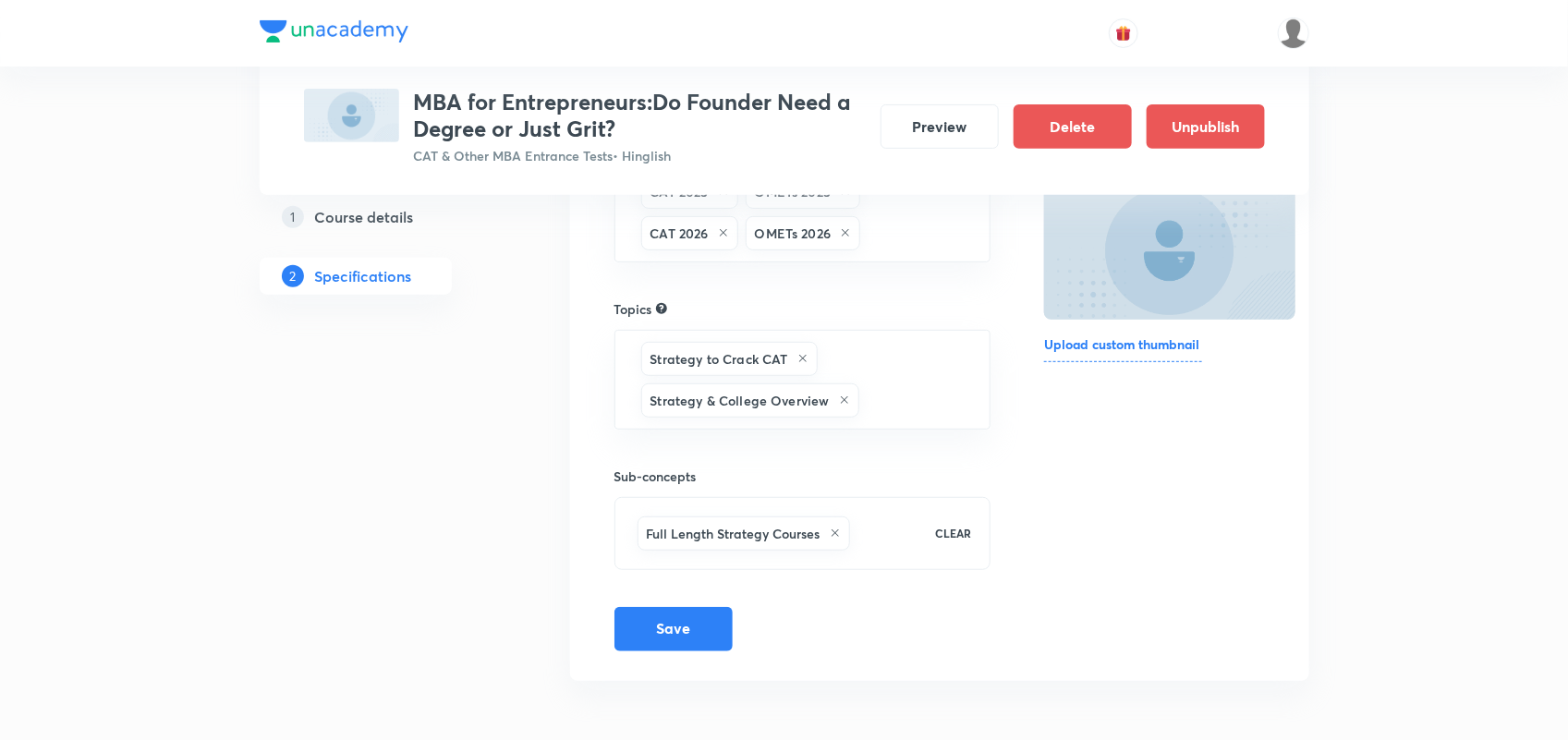 scroll, scrollTop: 0, scrollLeft: 0, axis: both 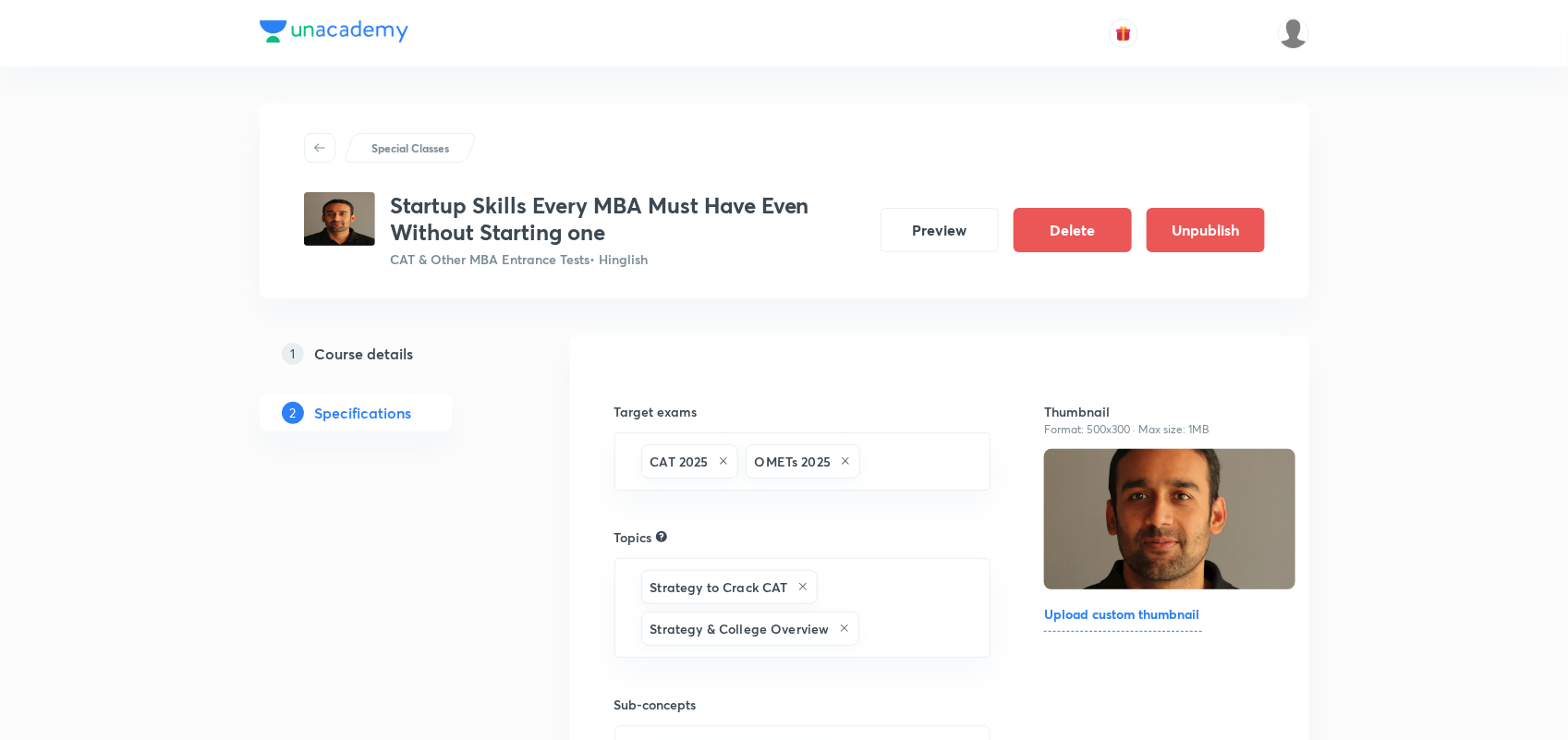 click on "Course details" at bounding box center (364, 354) 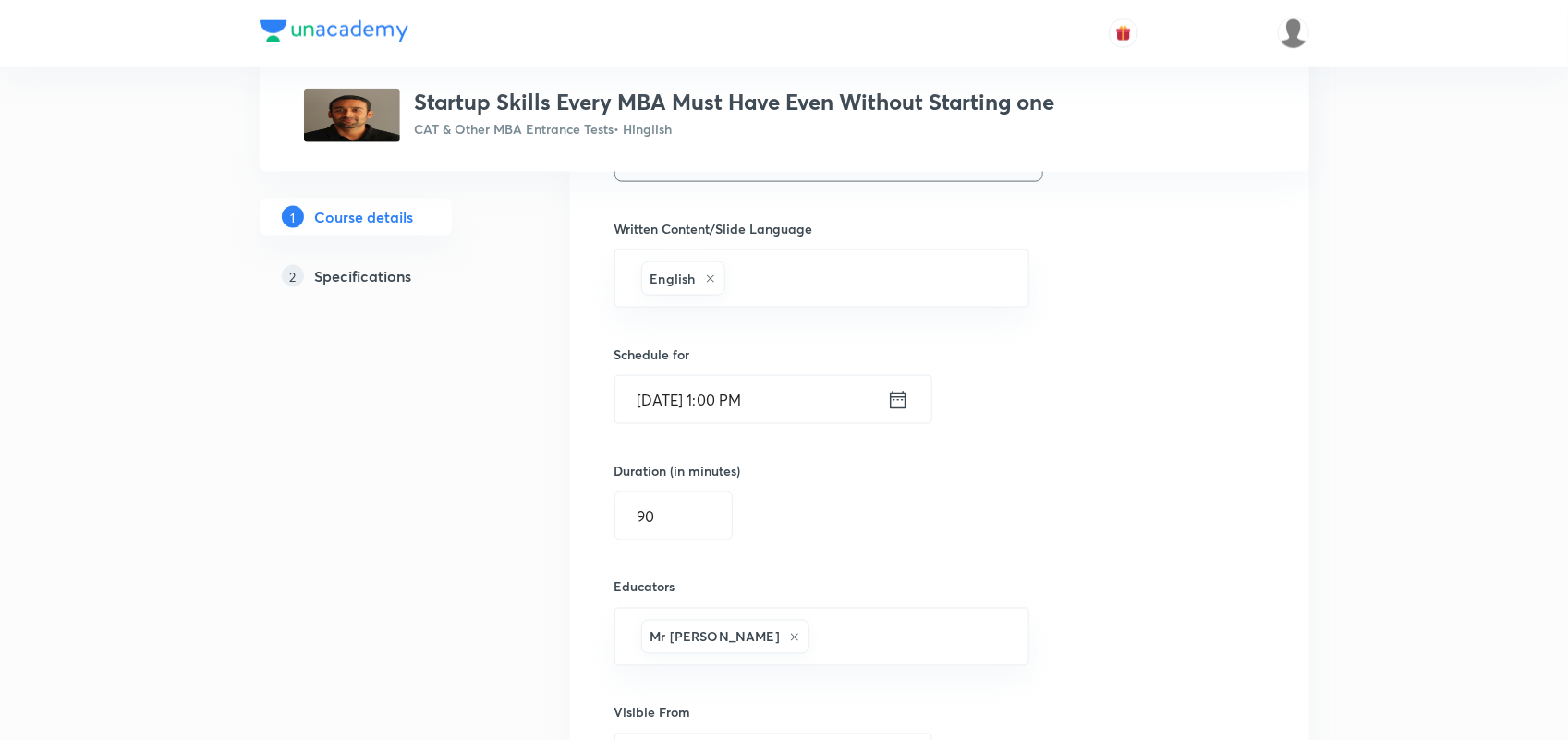 scroll, scrollTop: 1221, scrollLeft: 0, axis: vertical 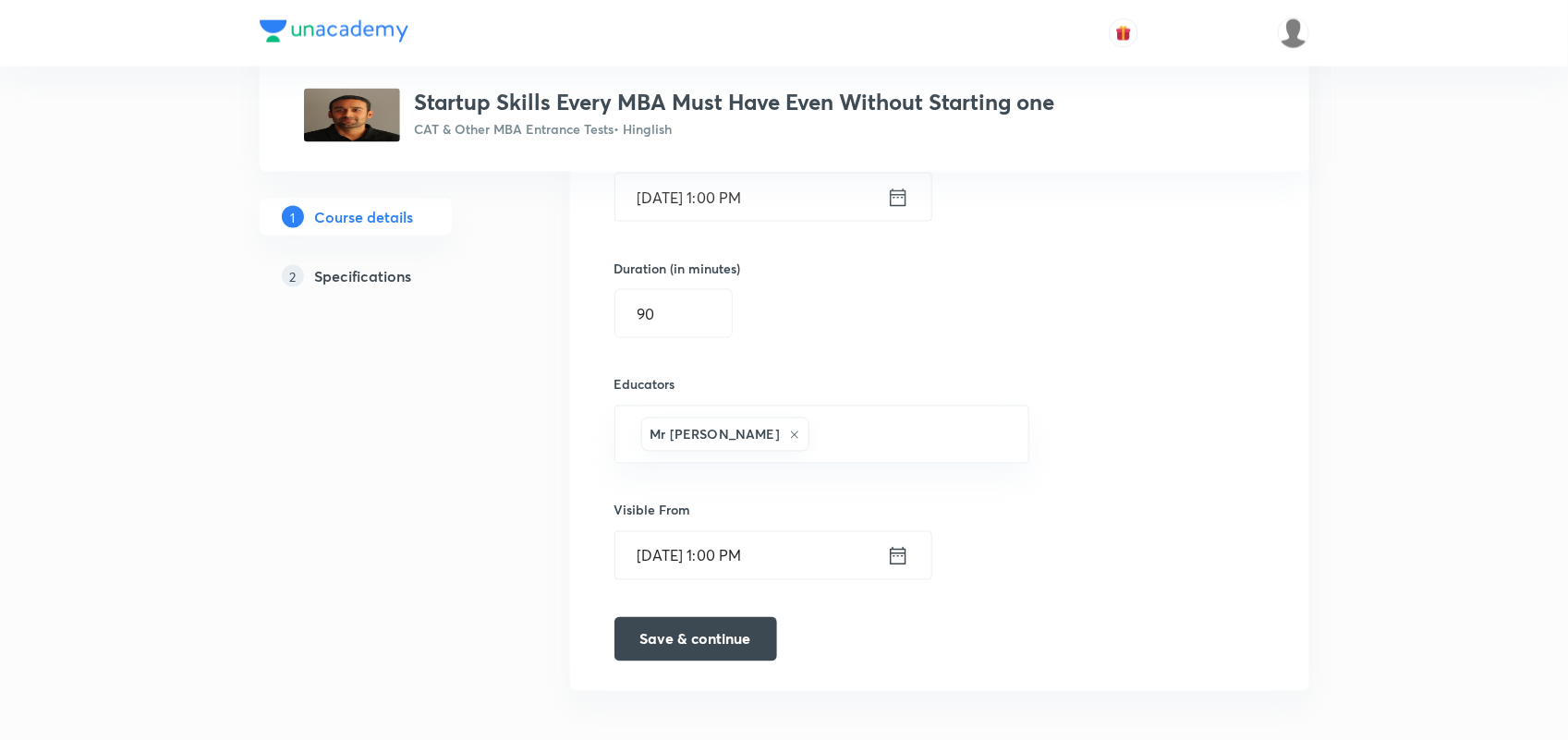 click 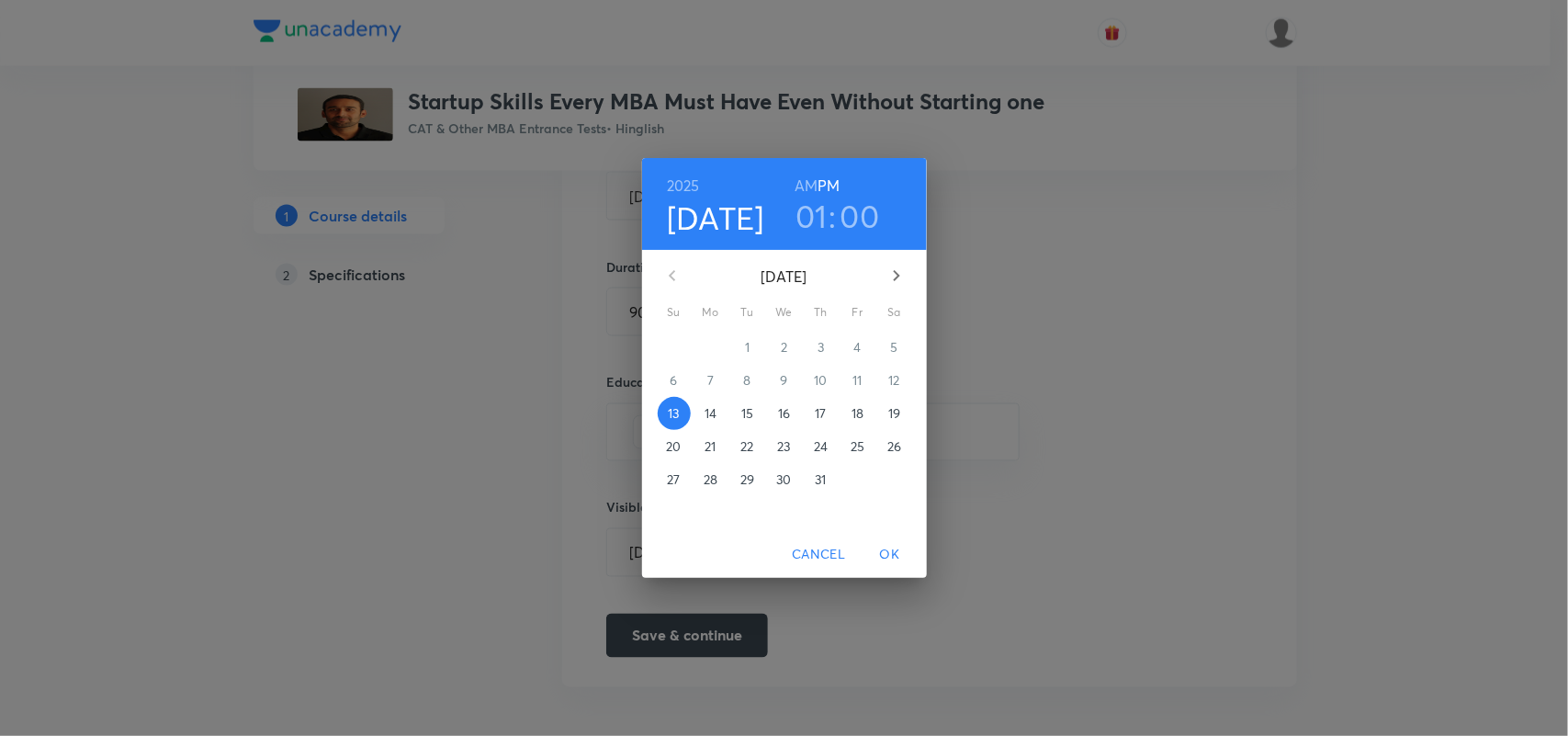 click on "01" at bounding box center [811, 216] 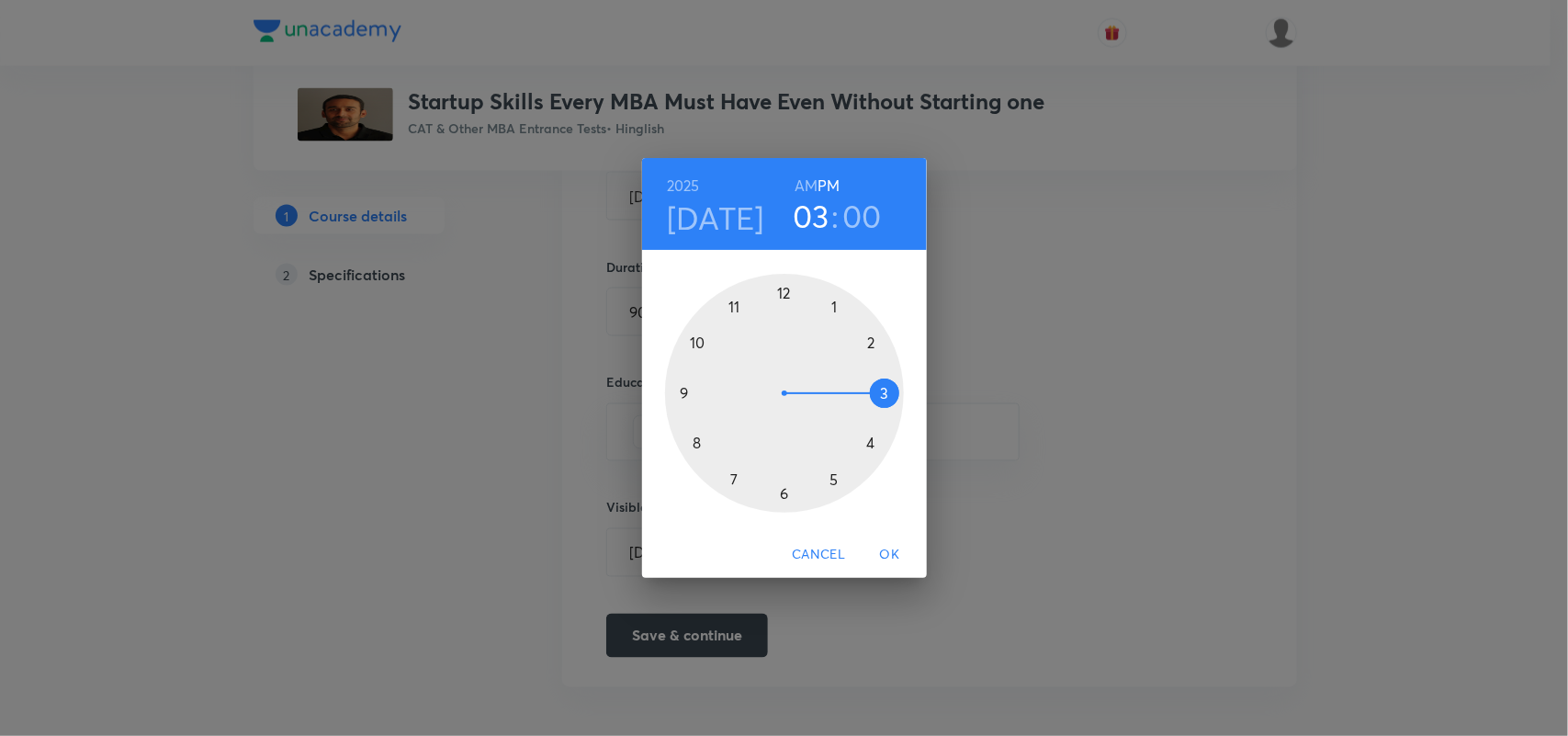 drag, startPoint x: 832, startPoint y: 300, endPoint x: 884, endPoint y: 381, distance: 96.25487 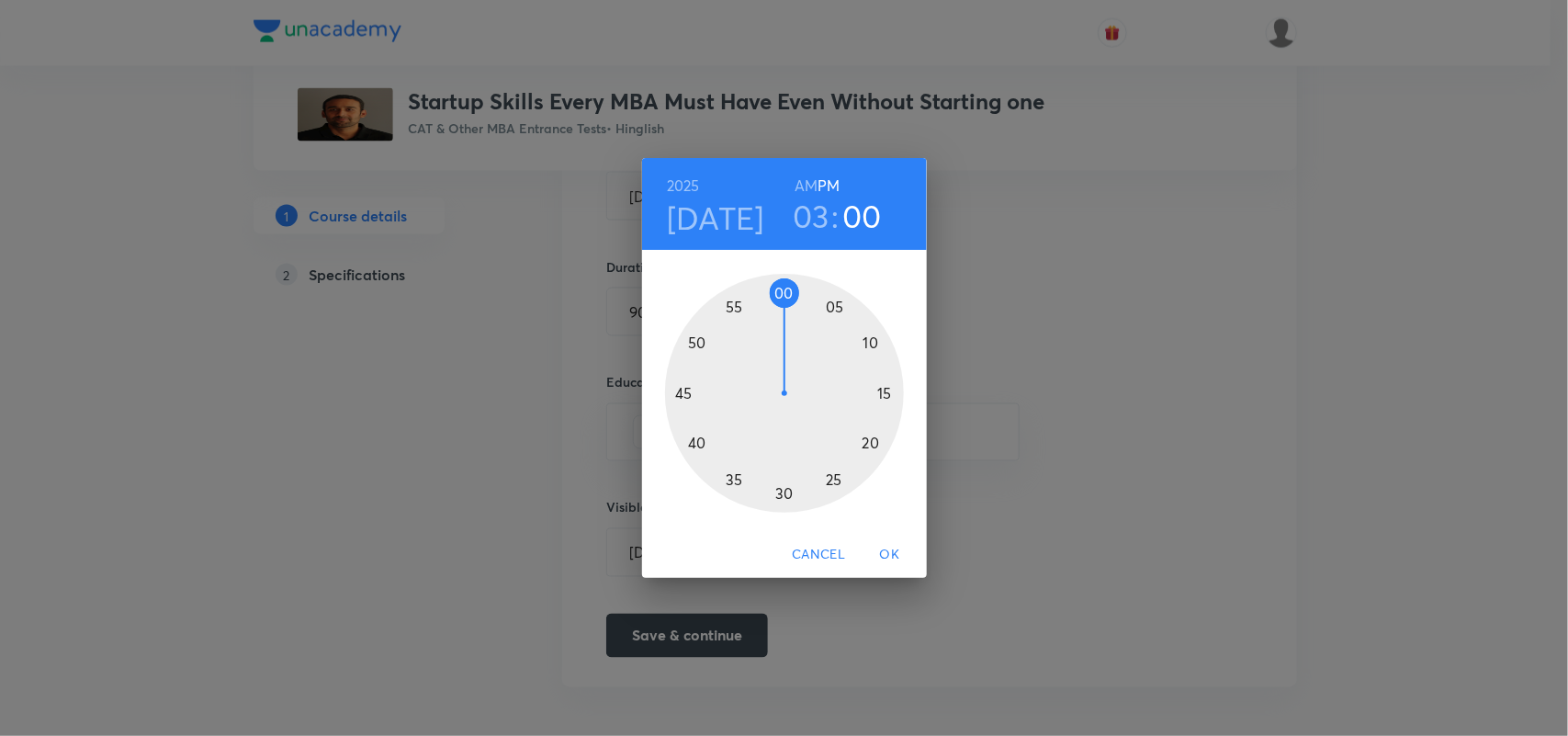 click on "OK" at bounding box center [890, 554] 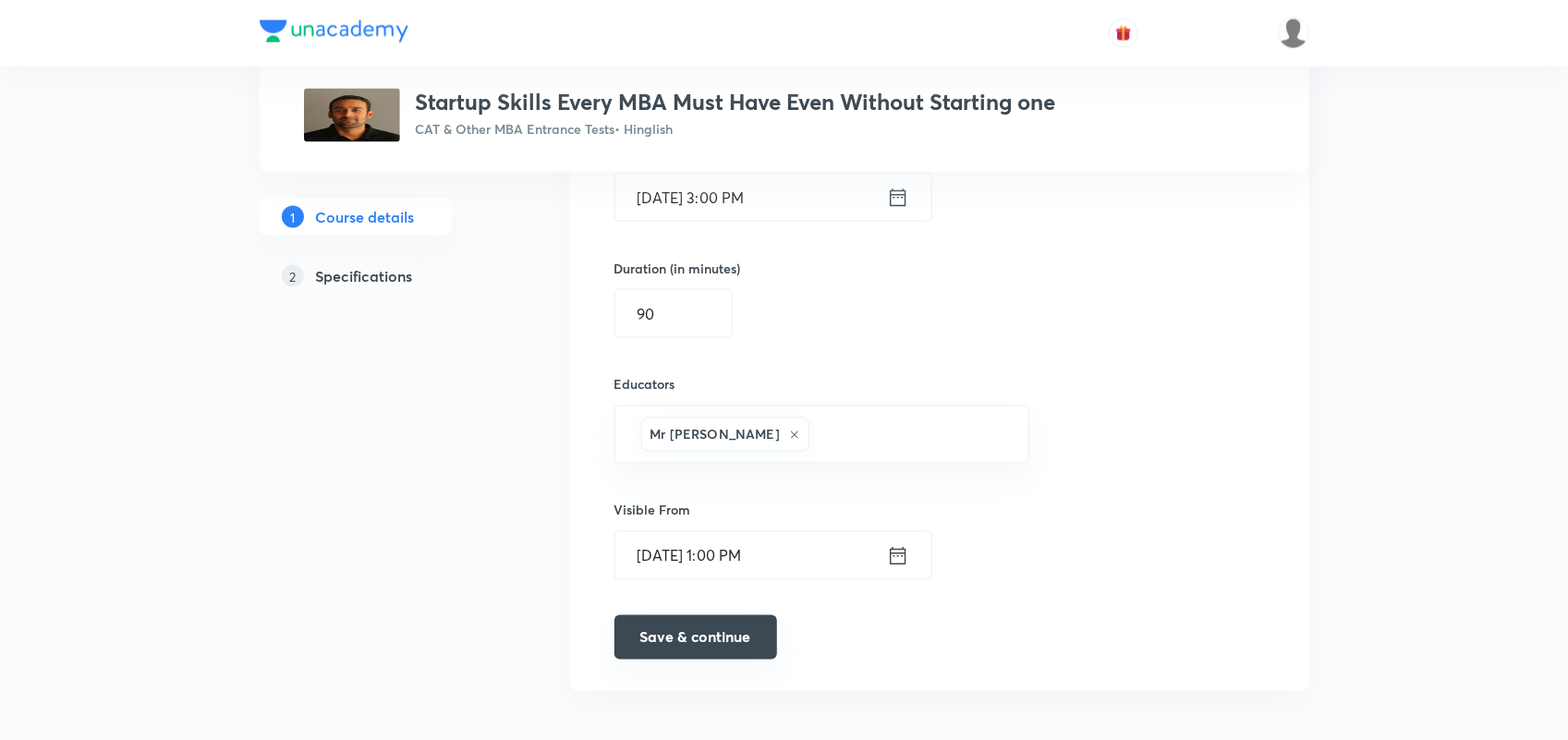 click on "Save & continue" at bounding box center (696, 637) 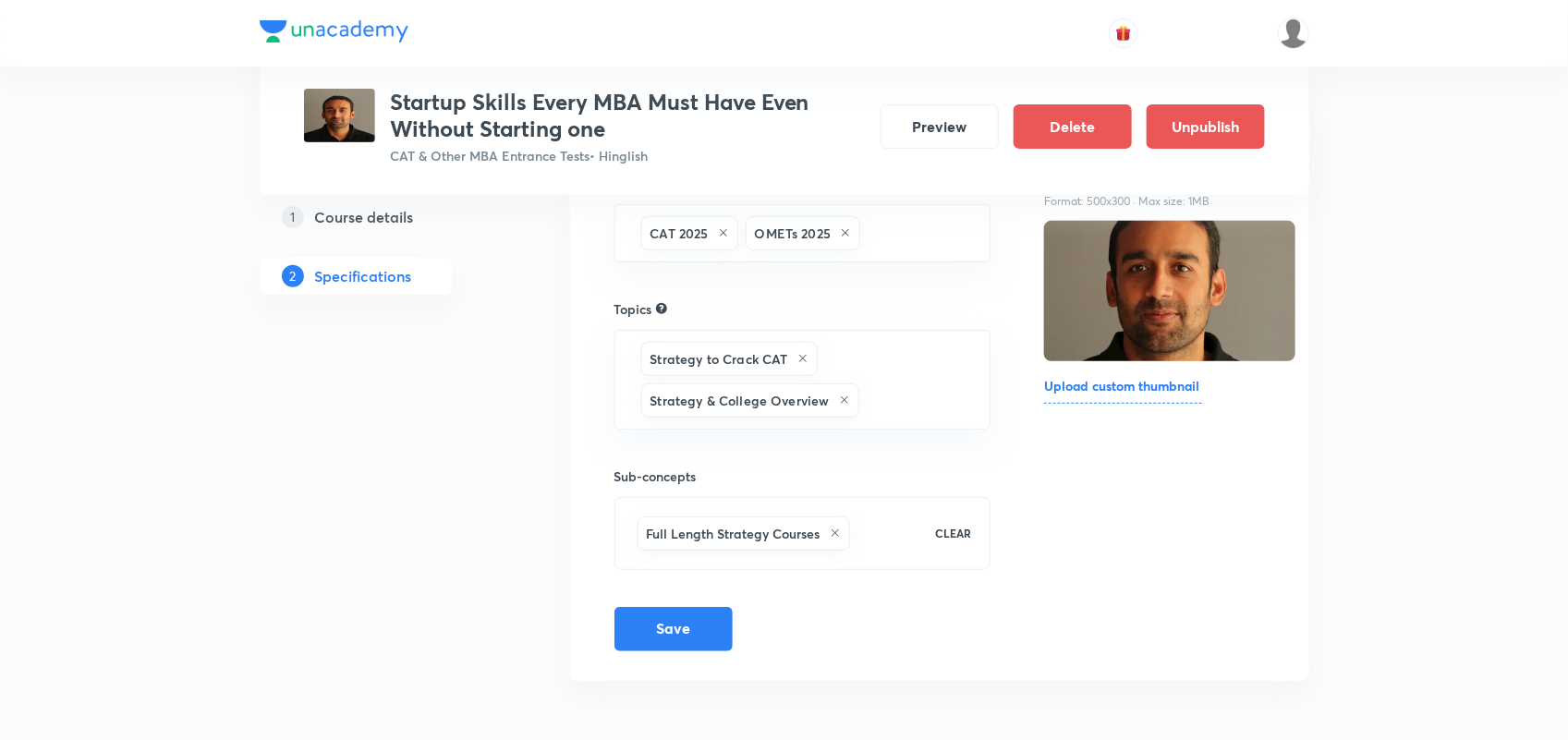 scroll, scrollTop: 0, scrollLeft: 0, axis: both 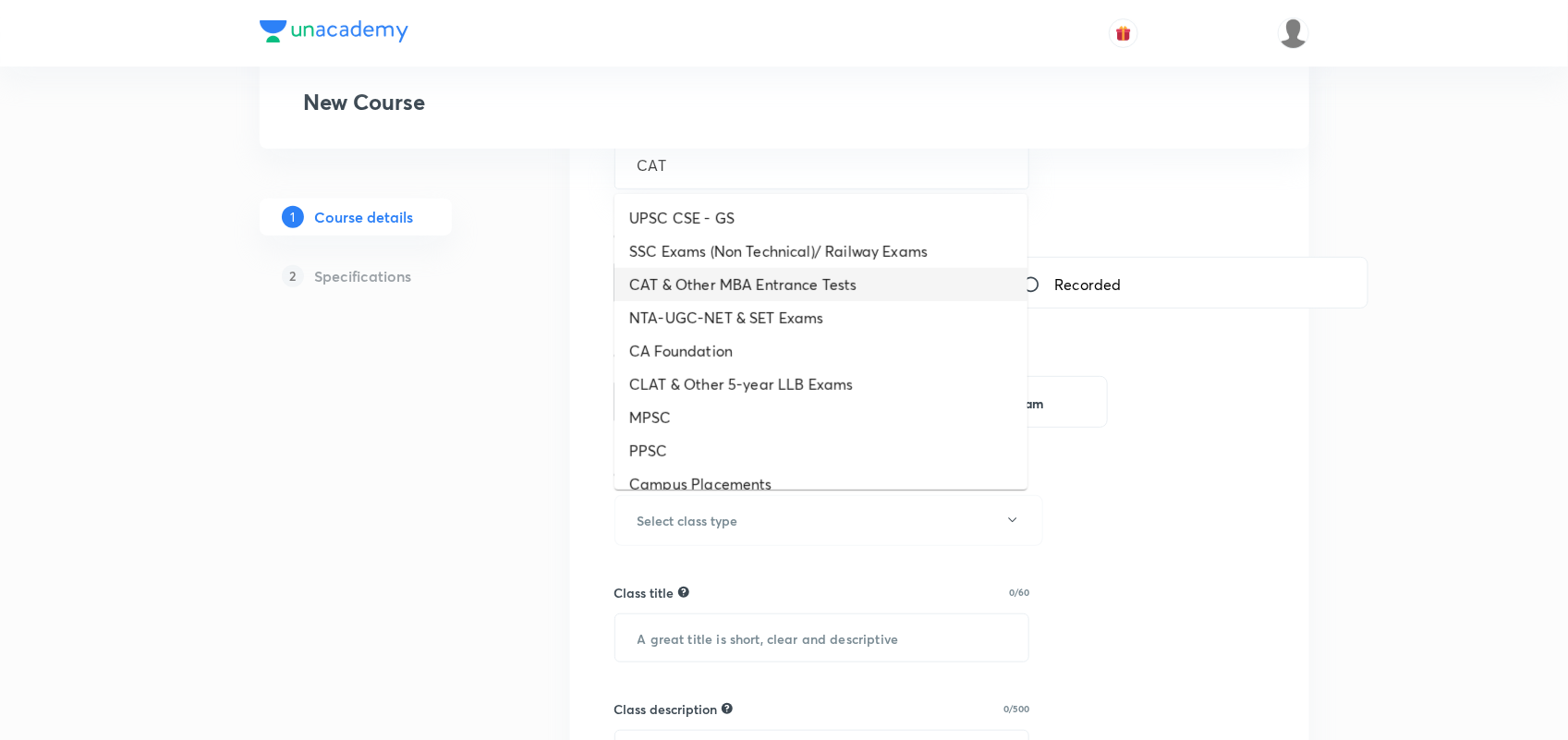 click on "CAT & Other MBA Entrance Tests" at bounding box center [820, 285] 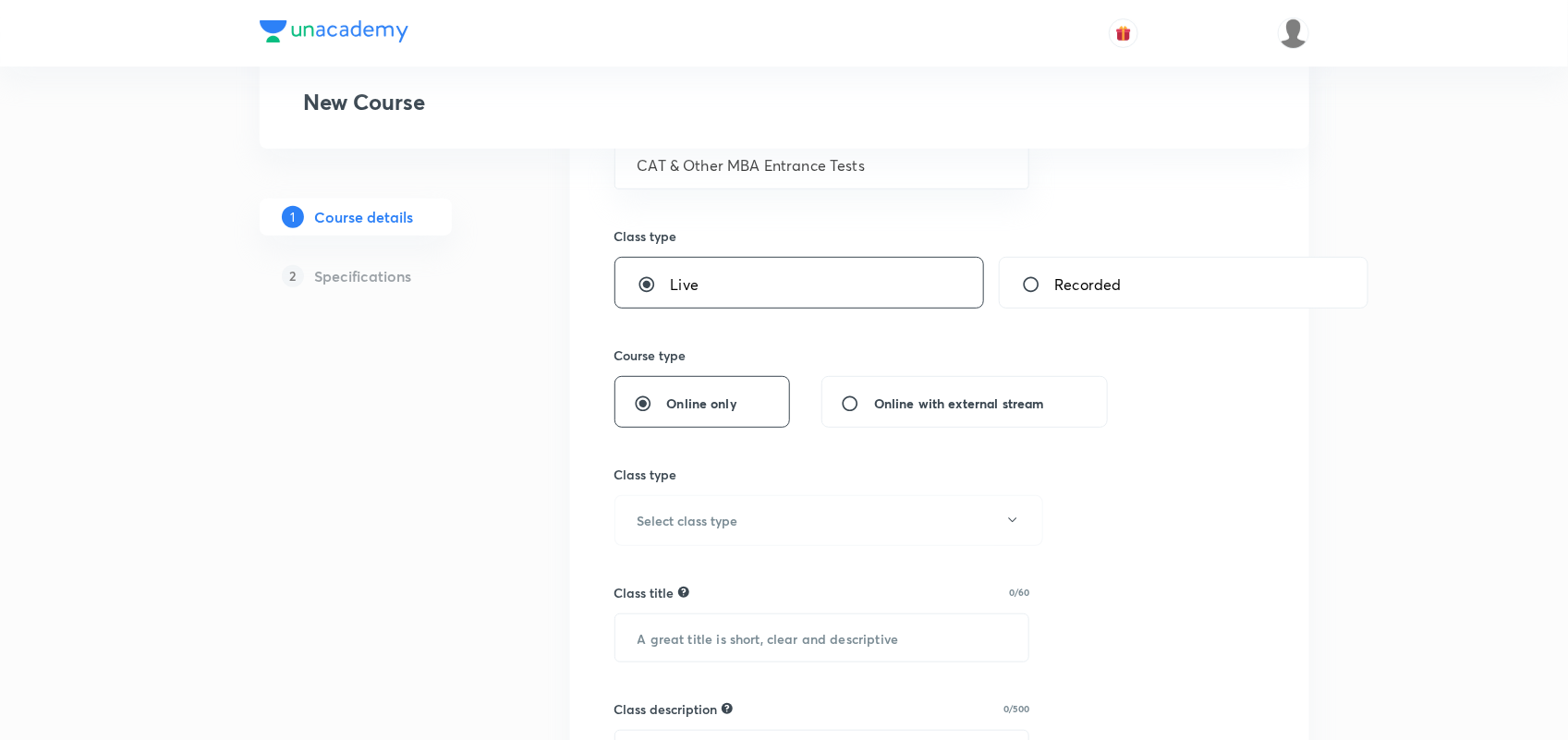 scroll, scrollTop: 458, scrollLeft: 0, axis: vertical 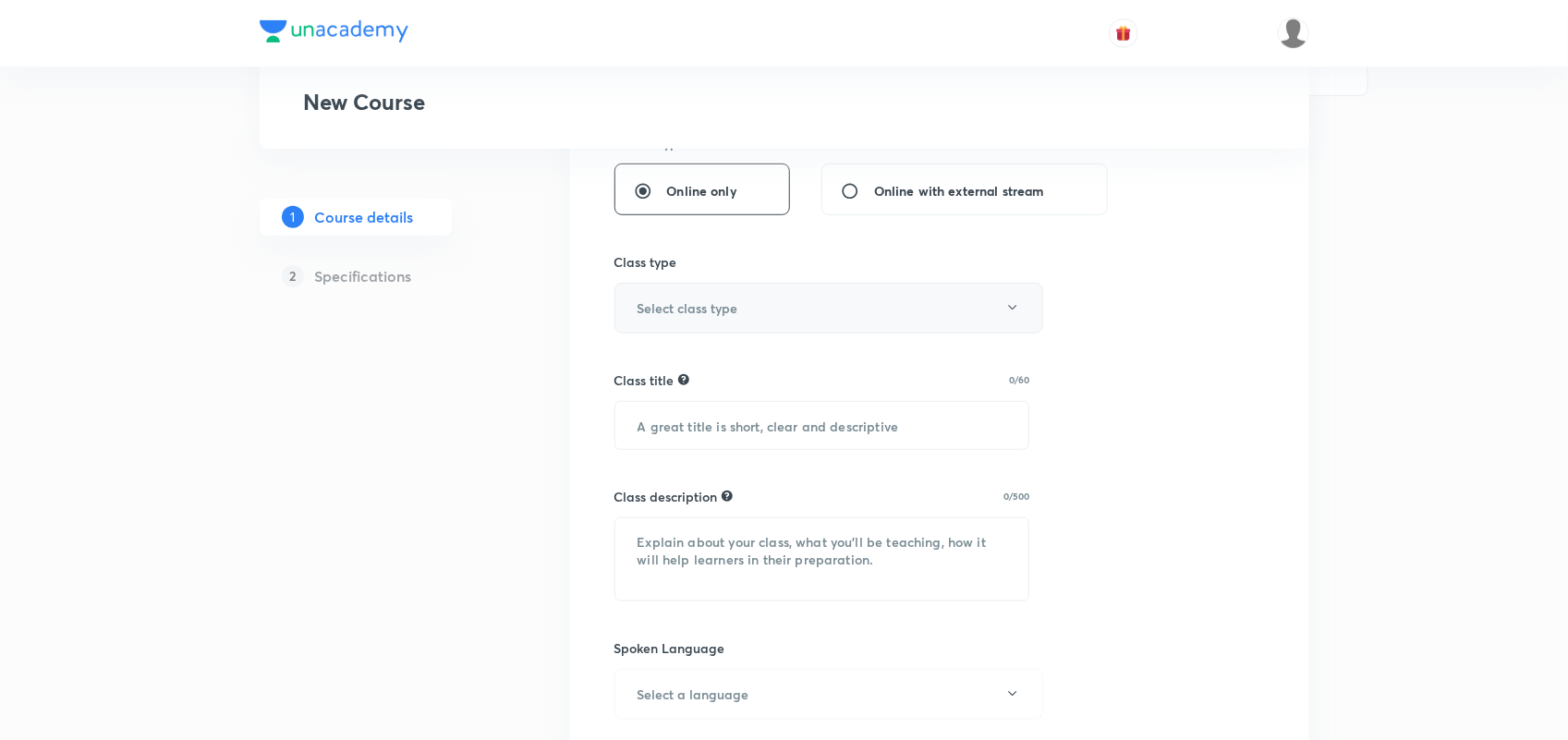 click on "Select class type" at bounding box center [687, 308] 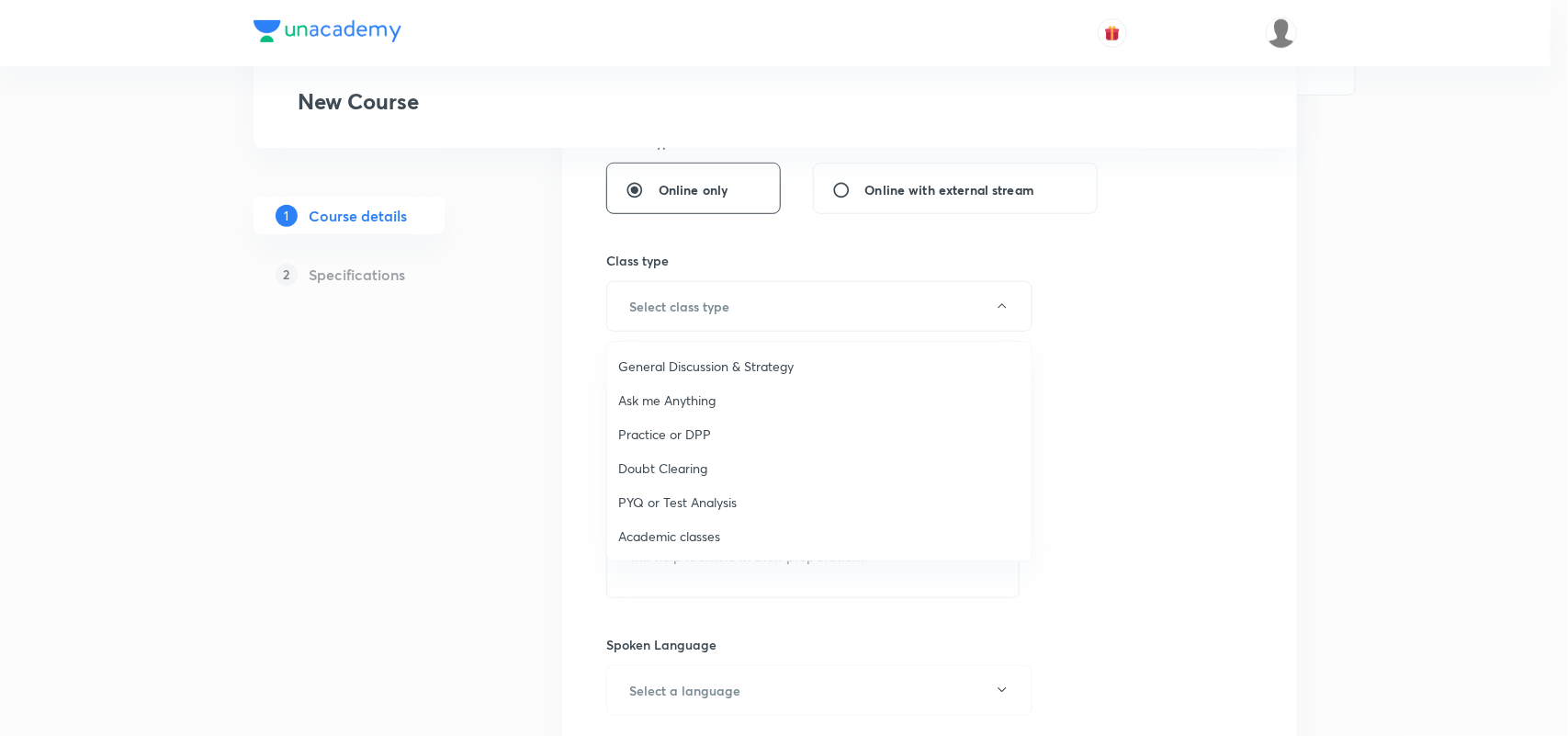 click on "General Discussion & Strategy" at bounding box center (819, 366) 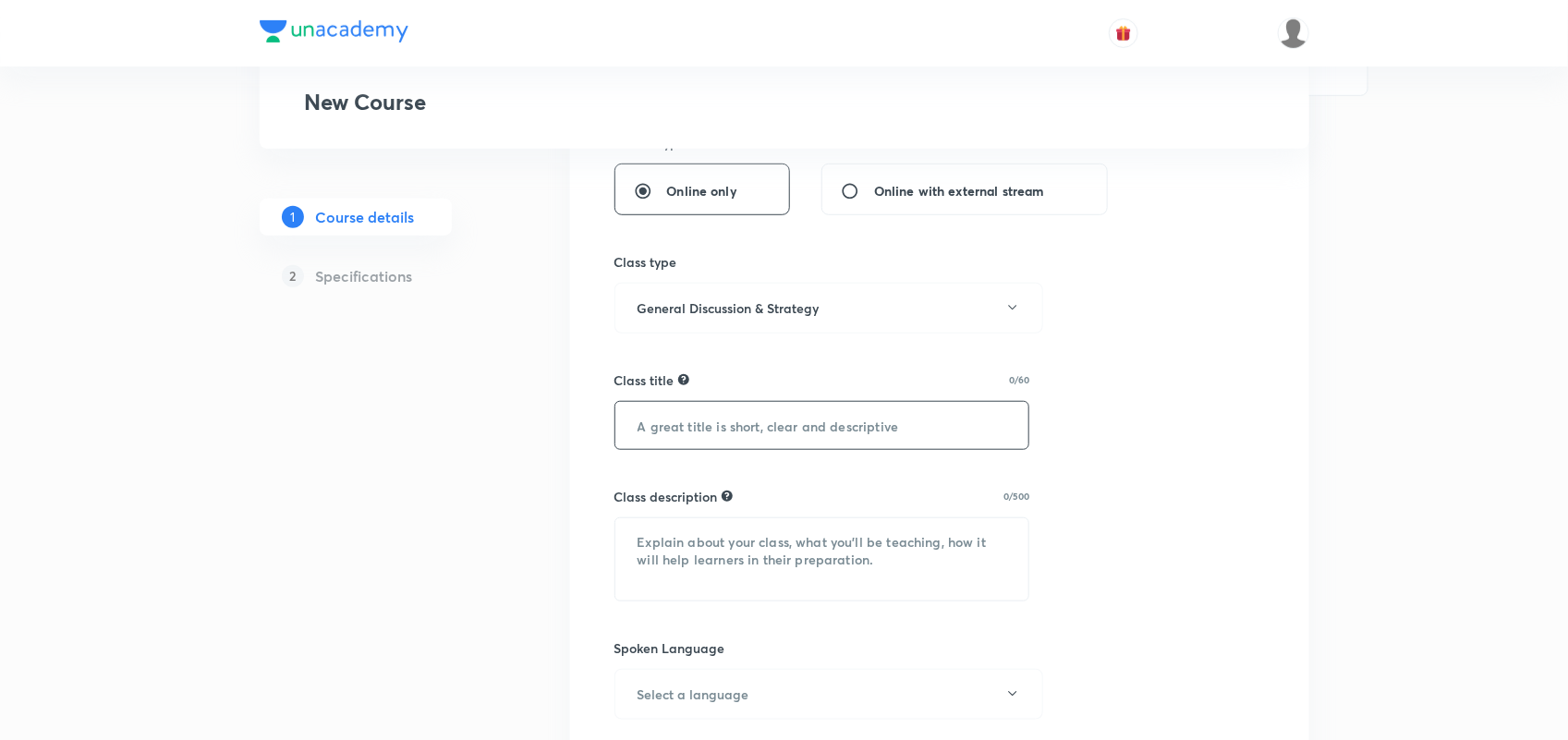 click at bounding box center (822, 425) 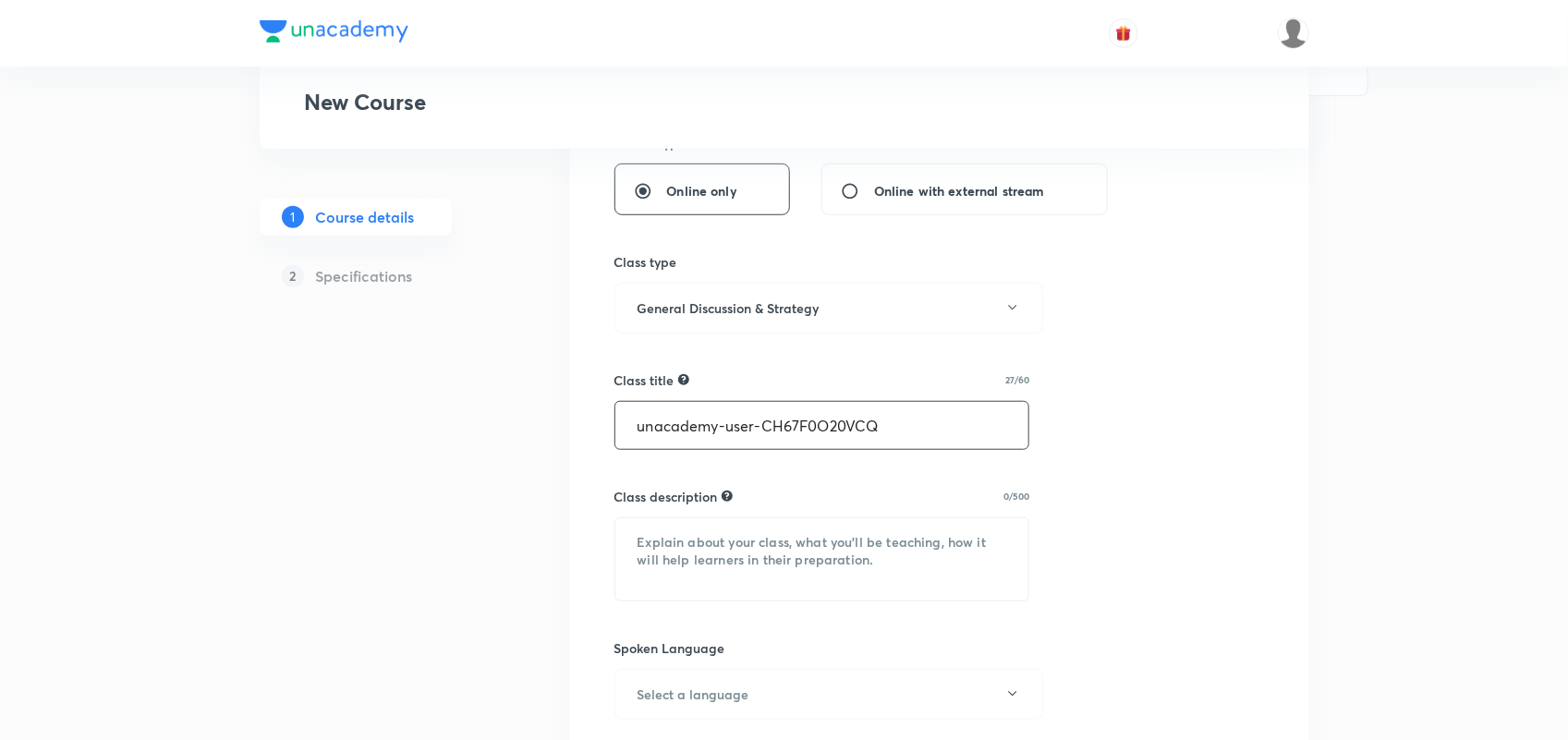 drag, startPoint x: 864, startPoint y: 419, endPoint x: 445, endPoint y: 477, distance: 422.9953 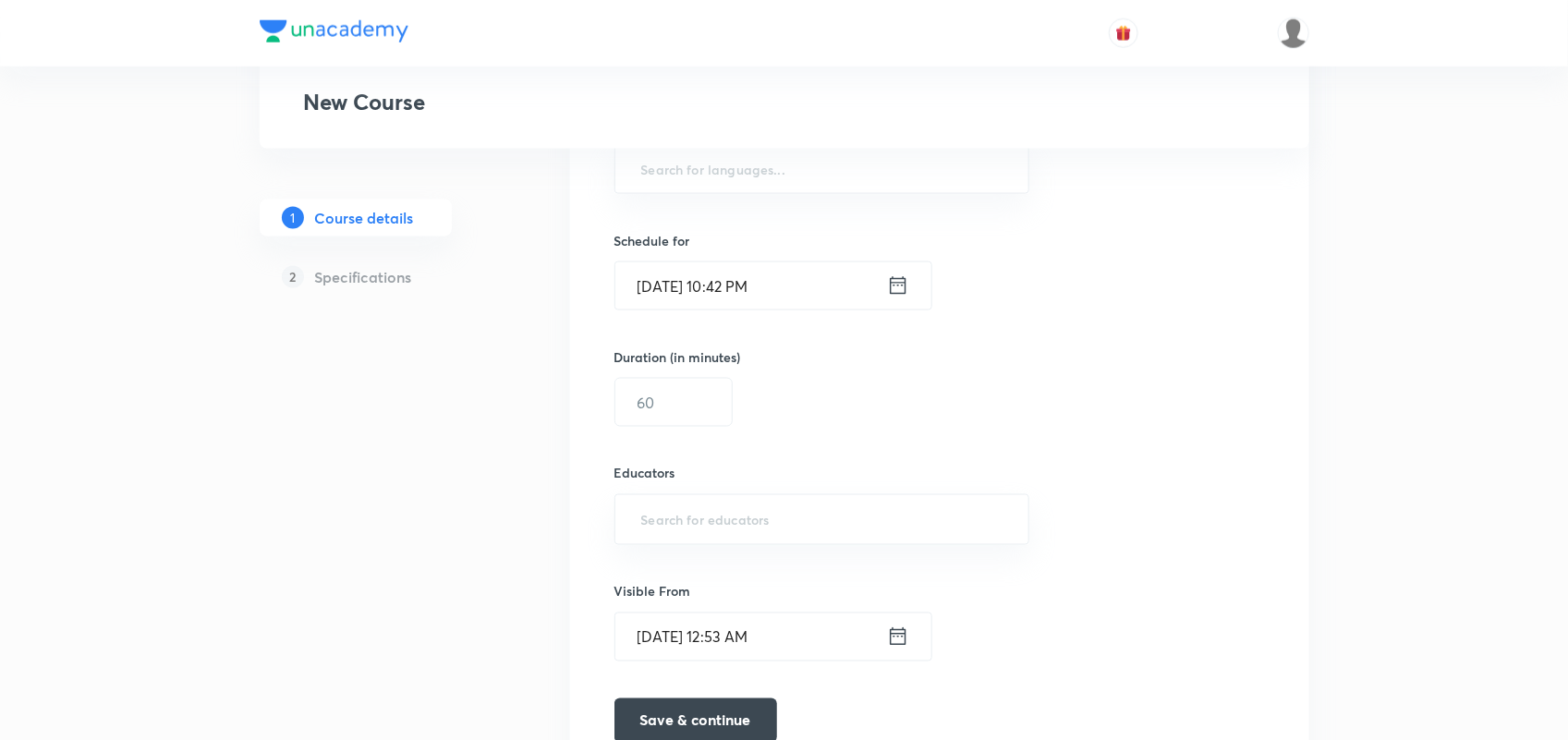 scroll, scrollTop: 1212, scrollLeft: 0, axis: vertical 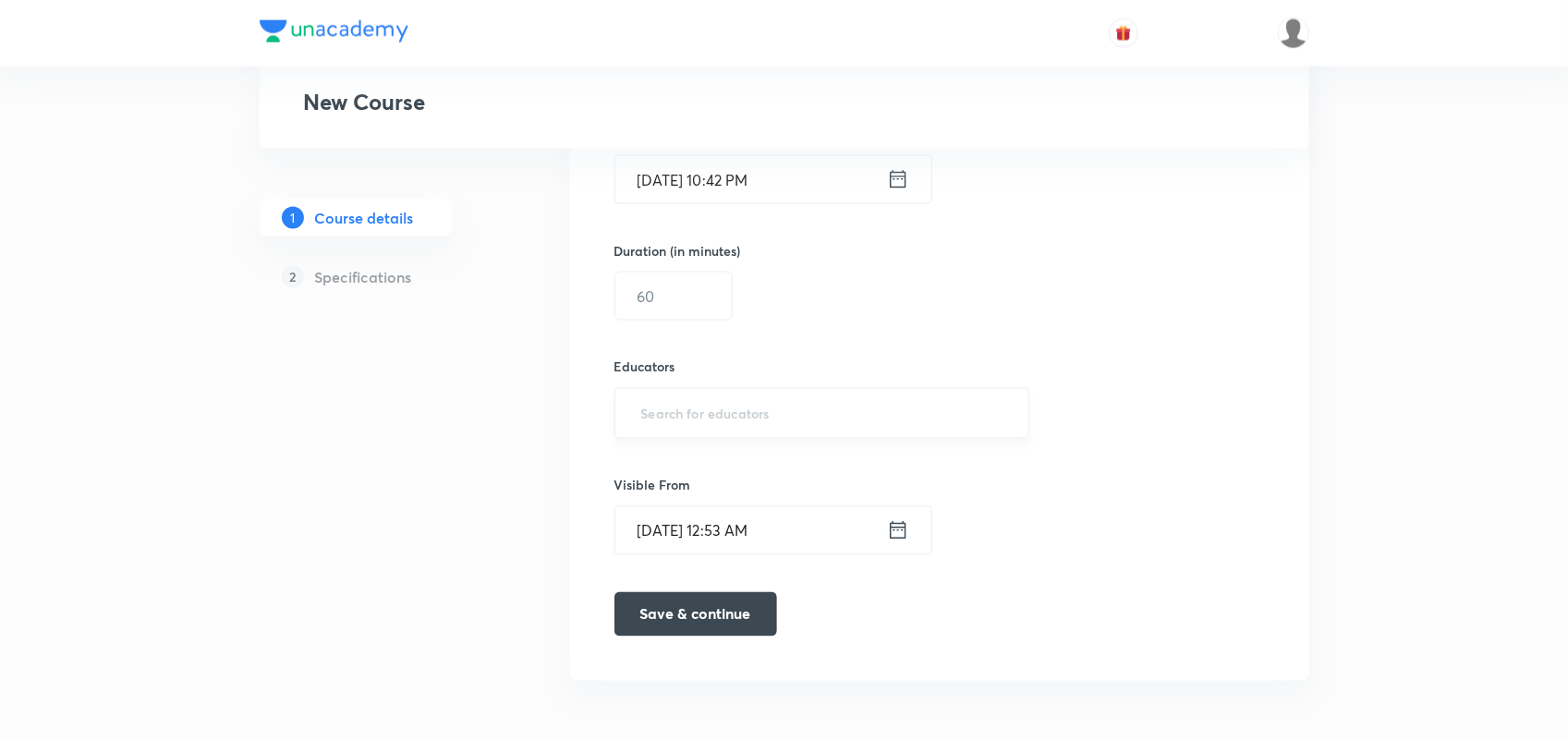 click at bounding box center [822, 413] 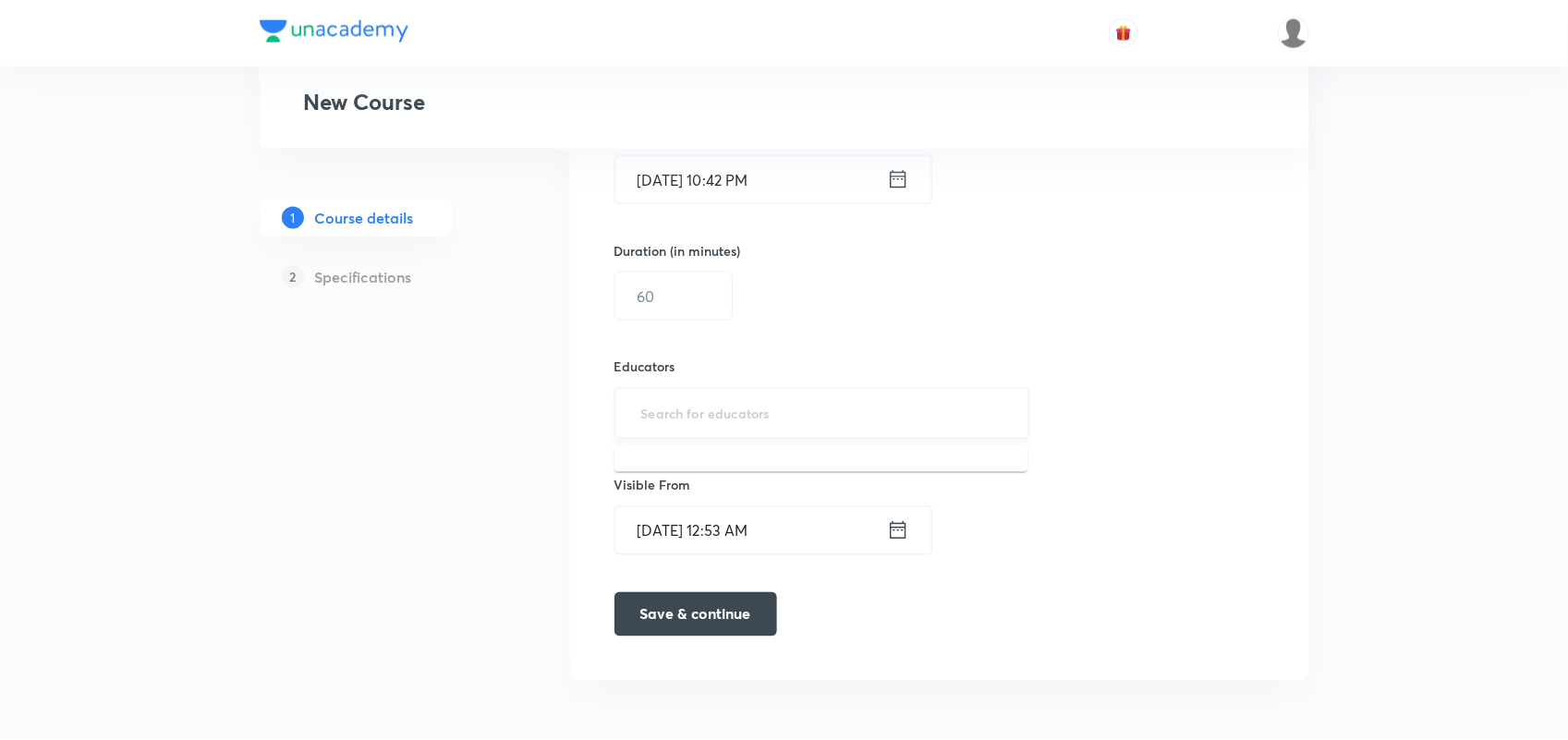 paste on "unacademy-user-CH67F0O20VCQ" 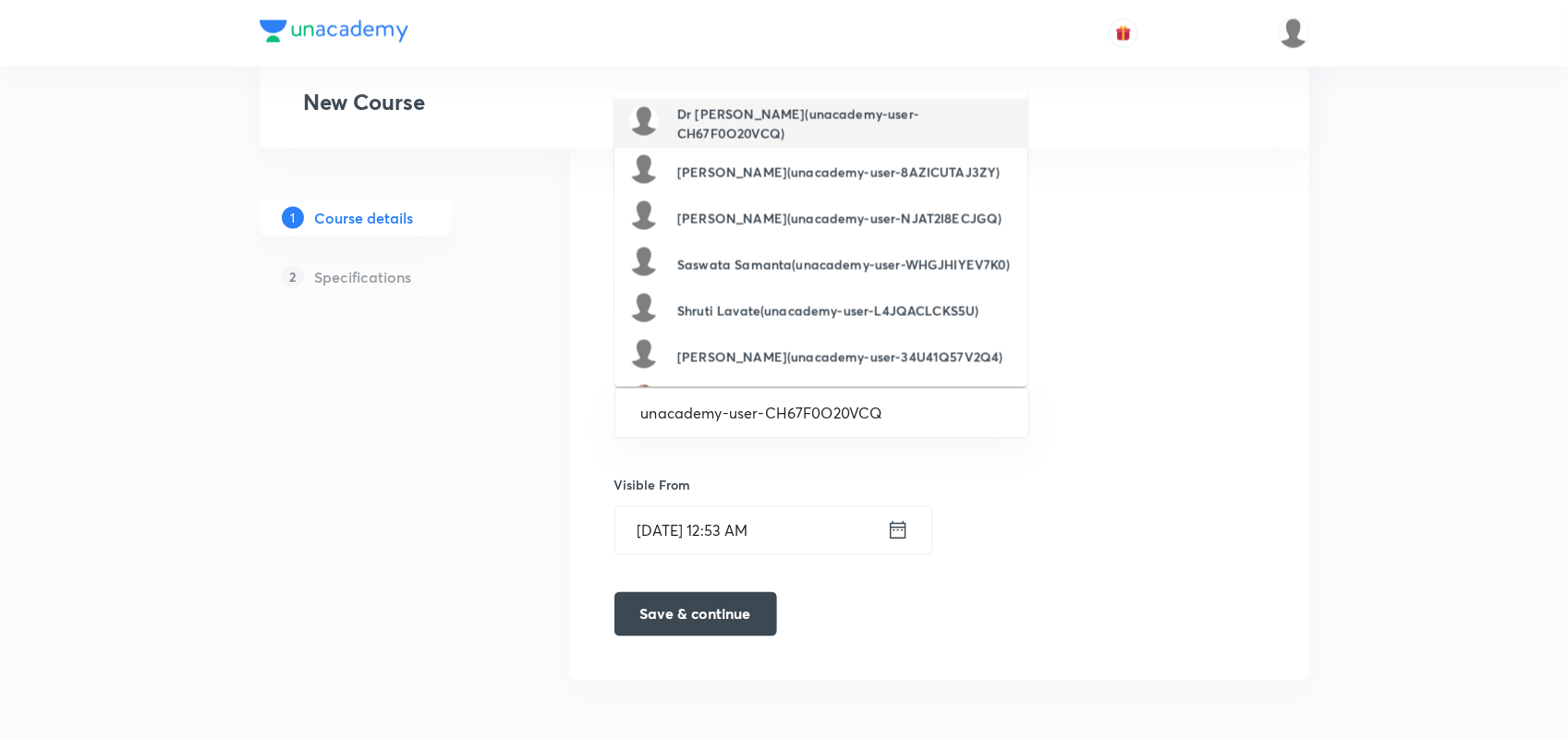 click on "Dr Rahul(unacademy-user-CH67F0O20VCQ)" at bounding box center [845, 124] 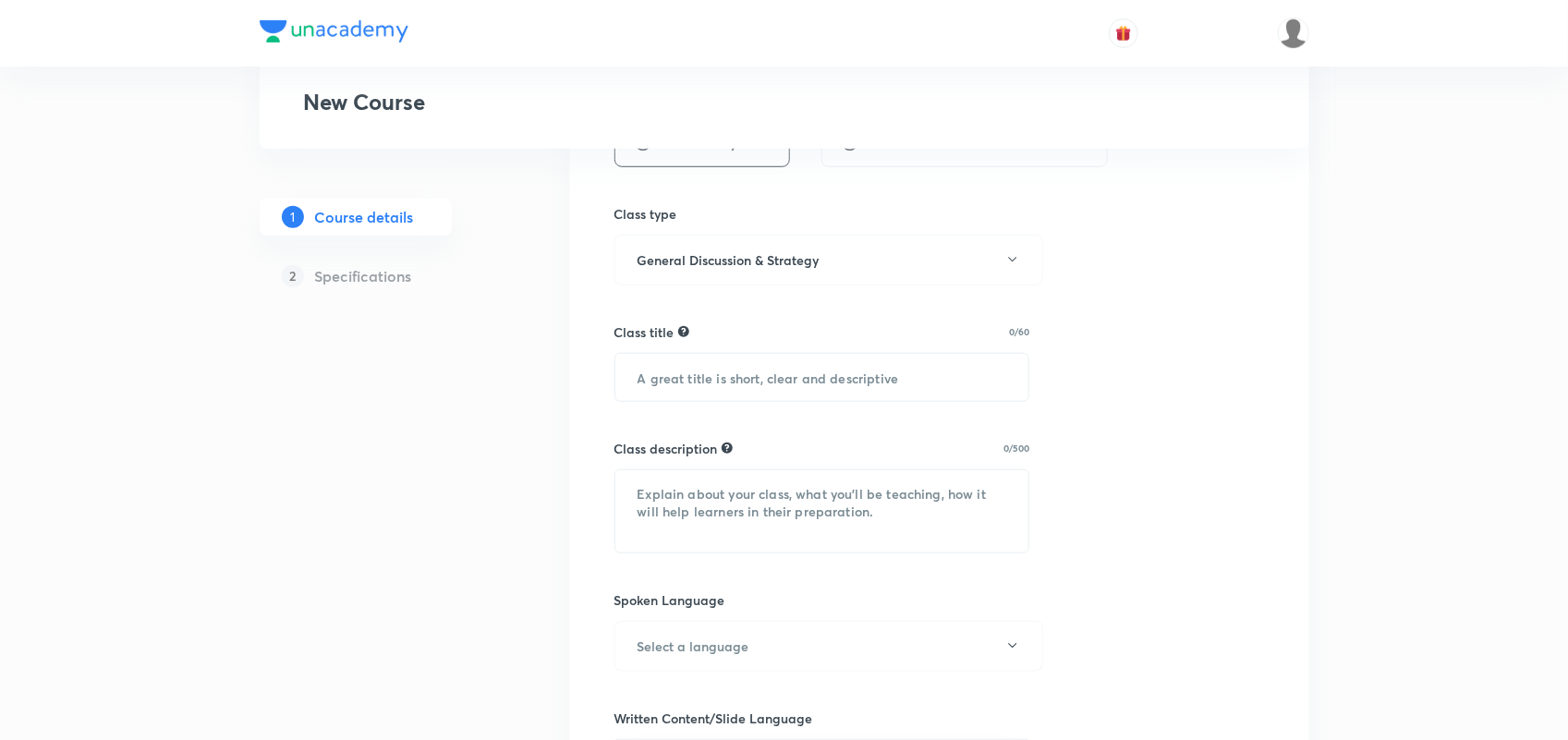 scroll, scrollTop: 436, scrollLeft: 0, axis: vertical 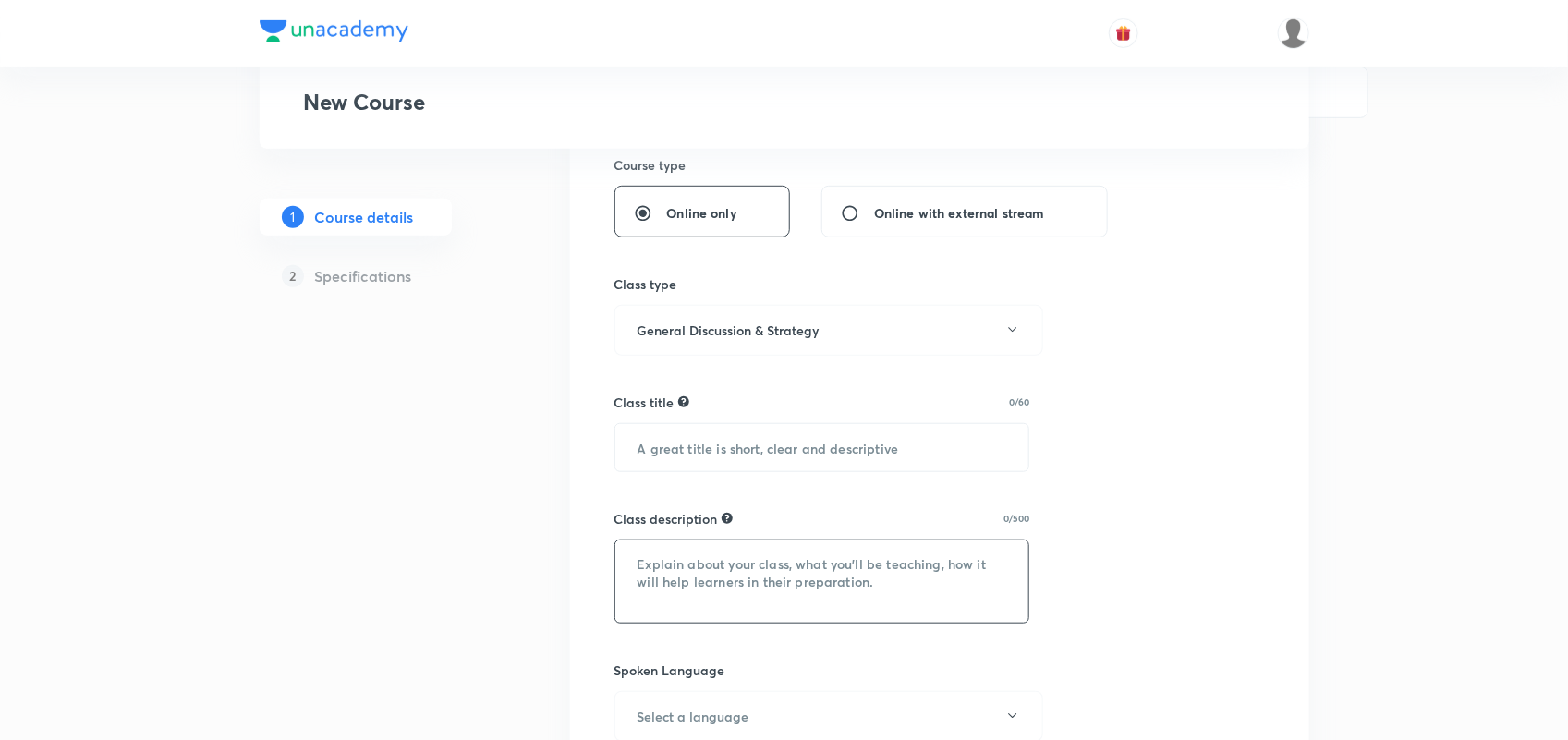 click at bounding box center (822, 581) 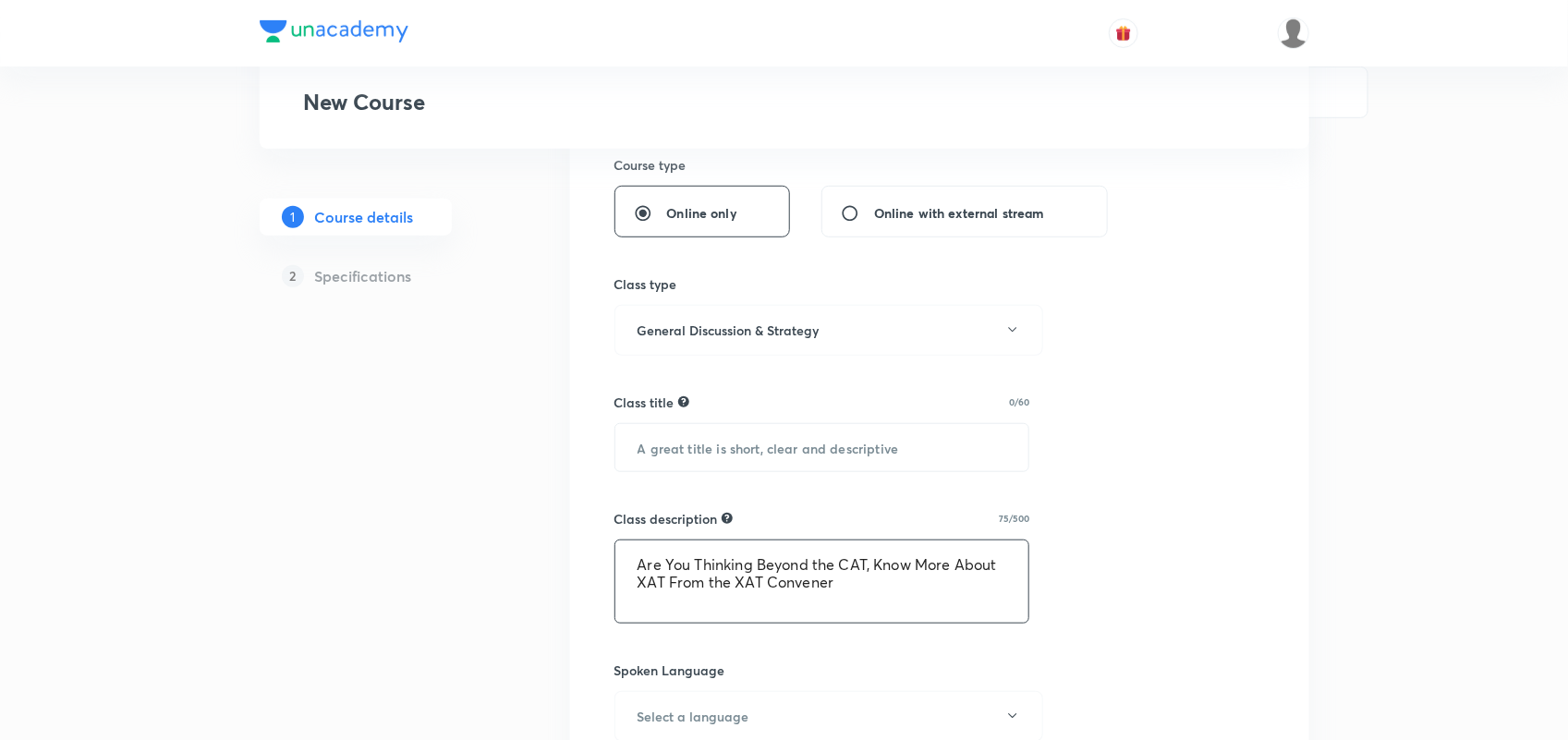 click on "Are You Thinking Beyond the CAT, Know More About XAT From the XAT Convener" at bounding box center [822, 581] 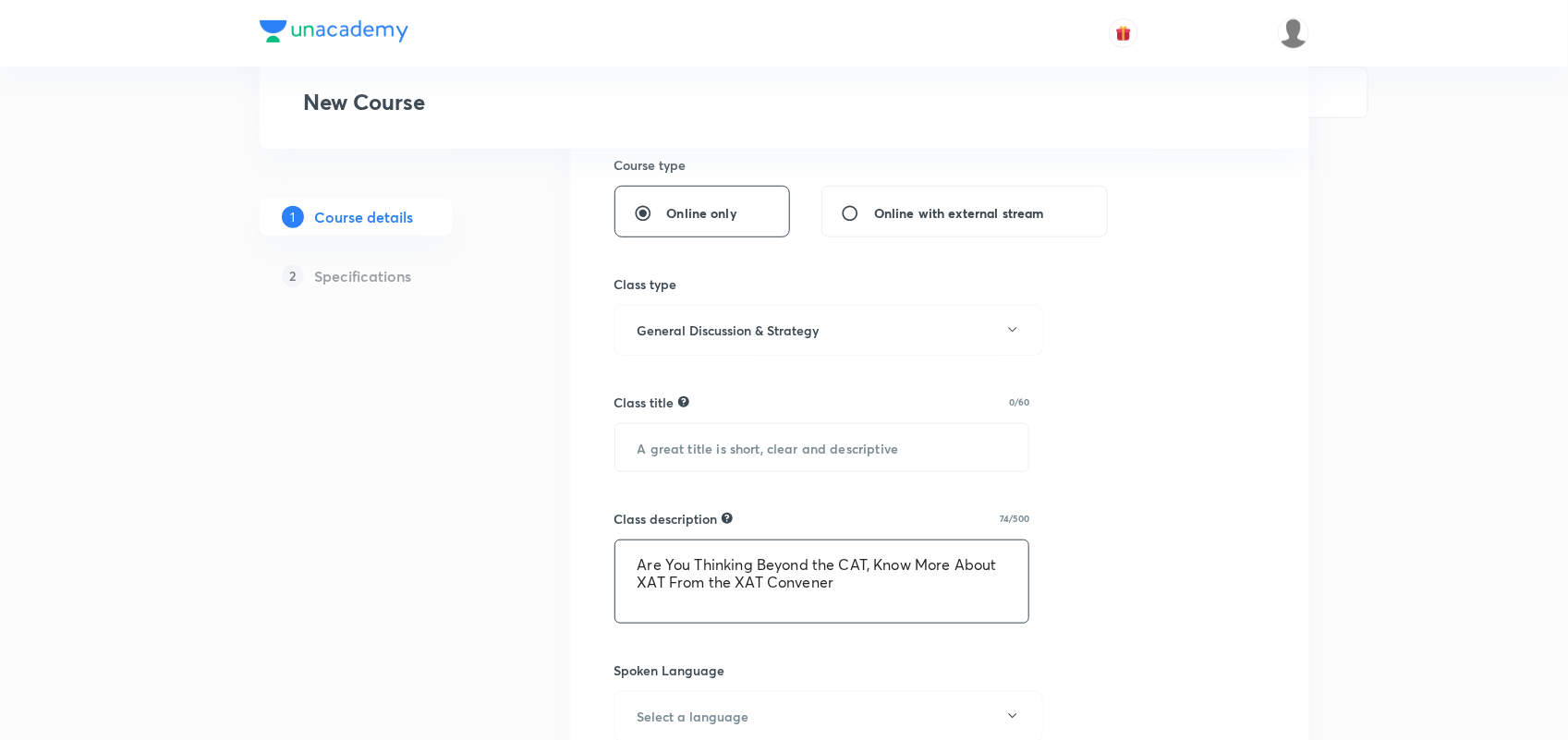 click on "Are You Thinking Beyond the CAT, Know More About XAT From the XAT Convener" at bounding box center [822, 581] 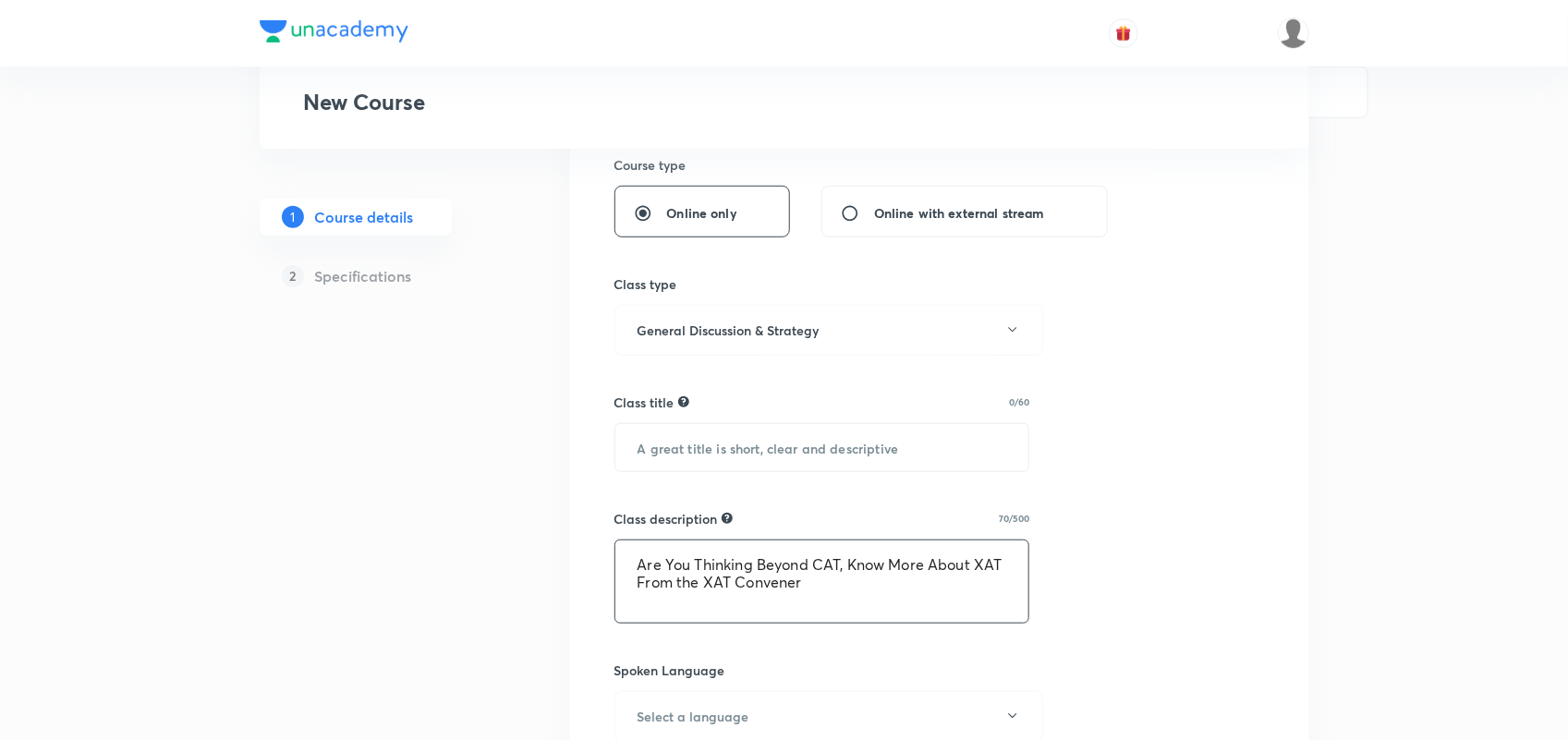 click on "Are You Thinking Beyond CAT, Know More About XAT From the XAT Convener" at bounding box center [822, 581] 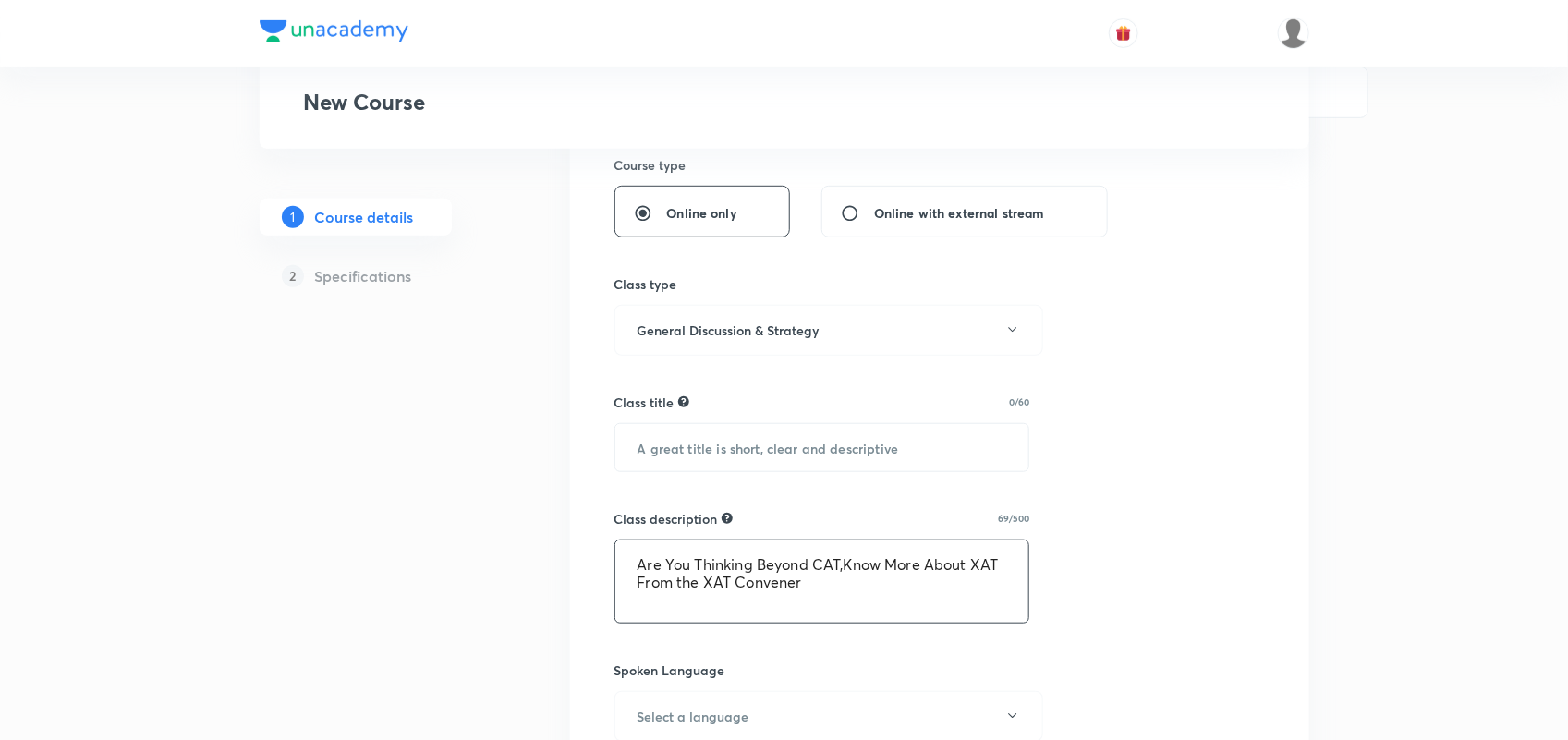 click on "Are You Thinking Beyond CAT,Know More About XAT From the XAT Convener" at bounding box center [822, 581] 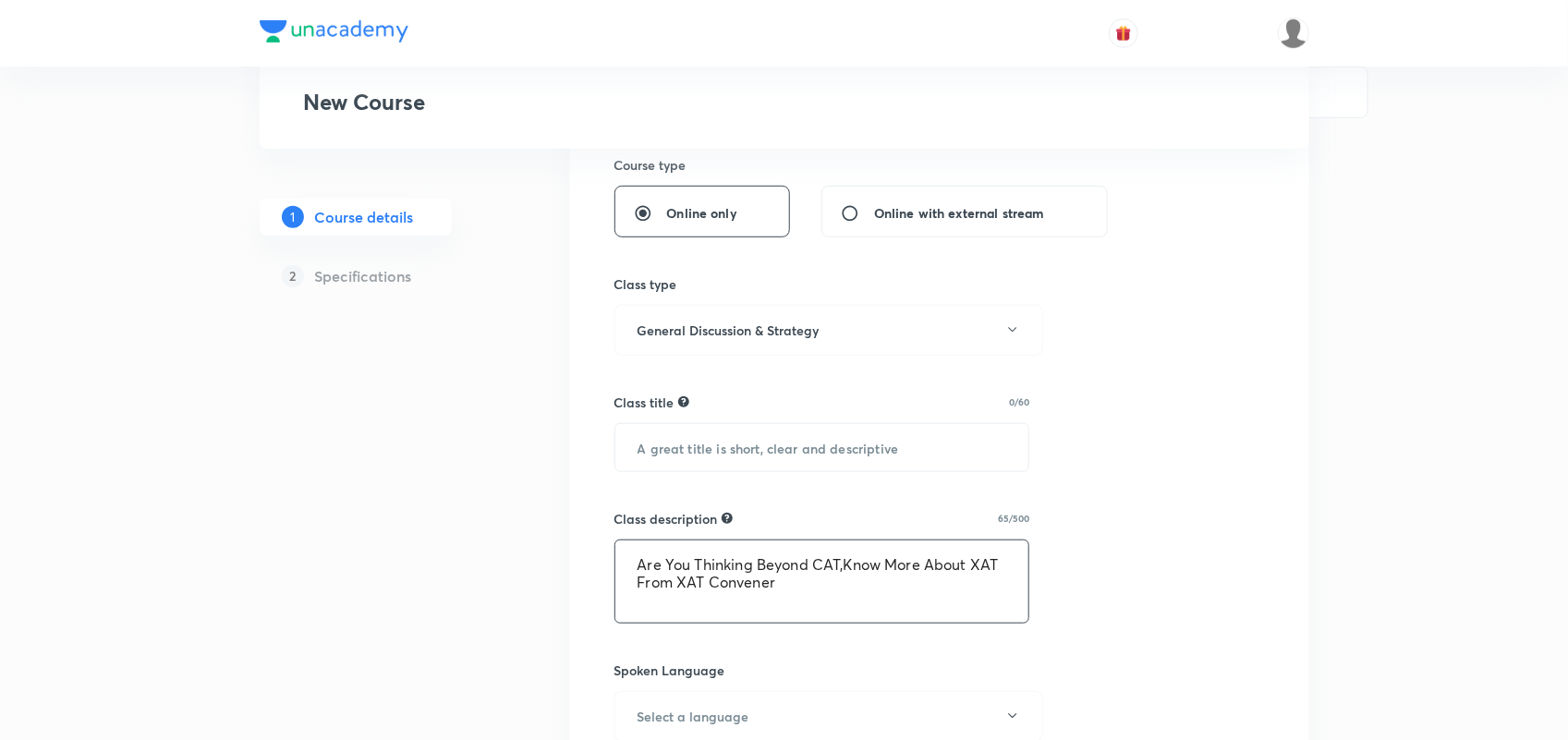 click on "Are You Thinking Beyond CAT,Know More About XAT From XAT Convener" at bounding box center [822, 581] 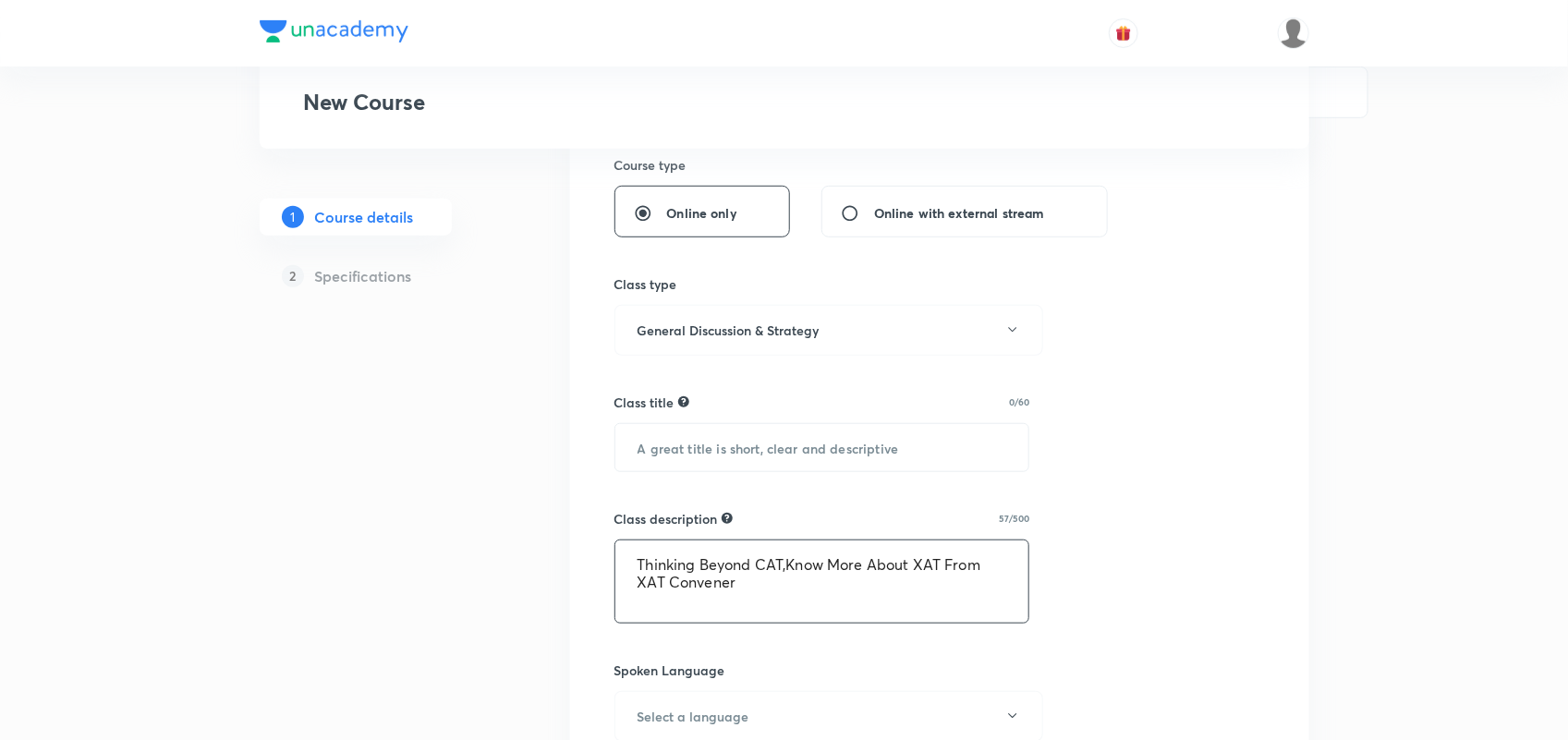 click on "Thinking Beyond CAT,Know More About XAT From XAT Convener" at bounding box center (822, 581) 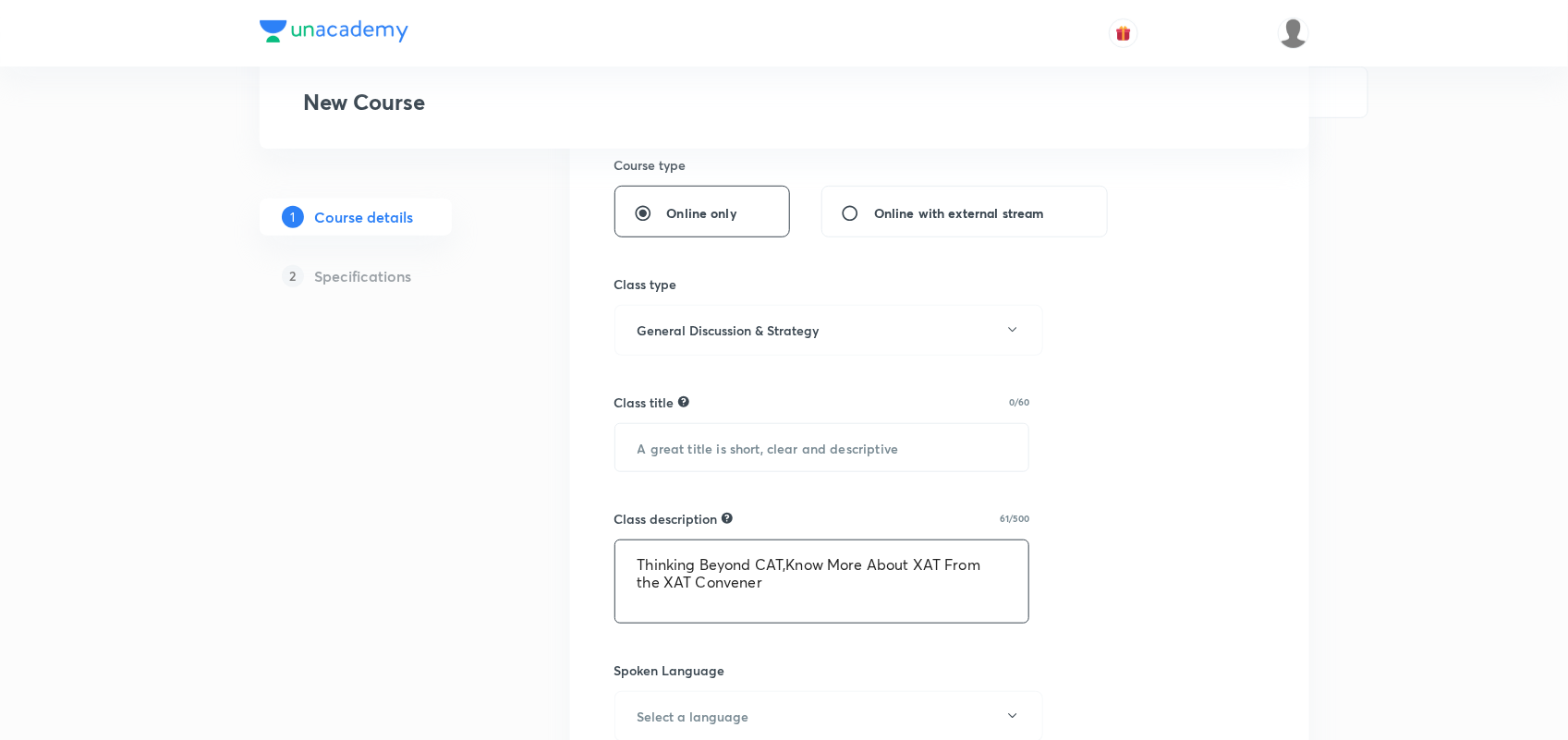 click on "Thinking Beyond CAT,Know More About XAT From the XAT Convener" at bounding box center (822, 581) 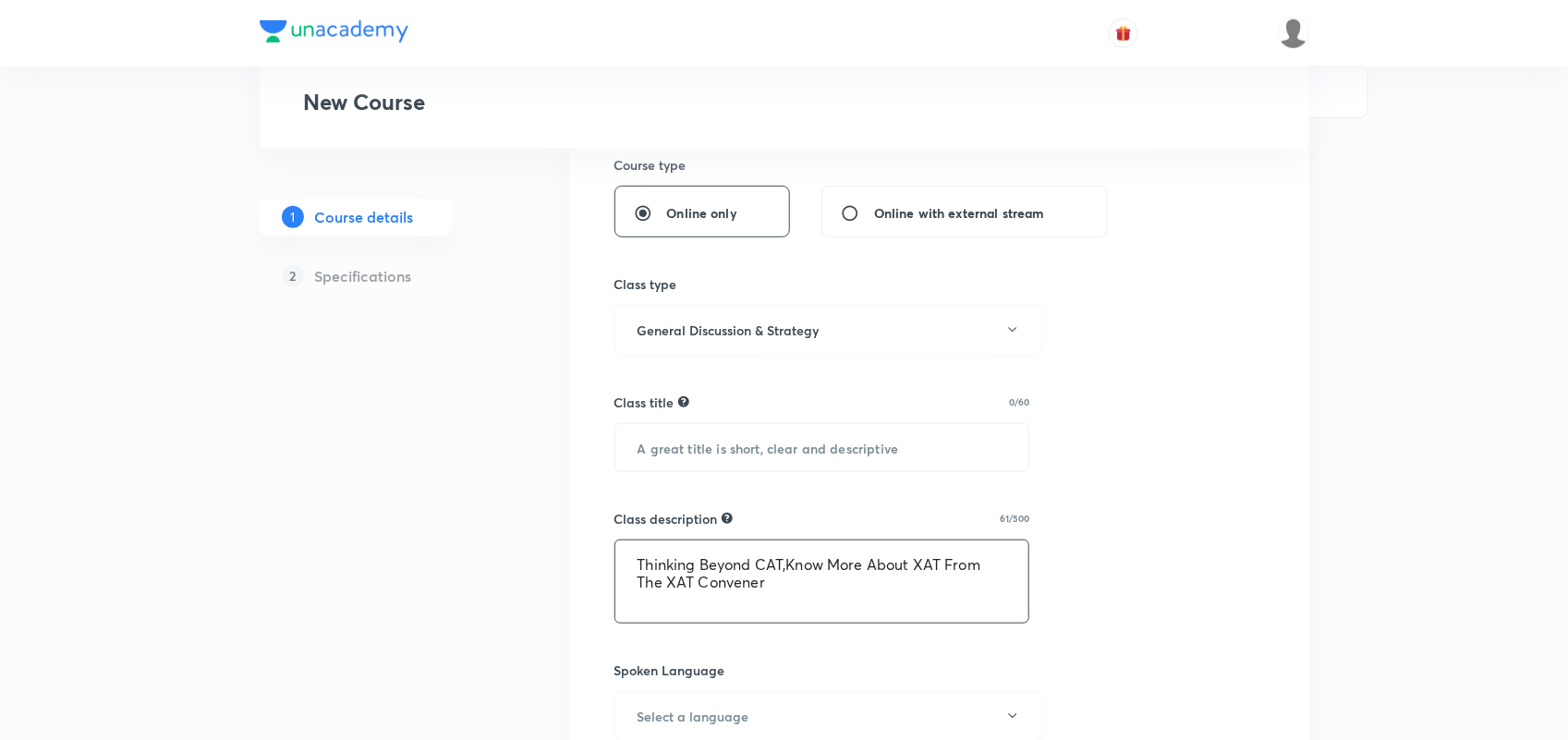 click on "Thinking Beyond CAT,Know More About XAT From The XAT Convener" at bounding box center (822, 581) 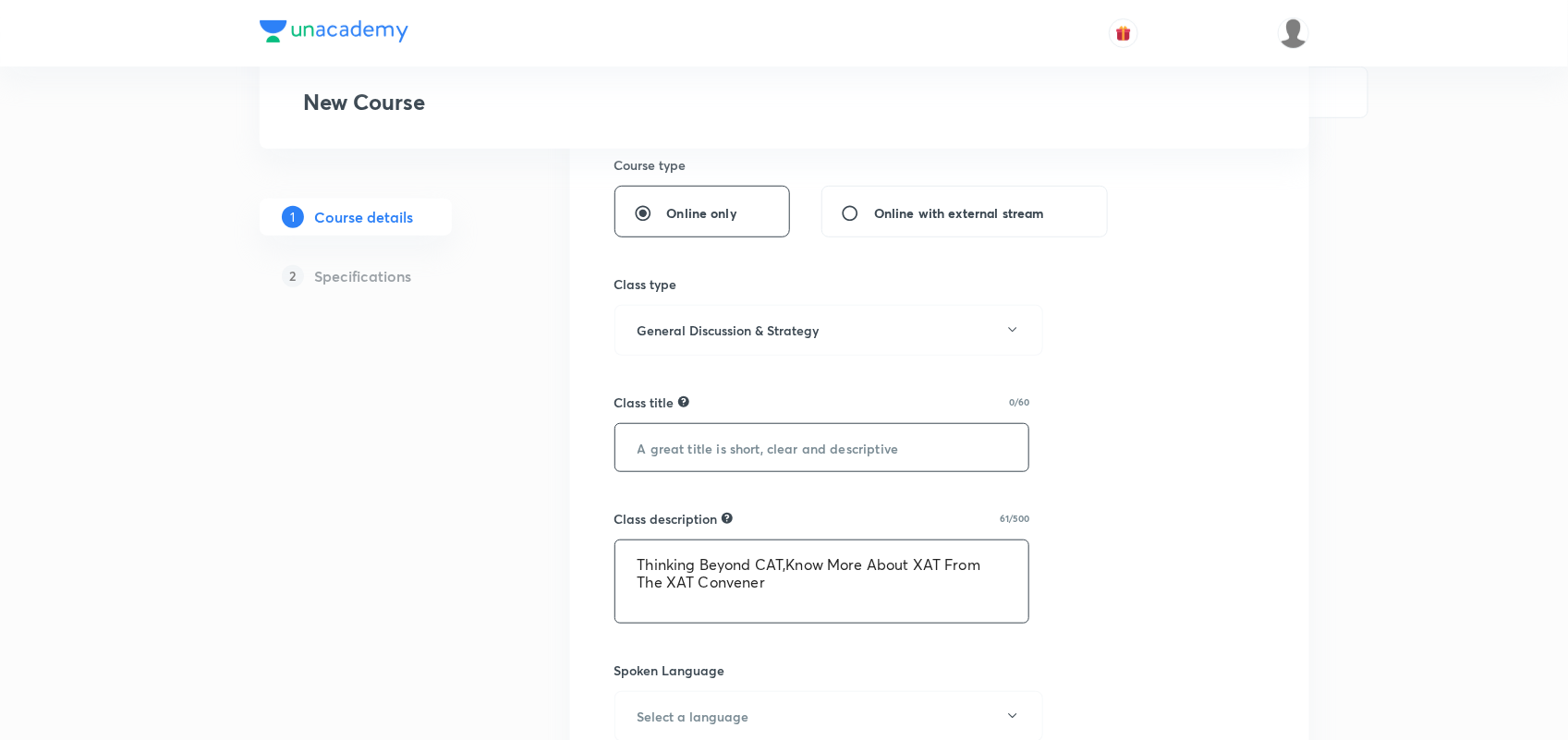 type on "Thinking Beyond CAT,Know More About XAT From The XAT Convener" 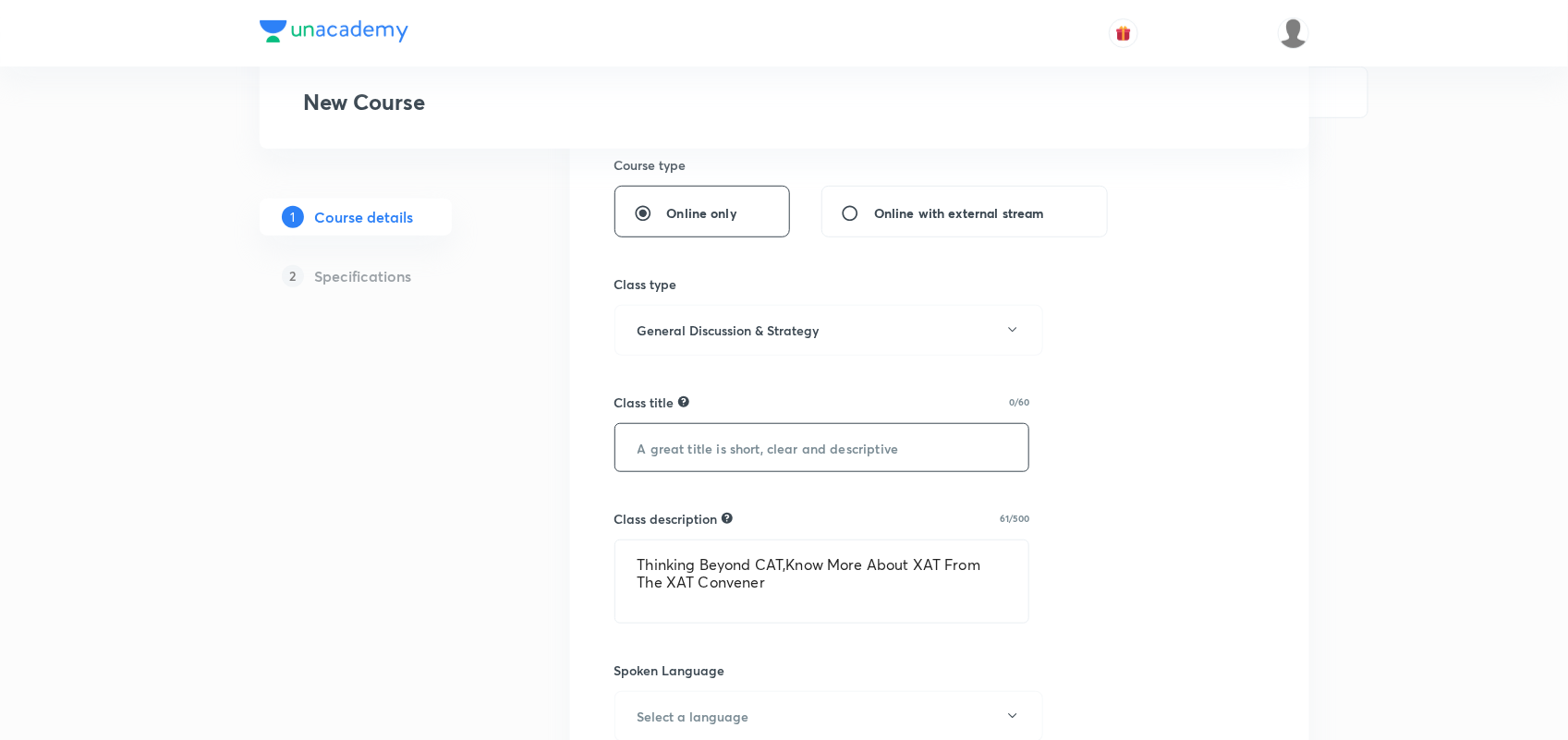 click at bounding box center (822, 447) 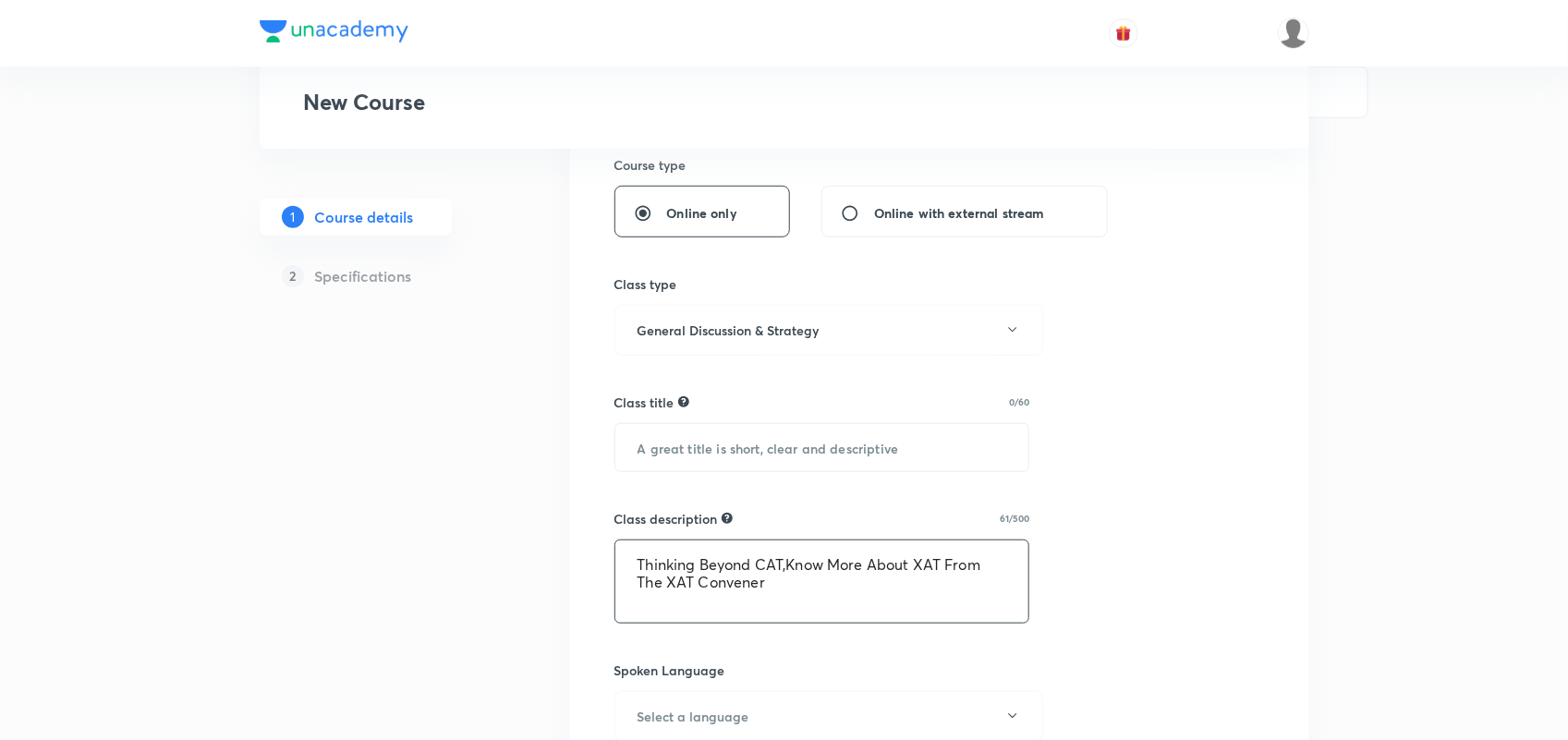 click on "Thinking Beyond CAT,Know More About XAT From The XAT Convener" at bounding box center (822, 581) 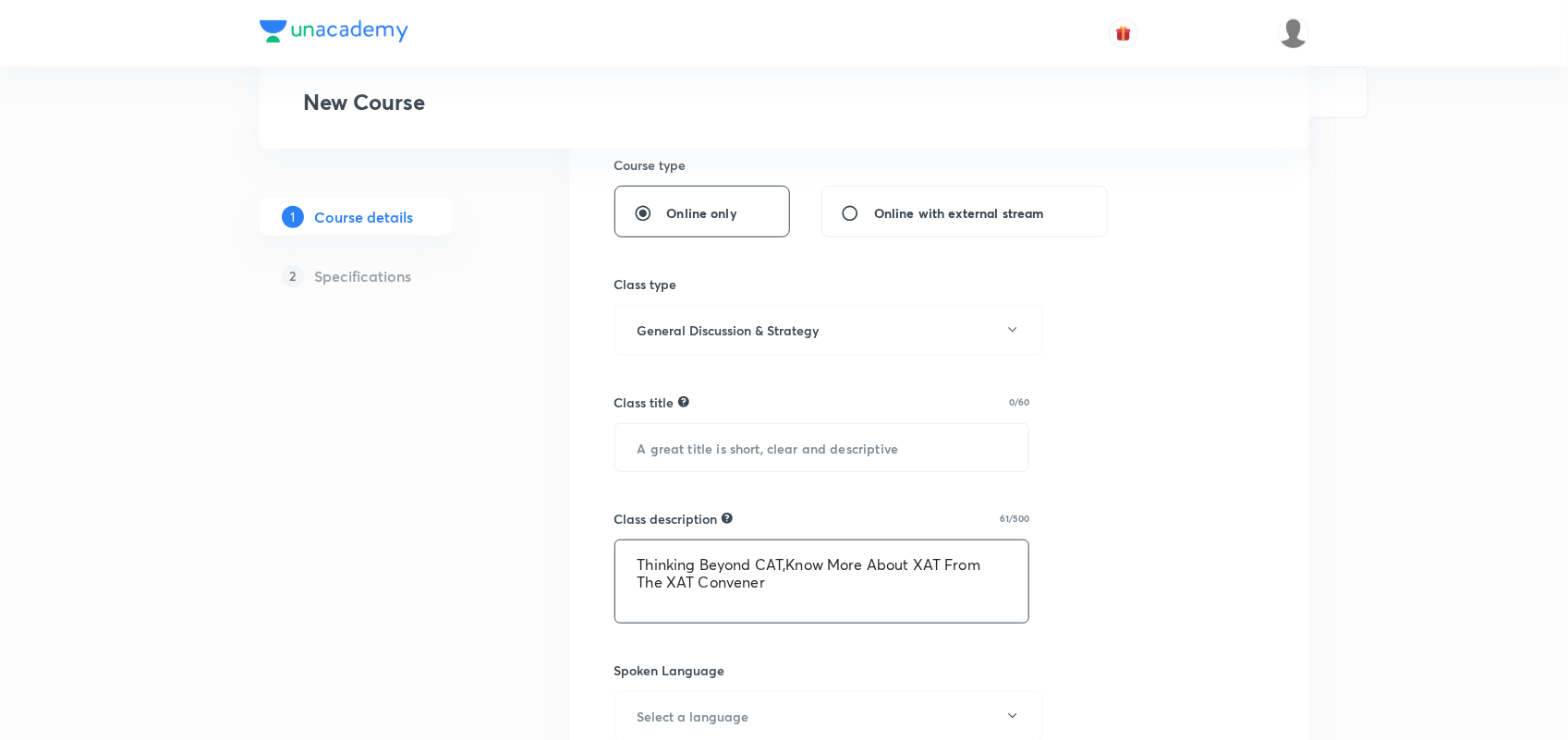click on "Thinking Beyond CAT,Know More About XAT From The XAT Convener" at bounding box center (822, 581) 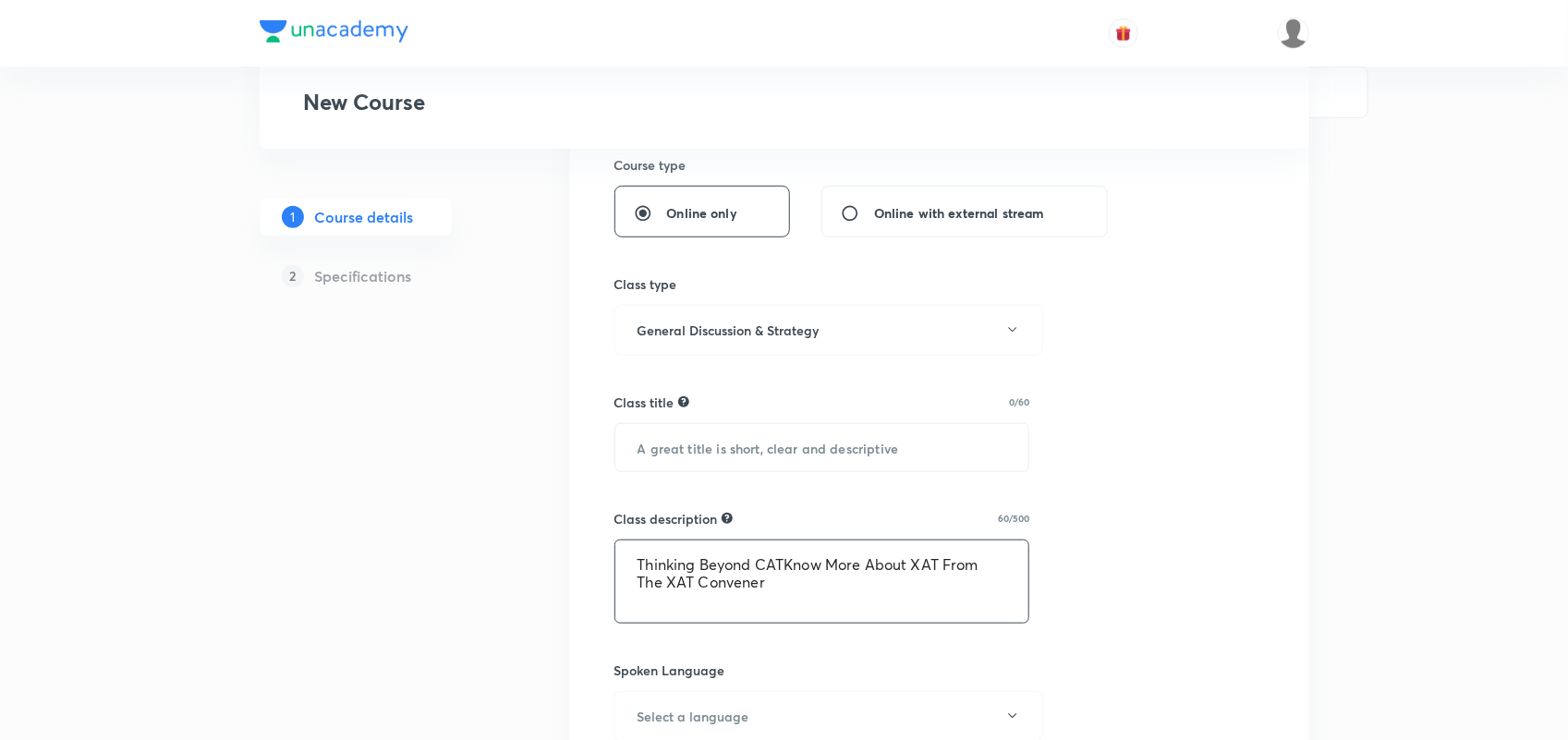 drag, startPoint x: 787, startPoint y: 584, endPoint x: 607, endPoint y: 548, distance: 183.5647 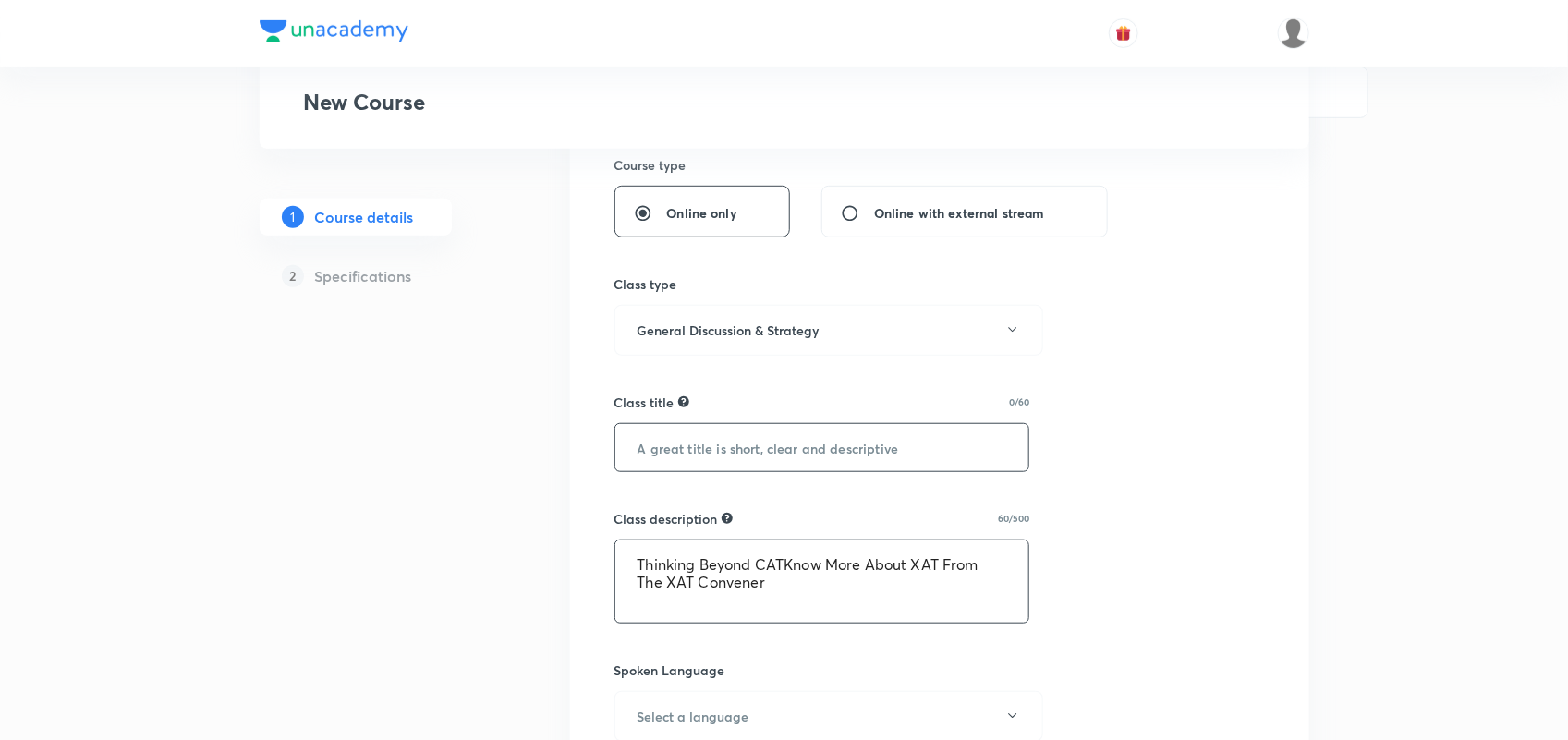 type on "Thinking Beyond CATKnow More About XAT From The XAT Convener" 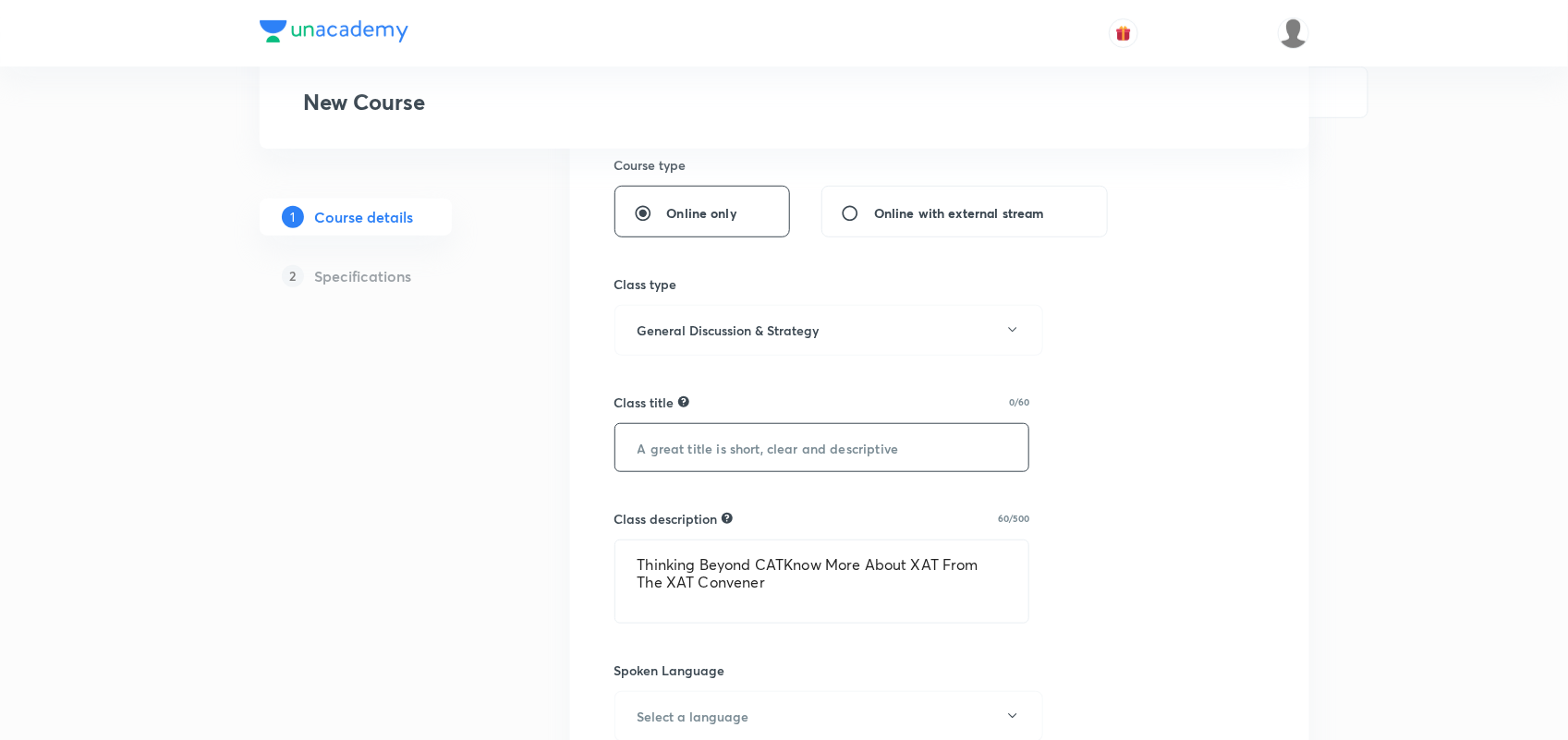 paste on "Thinking Beyond CATKnow More About XAT From The XAT Convener" 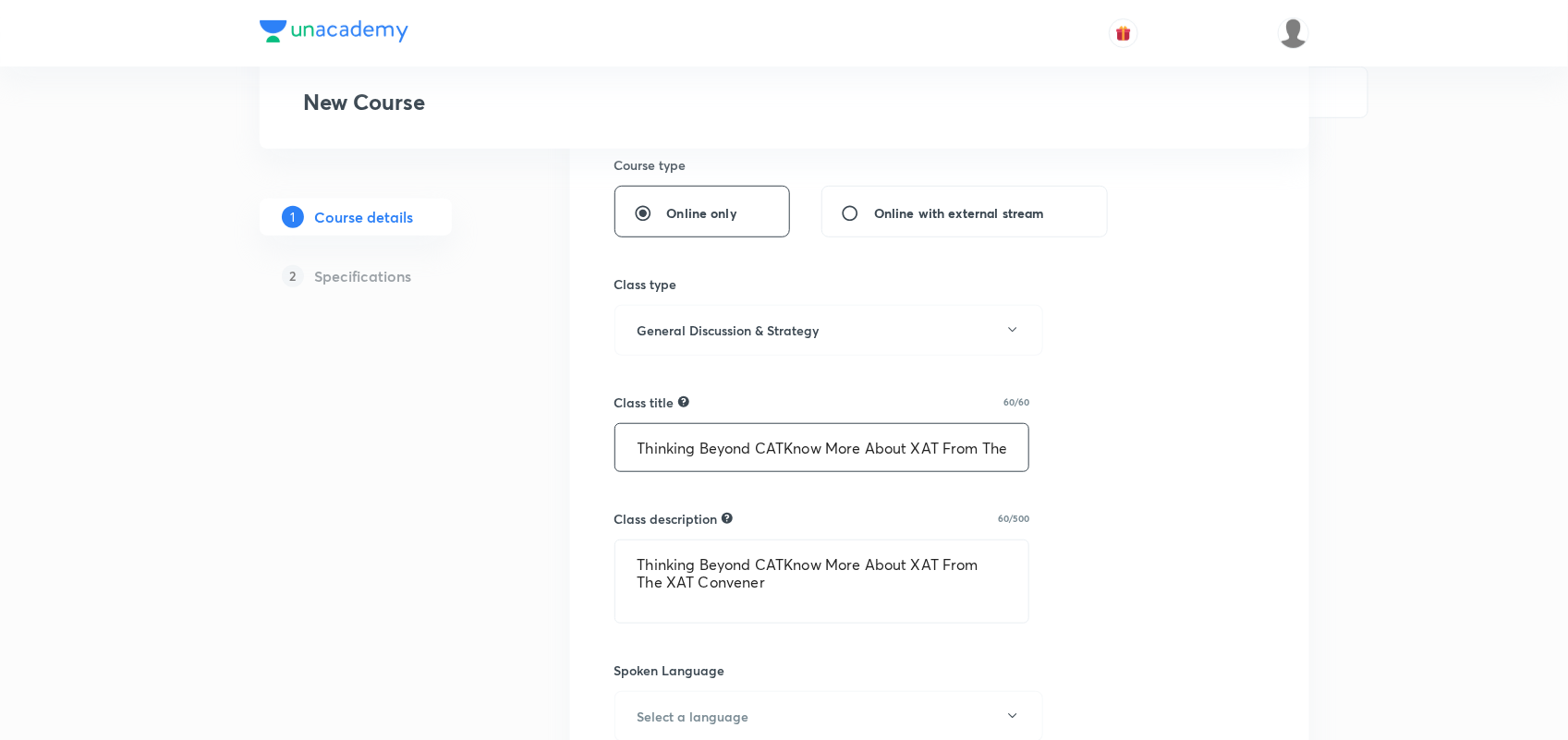 scroll, scrollTop: 0, scrollLeft: 106, axis: horizontal 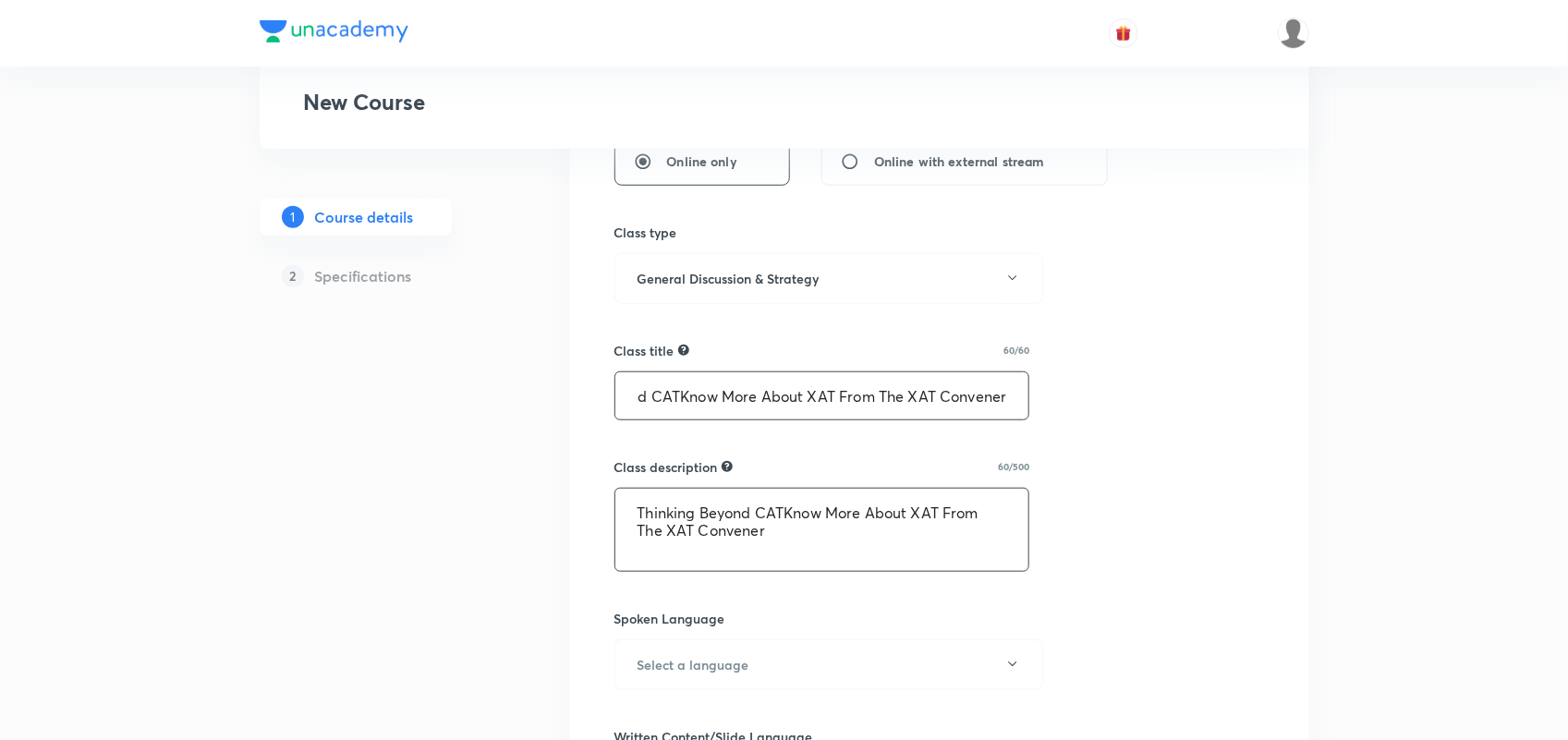 type on "Thinking Beyond CATKnow More About XAT From The XAT Convener" 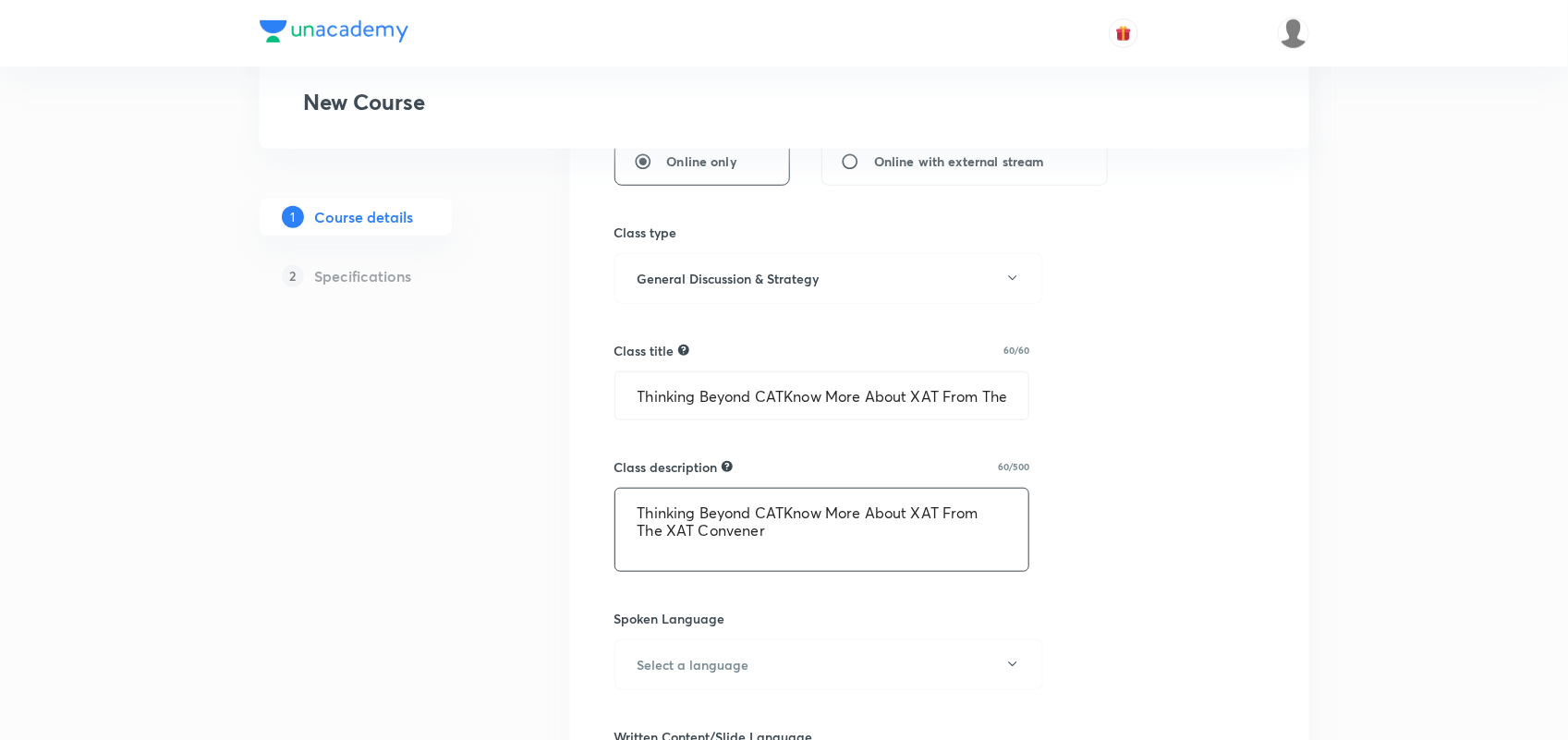 drag, startPoint x: 805, startPoint y: 538, endPoint x: 617, endPoint y: 494, distance: 193.08029 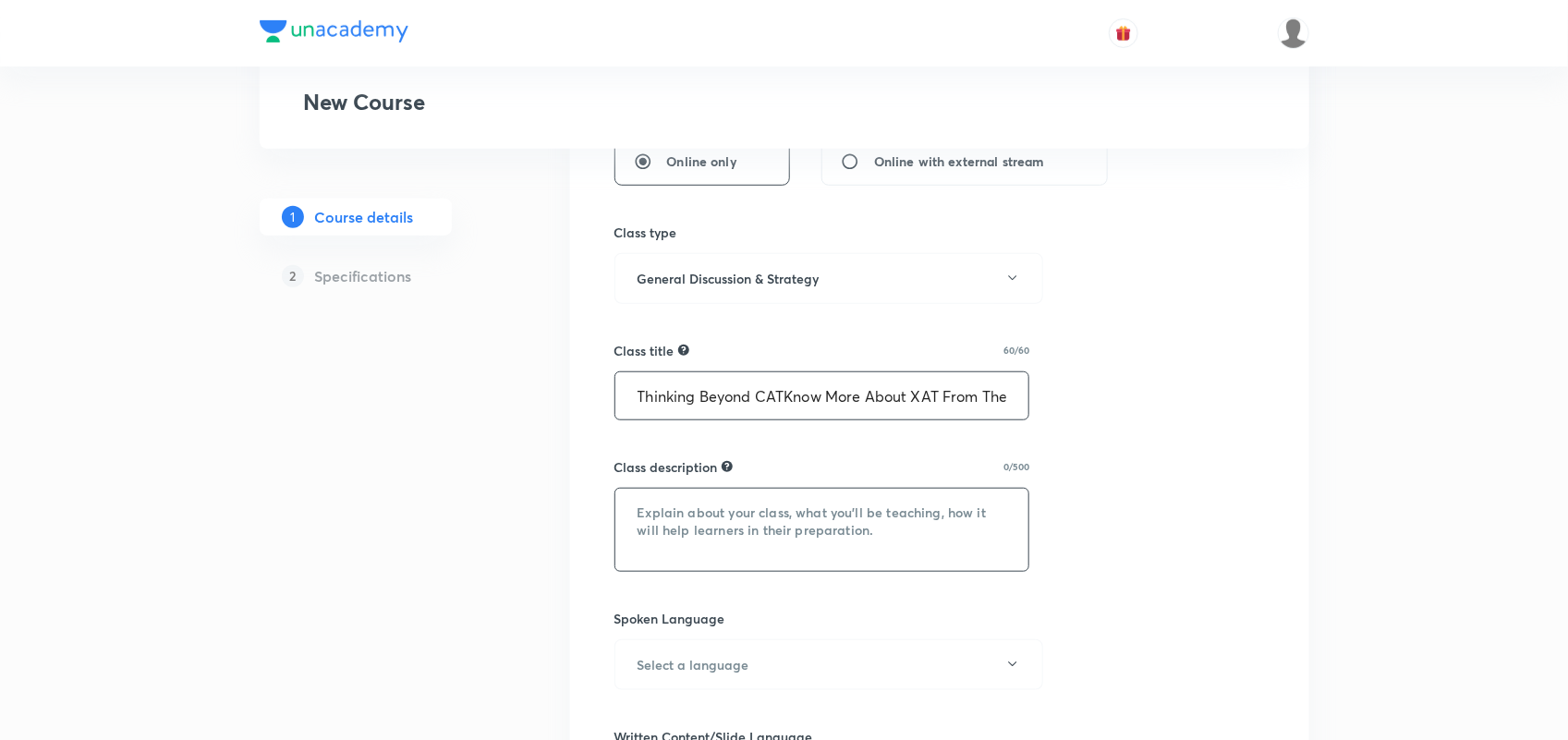 type 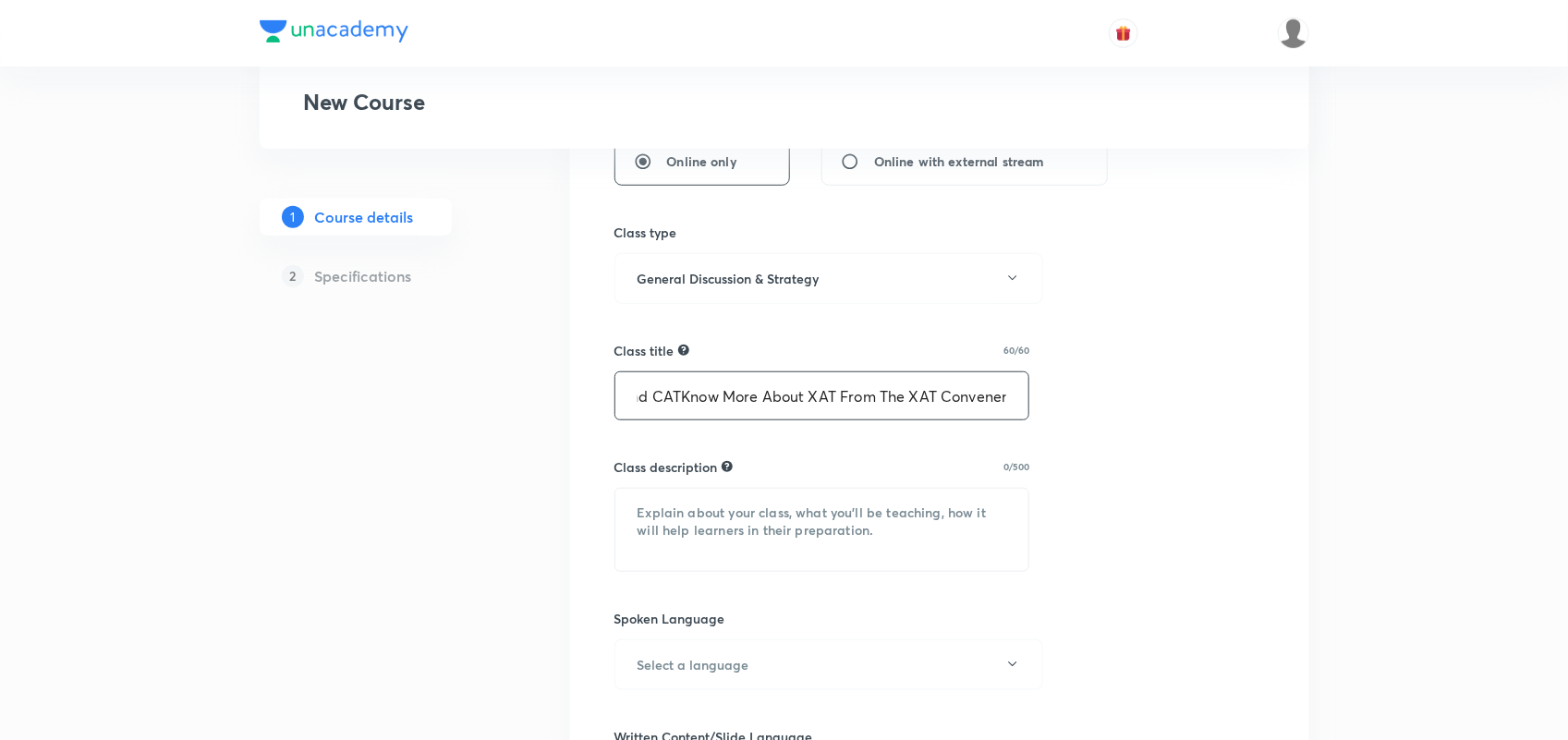 scroll, scrollTop: 0, scrollLeft: 107, axis: horizontal 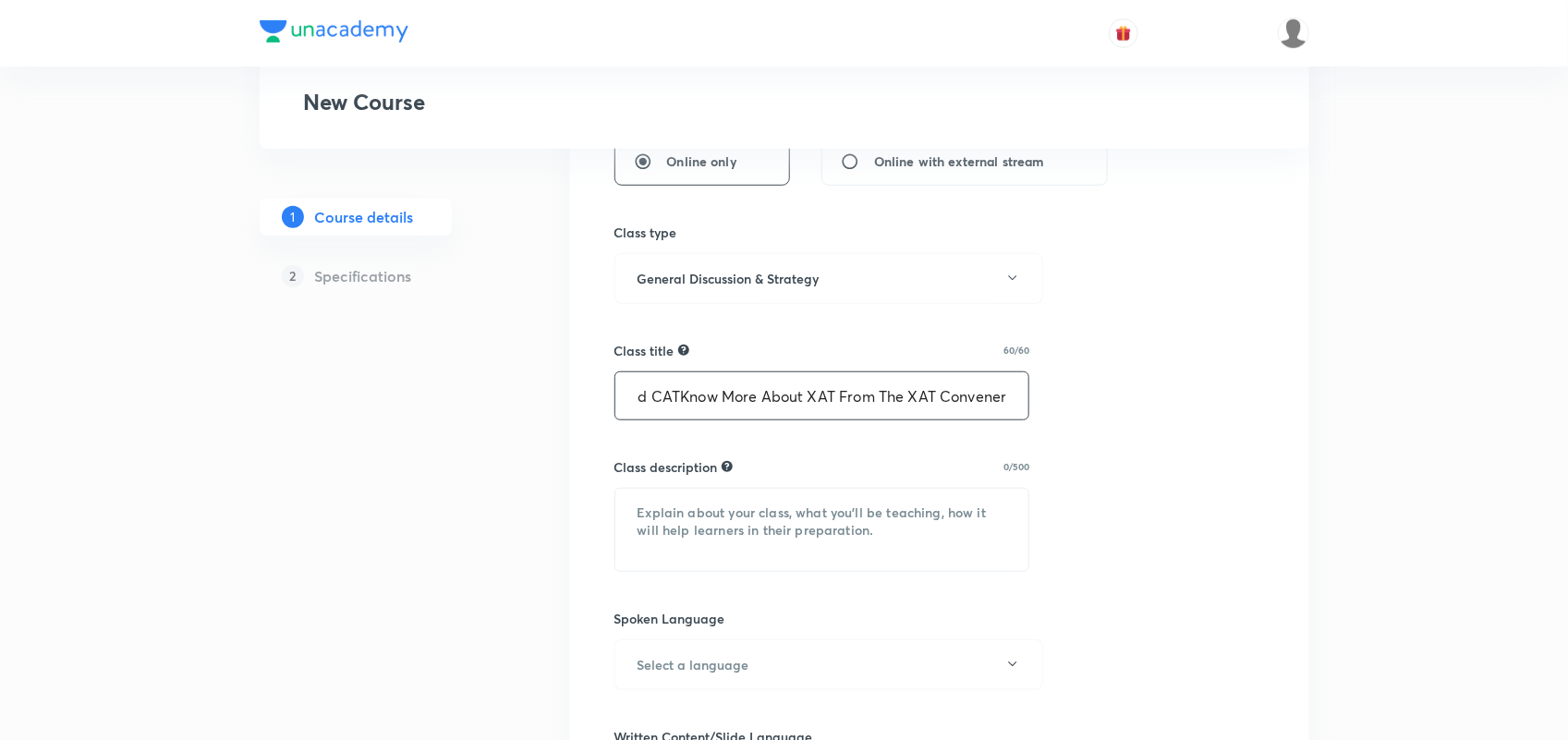 click on "Thinking Beyond CATKnow More About XAT From The XAT Convener" at bounding box center [822, 395] 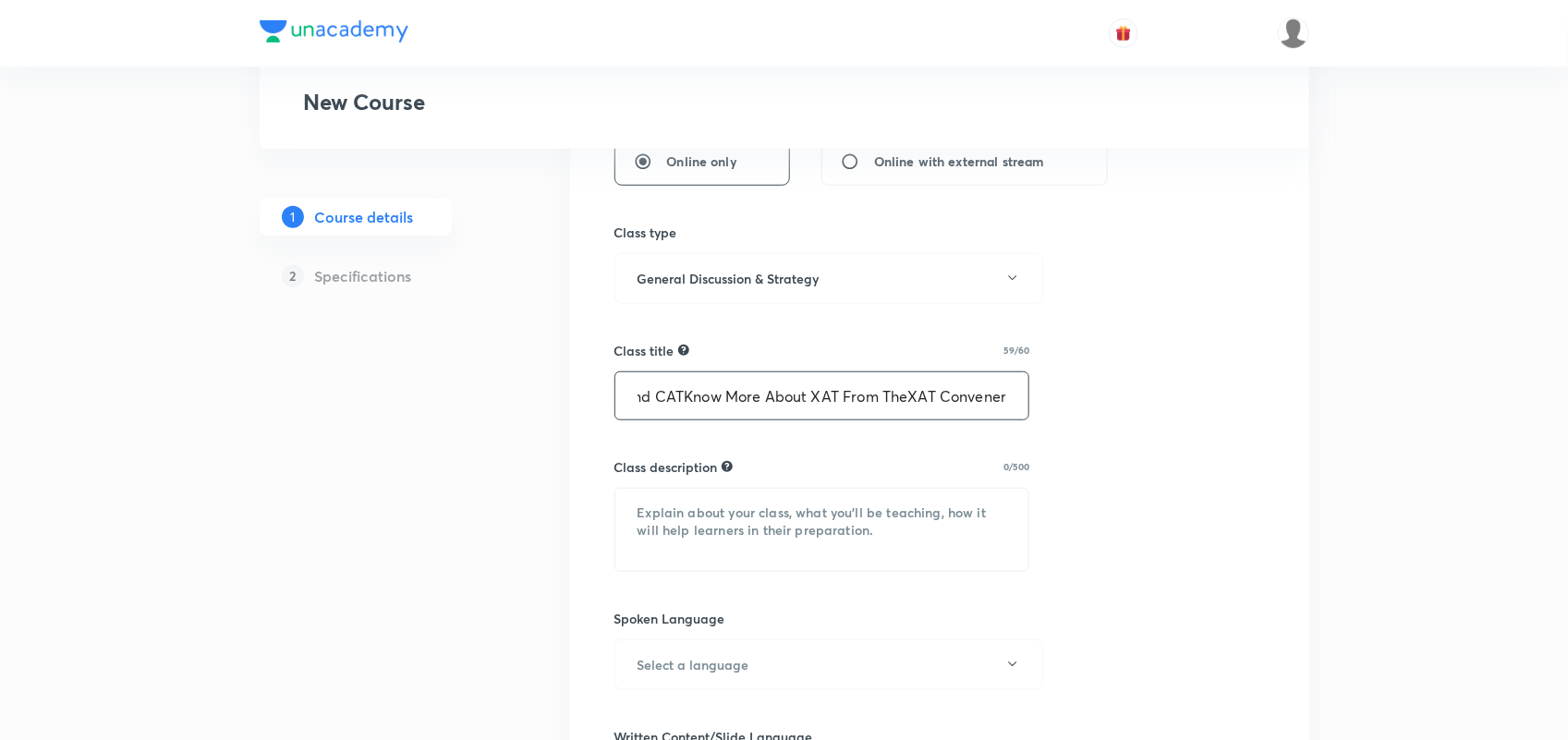 scroll, scrollTop: 0, scrollLeft: 103, axis: horizontal 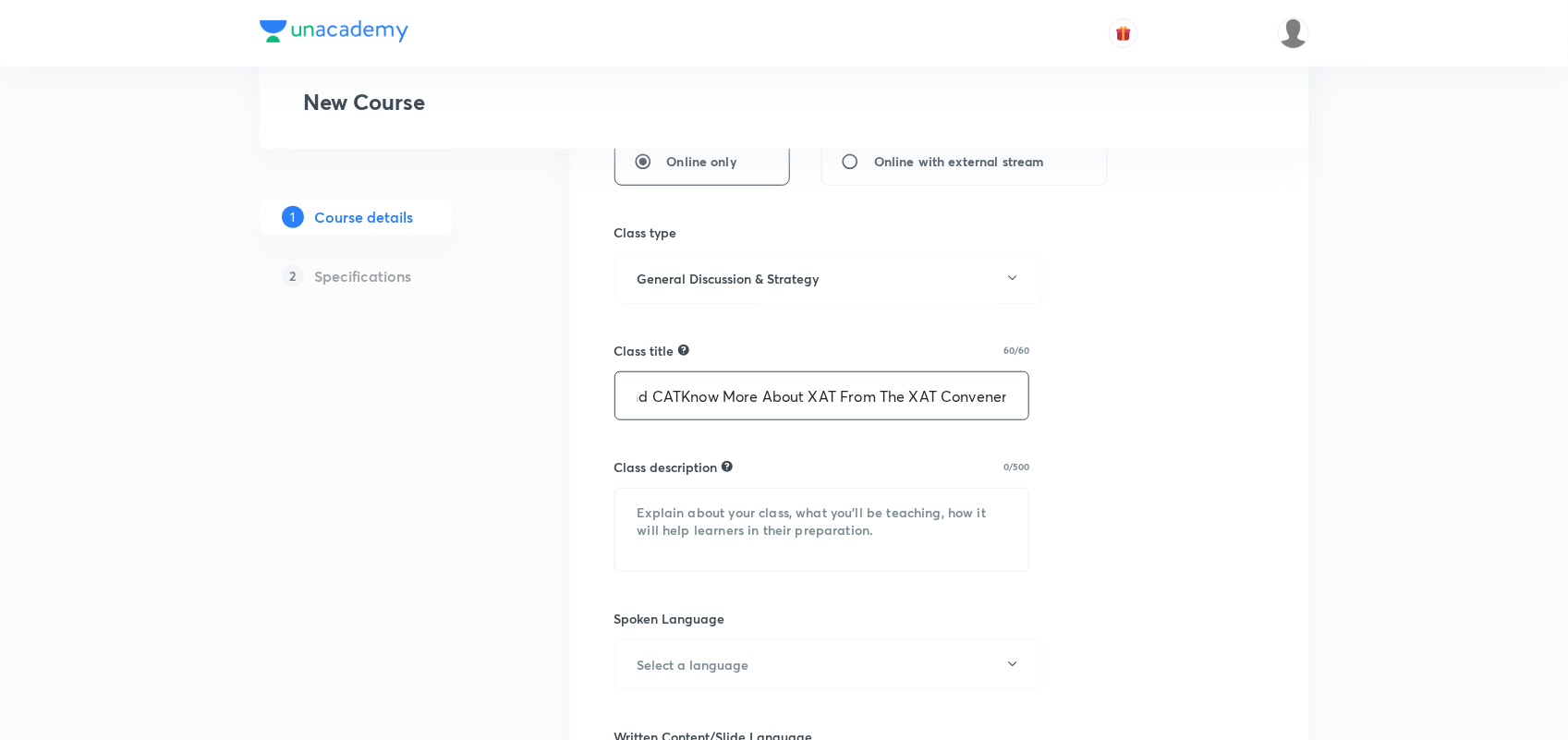 click on "Thinking Beyond CATKnow More About XAT From The XAT Convener" at bounding box center (822, 395) 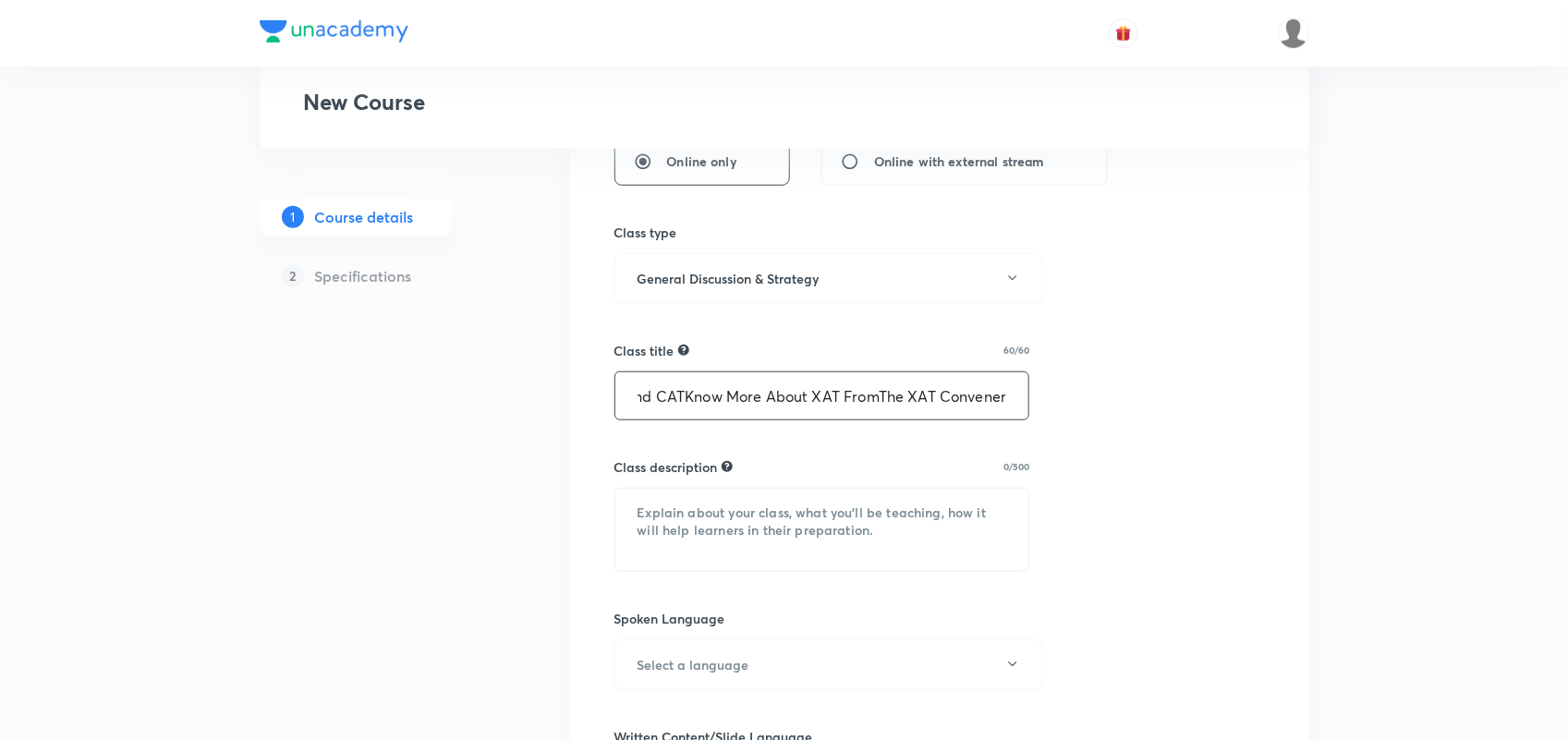 scroll, scrollTop: 0, scrollLeft: 102, axis: horizontal 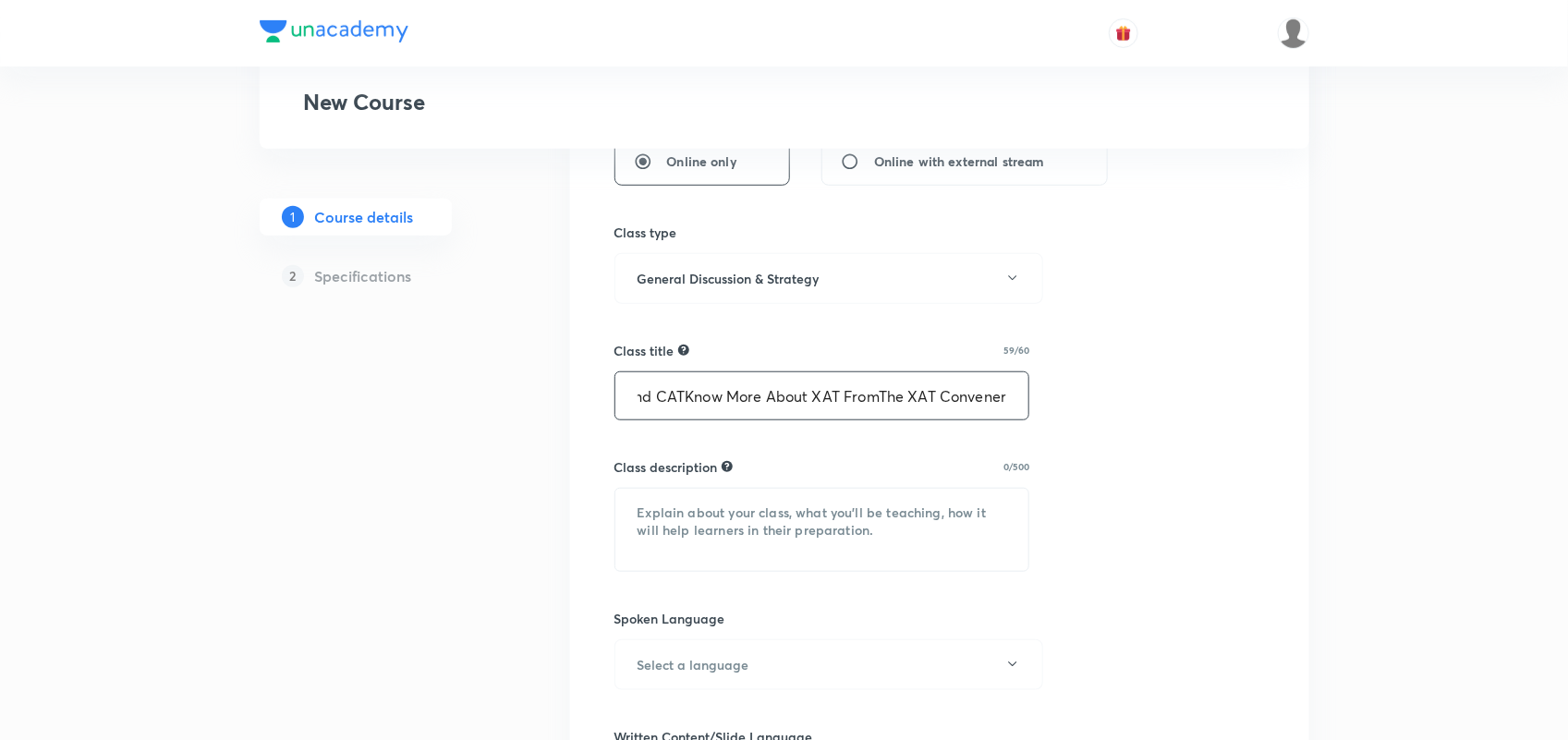 click on "Thinking Beyond CATKnow More About XAT FromThe XAT Convener" at bounding box center (822, 395) 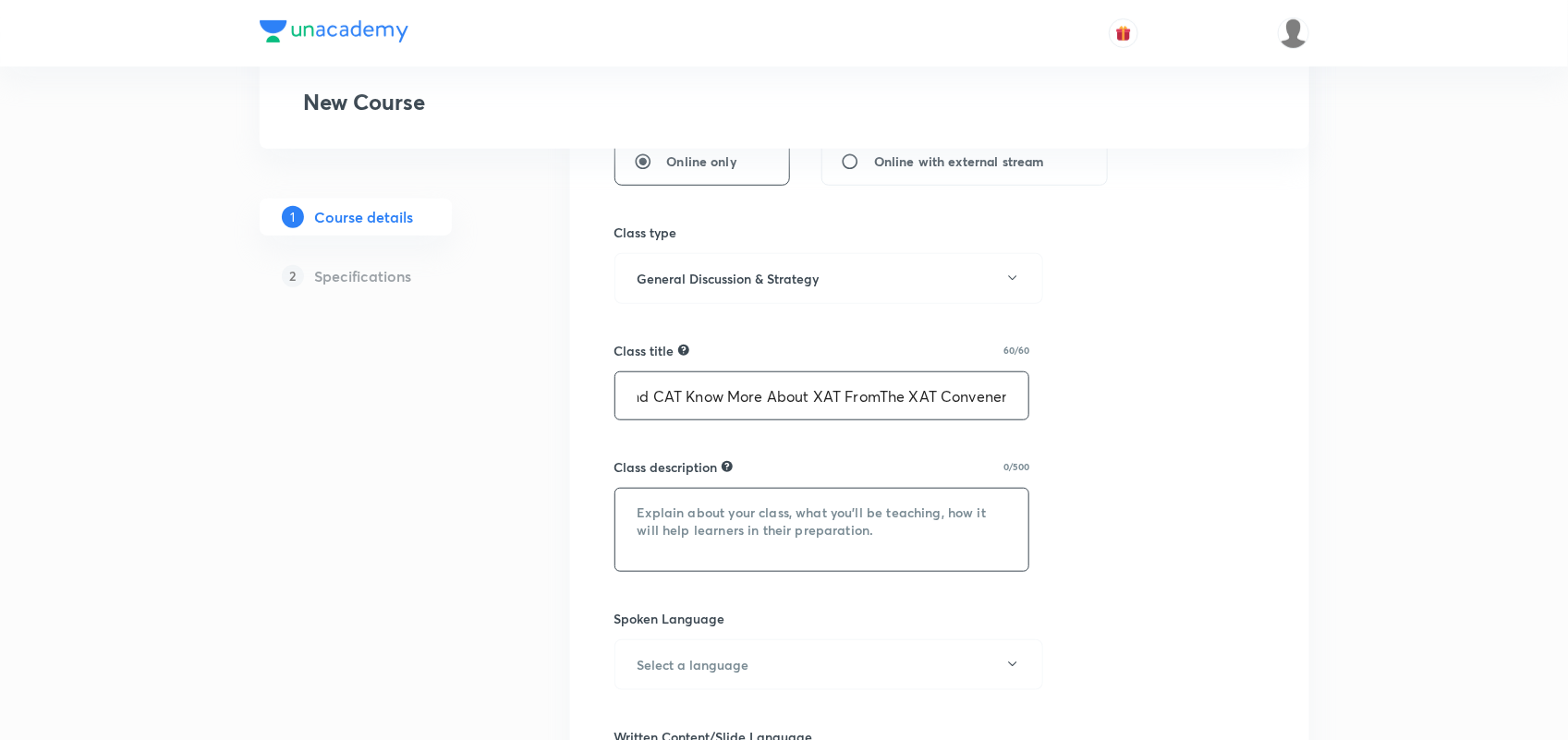 type on "Thinking Beyond CAT Know More About XAT FromThe XAT Convener" 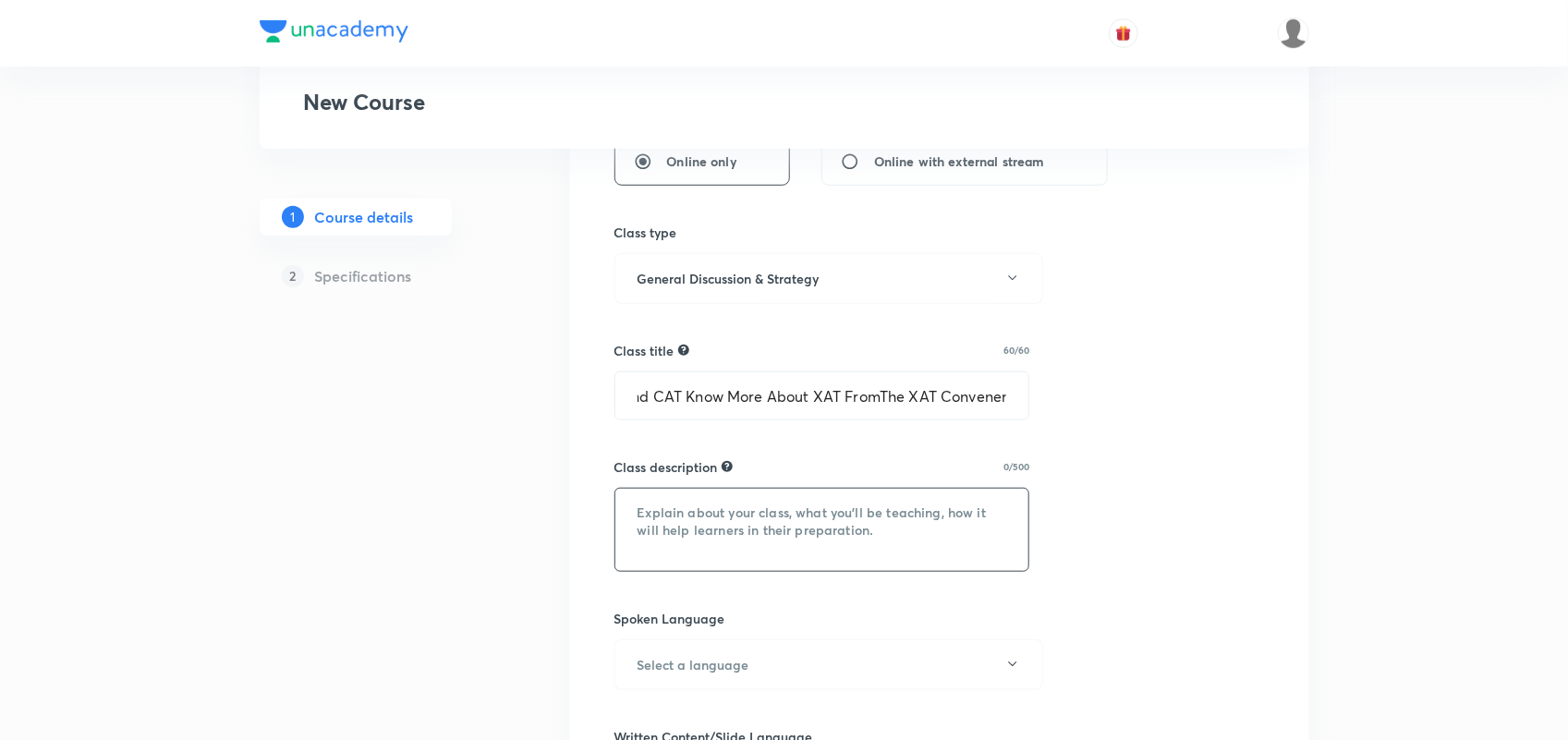 scroll, scrollTop: 0, scrollLeft: 0, axis: both 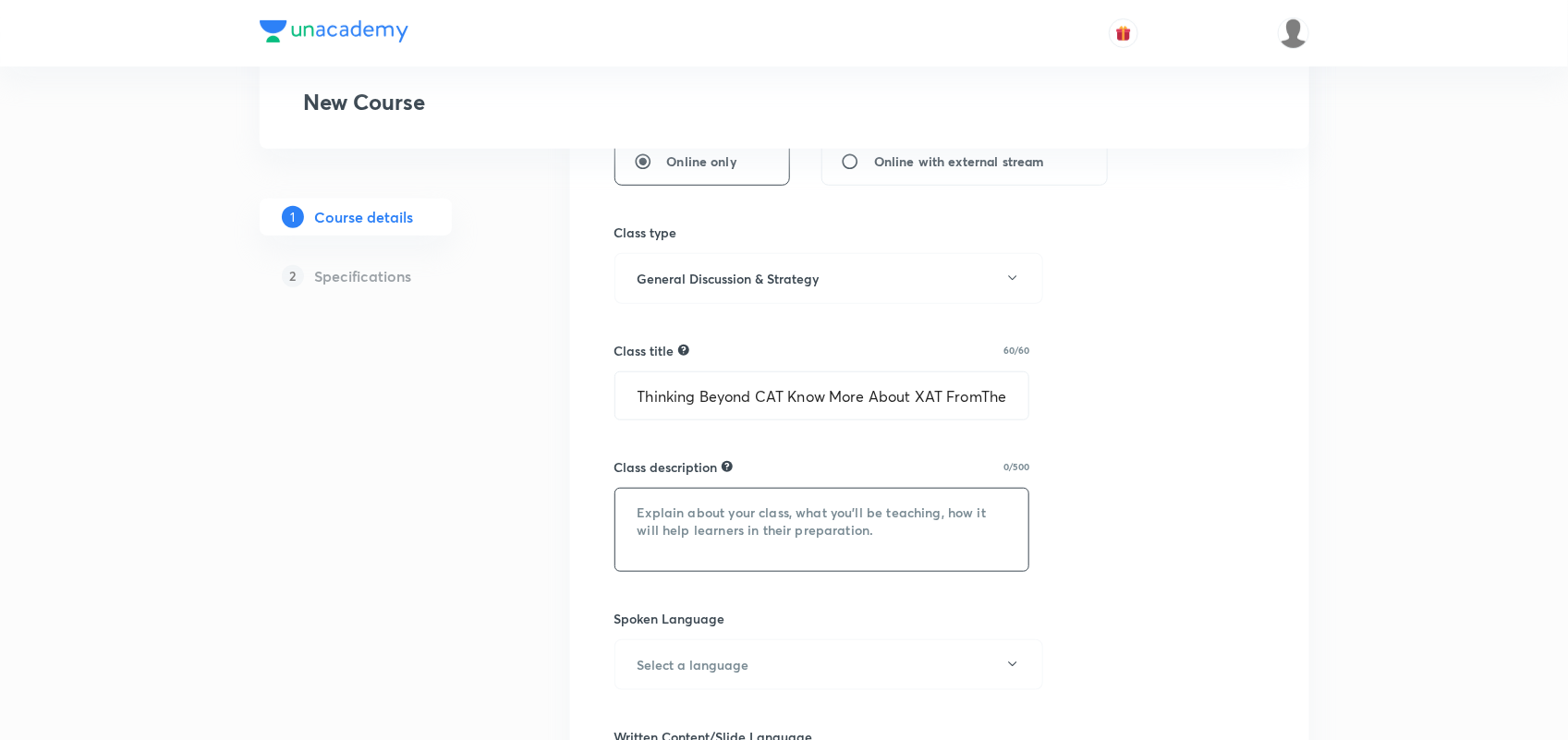 click at bounding box center [822, 529] 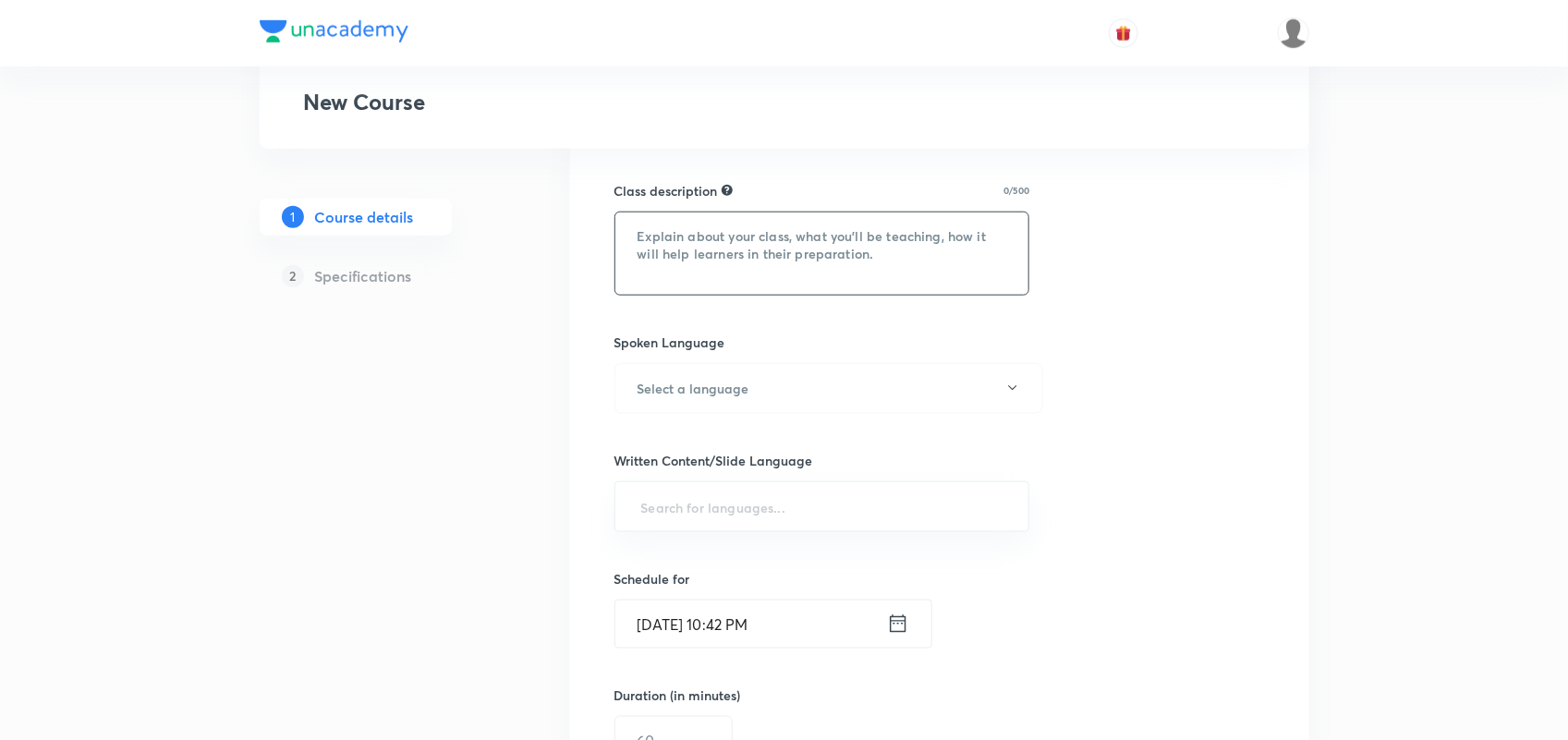 scroll, scrollTop: 816, scrollLeft: 0, axis: vertical 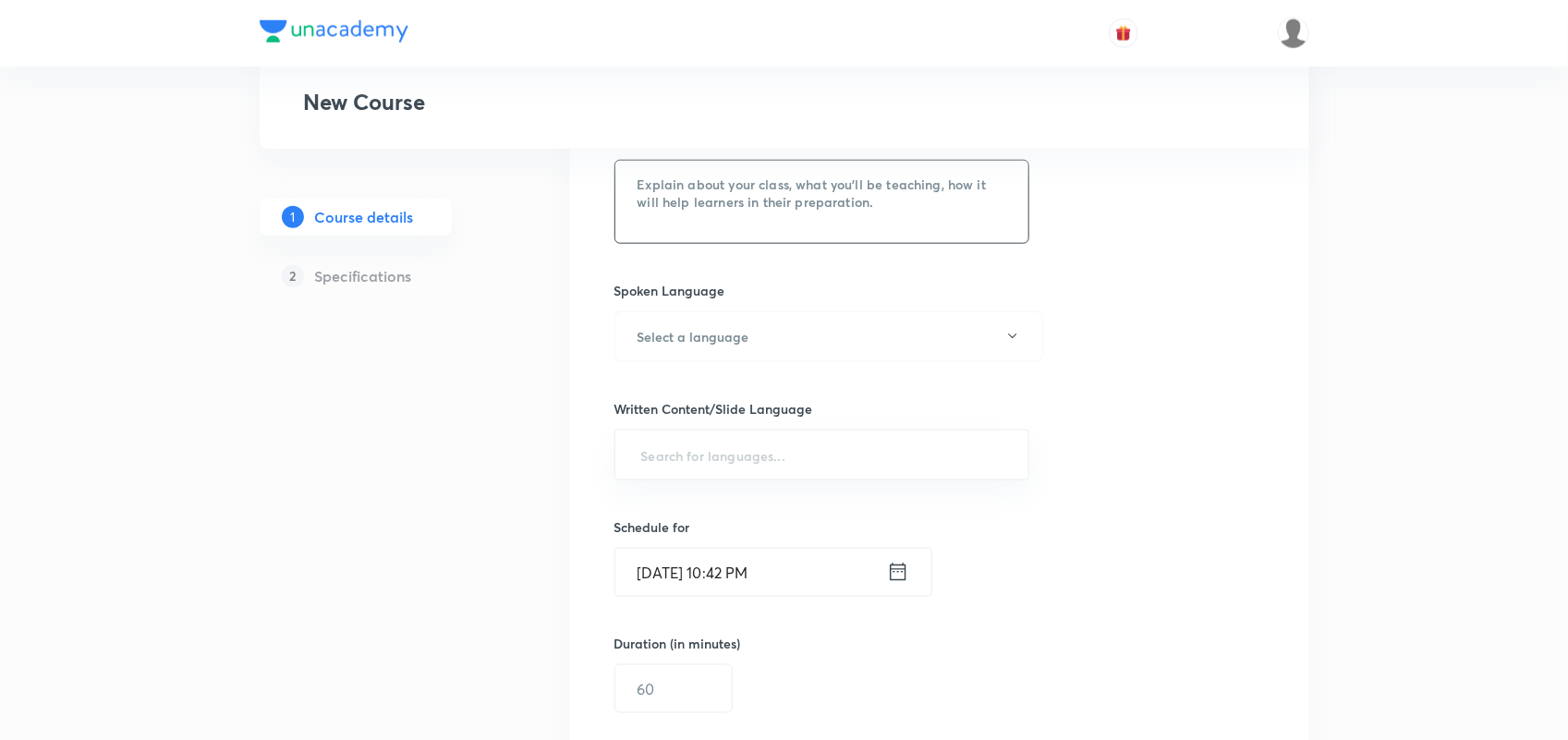 click at bounding box center [822, 201] 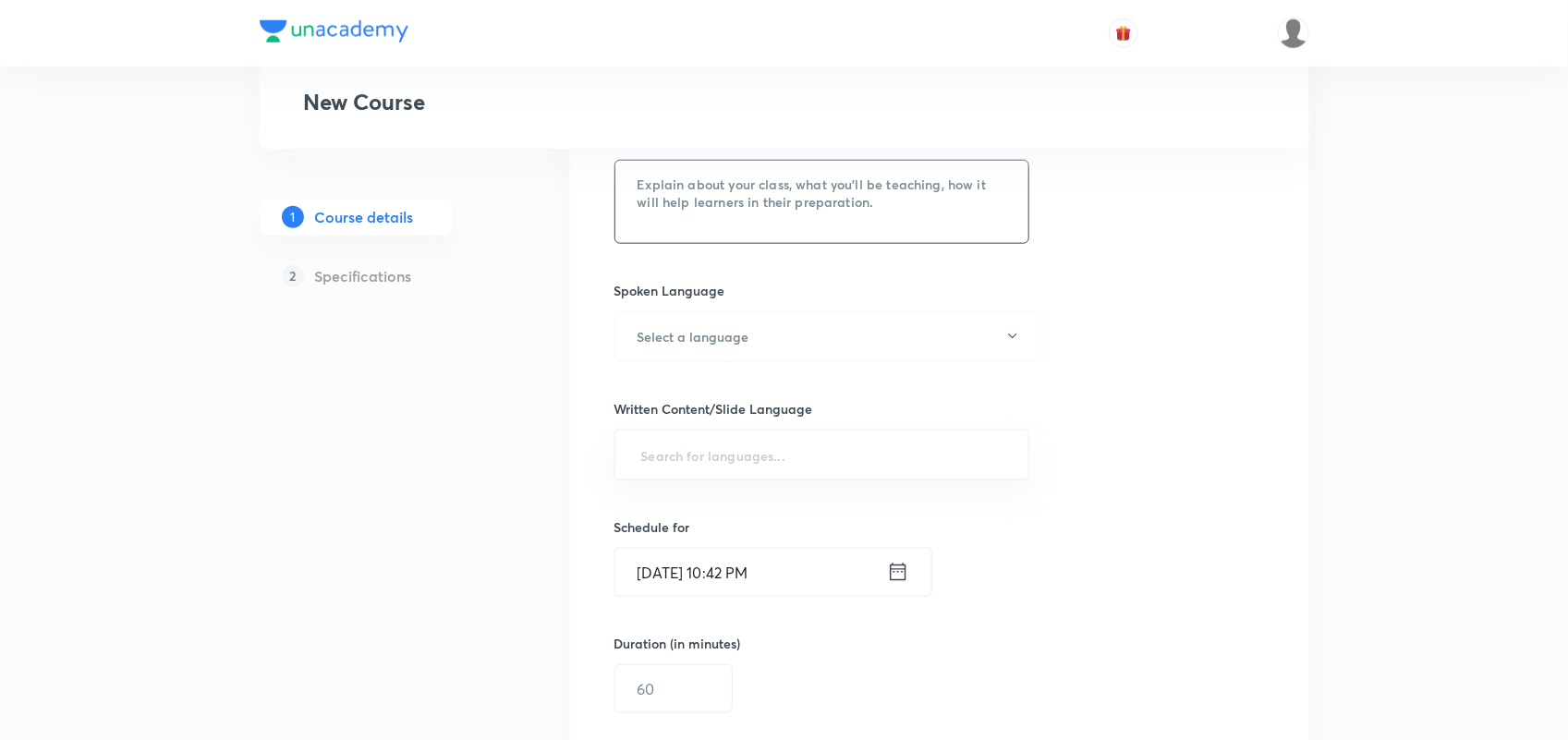scroll, scrollTop: 696, scrollLeft: 0, axis: vertical 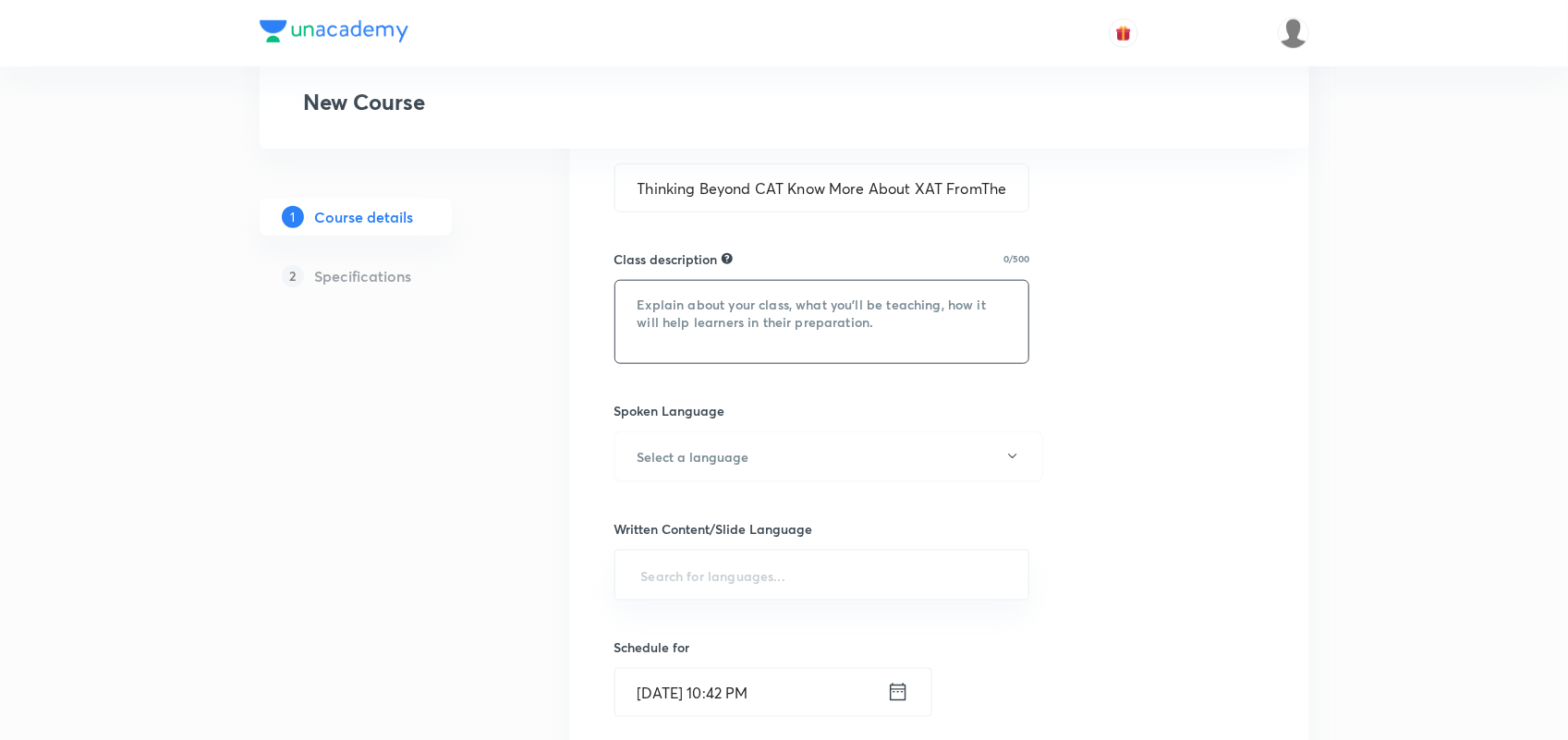 click at bounding box center (822, 321) 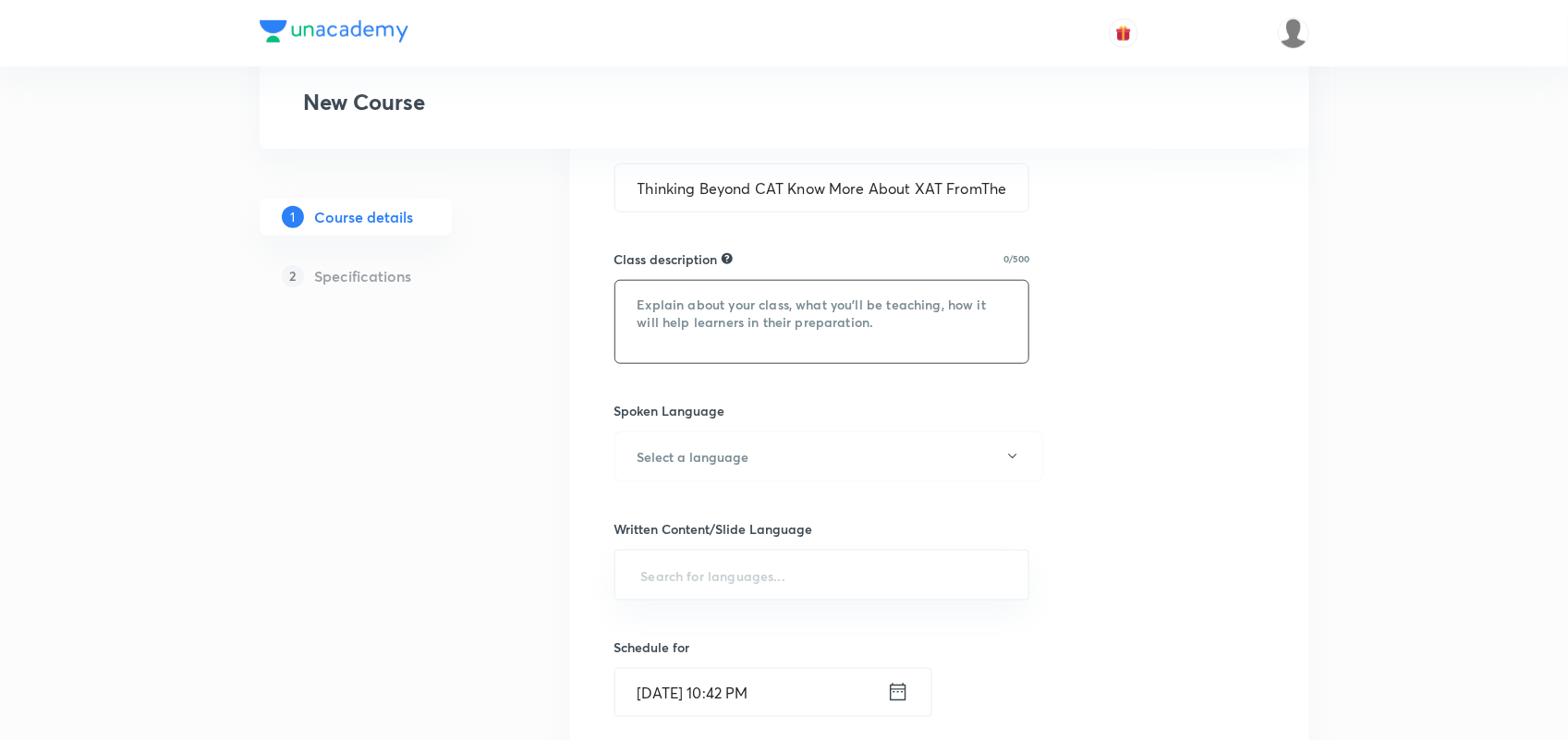 click at bounding box center (822, 321) 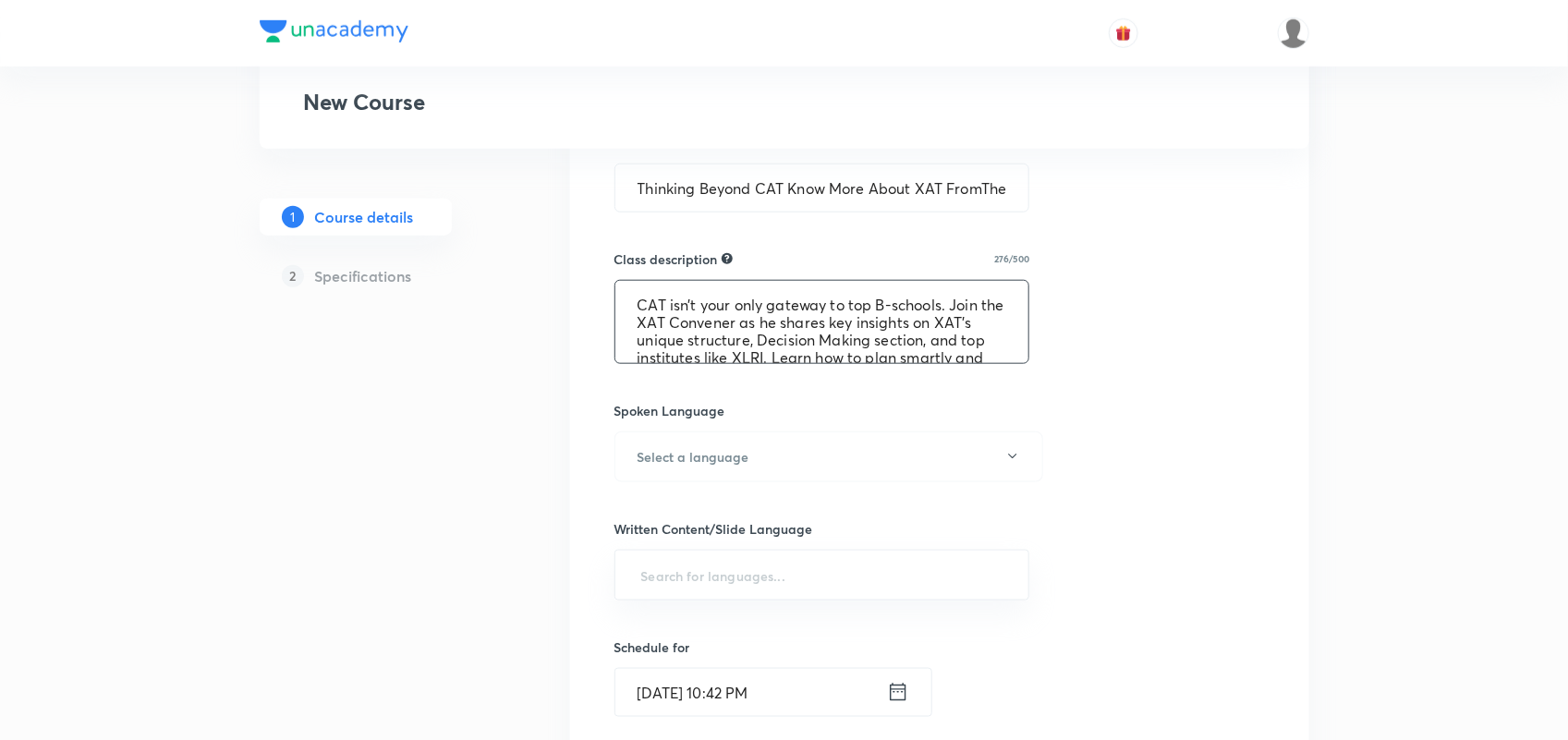 scroll, scrollTop: 39, scrollLeft: 0, axis: vertical 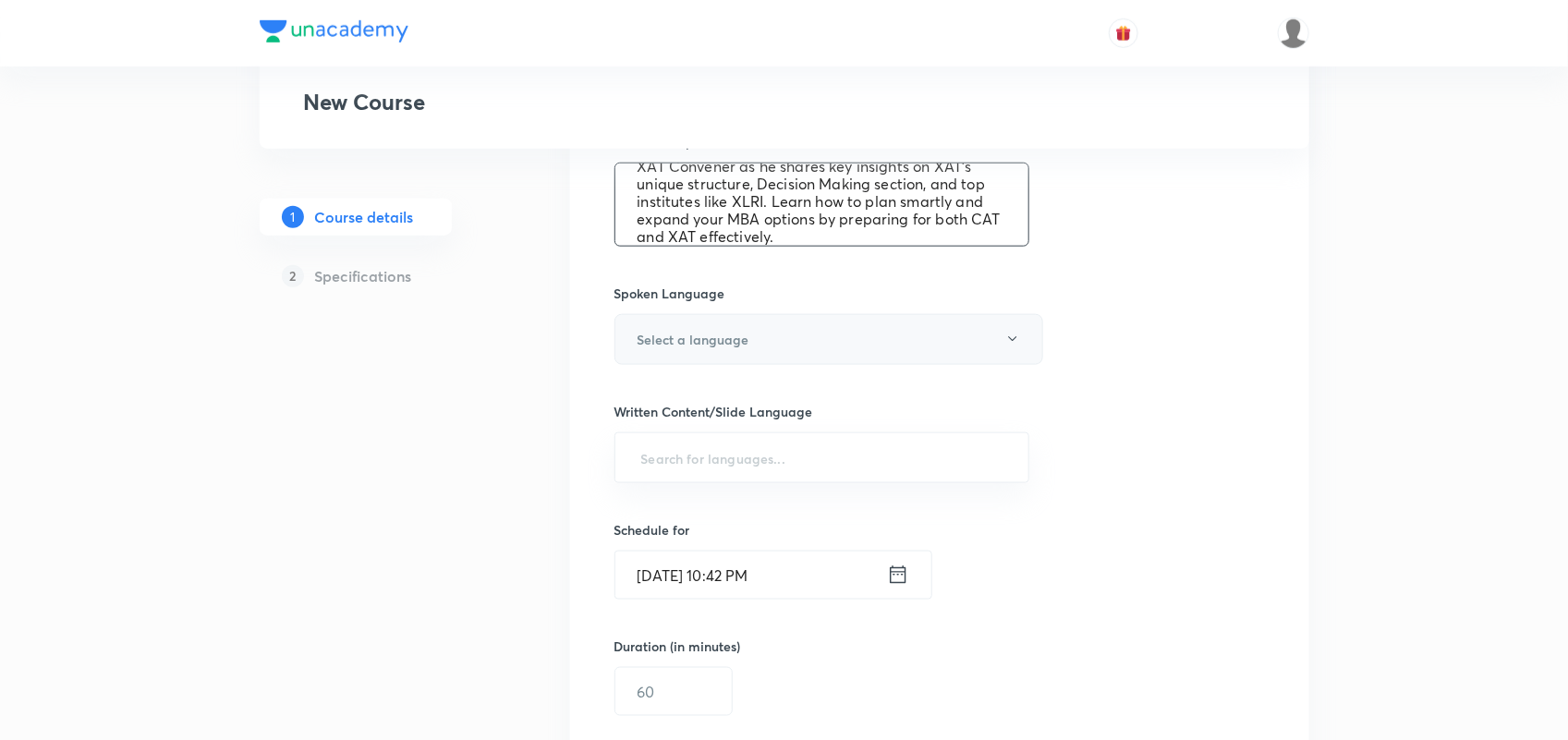 type on "CAT isn’t your only gateway to top B-schools. Join the XAT Convener as he shares key insights on XAT’s unique structure, Decision Making section, and top institutes like XLRI. Learn how to plan smartly and expand your MBA options by preparing for both CAT and XAT effectively." 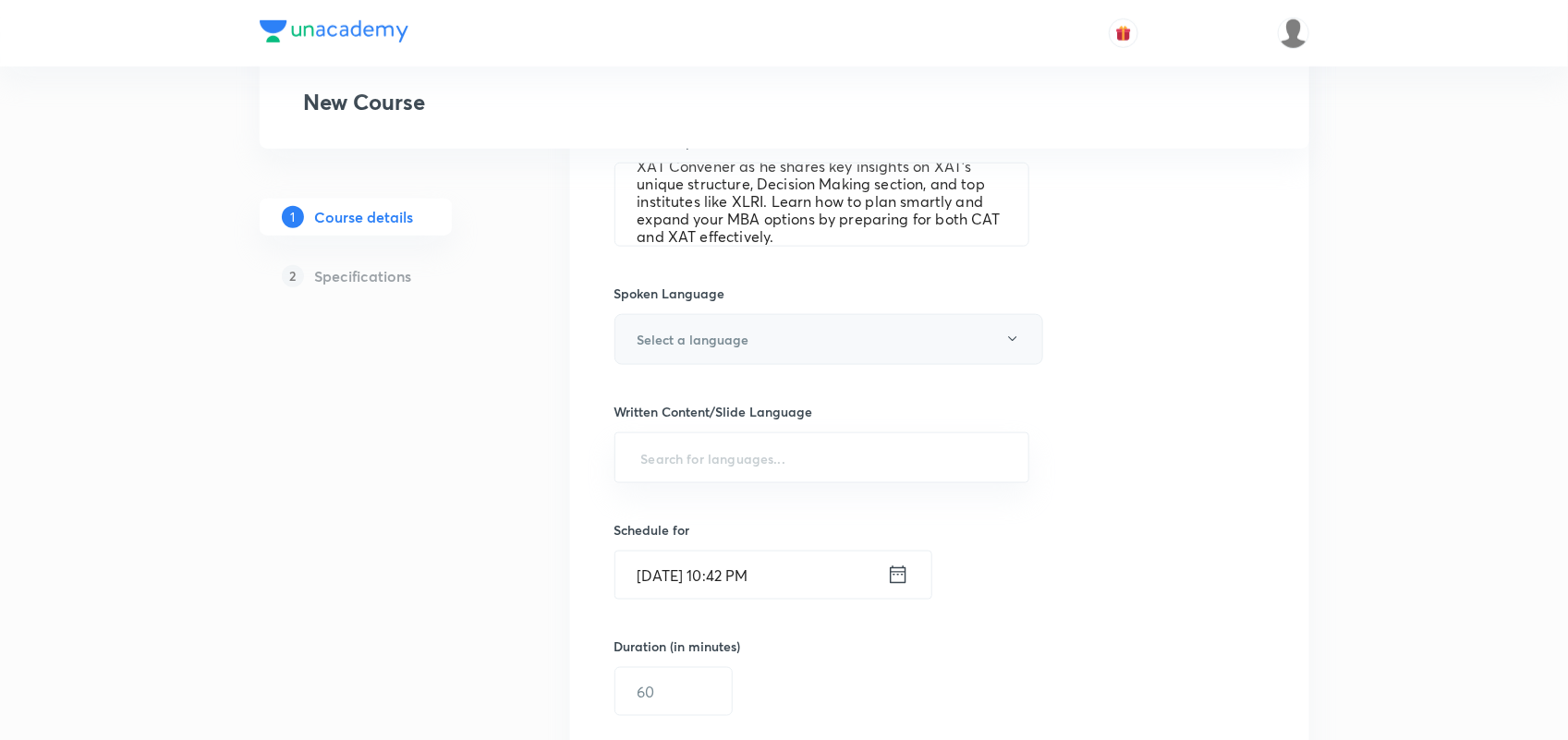 click on "Select a language" at bounding box center (829, 339) 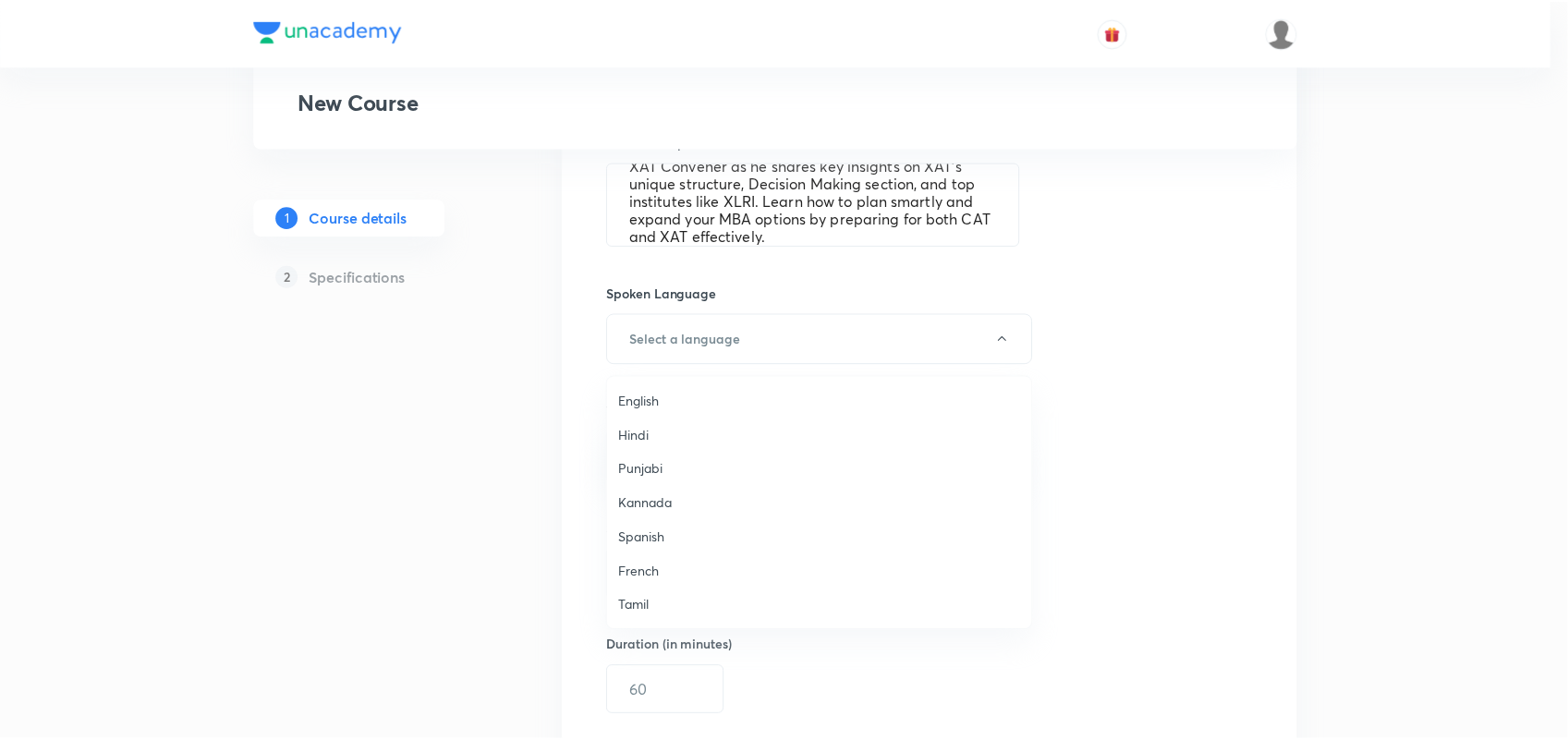 scroll, scrollTop: 547, scrollLeft: 0, axis: vertical 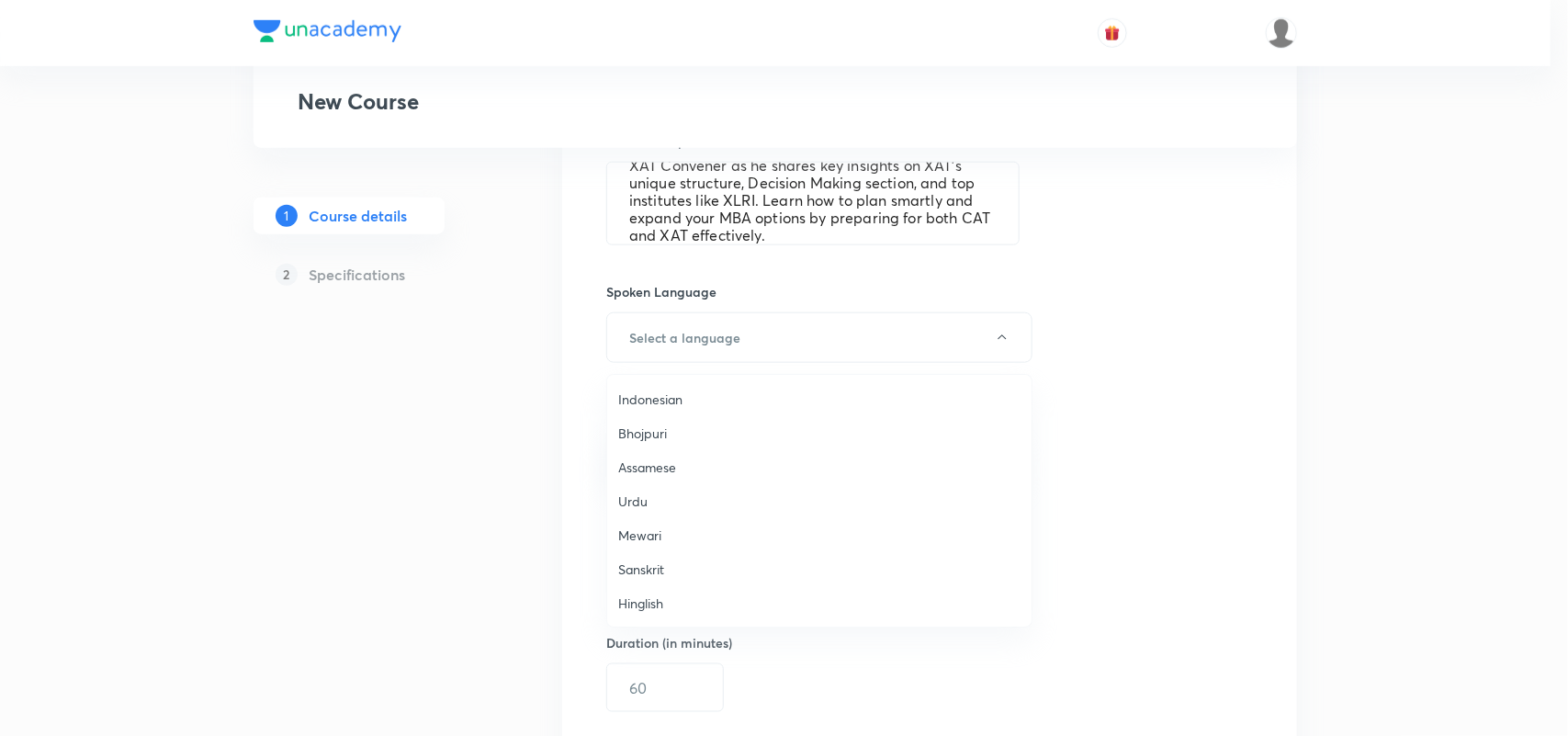 click on "Hinglish" at bounding box center [819, 603] 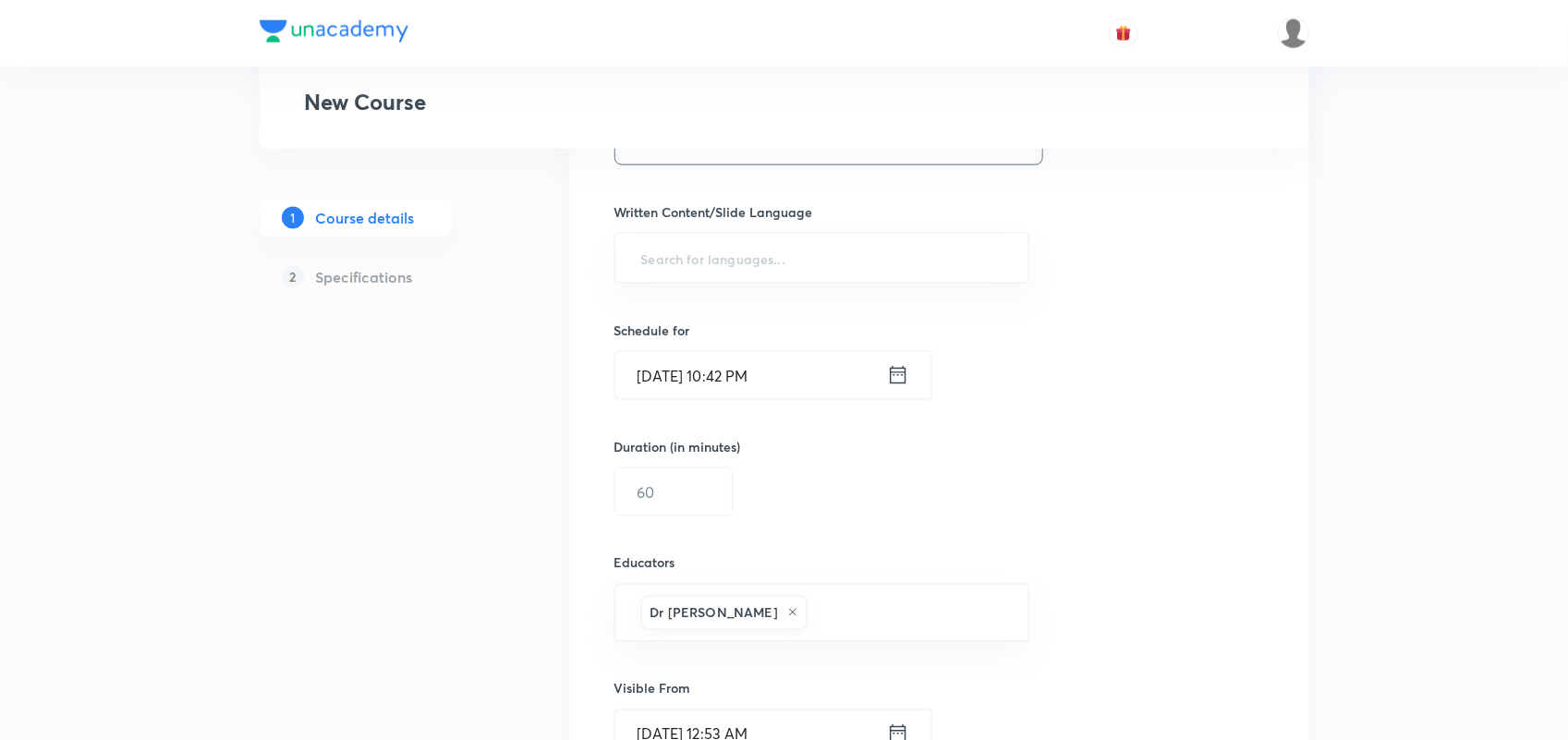 scroll, scrollTop: 1013, scrollLeft: 0, axis: vertical 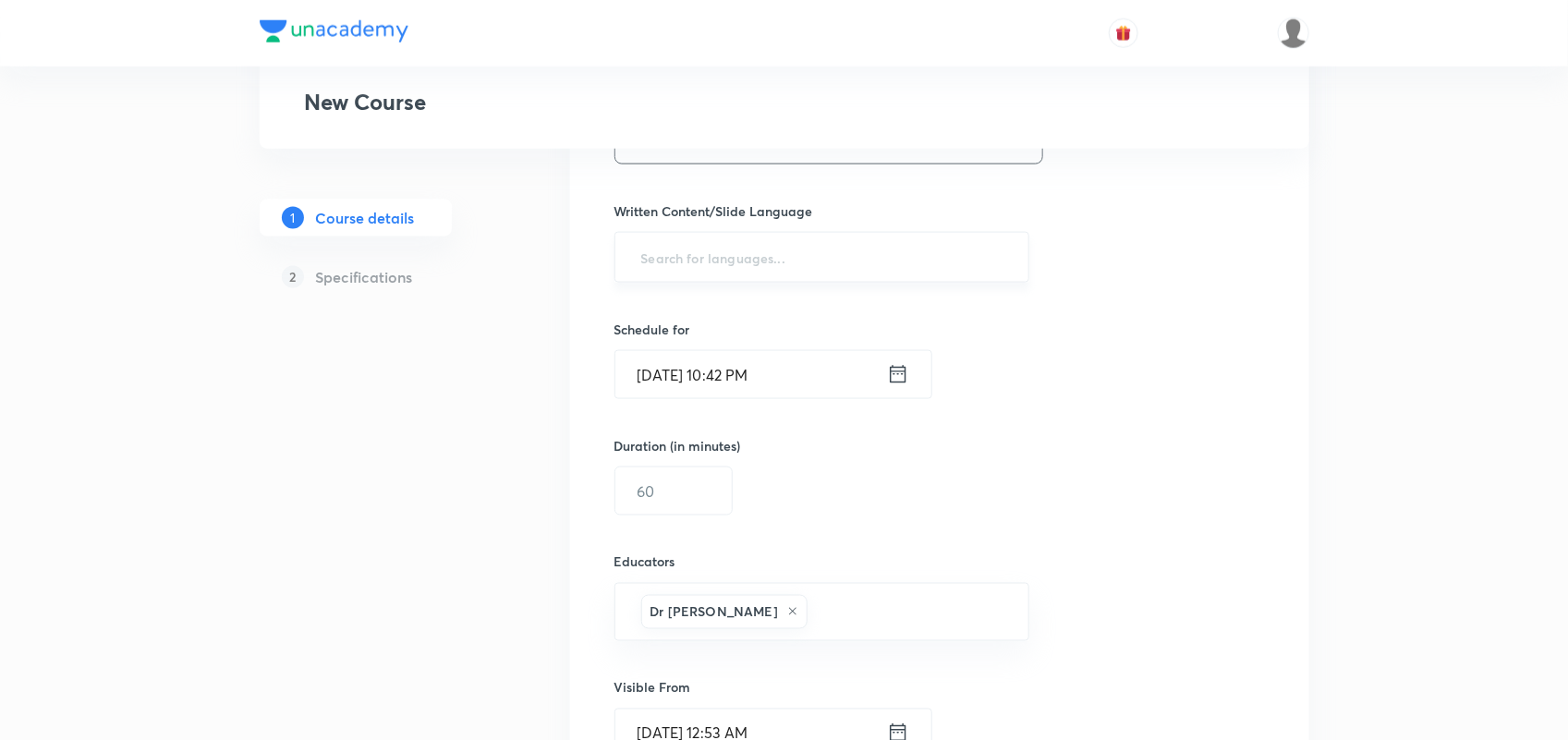 click at bounding box center (822, 257) 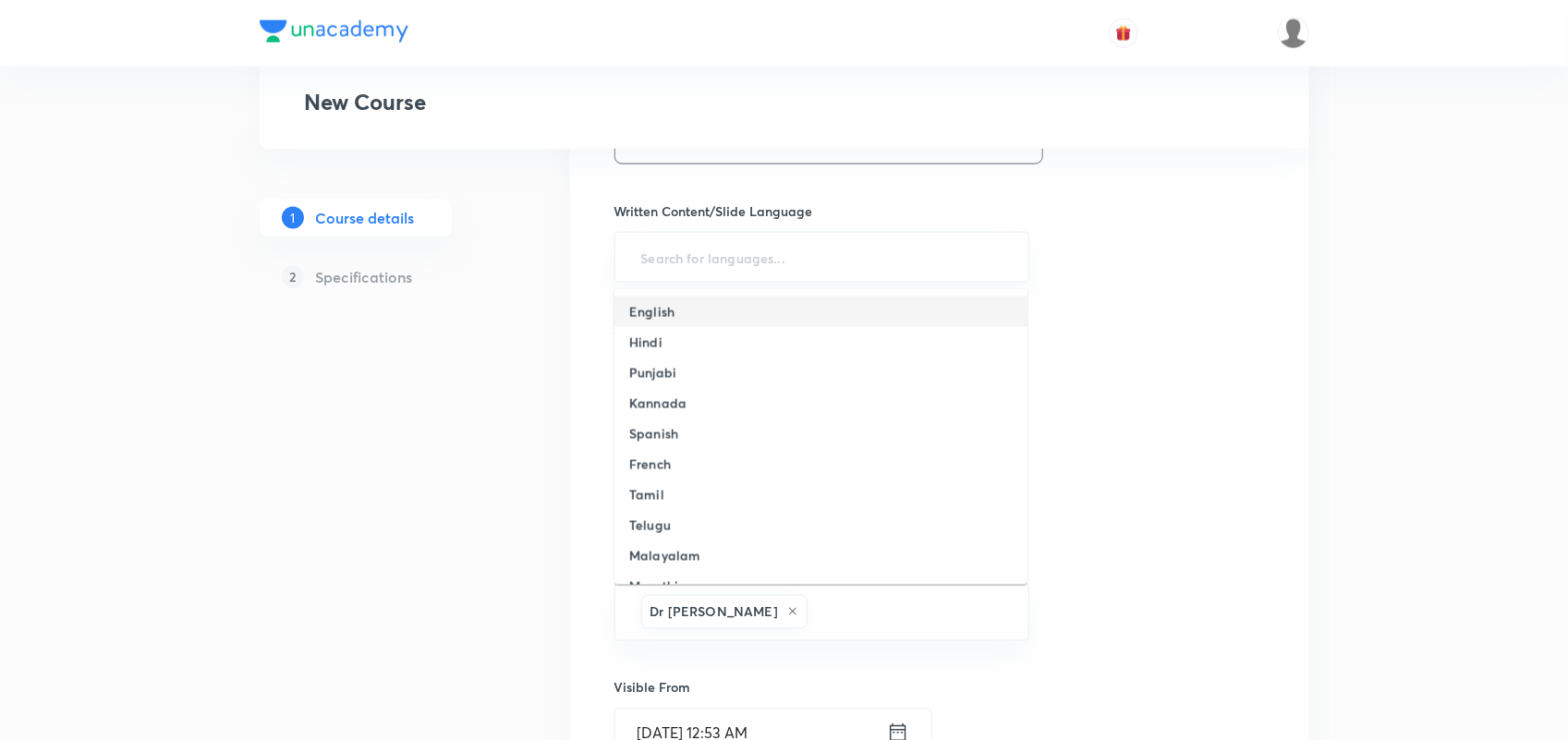 click on "English" at bounding box center [651, 311] 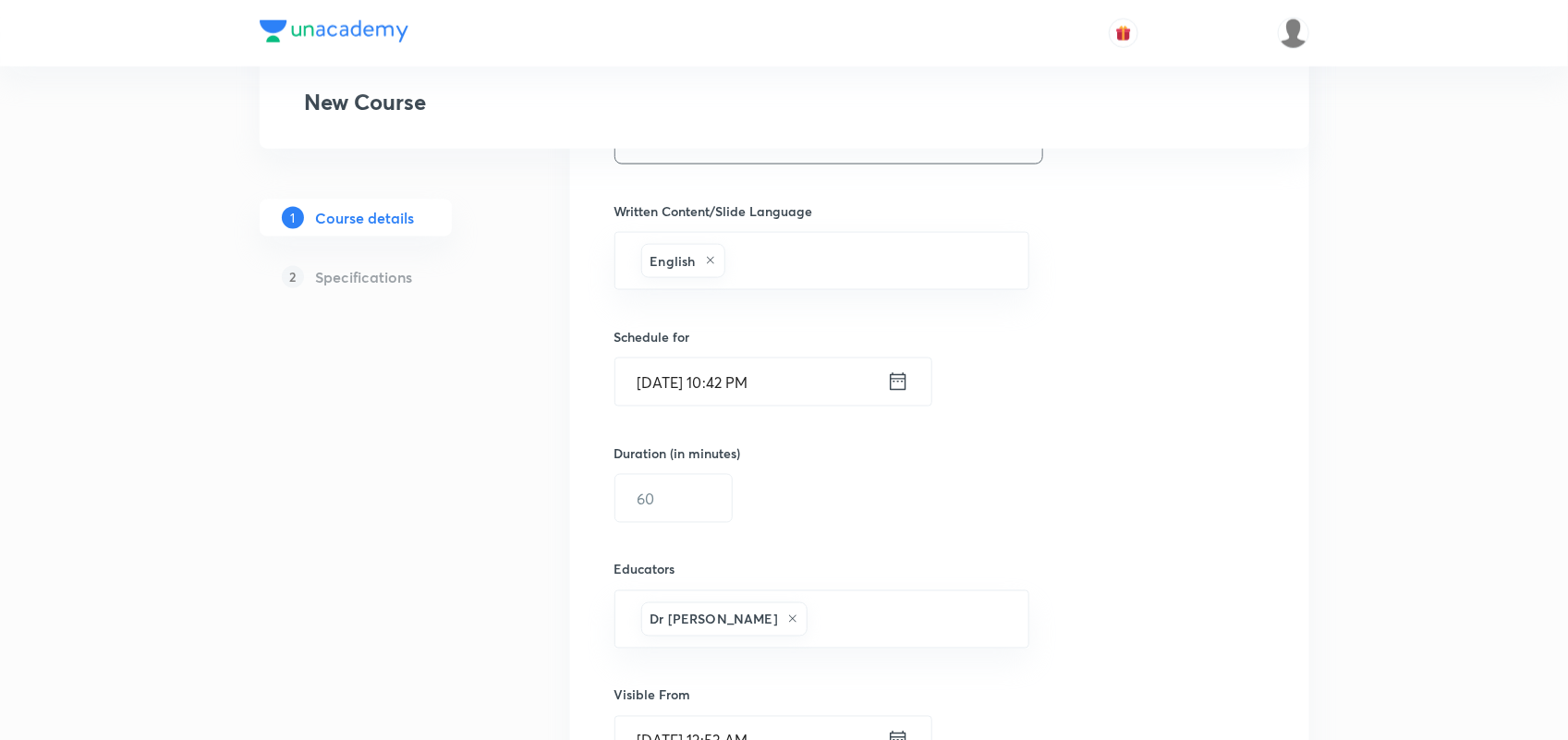 scroll, scrollTop: 1030, scrollLeft: 0, axis: vertical 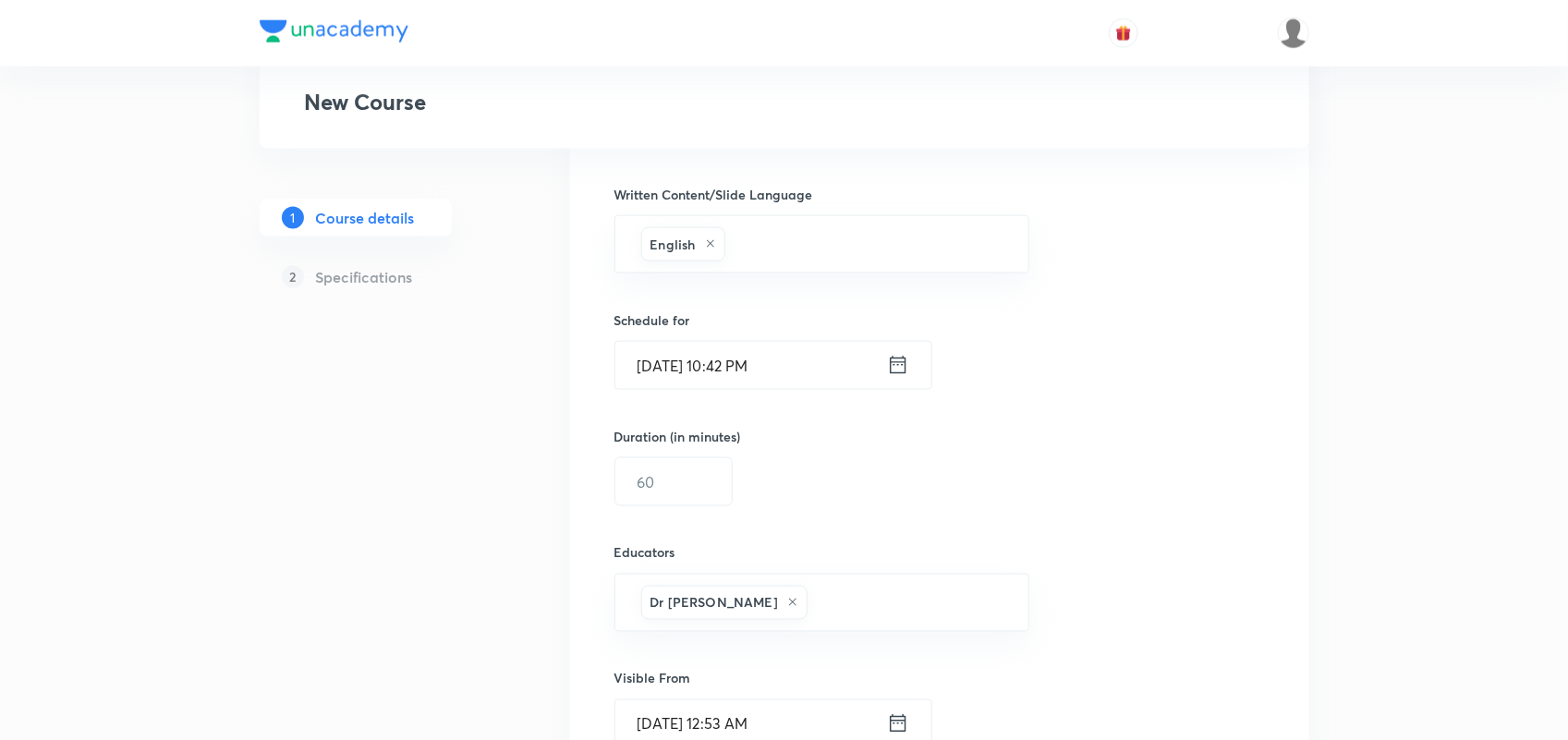 click 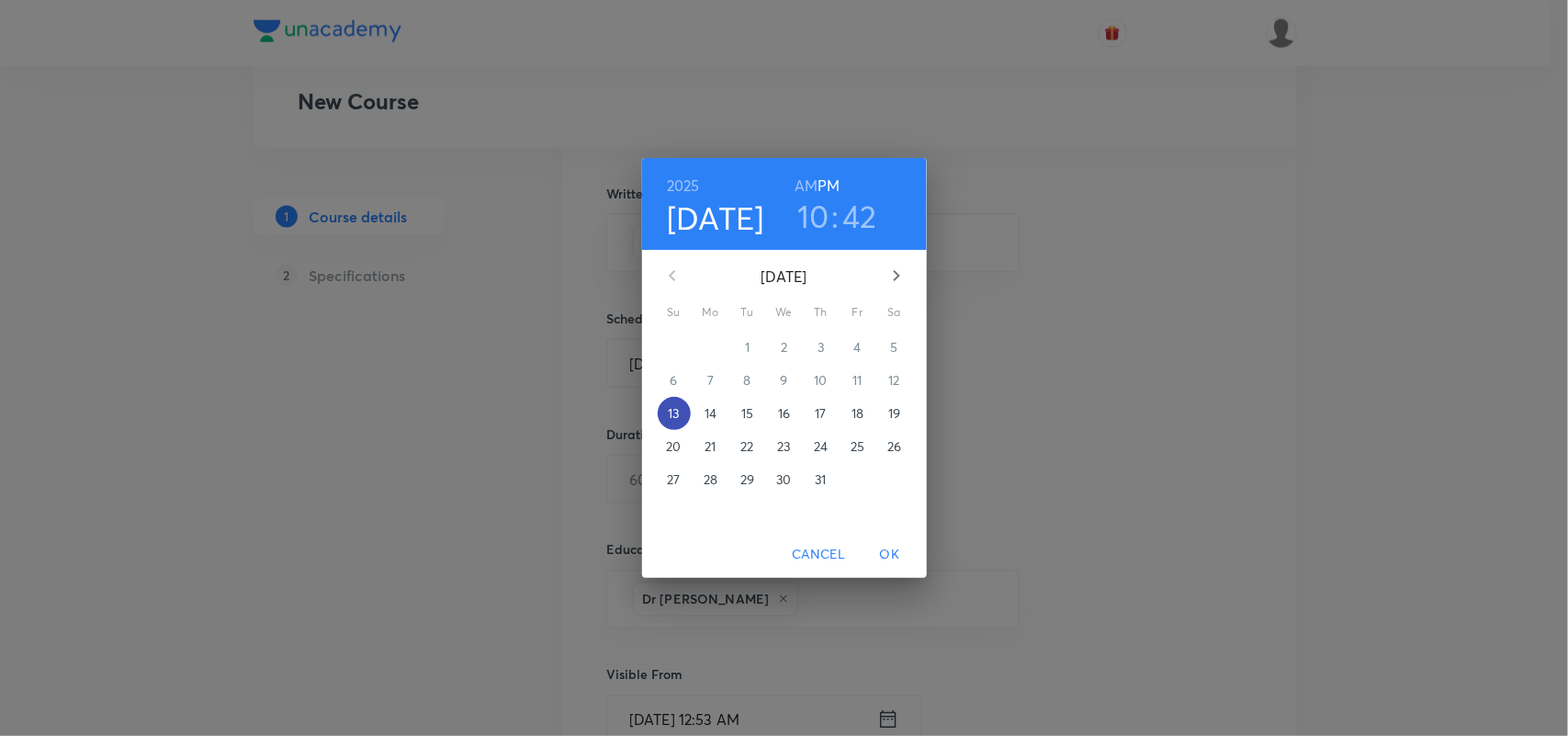 click on "13" at bounding box center (674, 413) 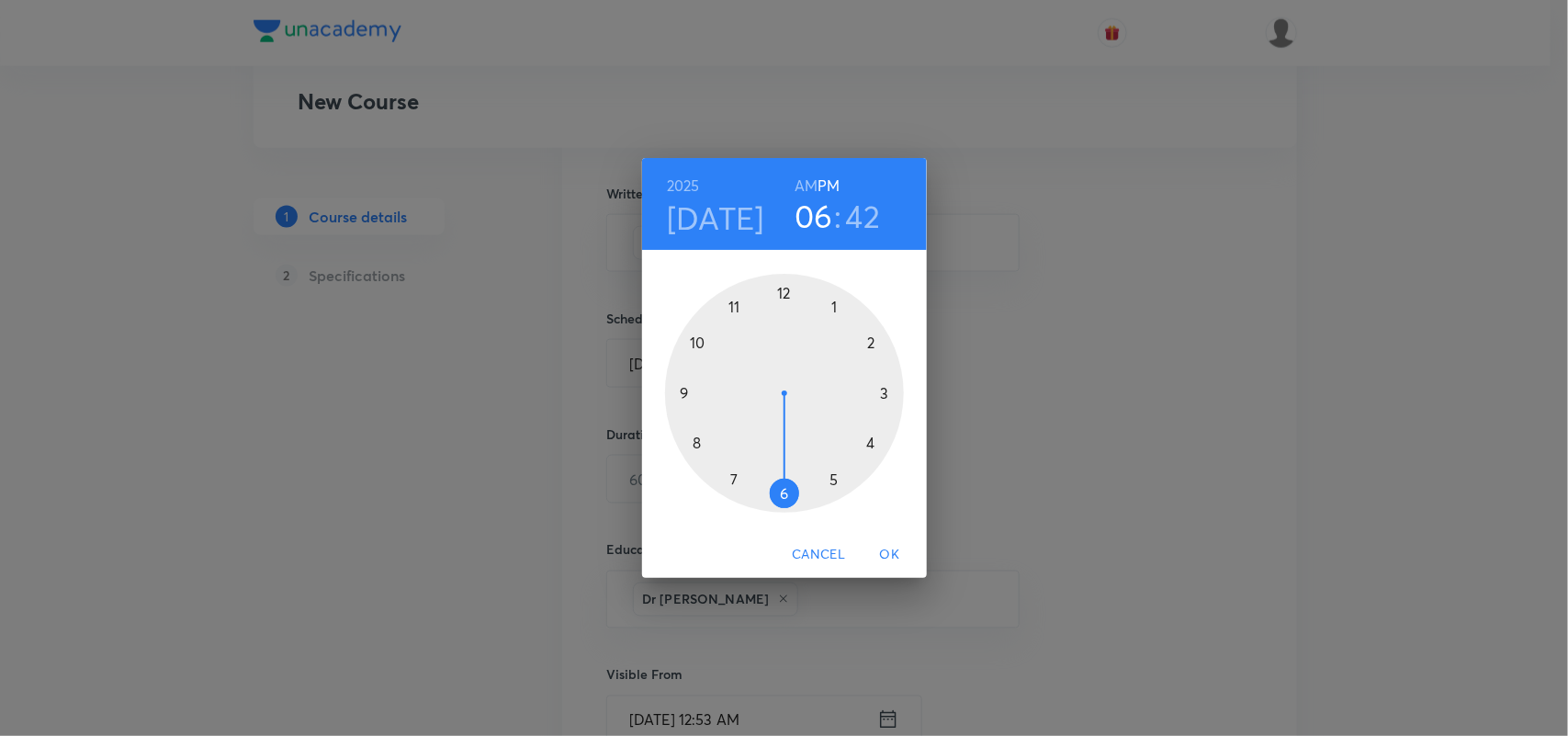 drag, startPoint x: 698, startPoint y: 343, endPoint x: 779, endPoint y: 474, distance: 154.01948 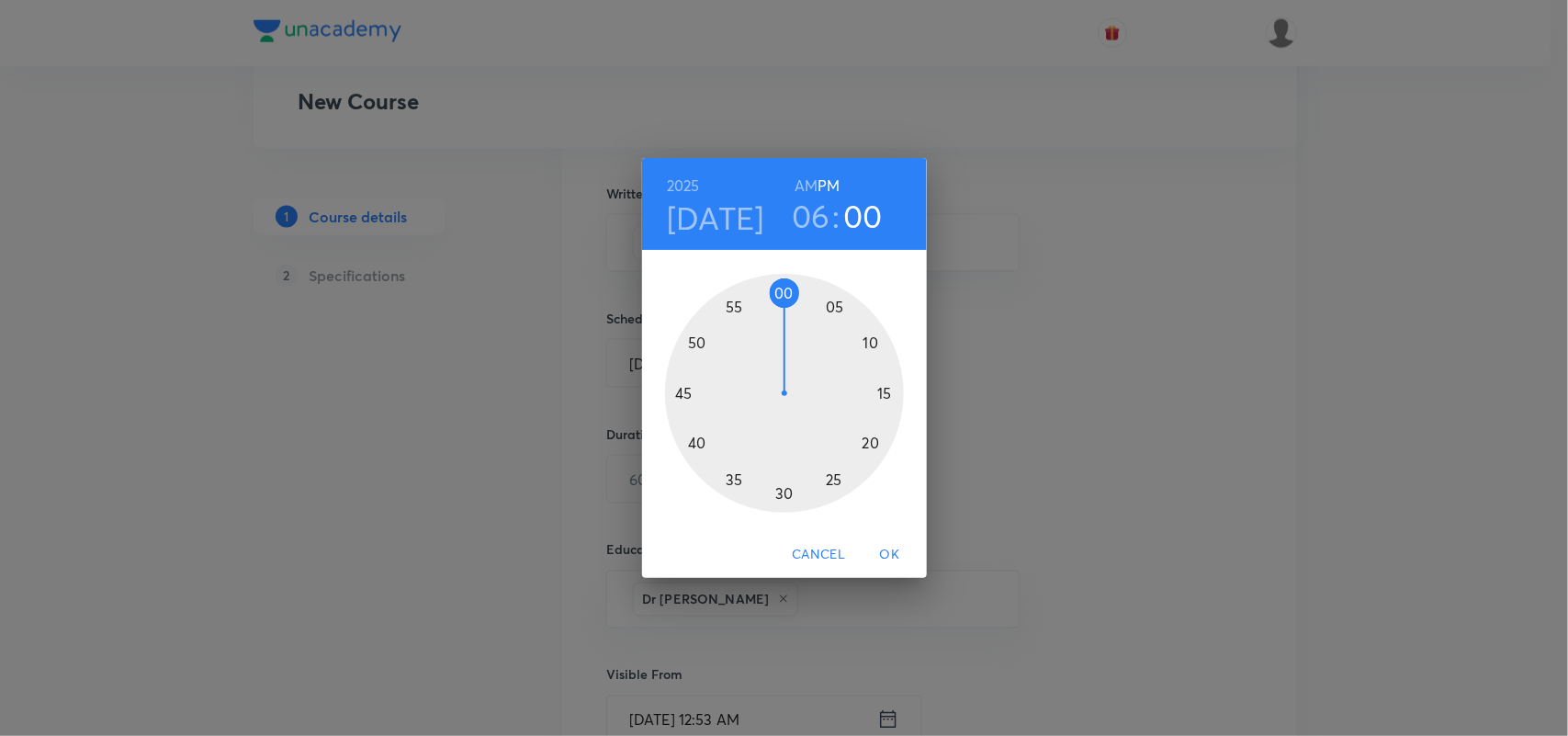 drag, startPoint x: 680, startPoint y: 424, endPoint x: 781, endPoint y: 295, distance: 163.83528 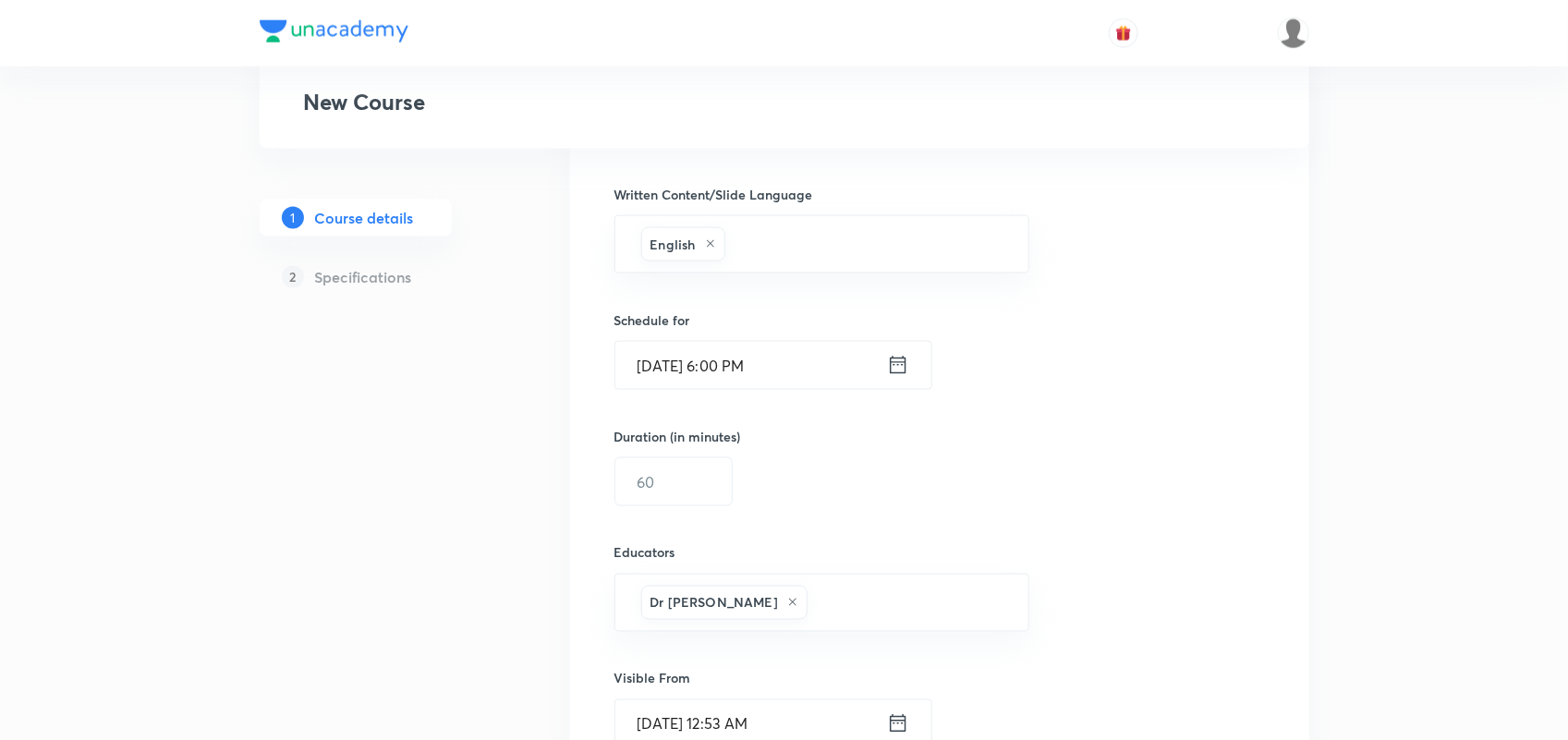 scroll, scrollTop: 1098, scrollLeft: 0, axis: vertical 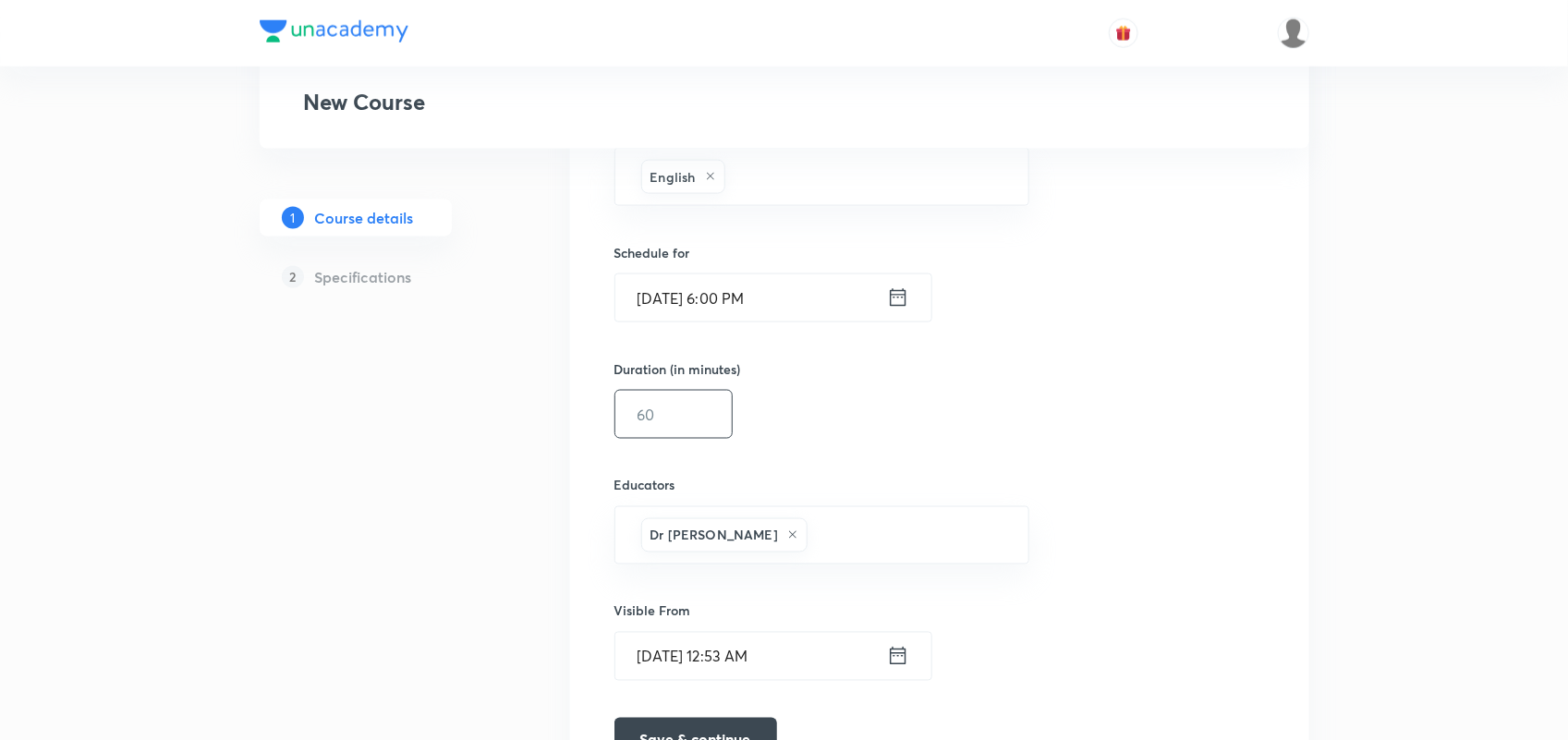 click at bounding box center (674, 414) 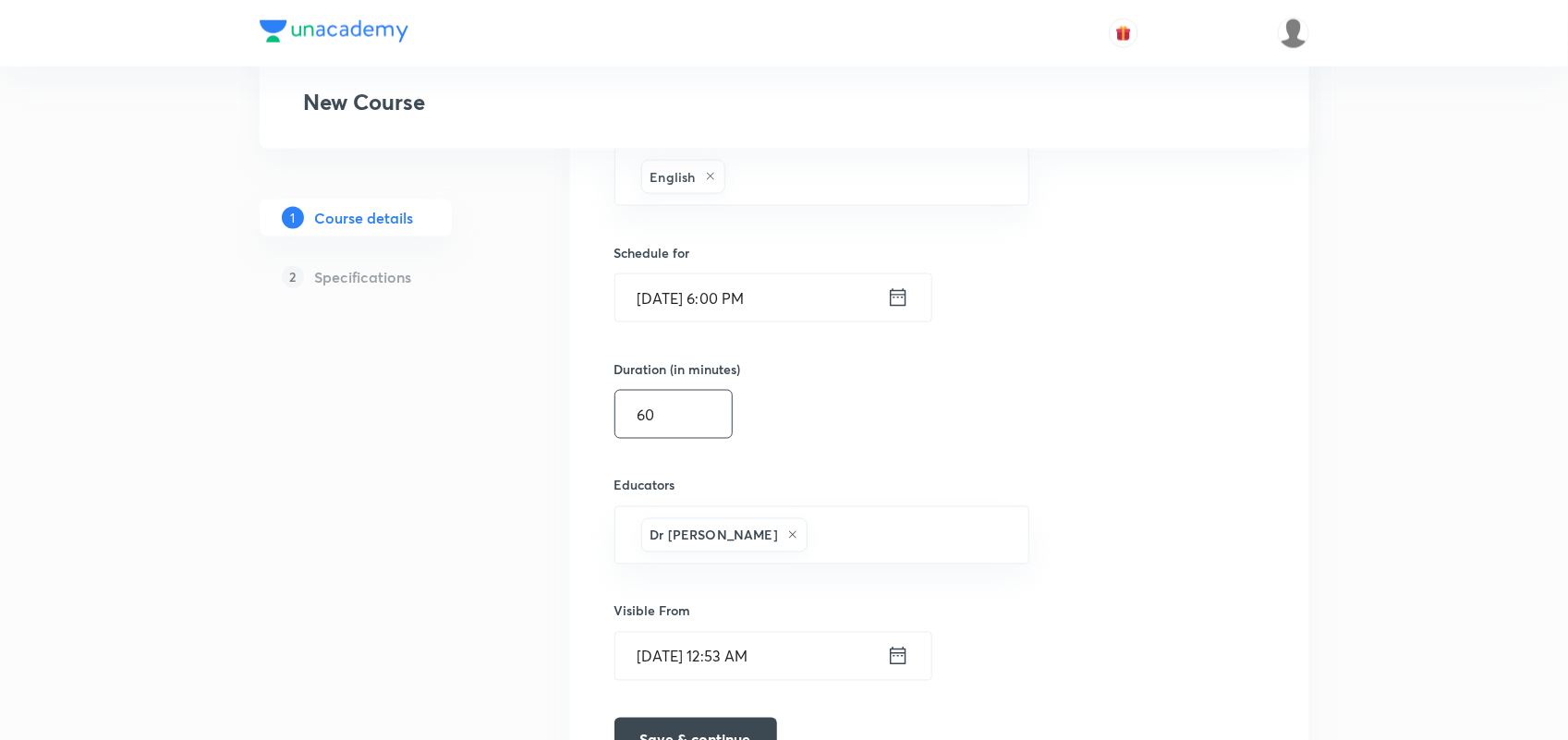 scroll, scrollTop: 1227, scrollLeft: 0, axis: vertical 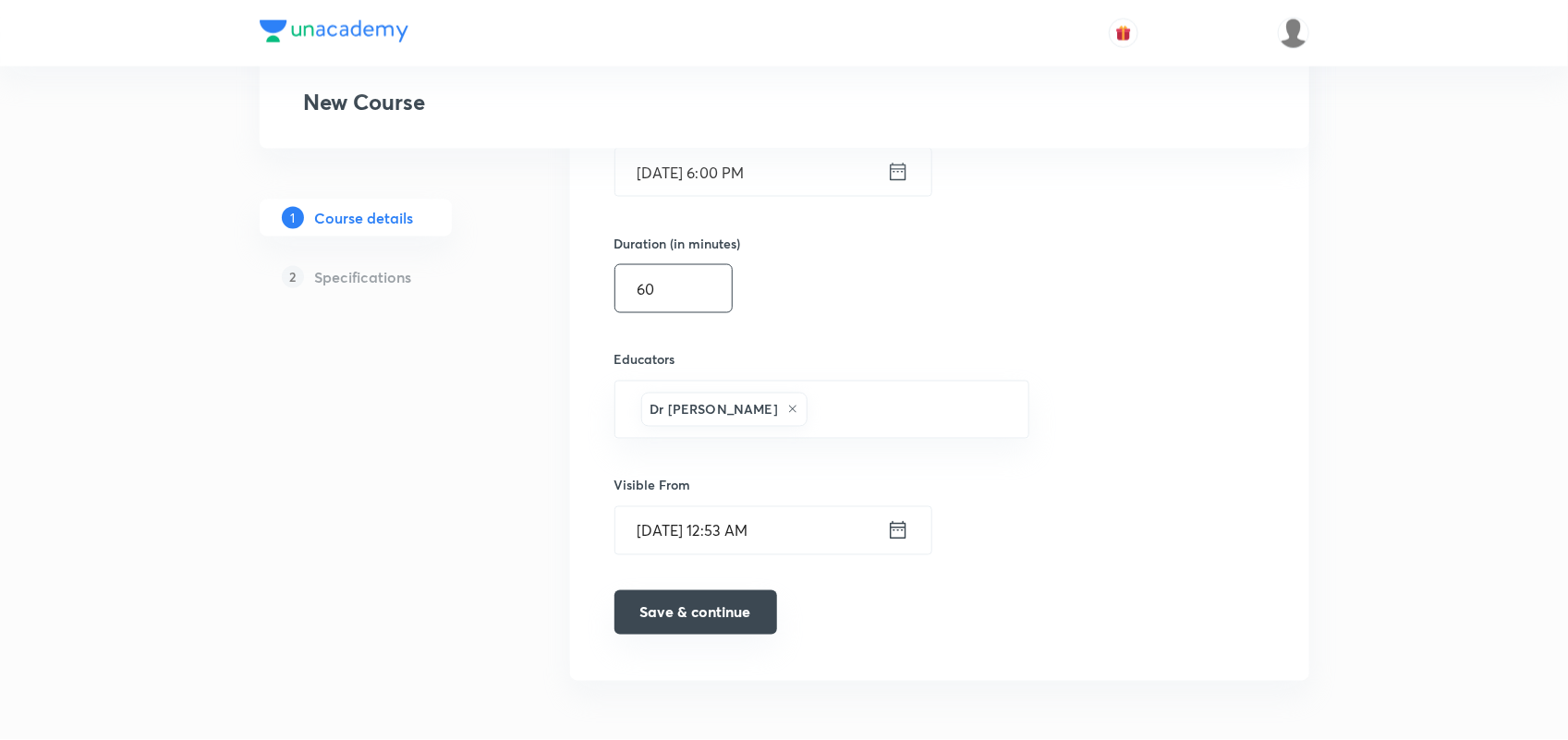type on "60" 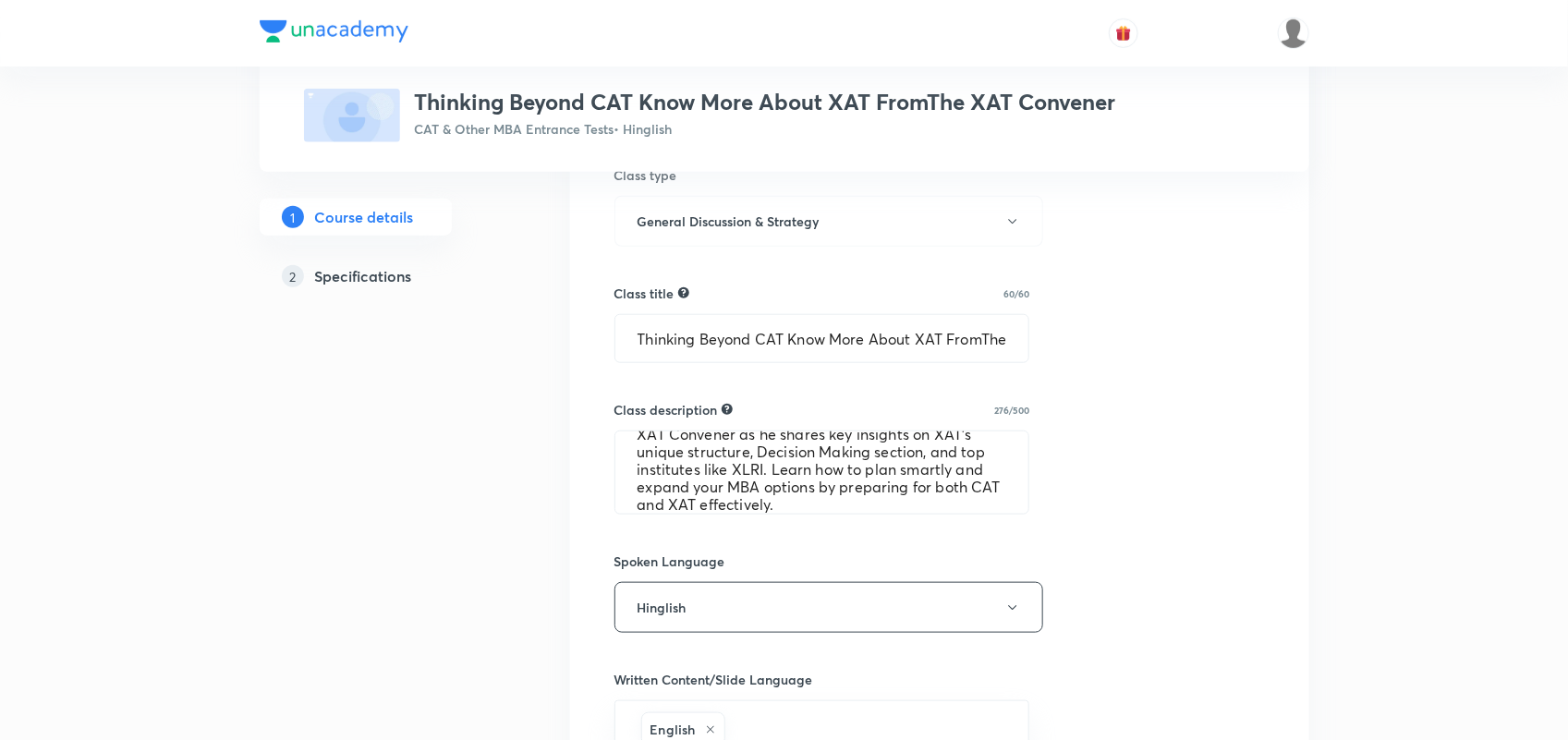 scroll, scrollTop: 589, scrollLeft: 0, axis: vertical 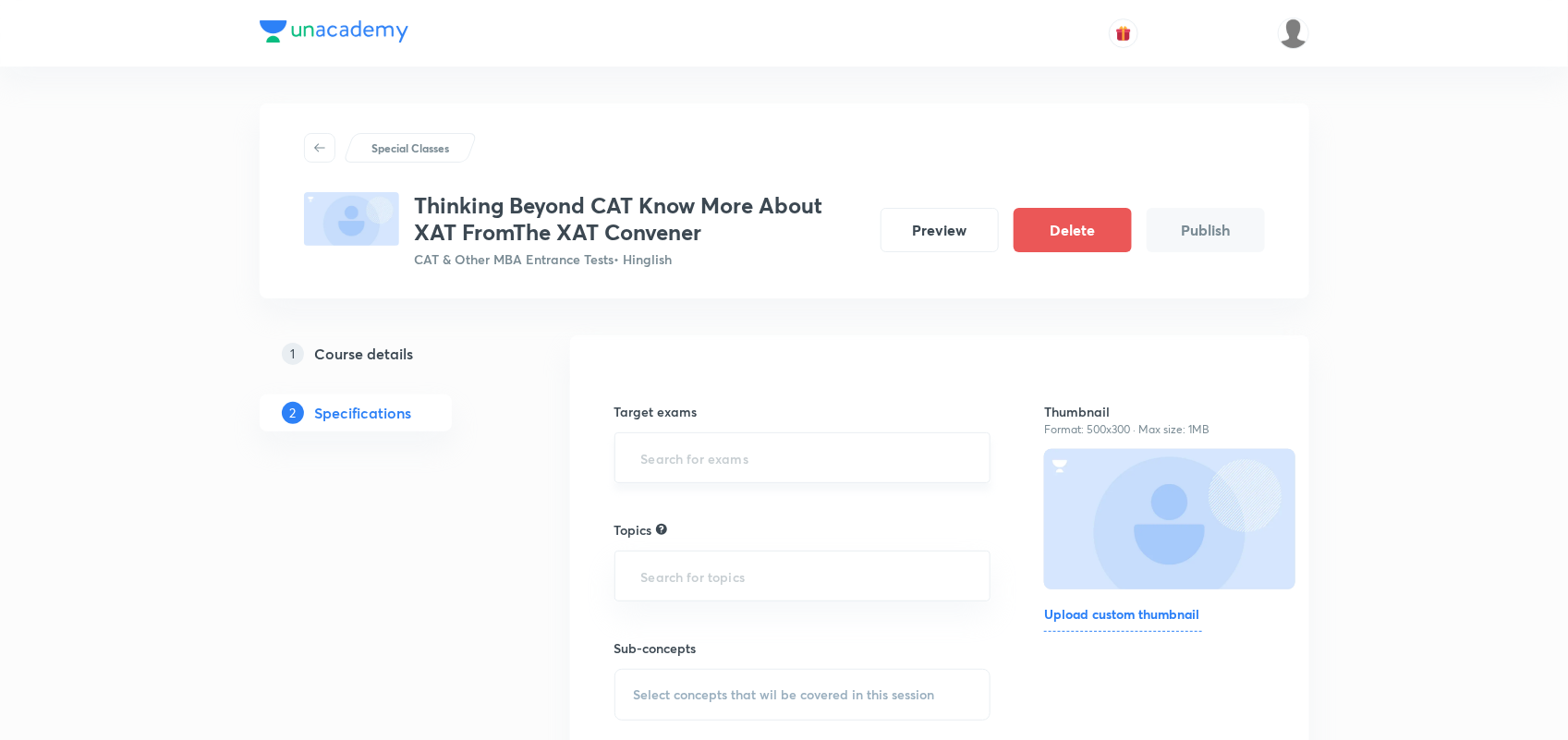 click at bounding box center [803, 457] 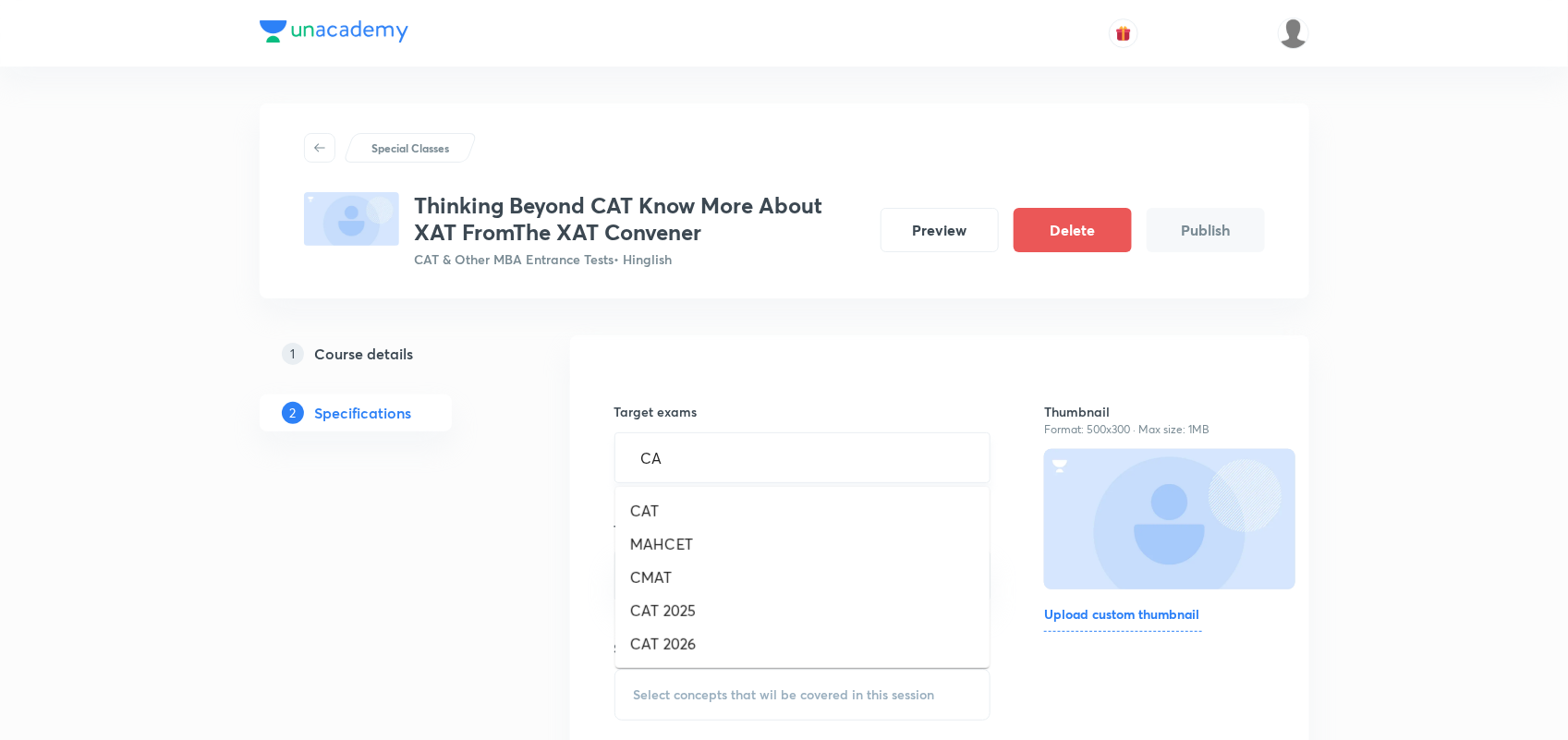 type on "CAT" 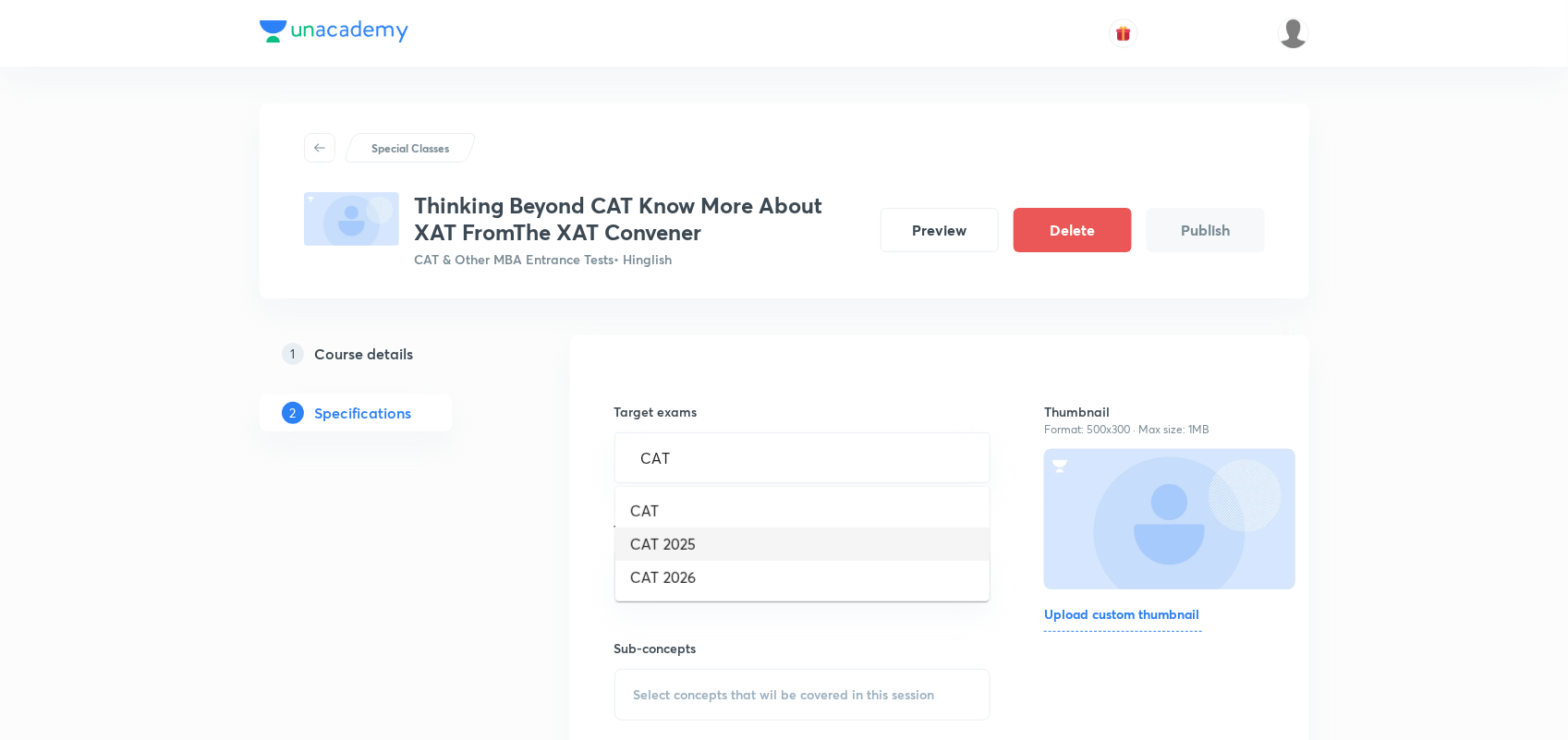 click on "CAT 2025" at bounding box center (802, 544) 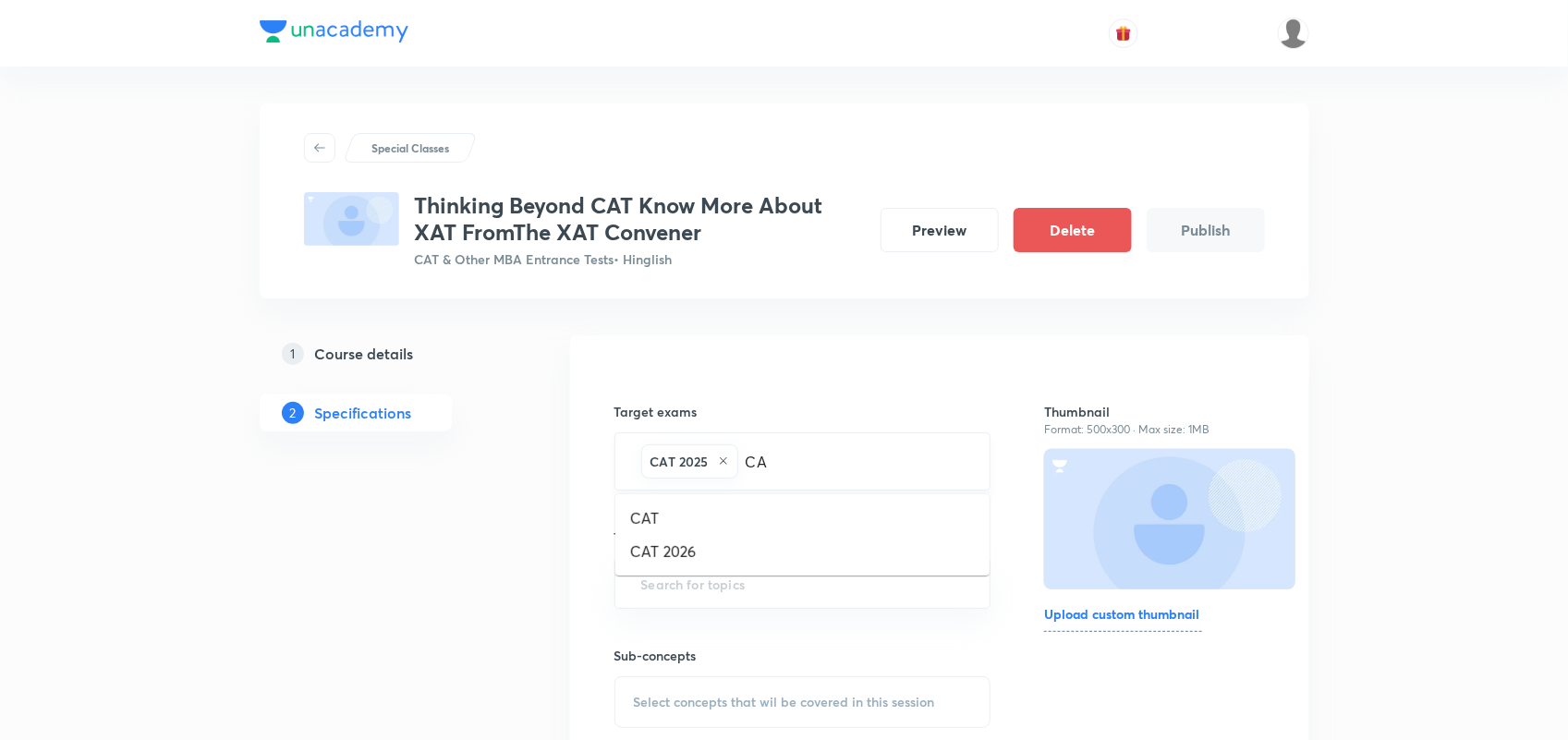 type on "CAT" 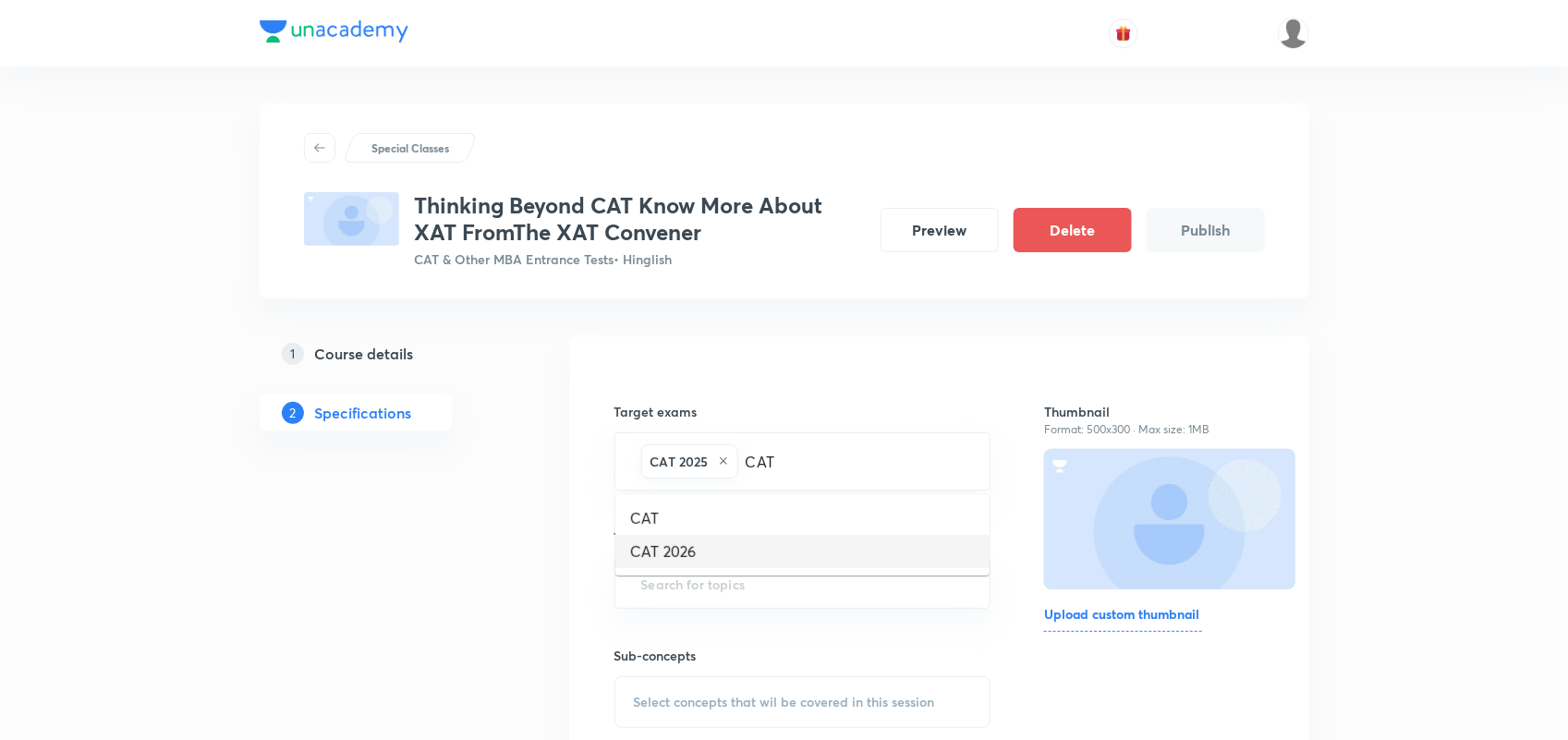 click on "CAT 2026" at bounding box center [802, 552] 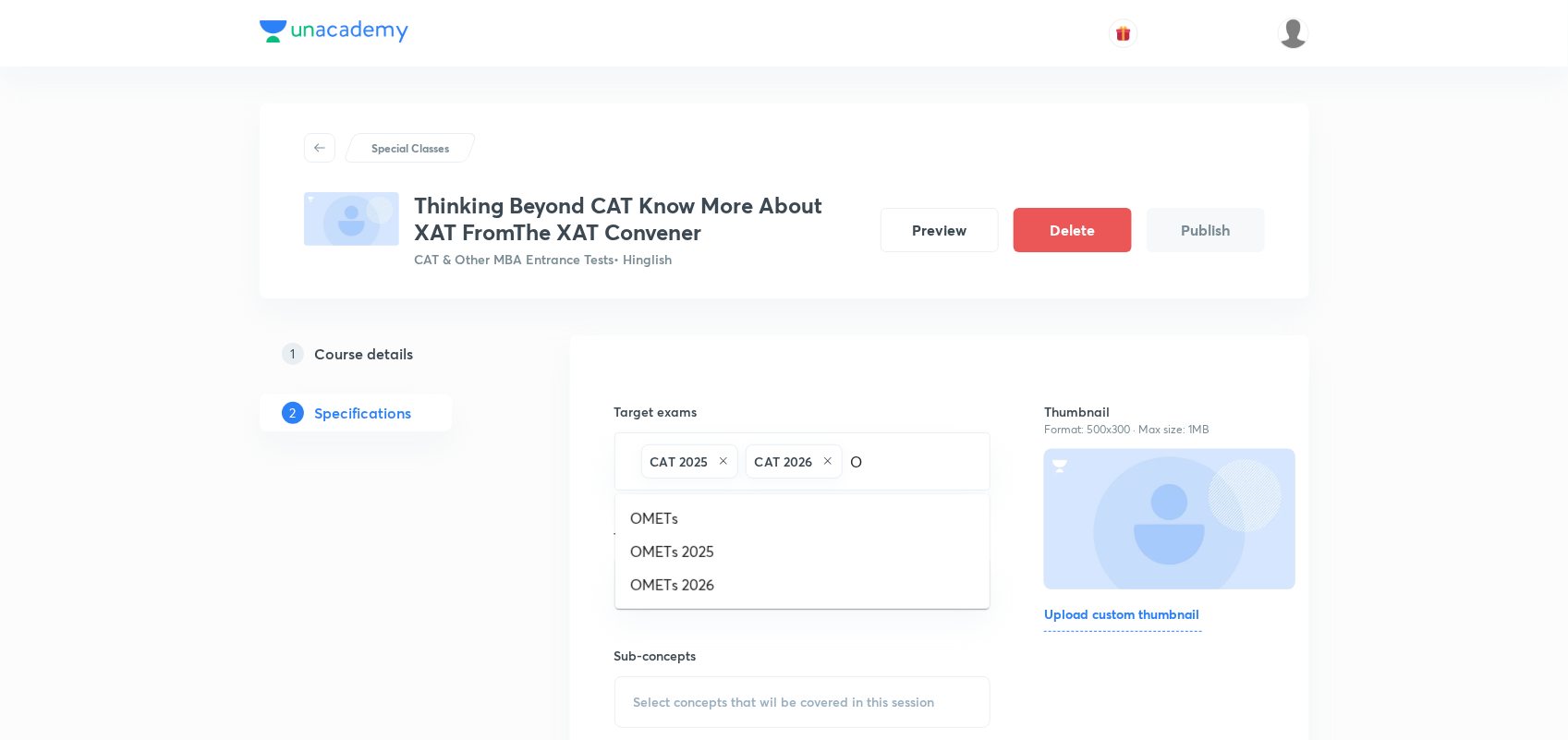 type on "OM" 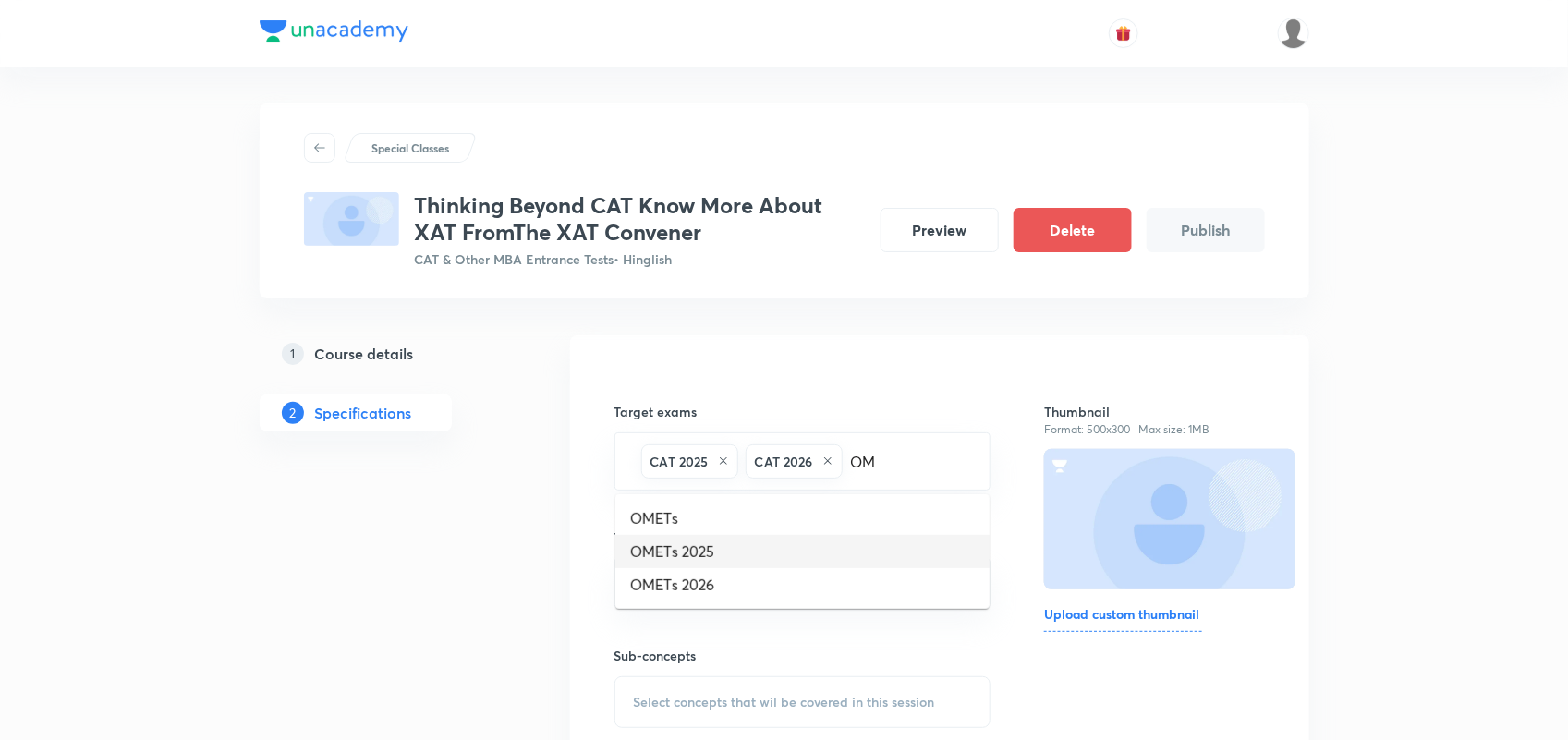 click on "OMETs 2025" at bounding box center (802, 552) 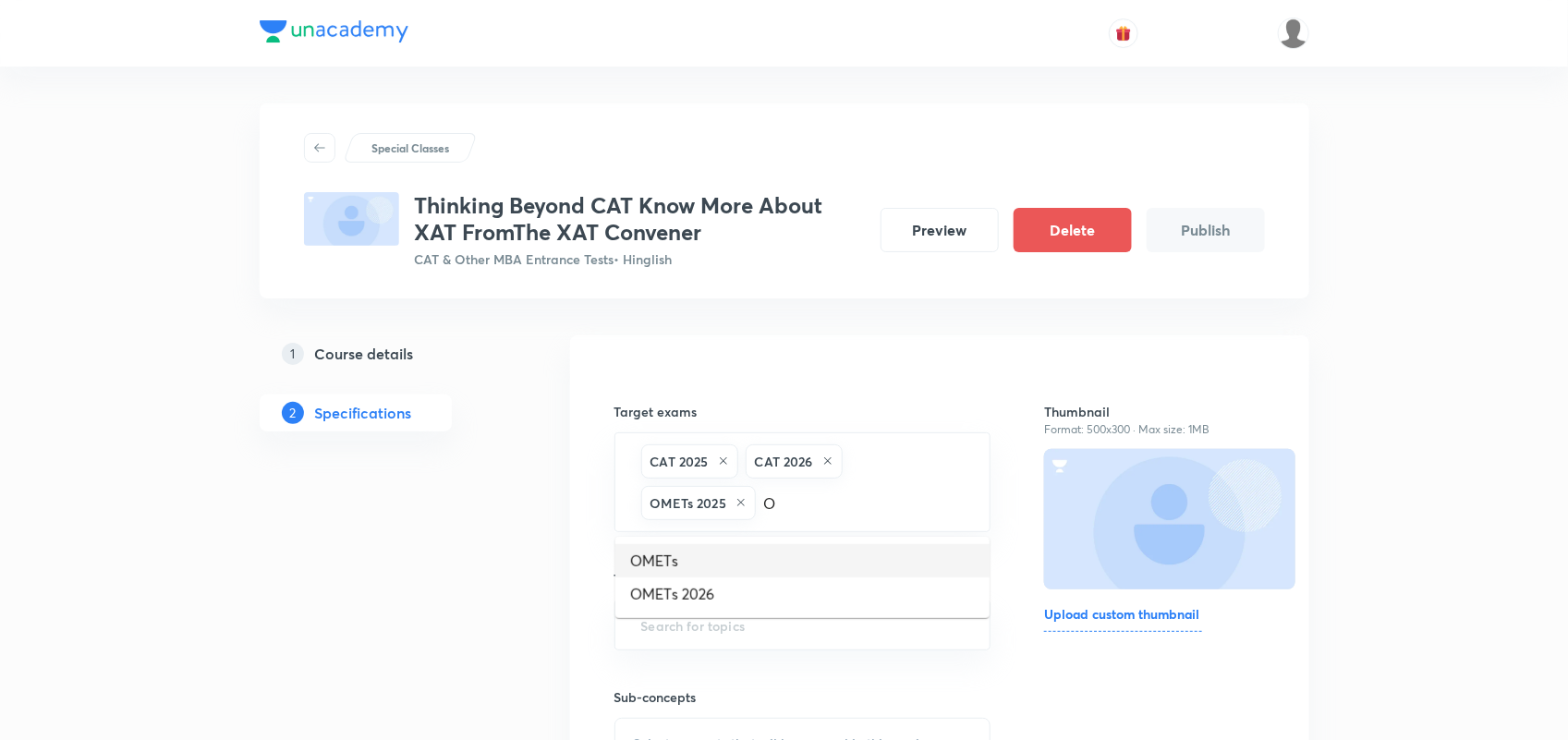 type on "OM" 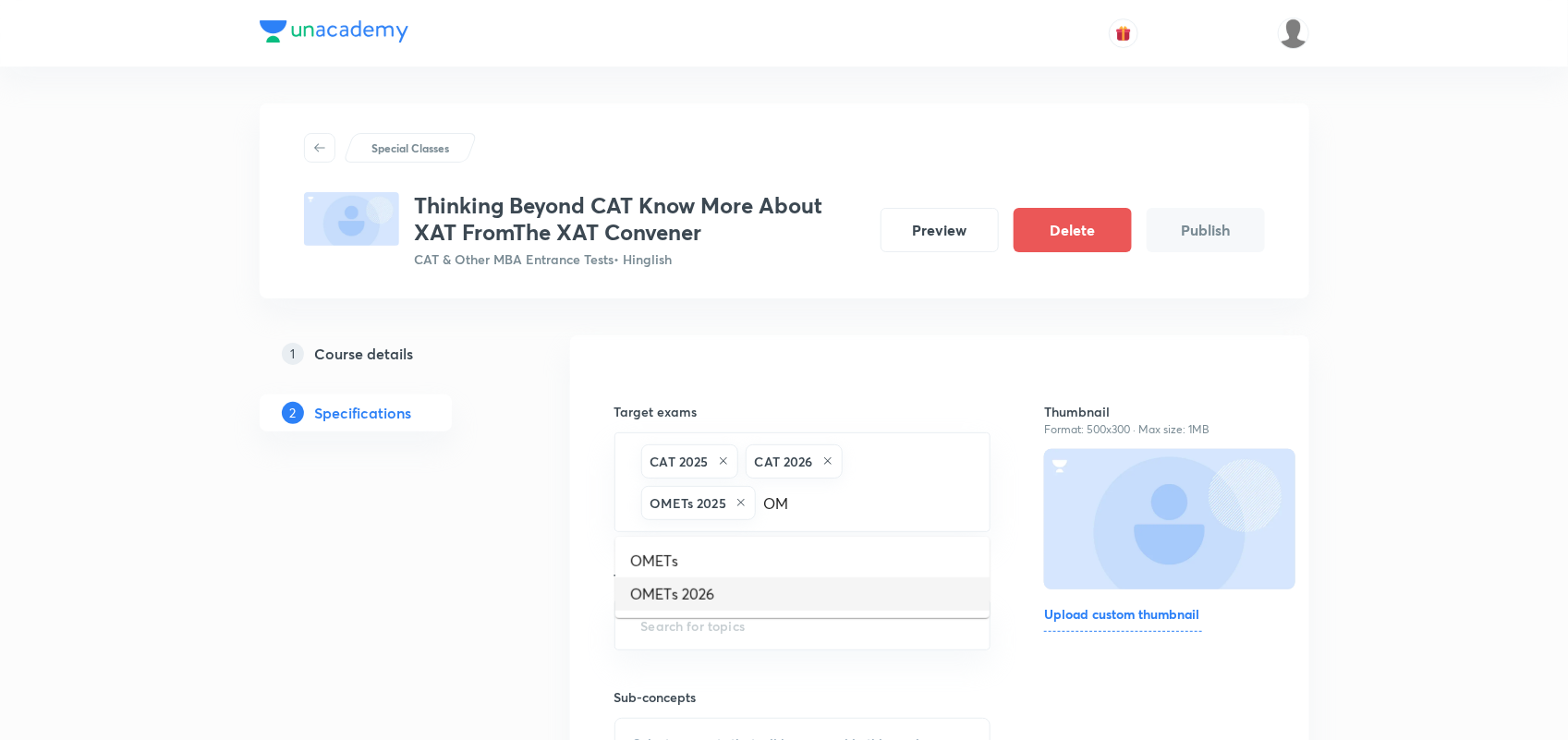 click on "OMETs 2026" at bounding box center [802, 594] 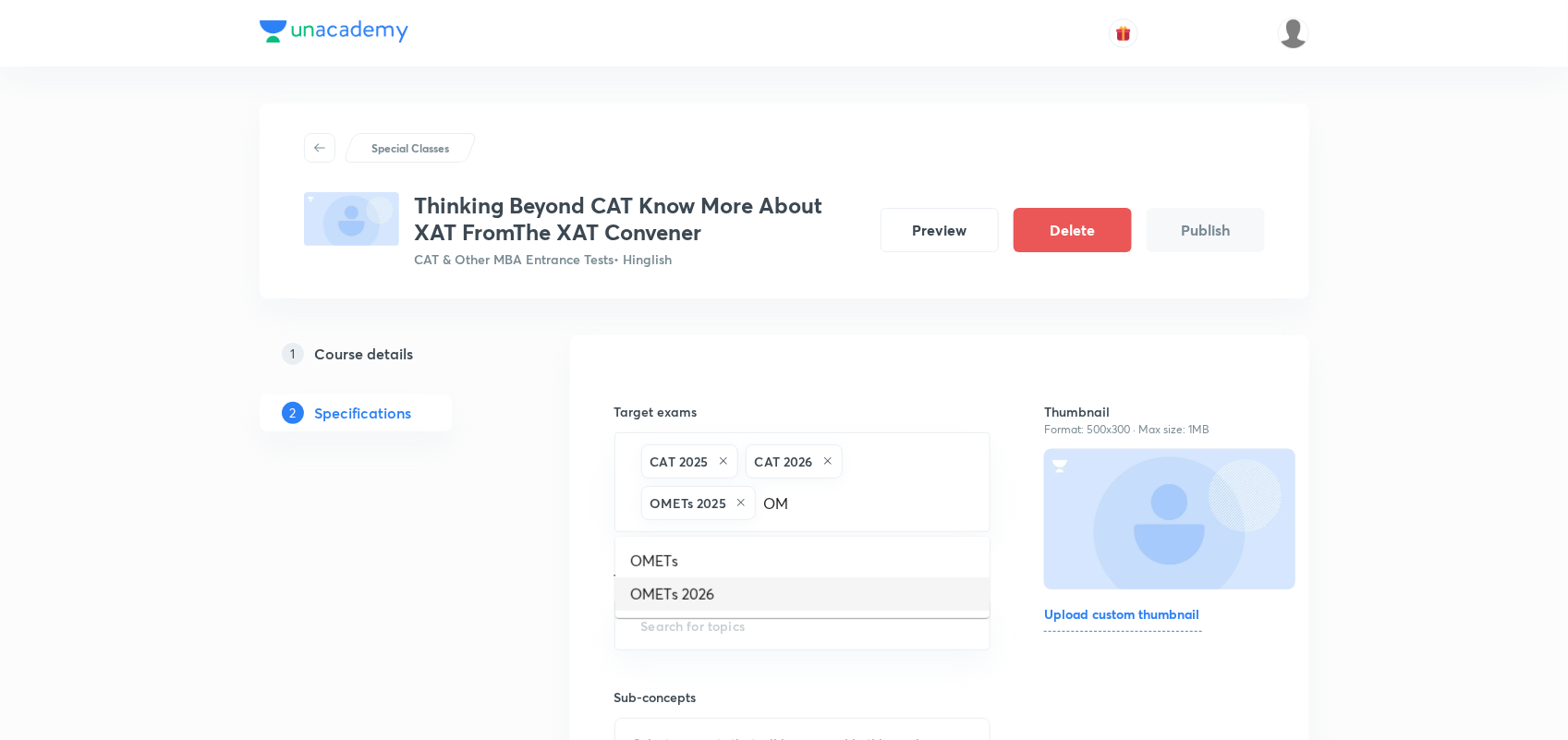 type 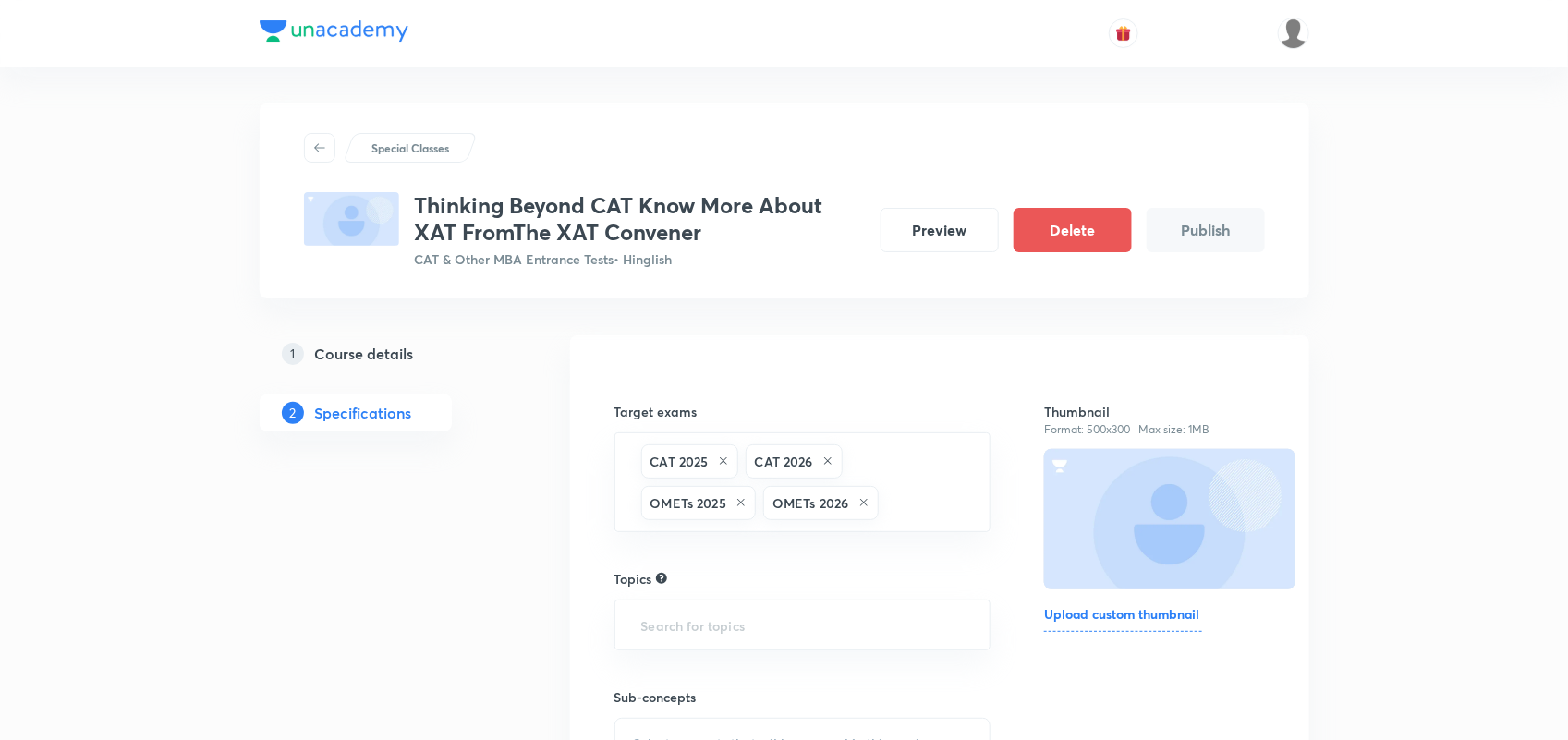 scroll, scrollTop: 159, scrollLeft: 0, axis: vertical 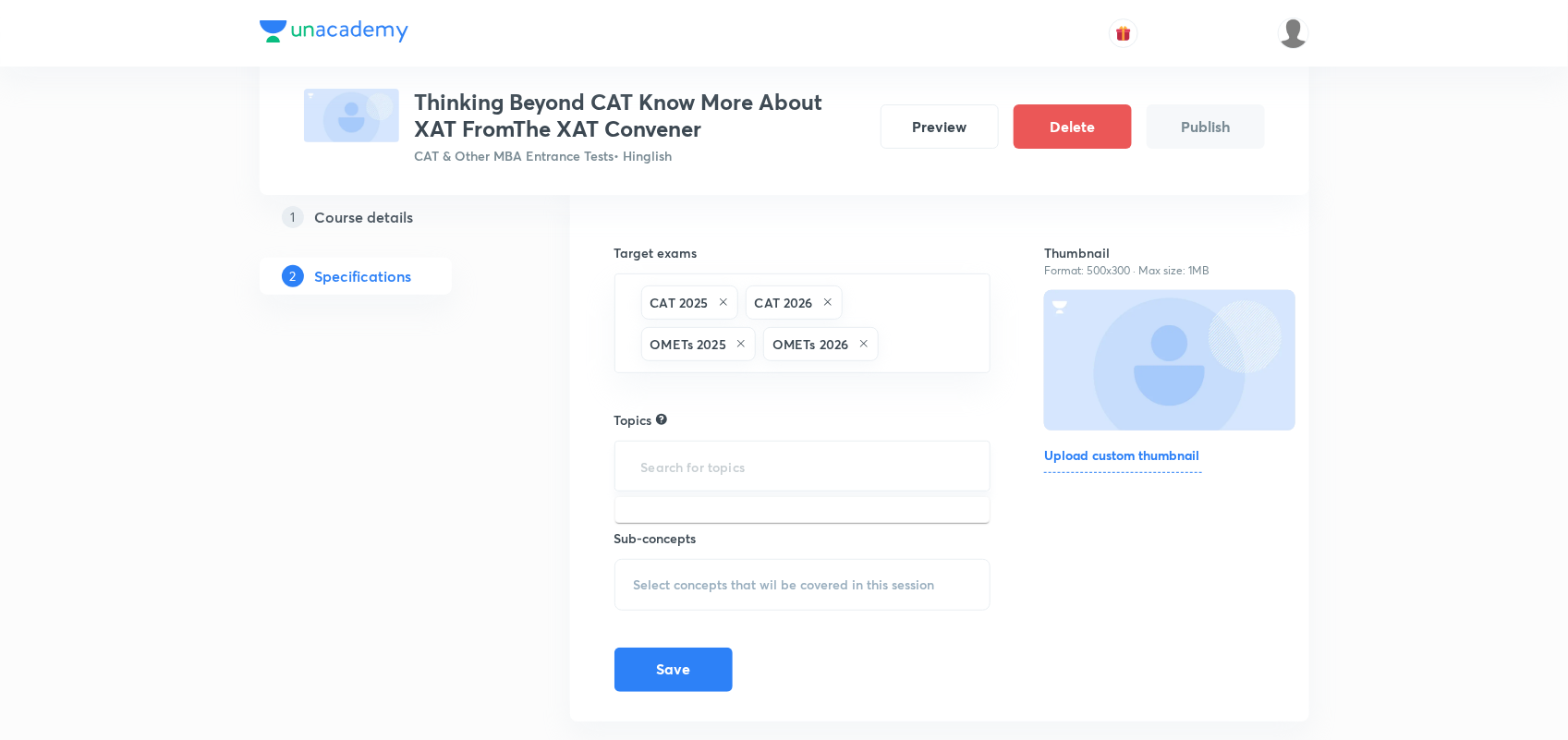 click at bounding box center (803, 466) 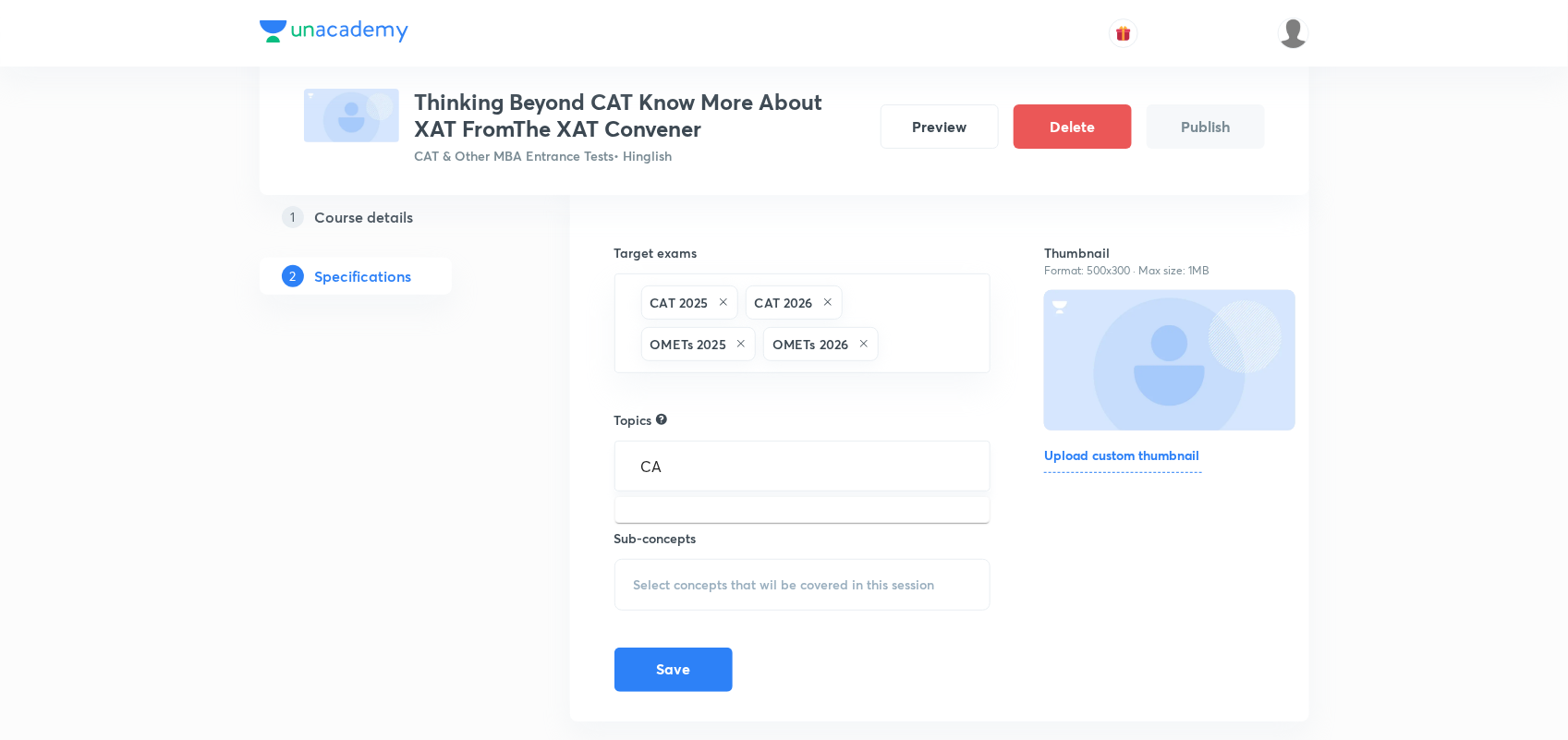 type on "C" 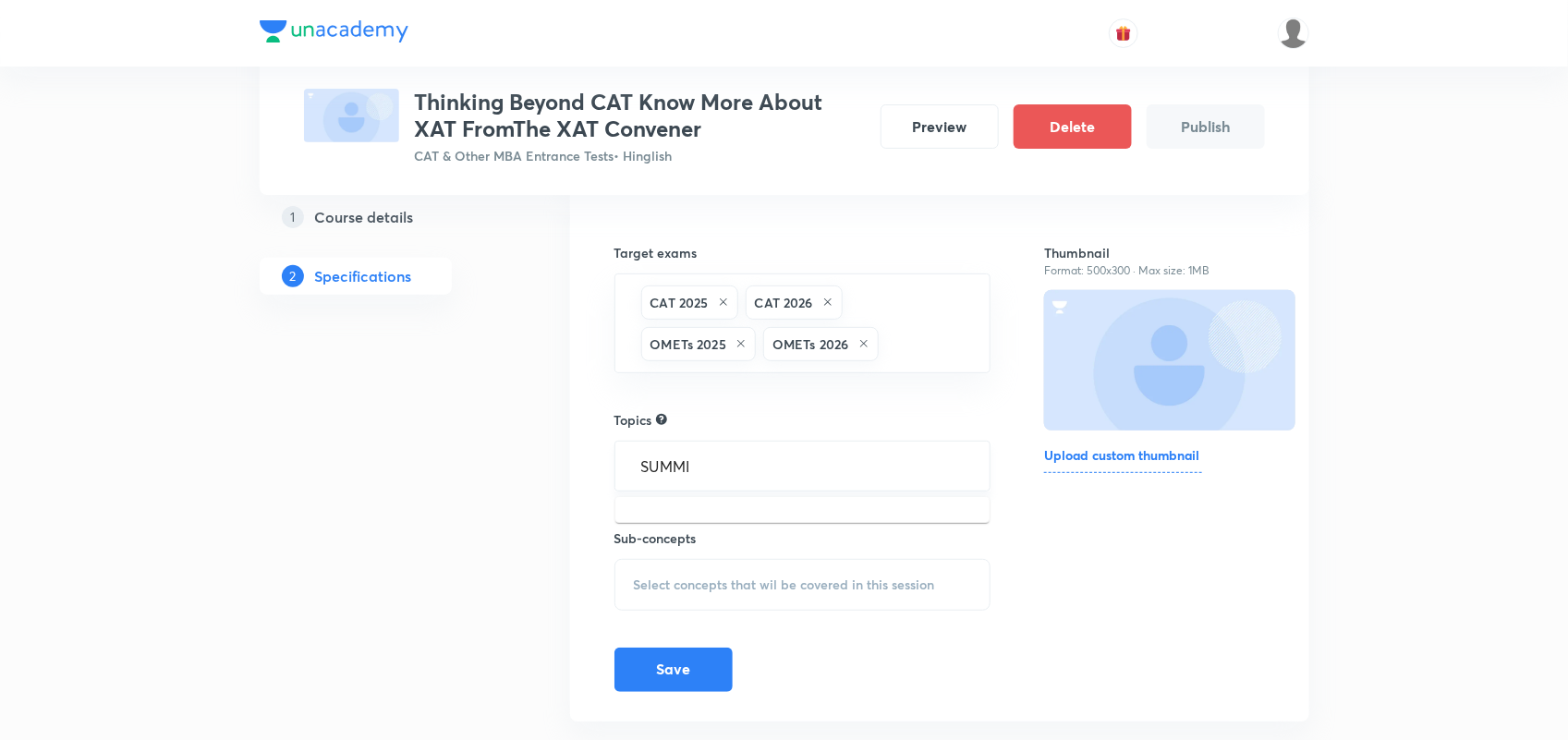 type on "SUMMIT" 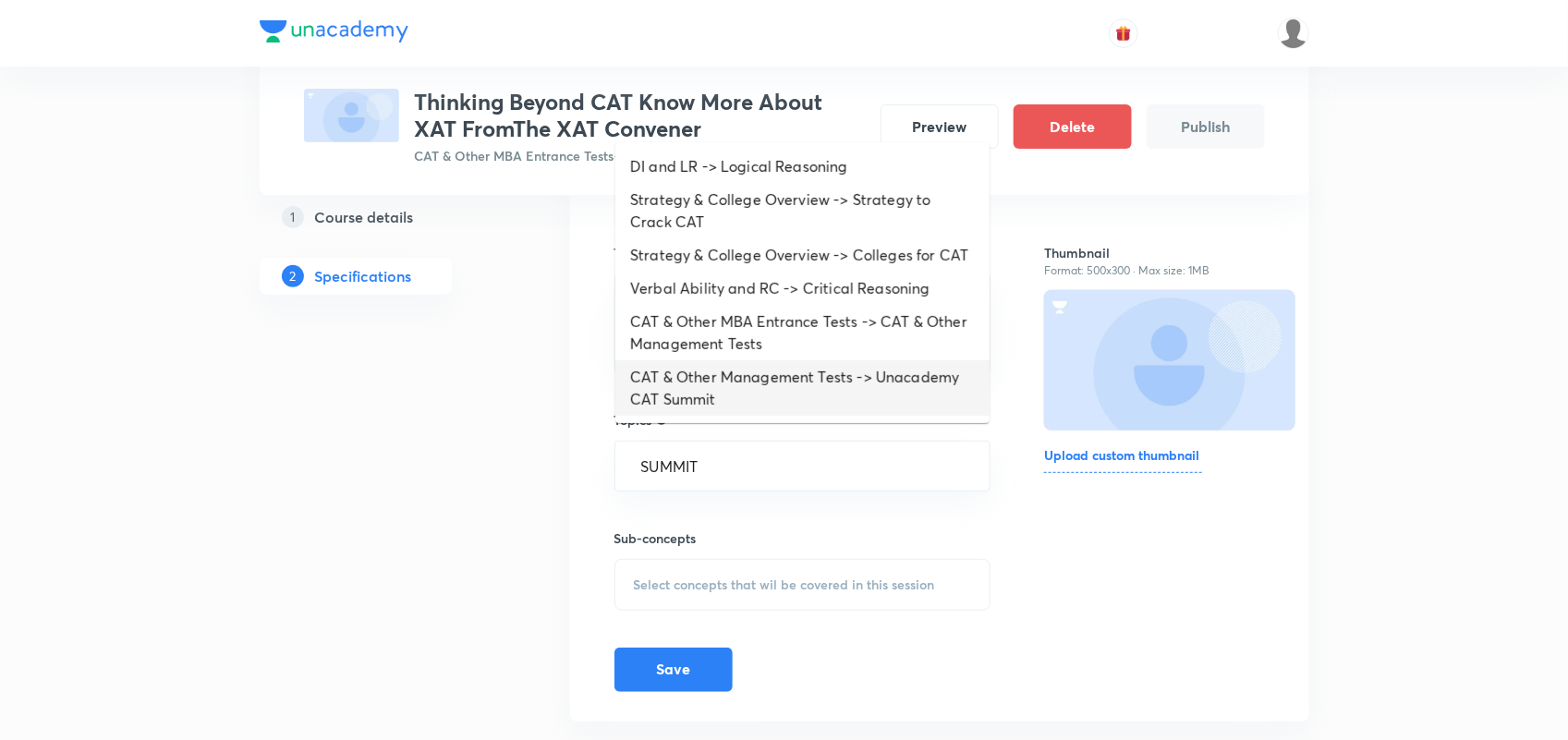 scroll, scrollTop: 6, scrollLeft: 0, axis: vertical 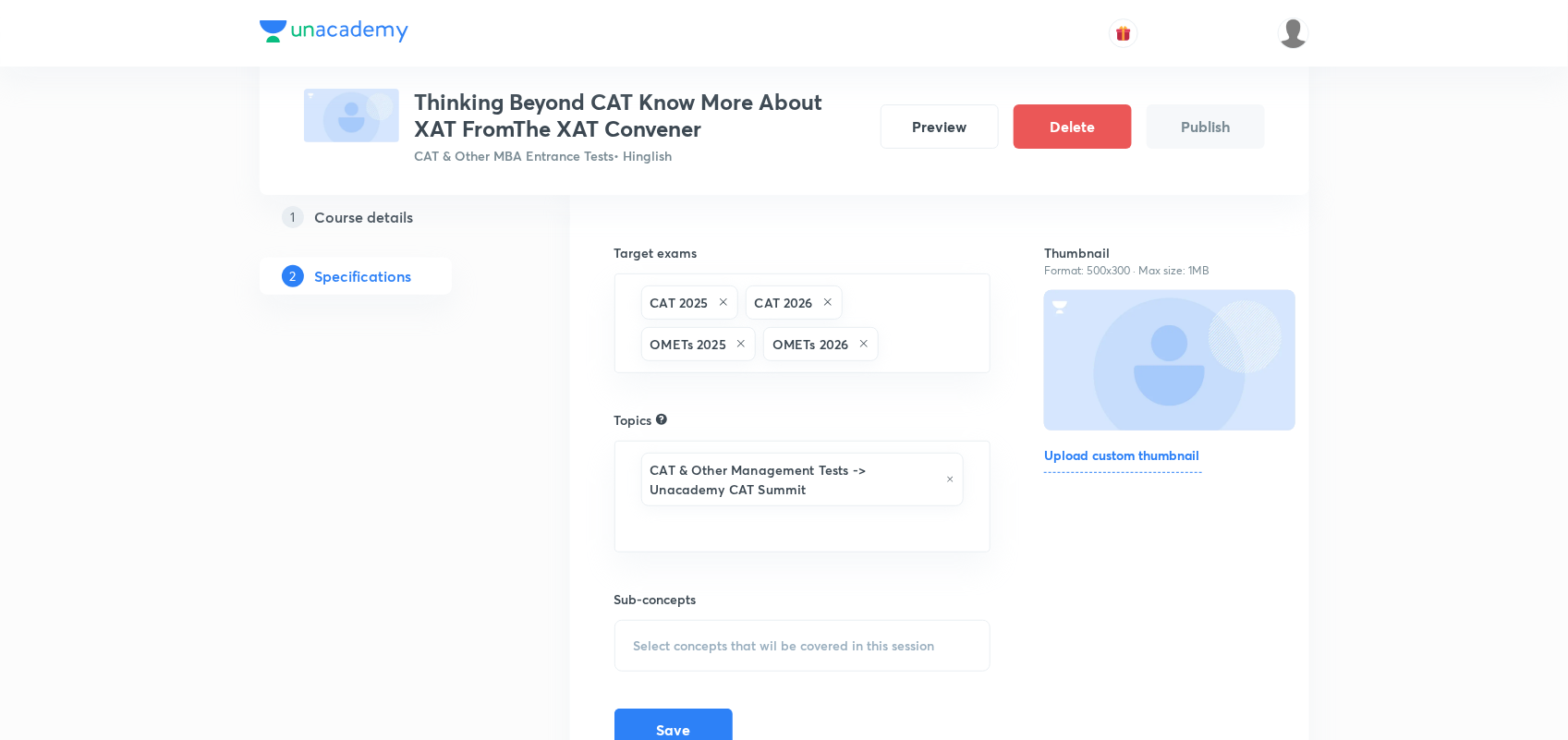 click on "Select concepts that wil be covered in this session" at bounding box center (803, 646) 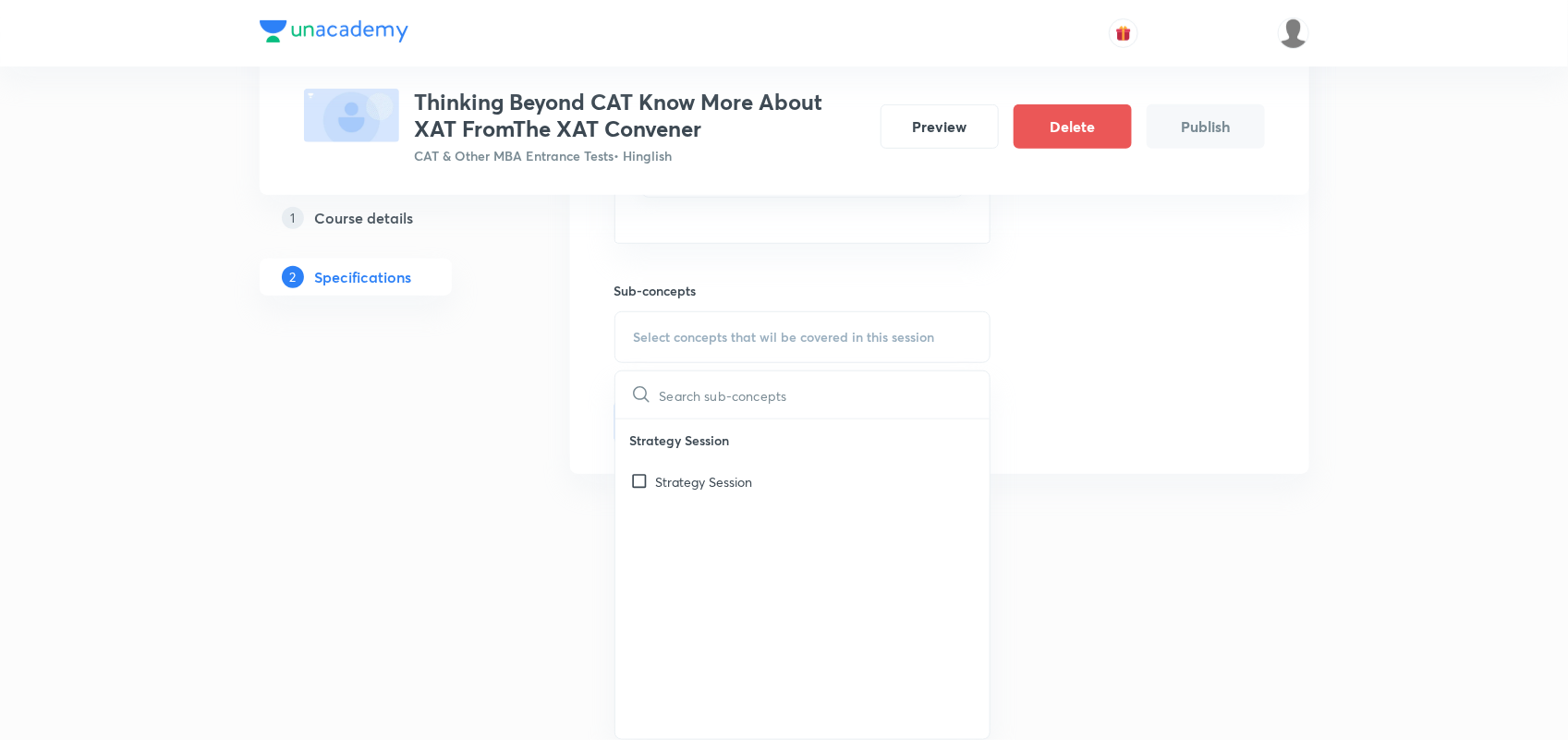 scroll, scrollTop: 468, scrollLeft: 0, axis: vertical 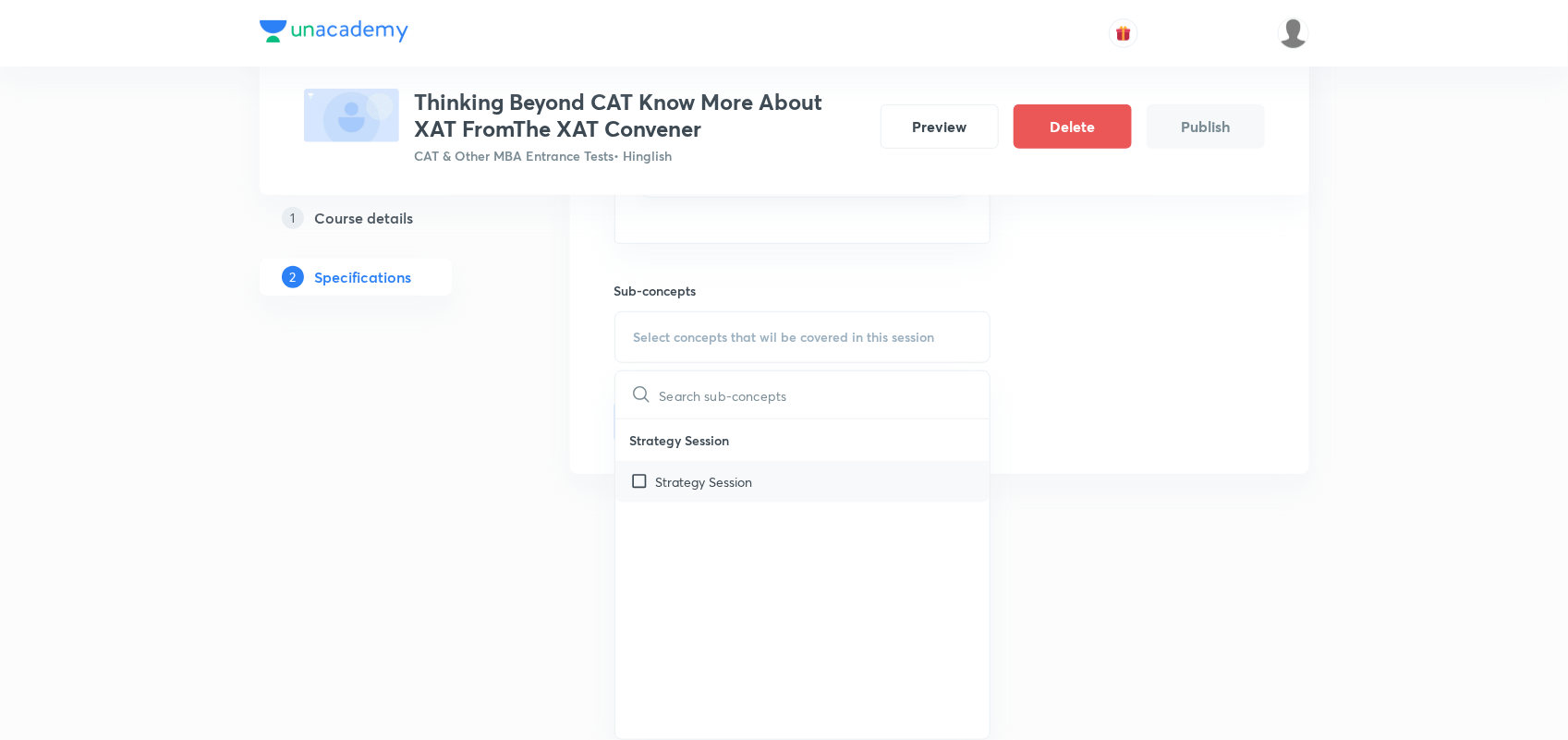 click on "Strategy Session" at bounding box center (704, 481) 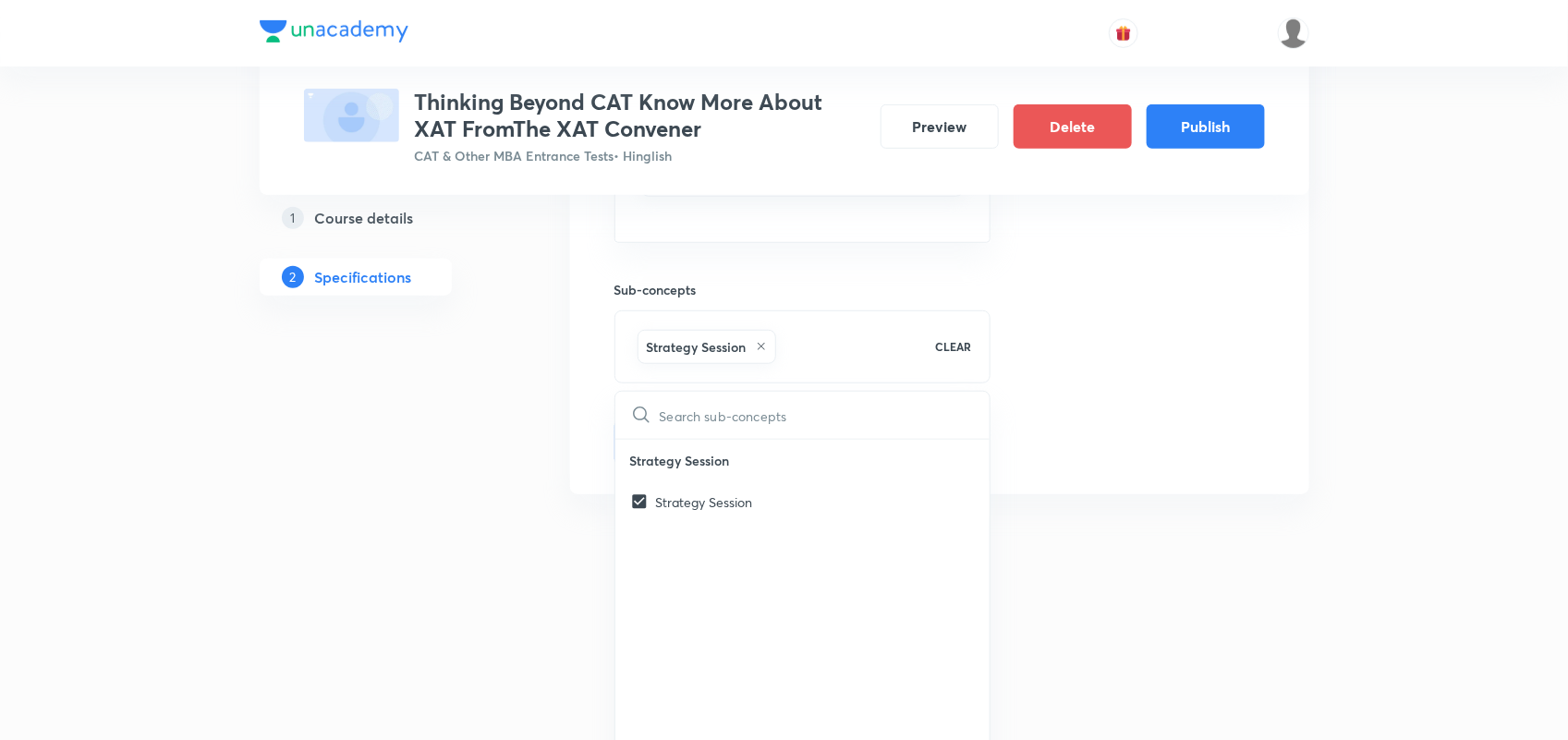 checkbox on "true" 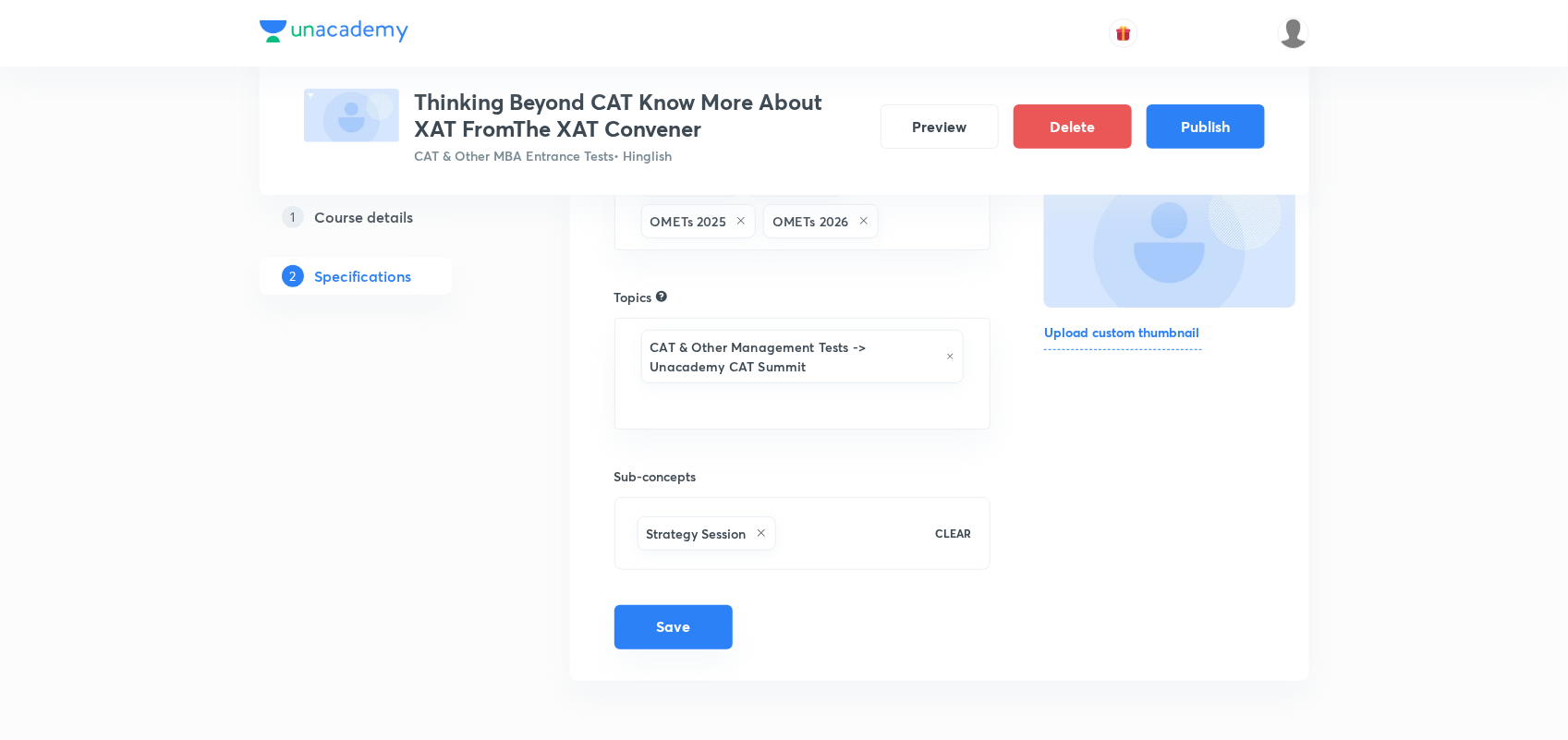 click on "Save" at bounding box center (674, 627) 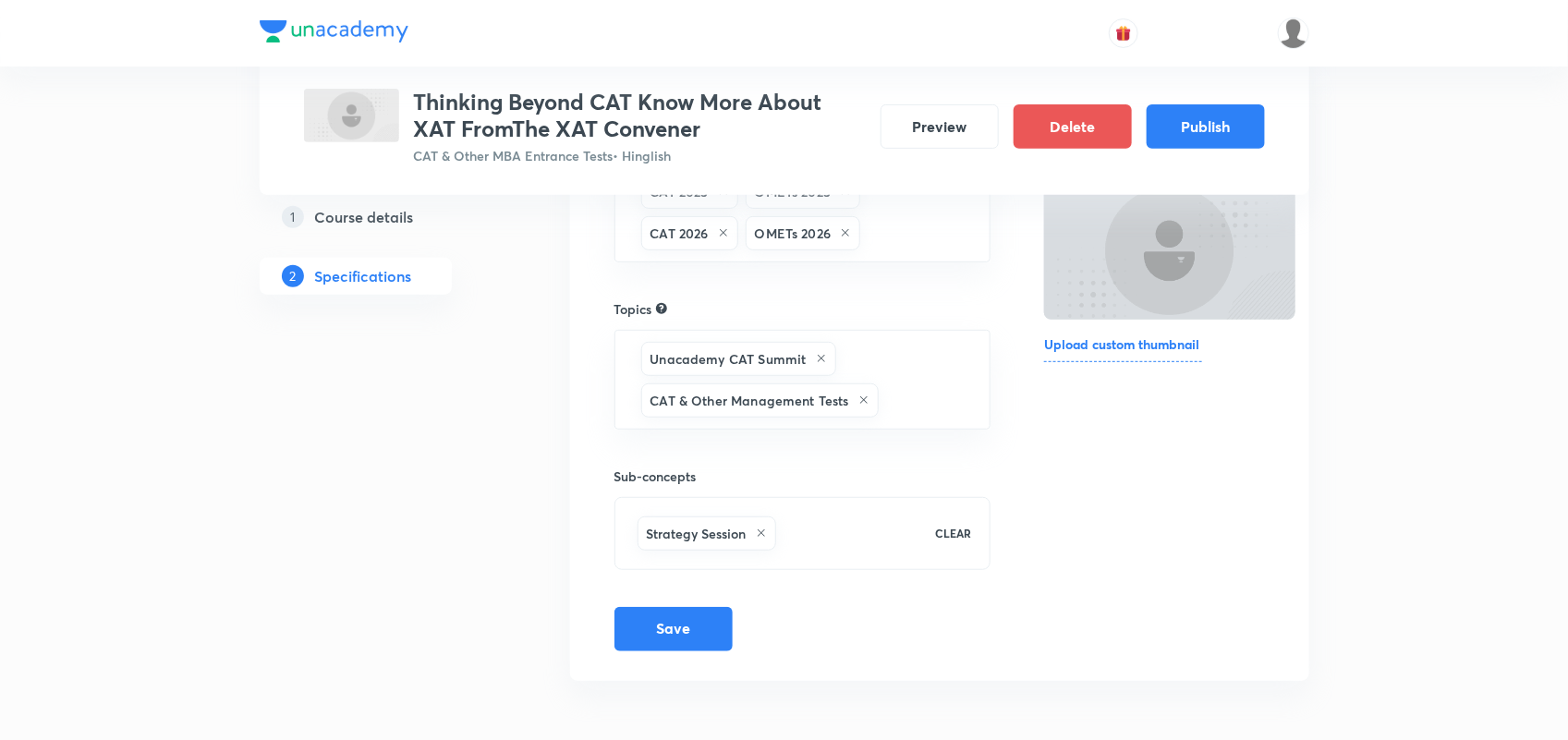 scroll, scrollTop: 0, scrollLeft: 0, axis: both 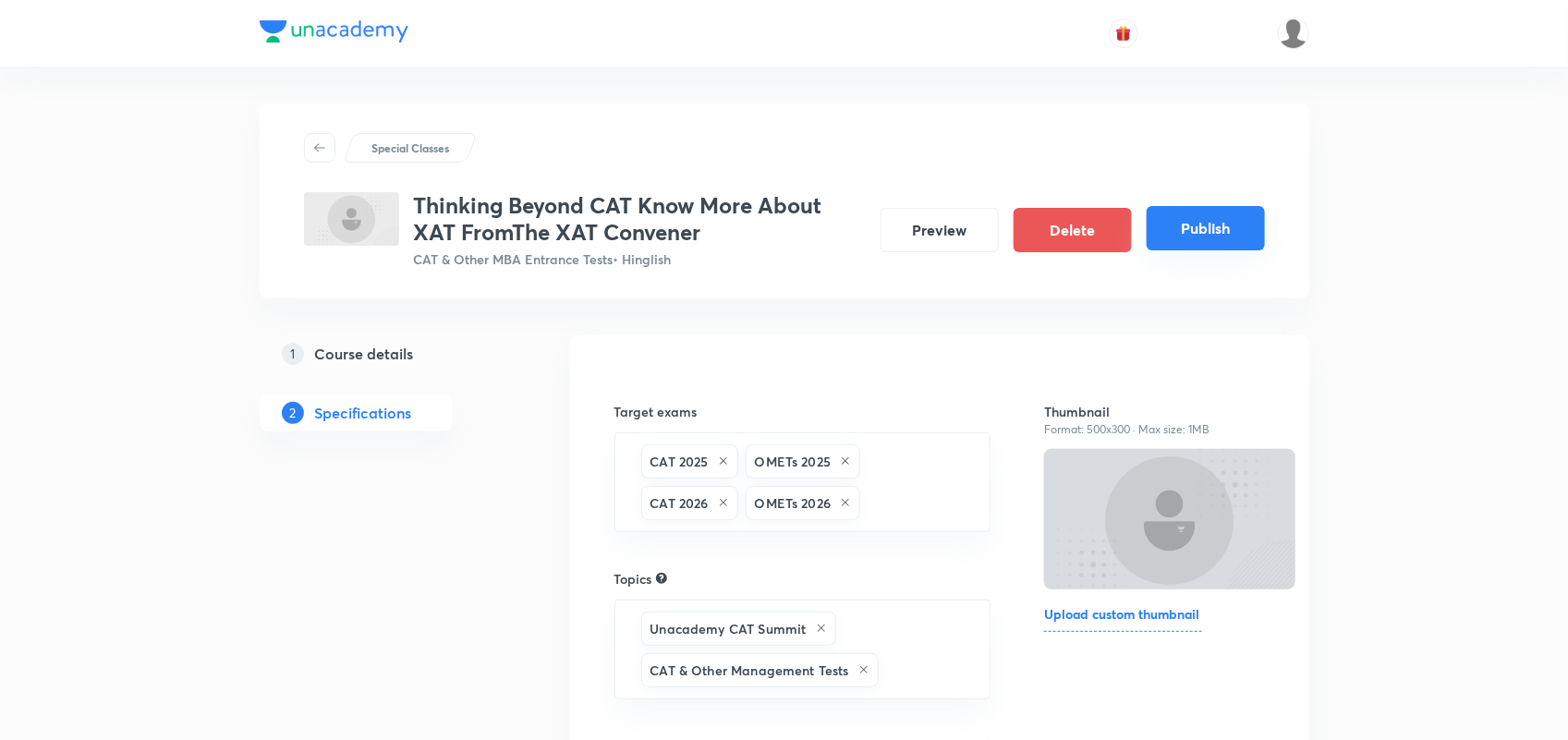 click on "Publish" at bounding box center [1206, 228] 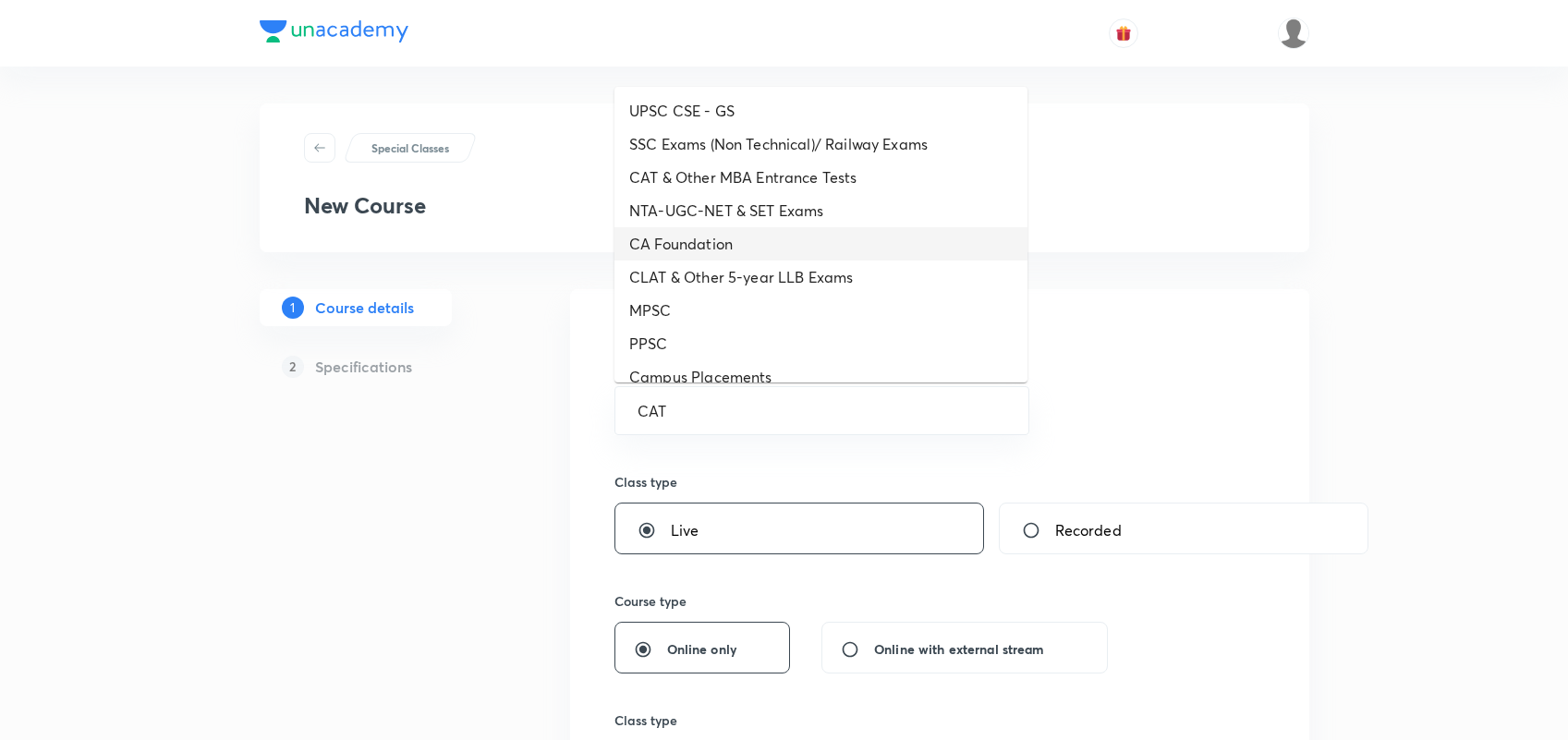 scroll, scrollTop: 0, scrollLeft: 0, axis: both 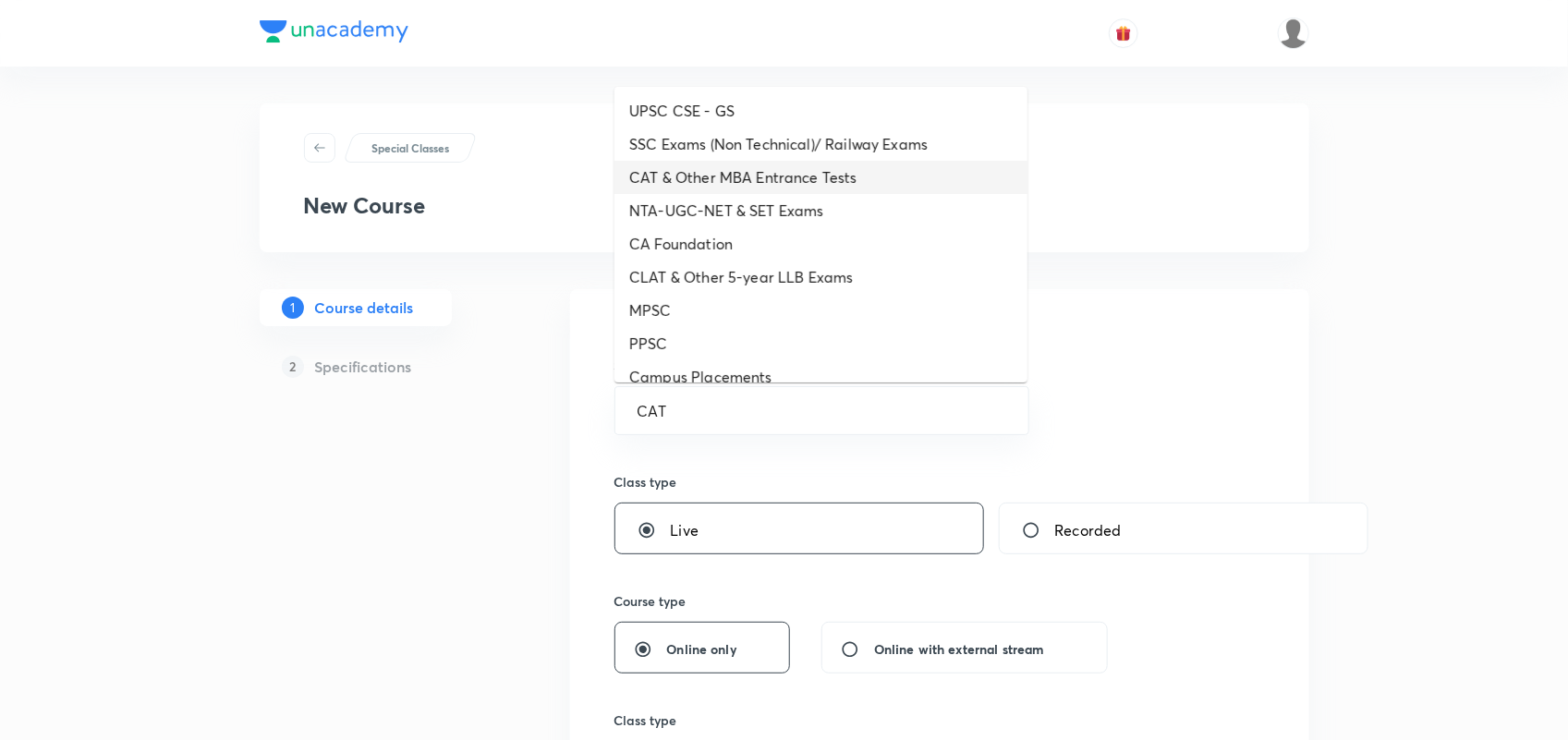 click on "CAT & Other MBA Entrance Tests" at bounding box center [820, 177] 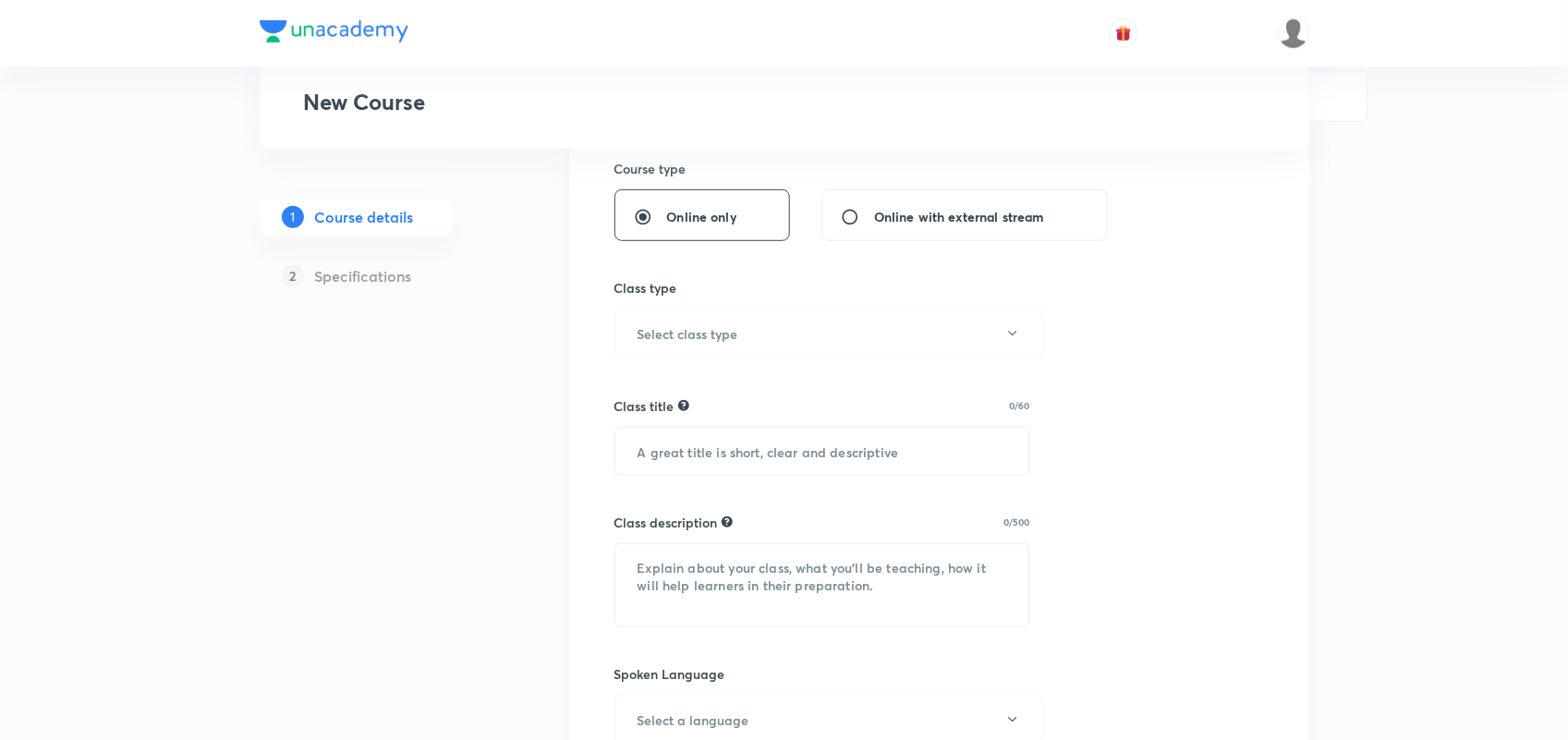 scroll, scrollTop: 439, scrollLeft: 0, axis: vertical 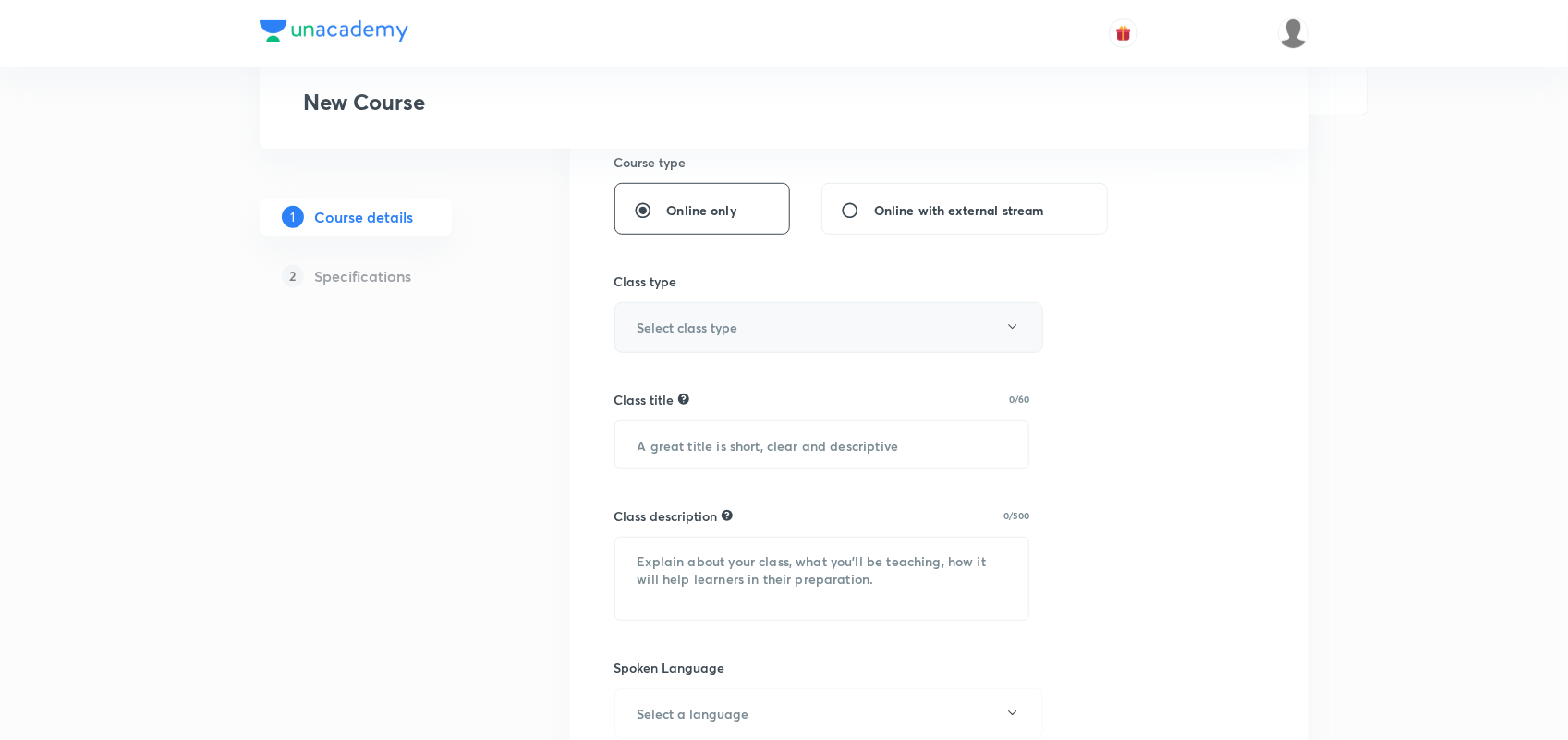 click on "Select class type" at bounding box center [829, 327] 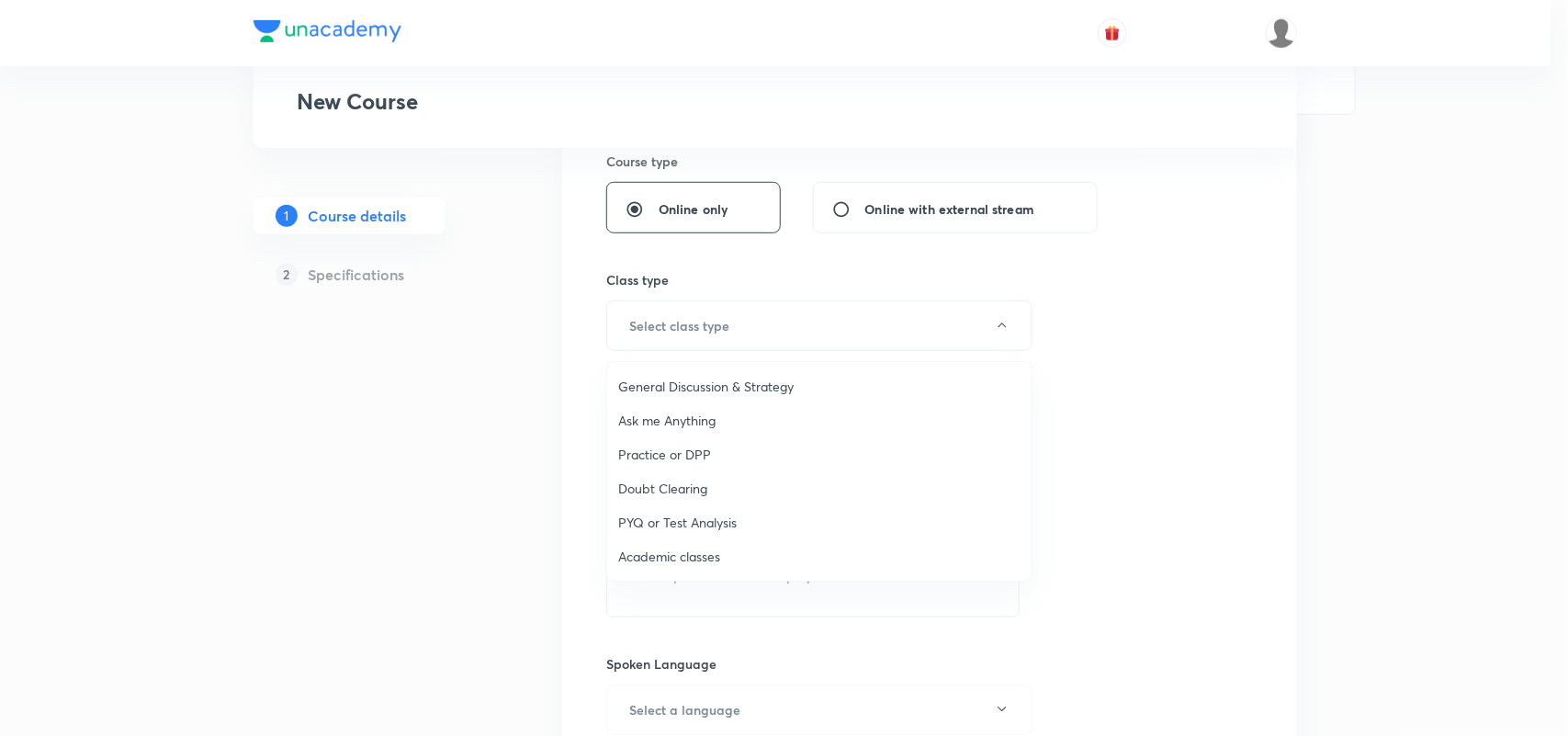 click on "General Discussion & Strategy" at bounding box center (819, 386) 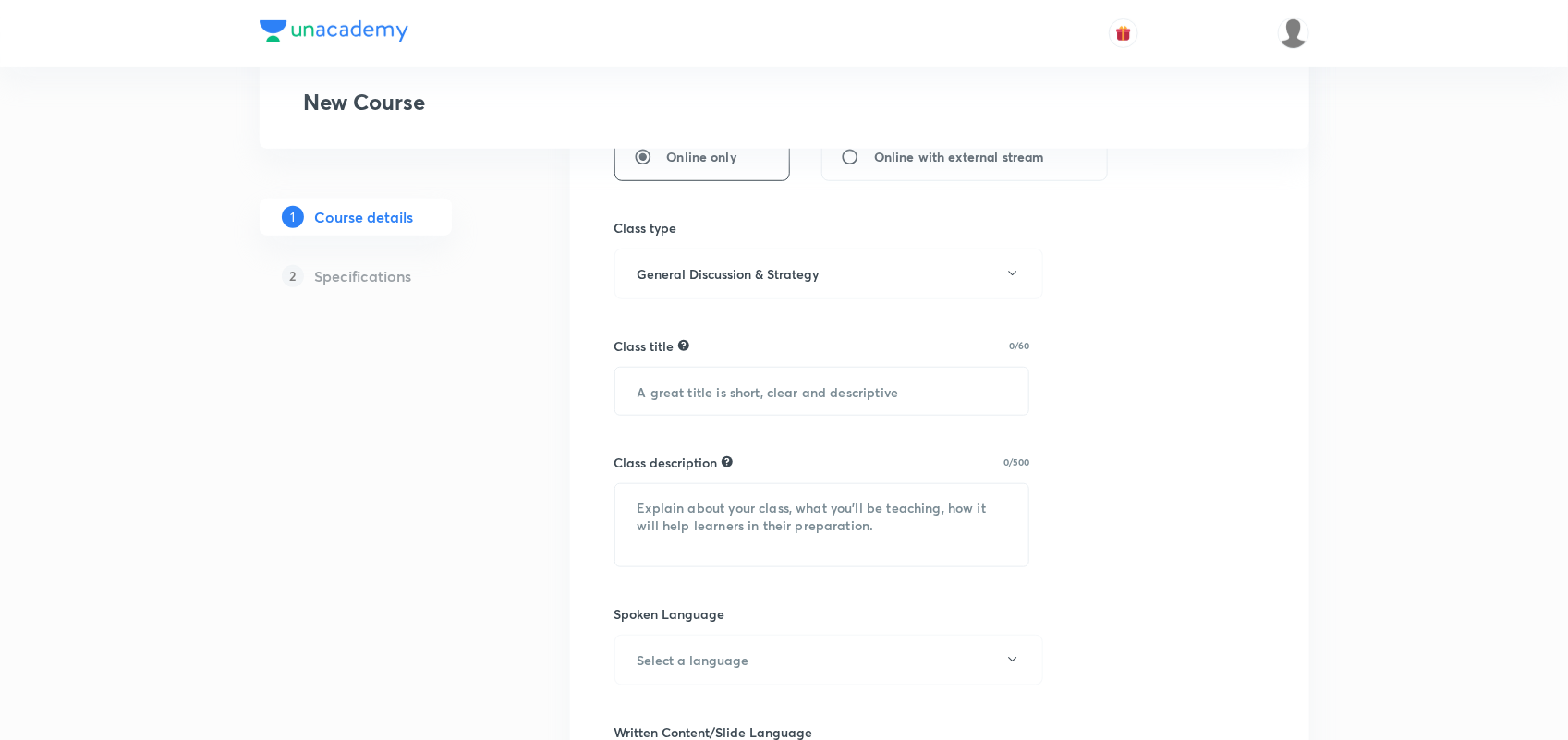 scroll, scrollTop: 494, scrollLeft: 0, axis: vertical 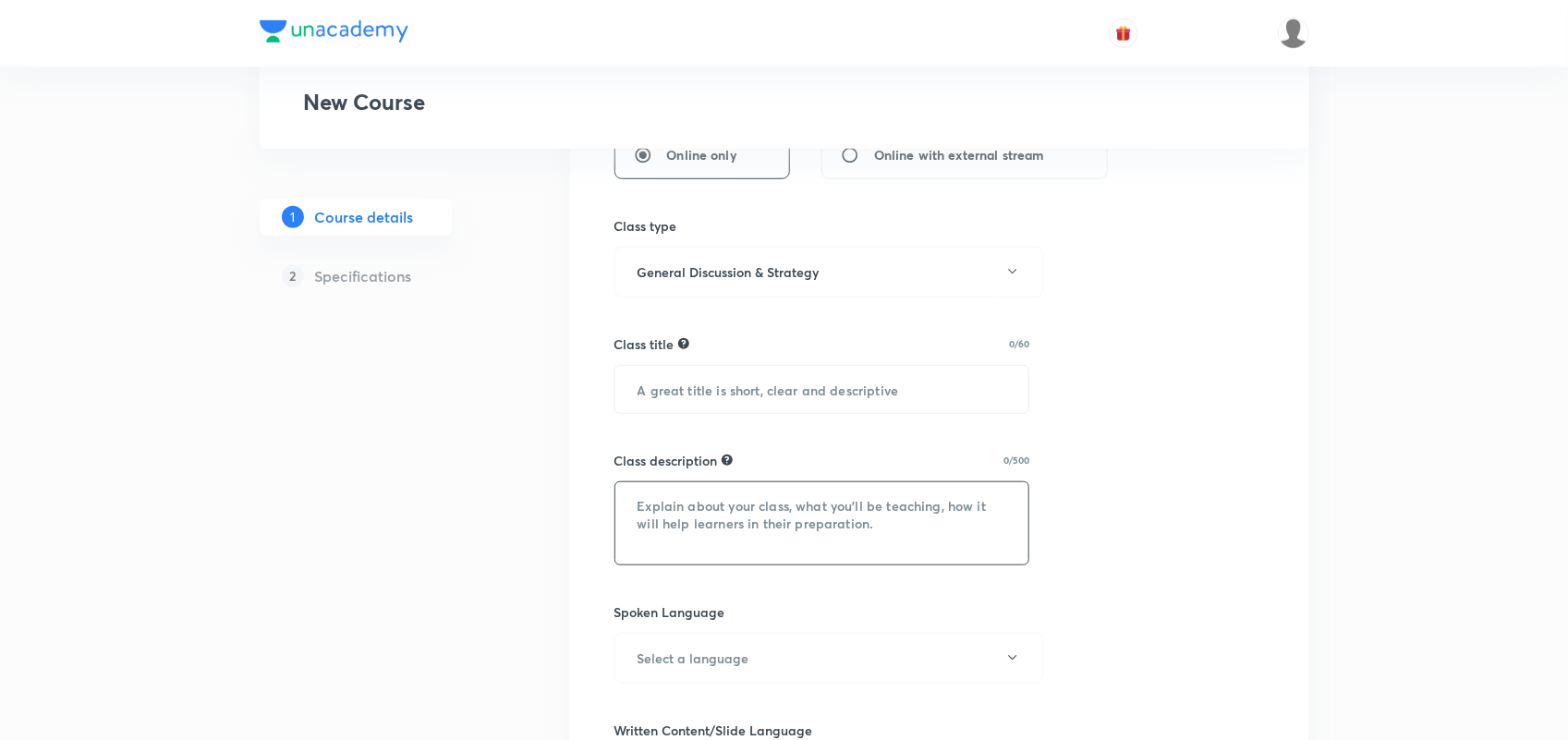 click at bounding box center (822, 523) 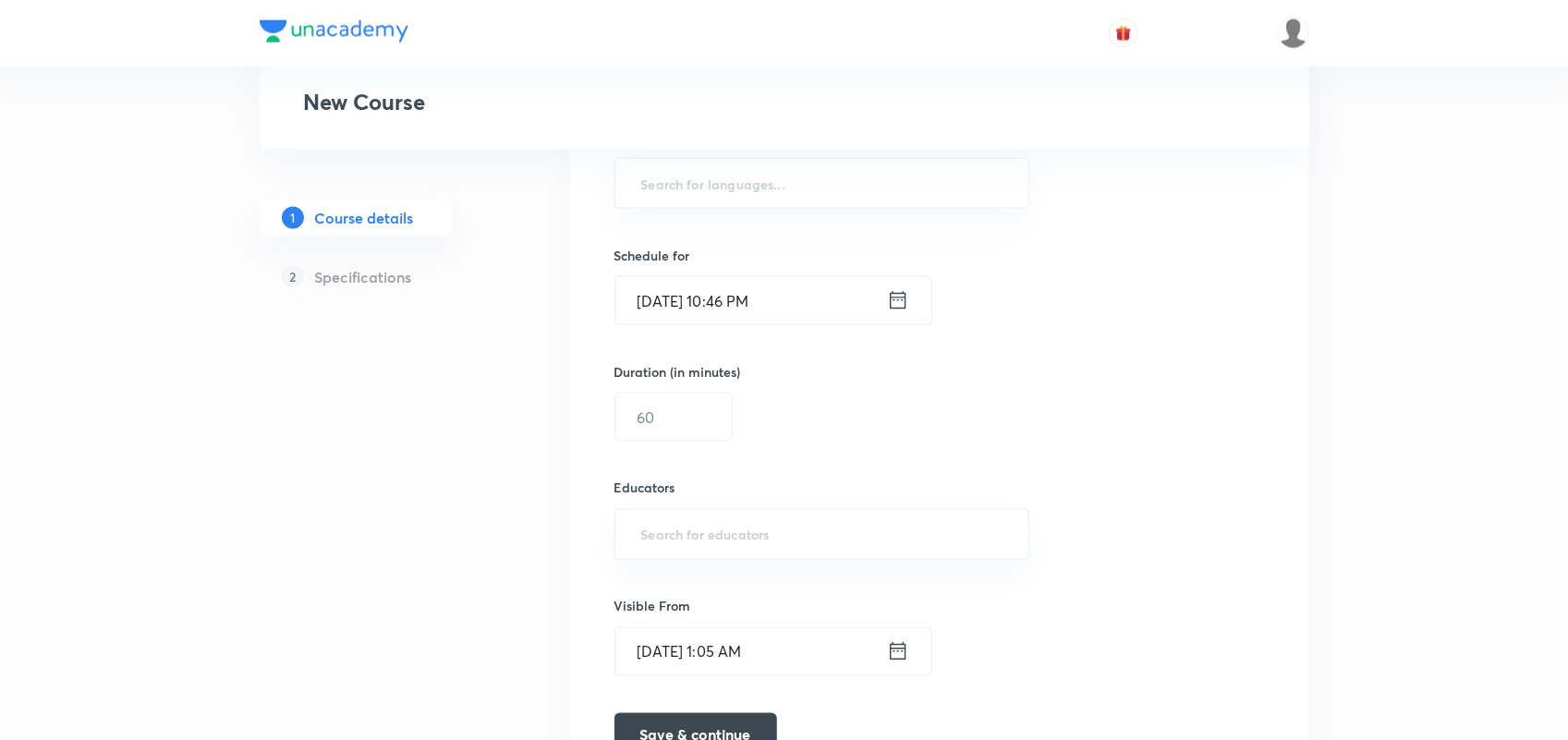 scroll, scrollTop: 1212, scrollLeft: 0, axis: vertical 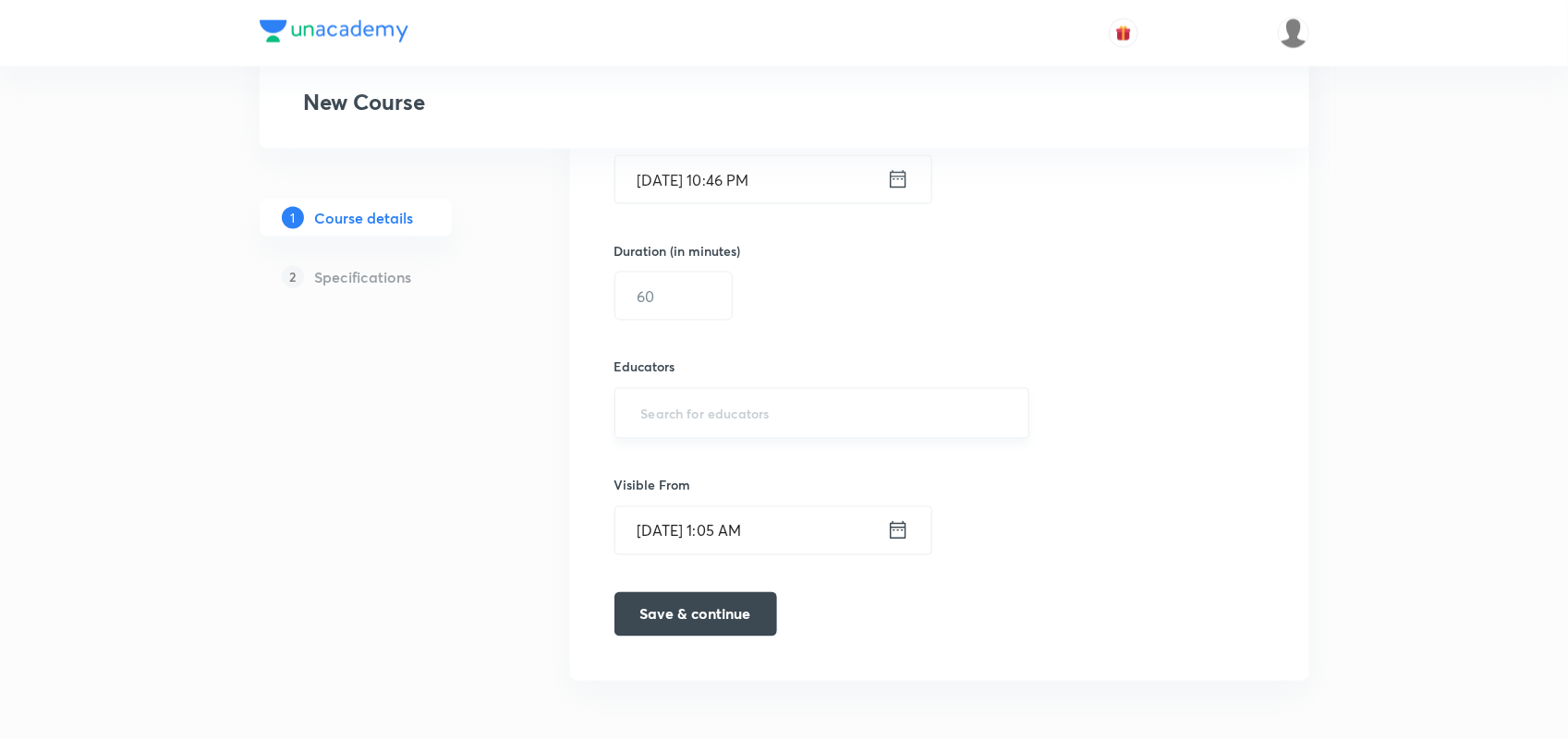 click at bounding box center [822, 413] 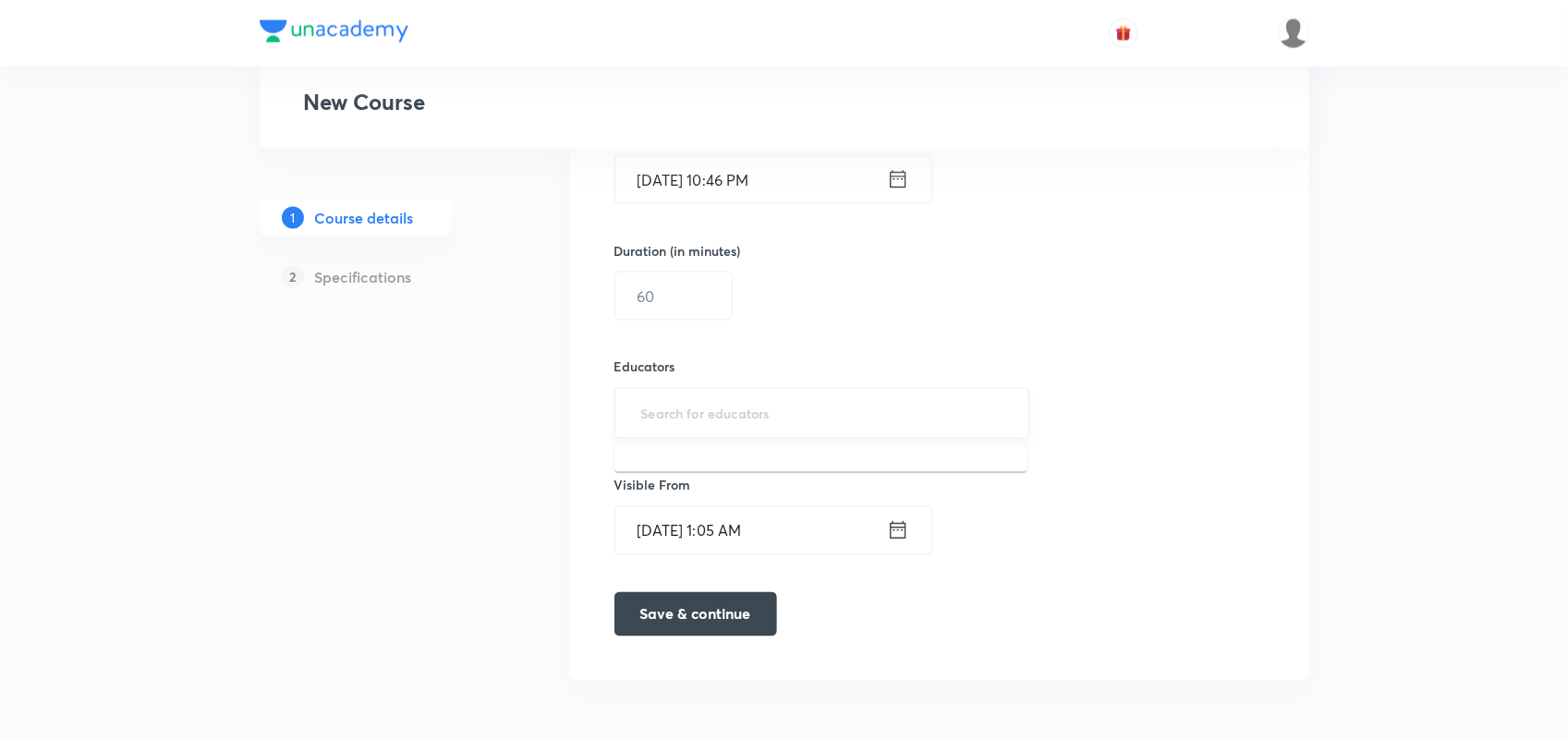 paste on "unacademy-user-EJCK1MMVD2BW" 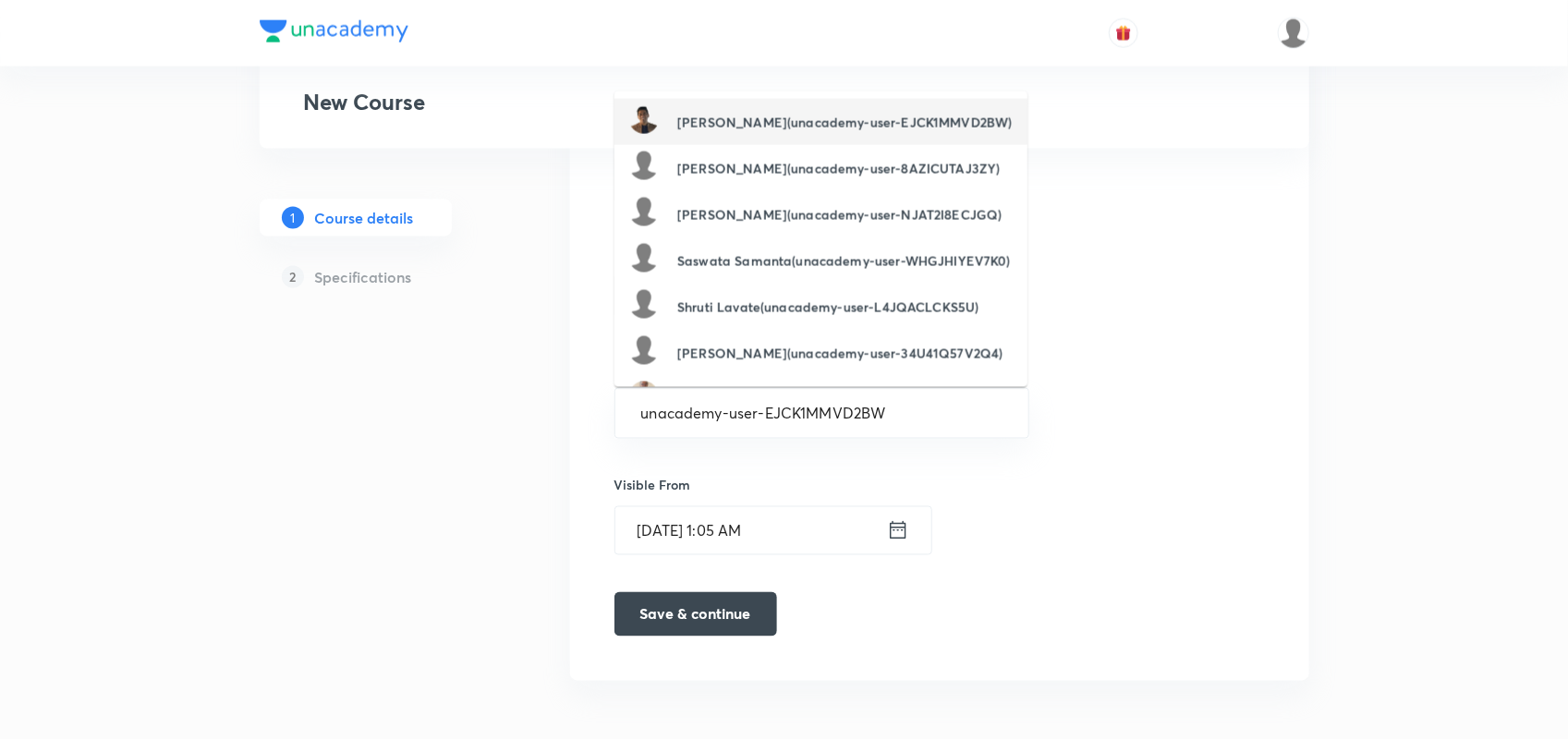 click on "Mr Vedprakash(unacademy-user-EJCK1MMVD2BW)" at bounding box center (845, 122) 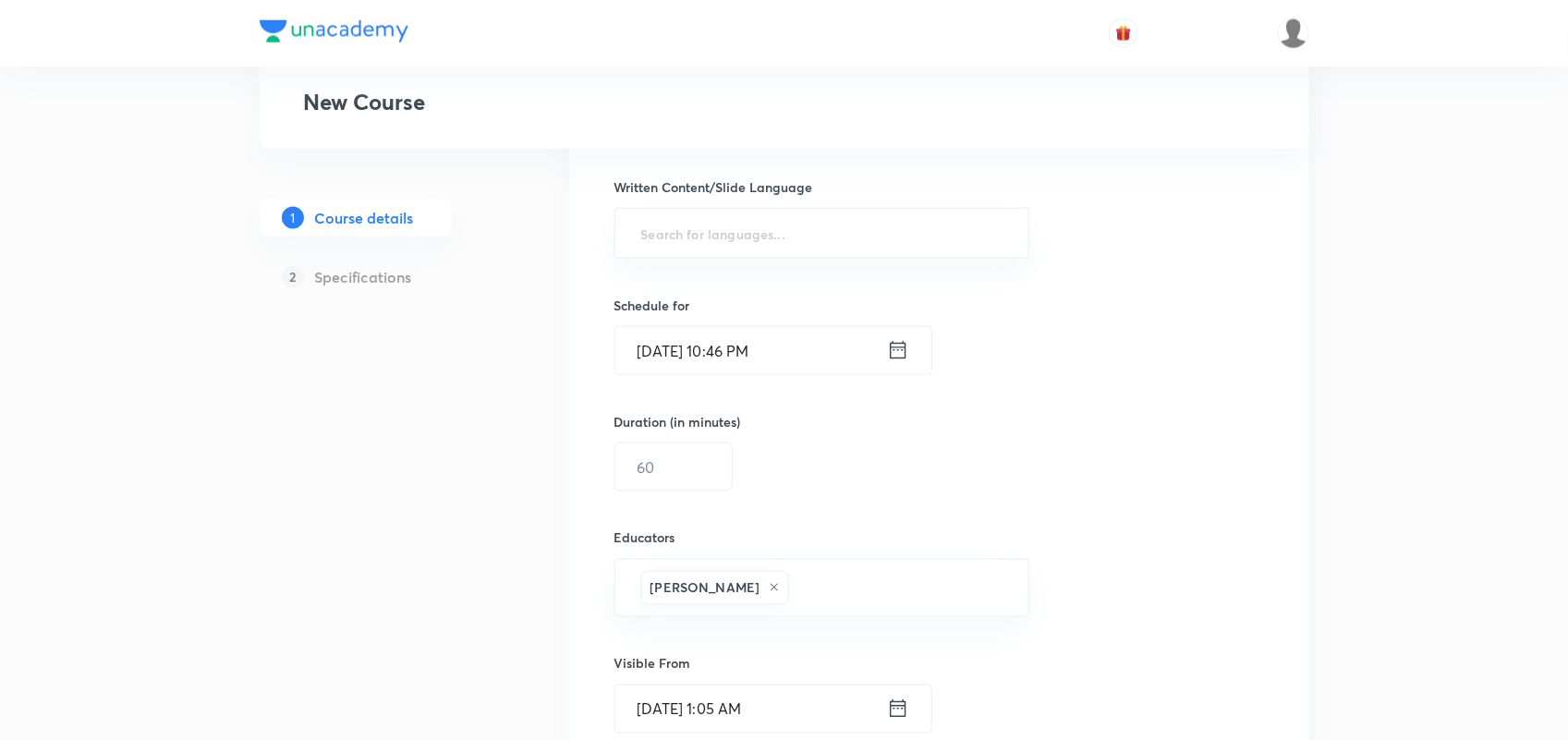 scroll, scrollTop: 1219, scrollLeft: 0, axis: vertical 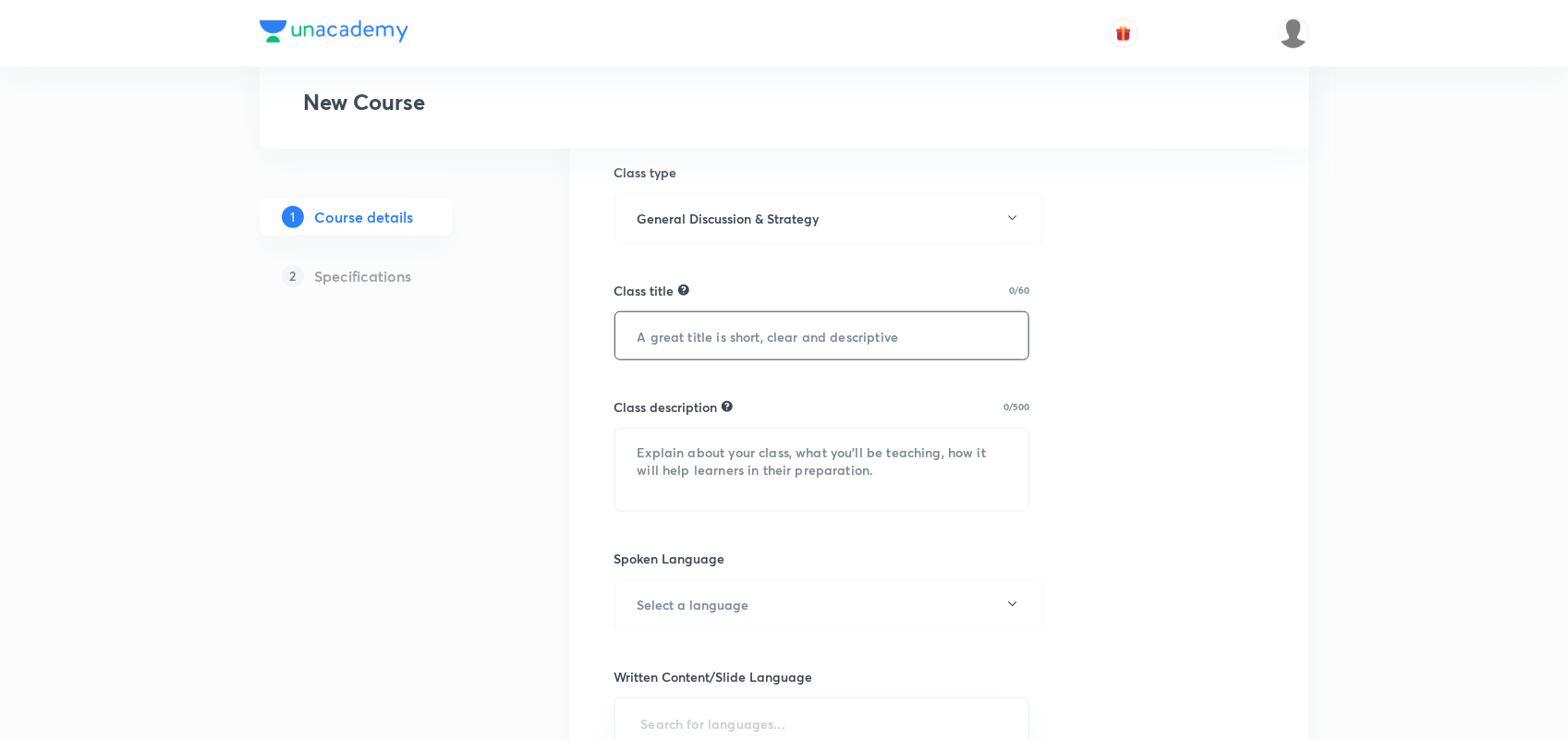 click at bounding box center [822, 335] 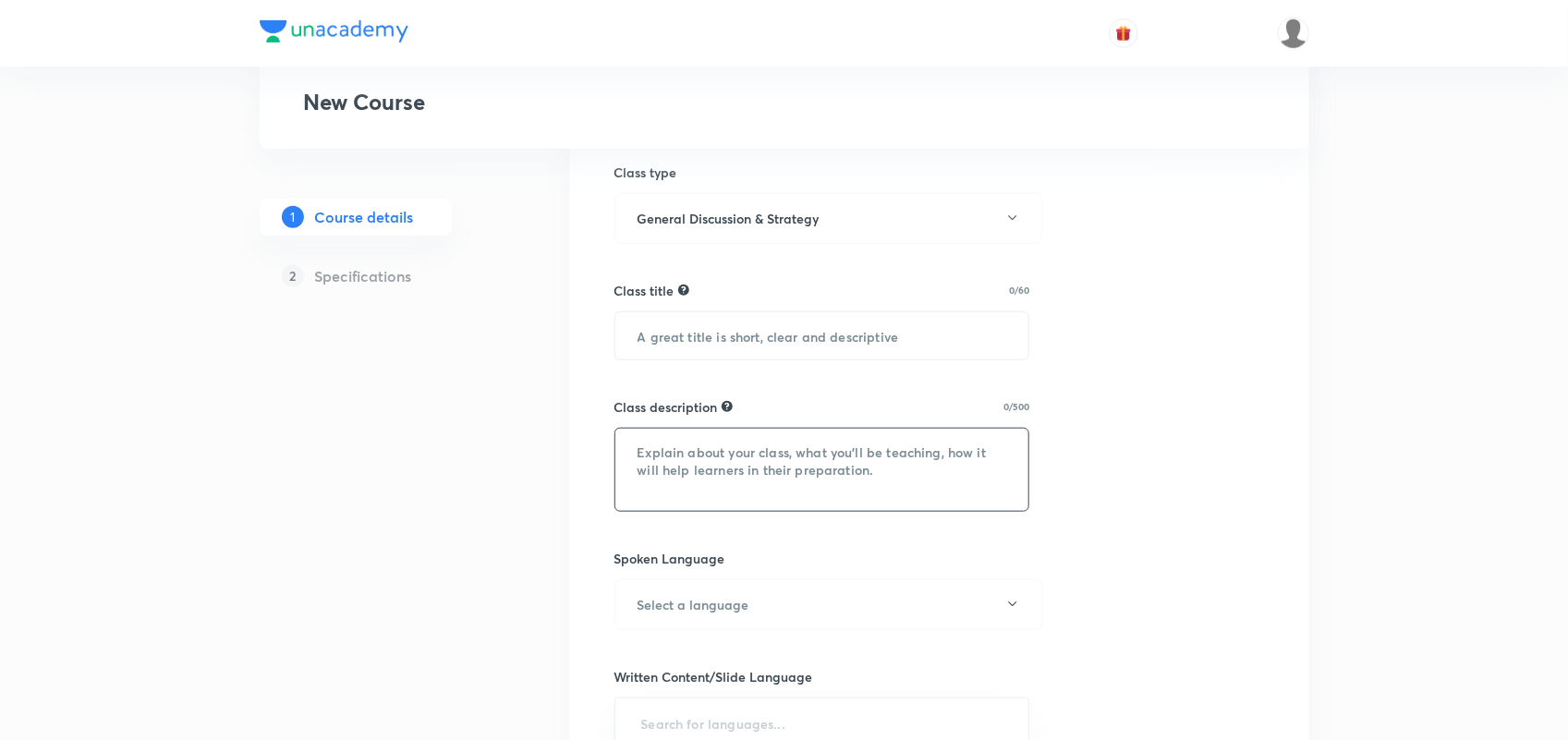 click at bounding box center (822, 469) 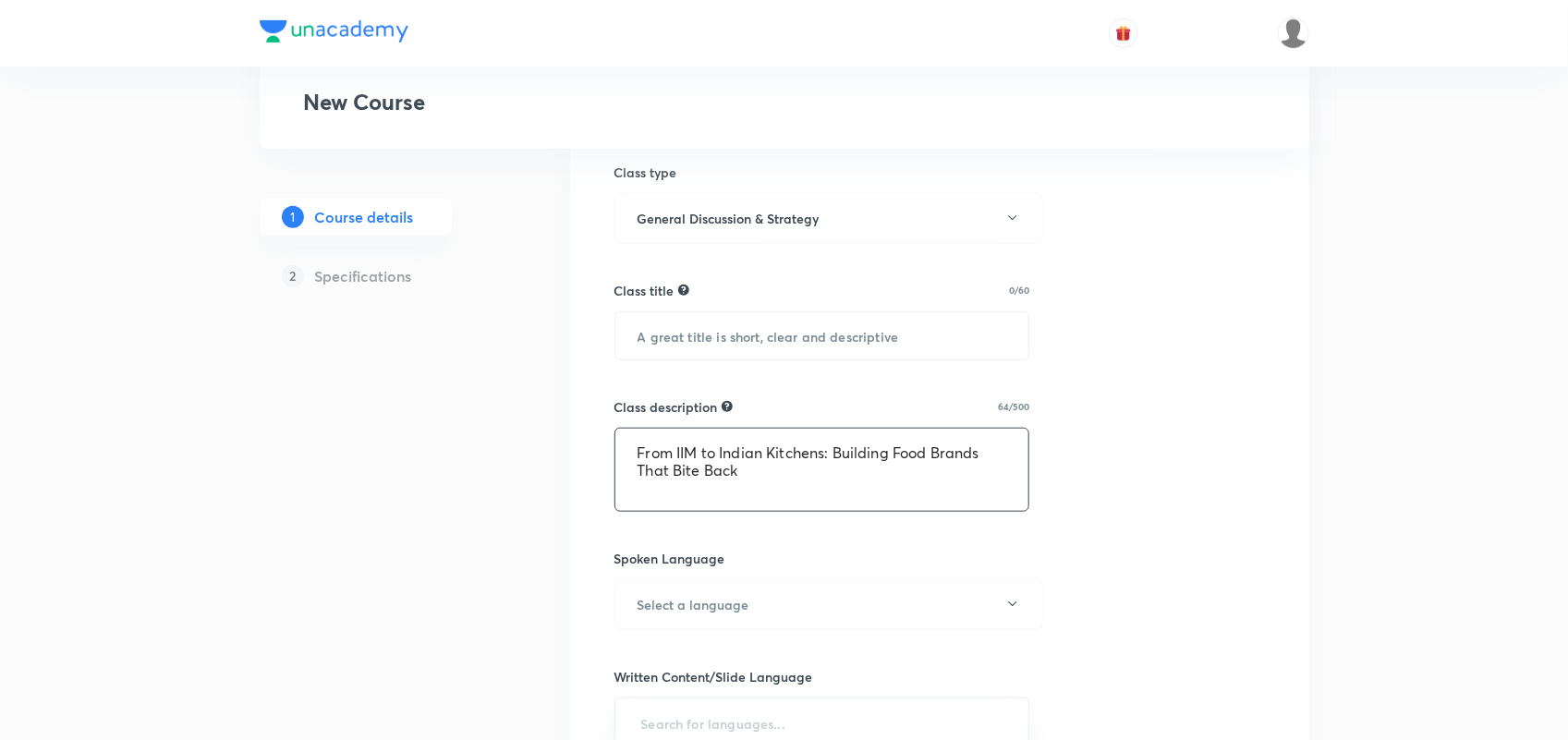 click on "From IIM to Indian Kitchens: Building Food Brands That Bite Back" at bounding box center [822, 469] 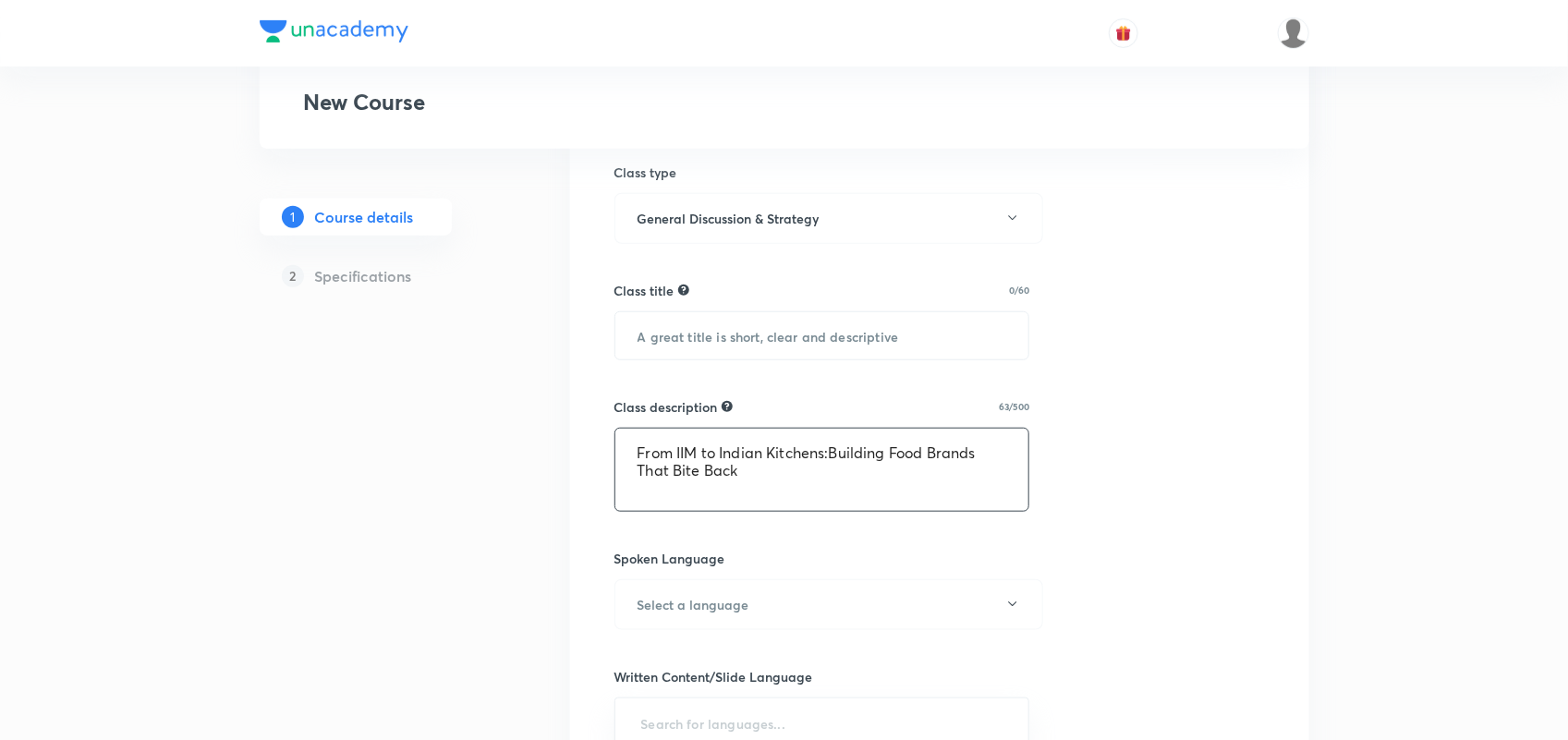 click on "From IIM to Indian Kitchens:Building Food Brands That Bite Back" at bounding box center [822, 469] 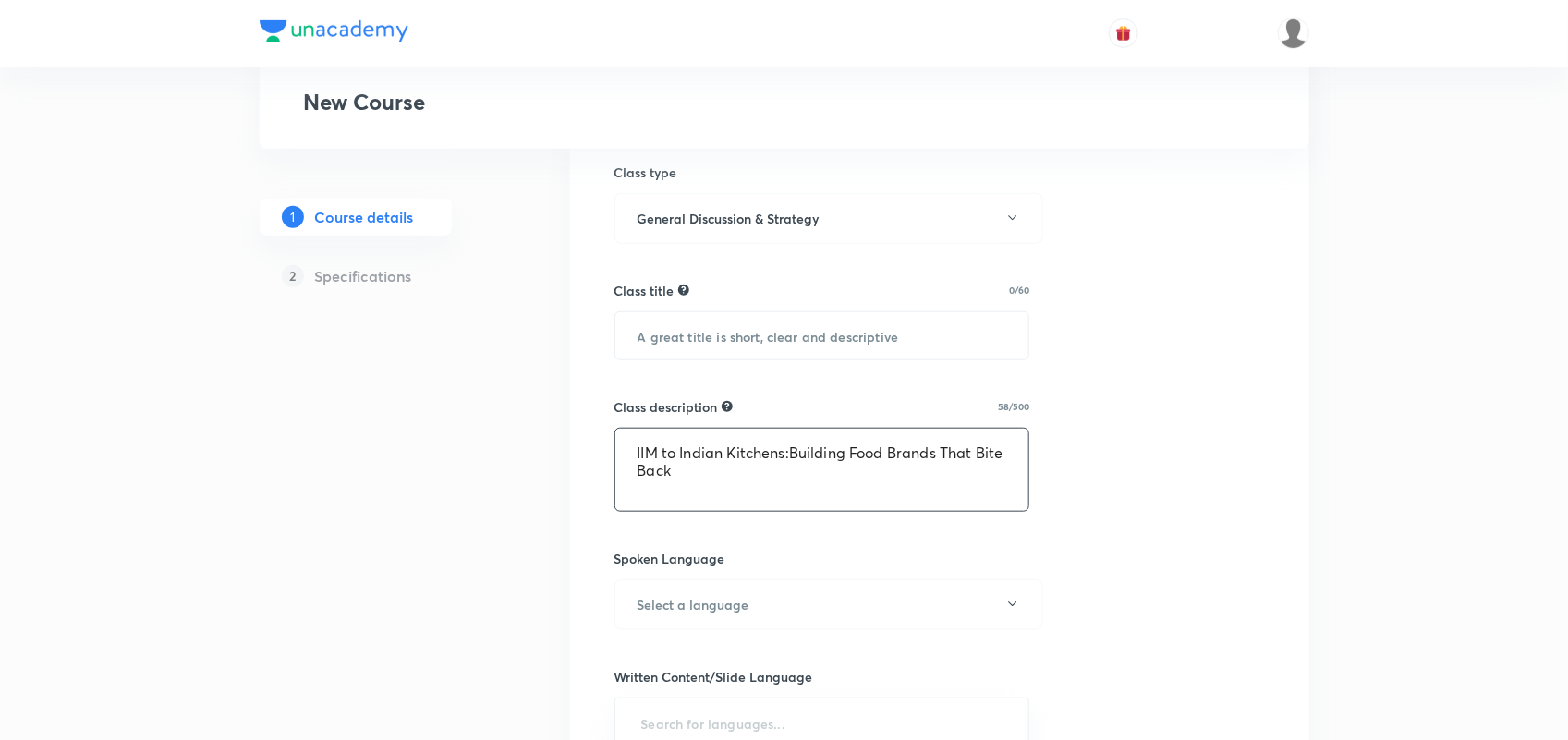 drag, startPoint x: 708, startPoint y: 477, endPoint x: 620, endPoint y: 446, distance: 93.30059 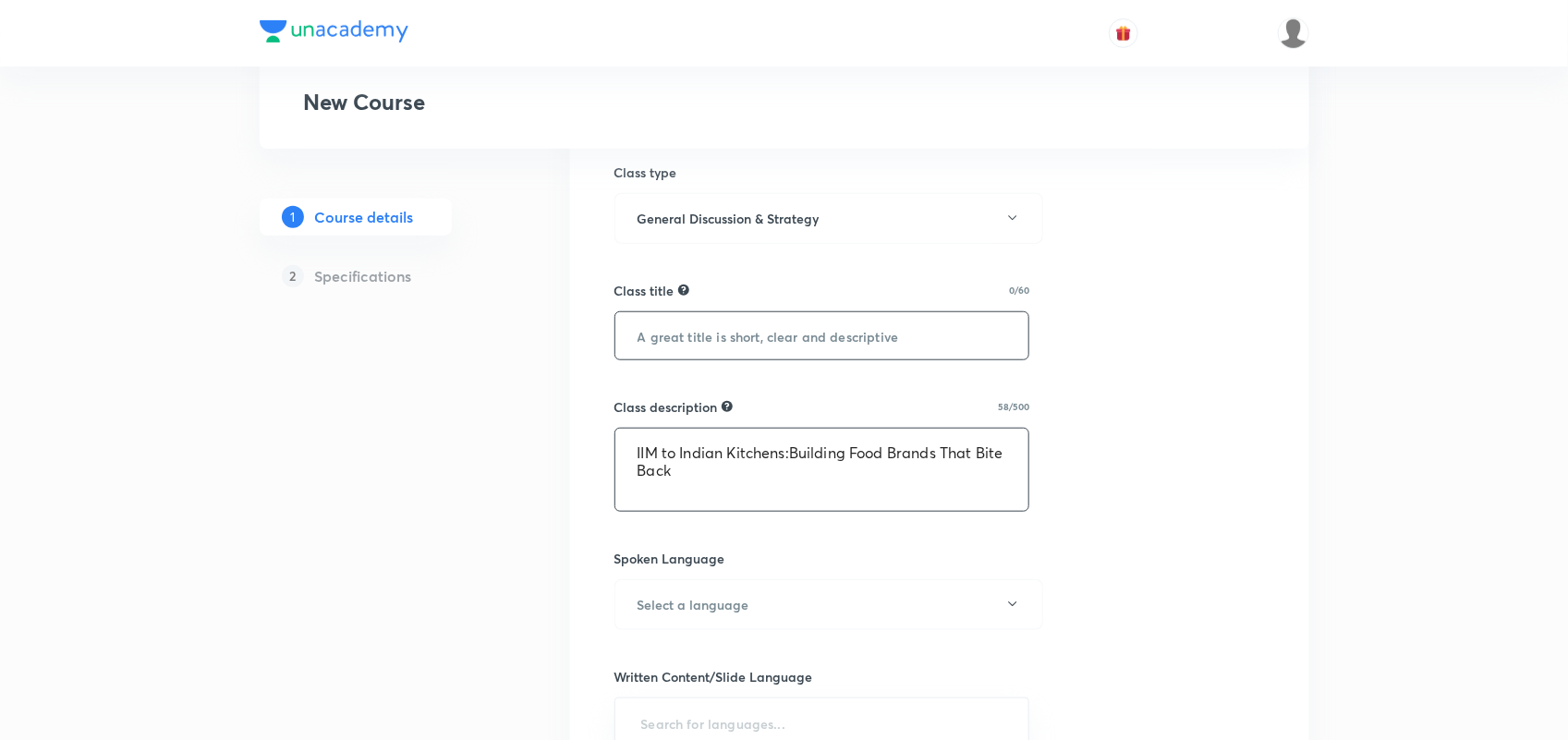 type on "IIM to Indian Kitchens:Building Food Brands That Bite Back" 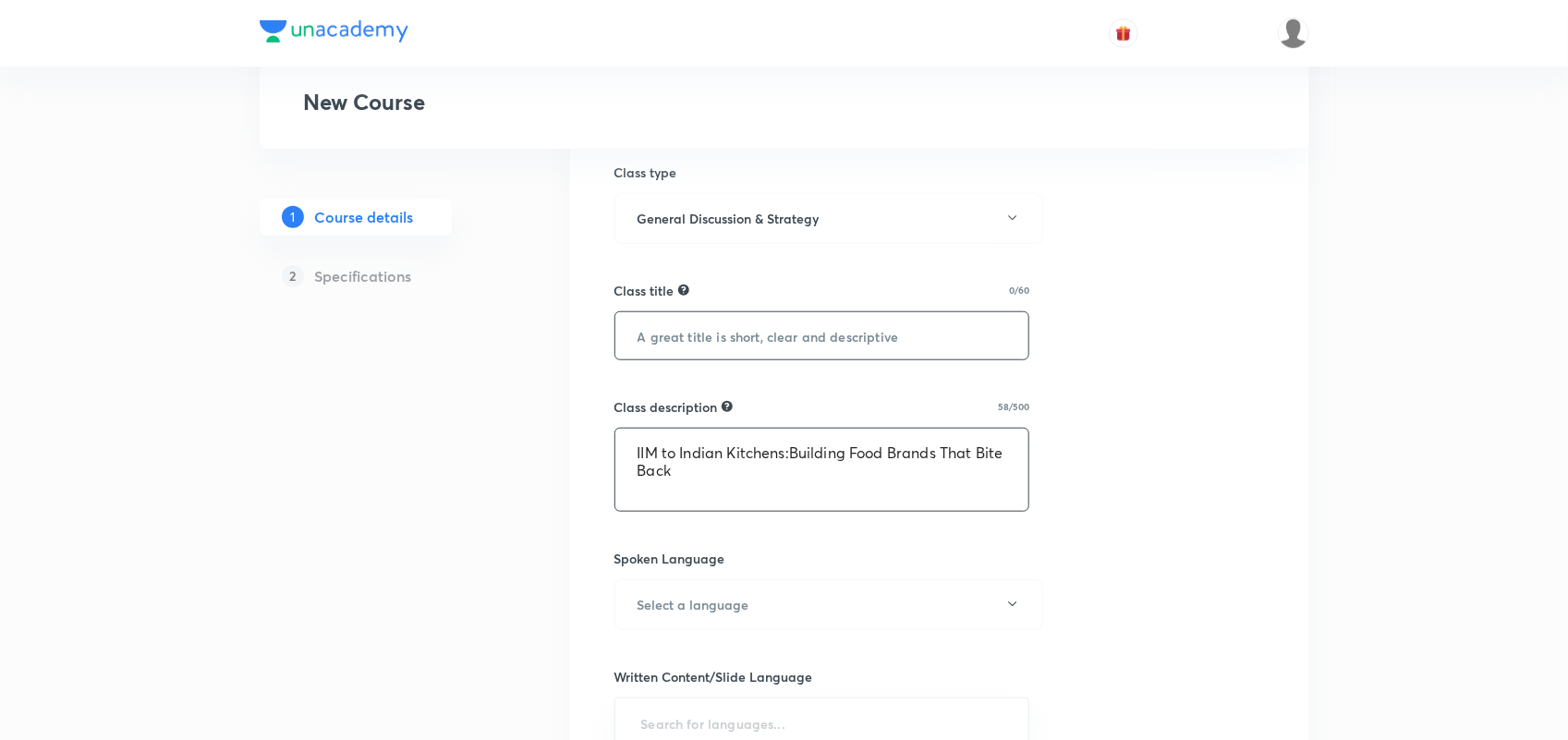 click at bounding box center [822, 335] 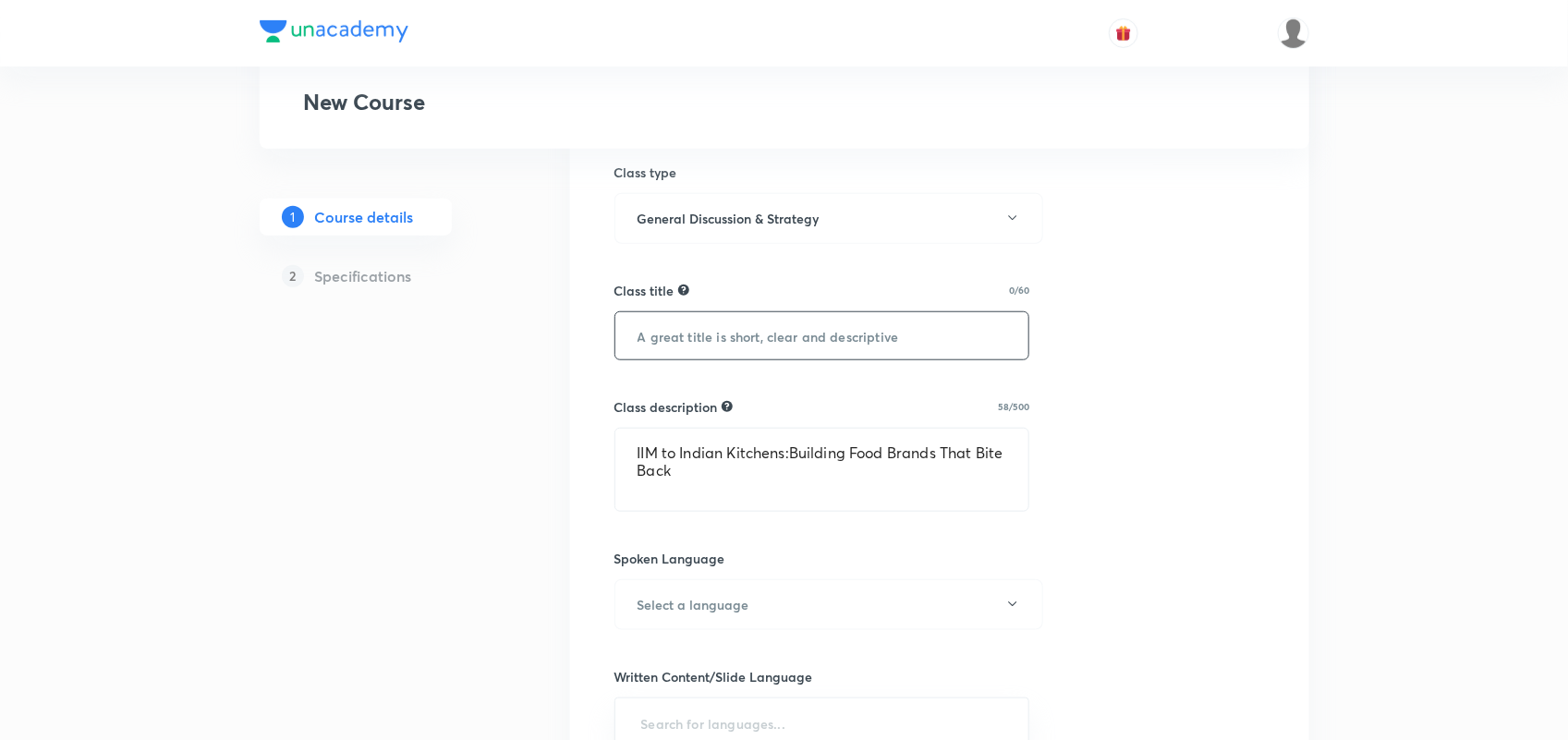 paste on "IIM to Indian Kitchens:Building Food Brands That Bite Back" 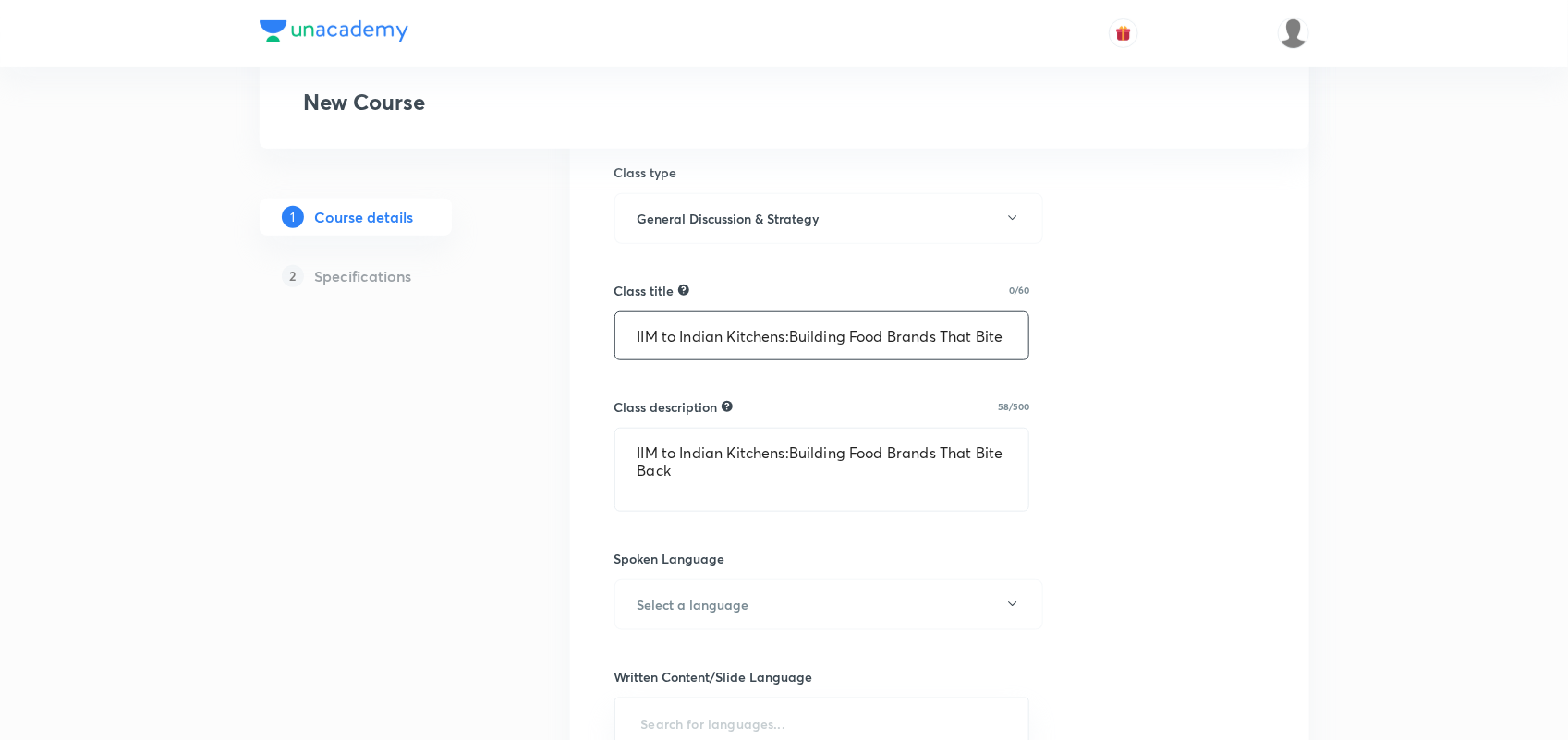 scroll, scrollTop: 0, scrollLeft: 38, axis: horizontal 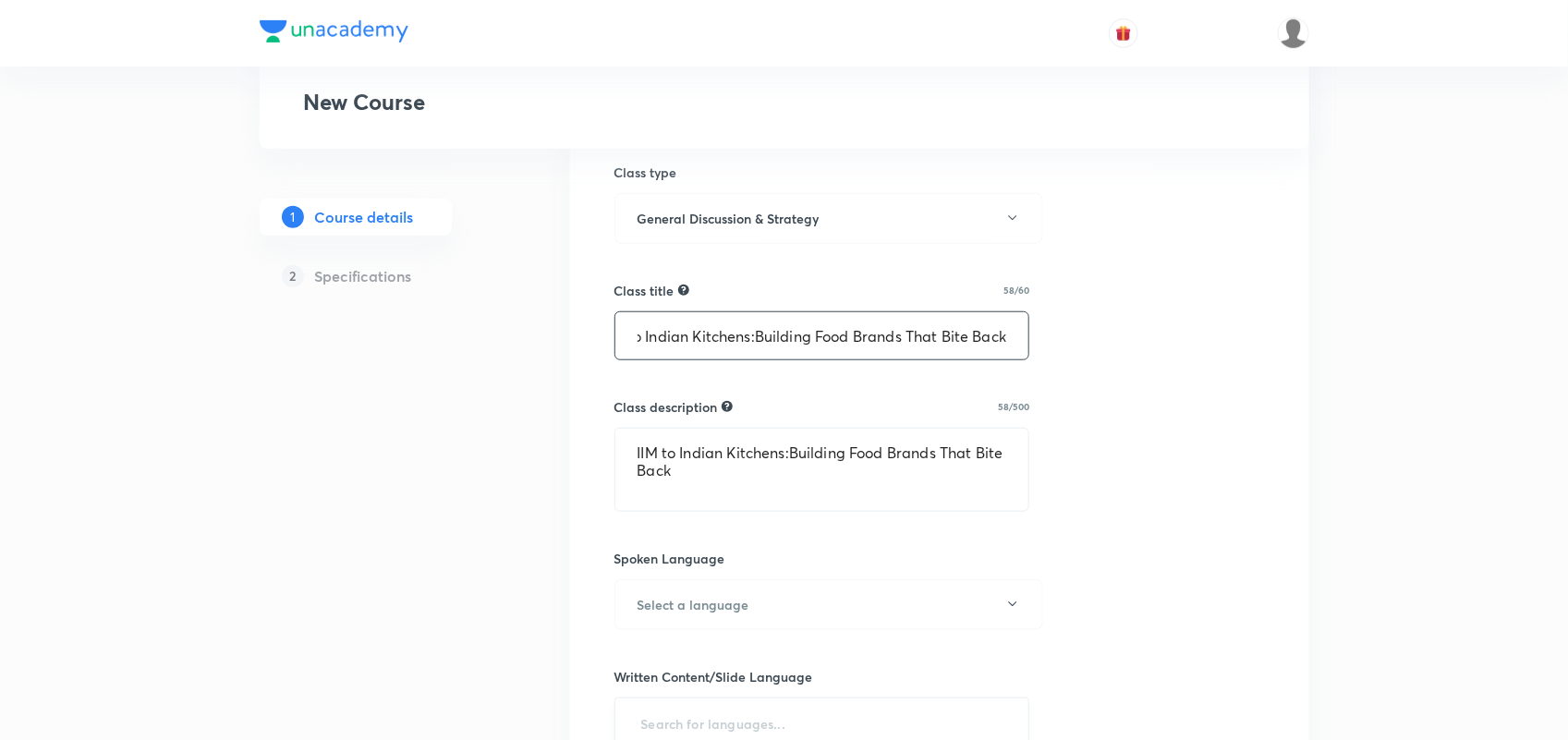 type on "IIM to Indian Kitchens:Building Food Brands That Bite Back" 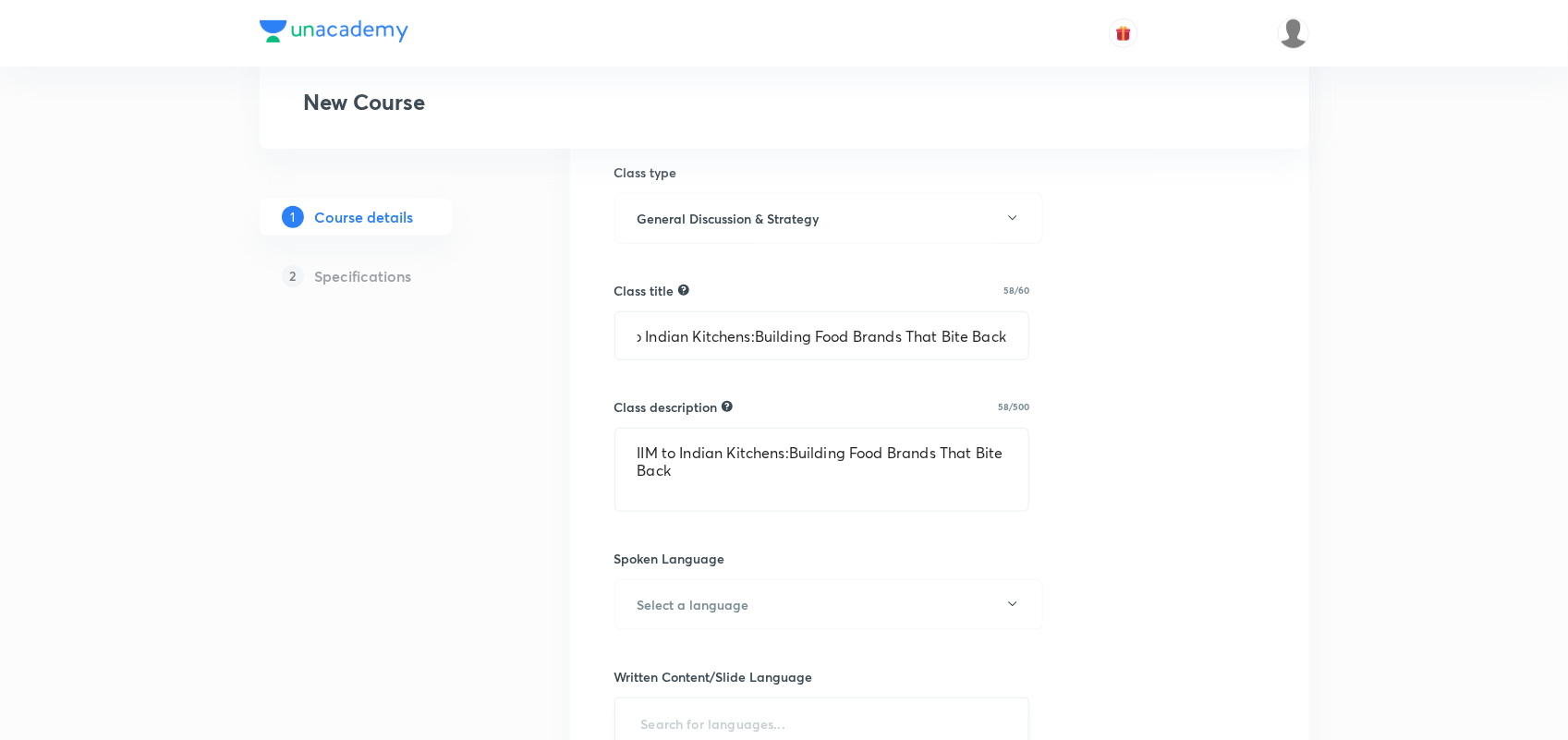 scroll, scrollTop: 0, scrollLeft: 0, axis: both 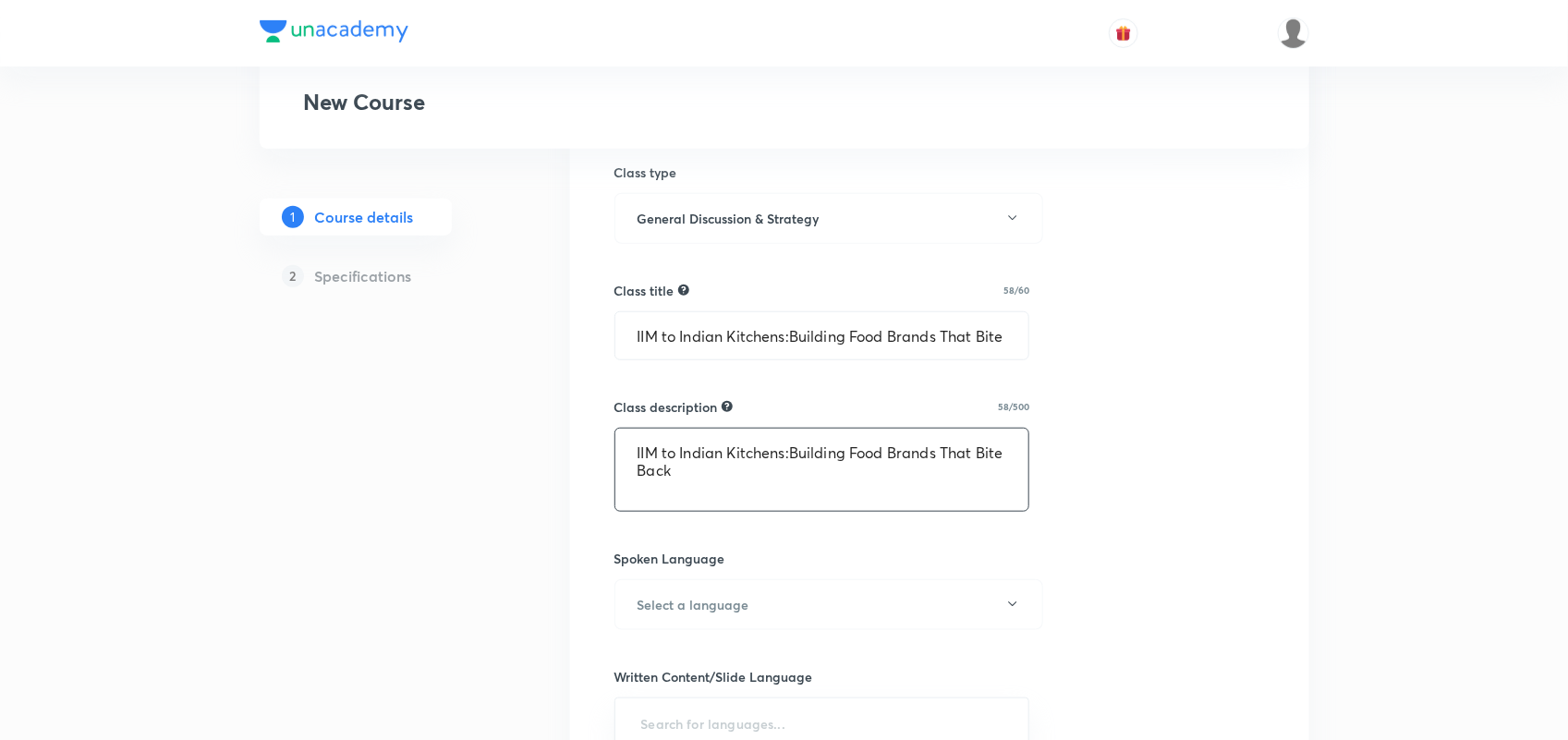drag, startPoint x: 615, startPoint y: 436, endPoint x: 561, endPoint y: 416, distance: 57.58472 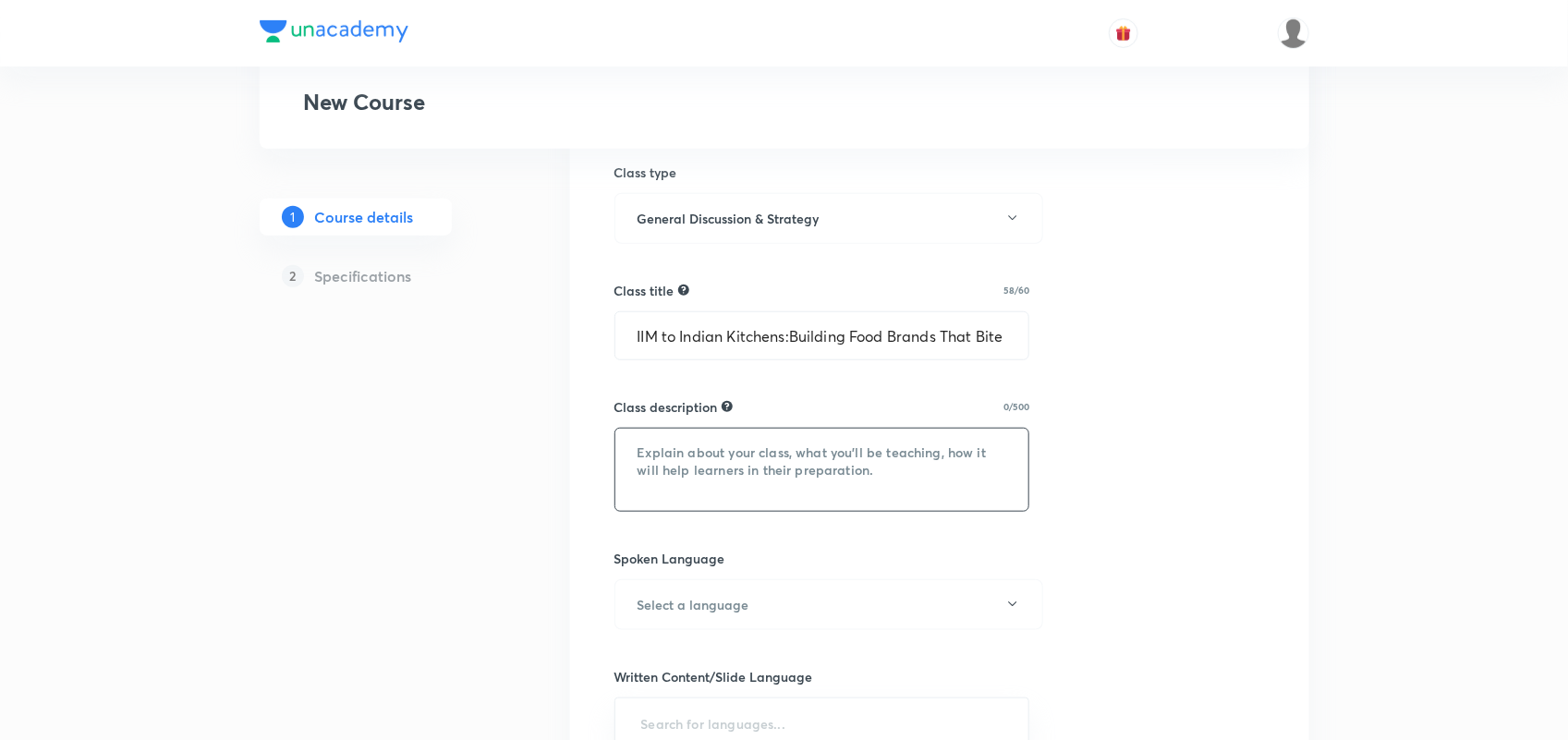 paste on "From B-school boardrooms to kitchen shelves — this session explores how IIM grads are revolutionizing India’s food landscape. Learn how bold ideas, market insights, and brand strategy turn everyday cravings into powerful food brands. If you're hungry to build something of your own, this session serves the perfect recipe." 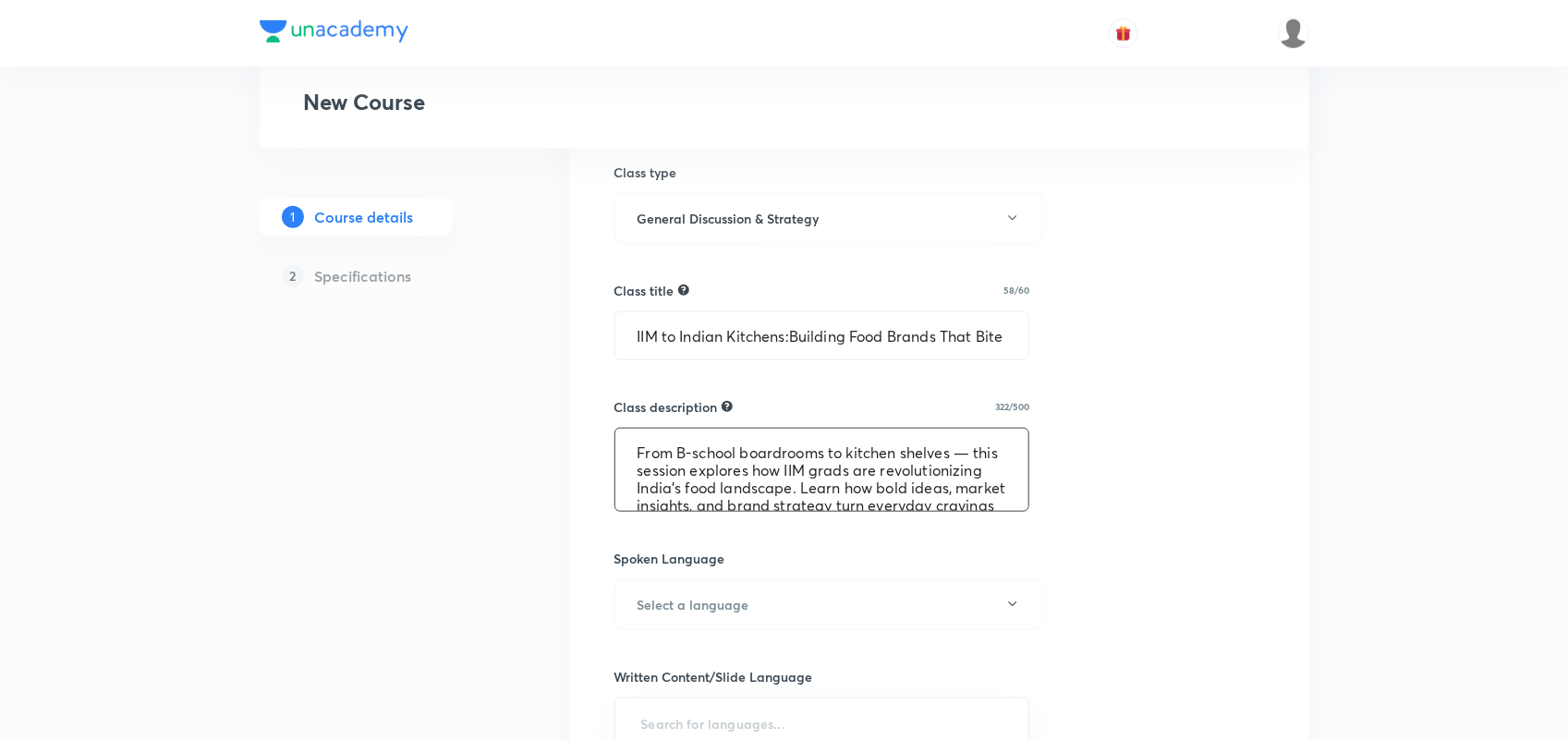 scroll, scrollTop: 56, scrollLeft: 0, axis: vertical 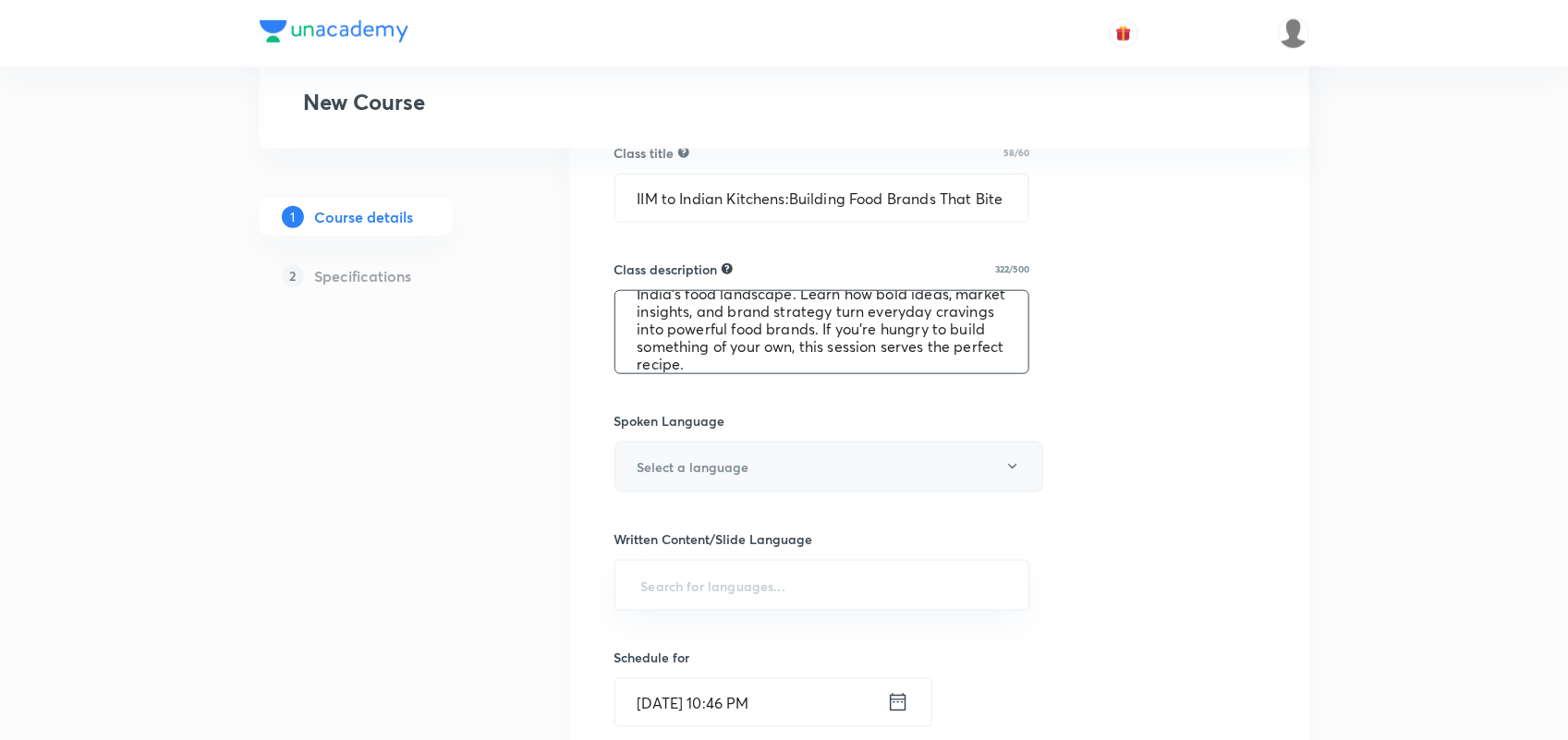 type on "From B-school boardrooms to kitchen shelves — this session explores how IIM grads are revolutionizing India’s food landscape. Learn how bold ideas, market insights, and brand strategy turn everyday cravings into powerful food brands. If you're hungry to build something of your own, this session serves the perfect recipe." 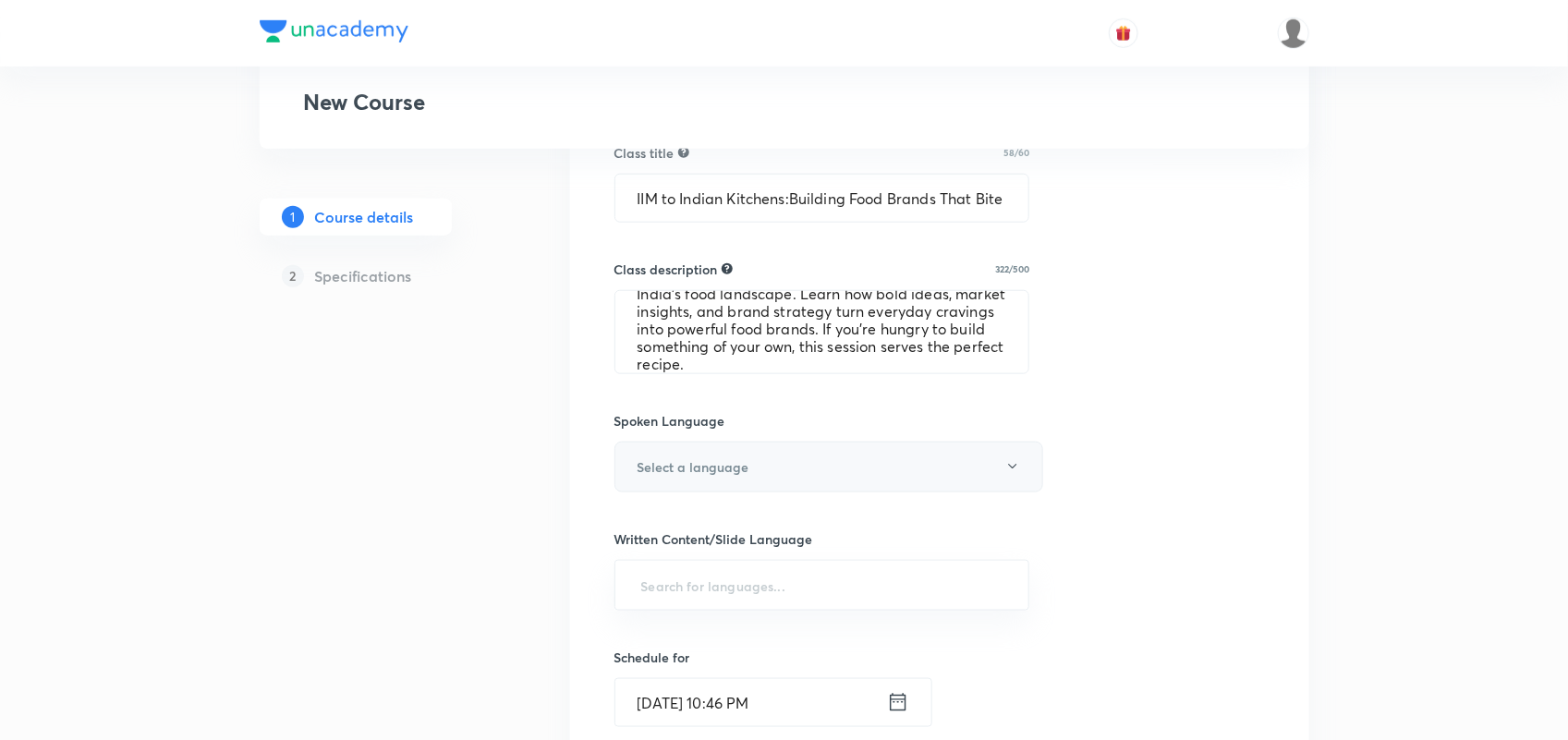 click on "Select a language" at bounding box center [829, 467] 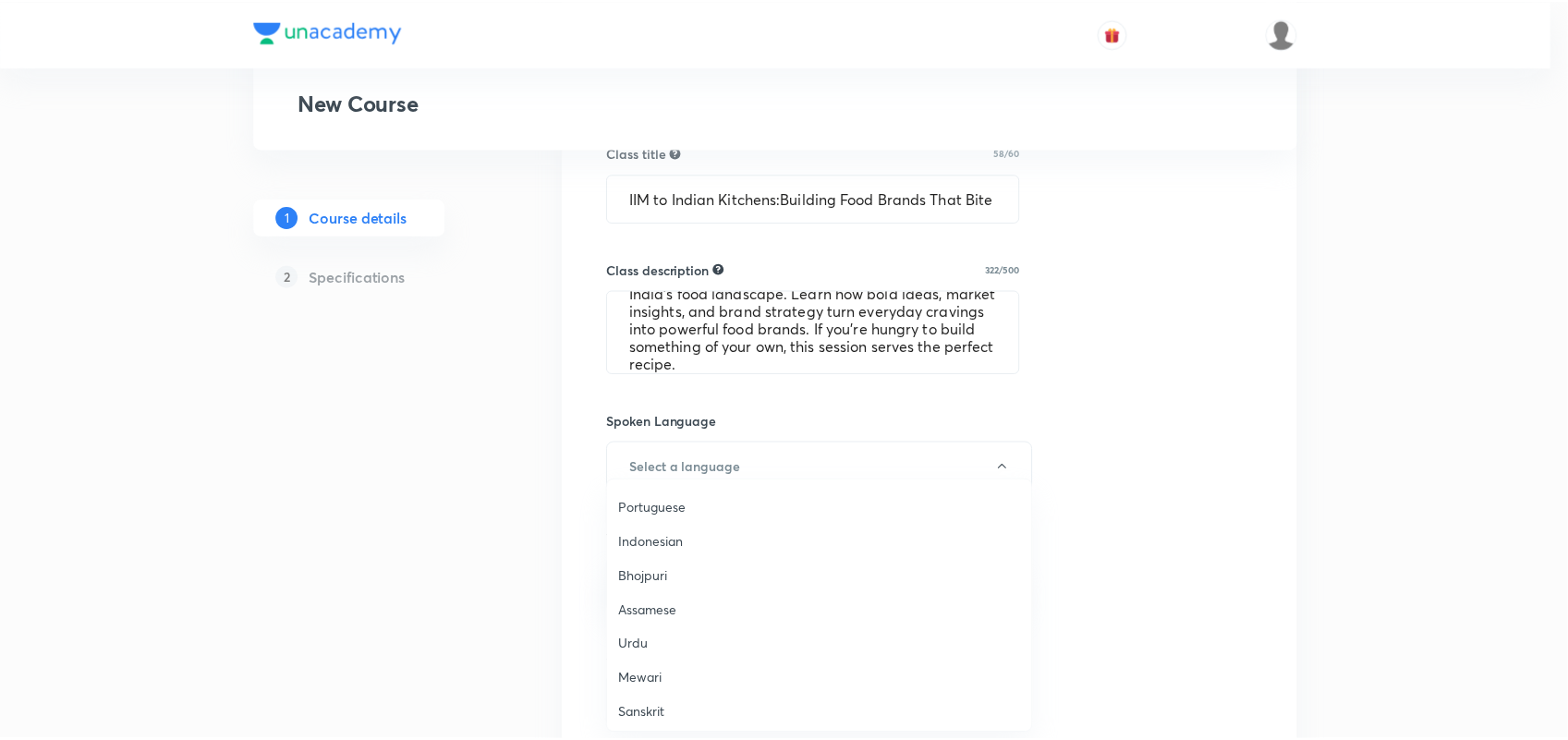 scroll, scrollTop: 547, scrollLeft: 0, axis: vertical 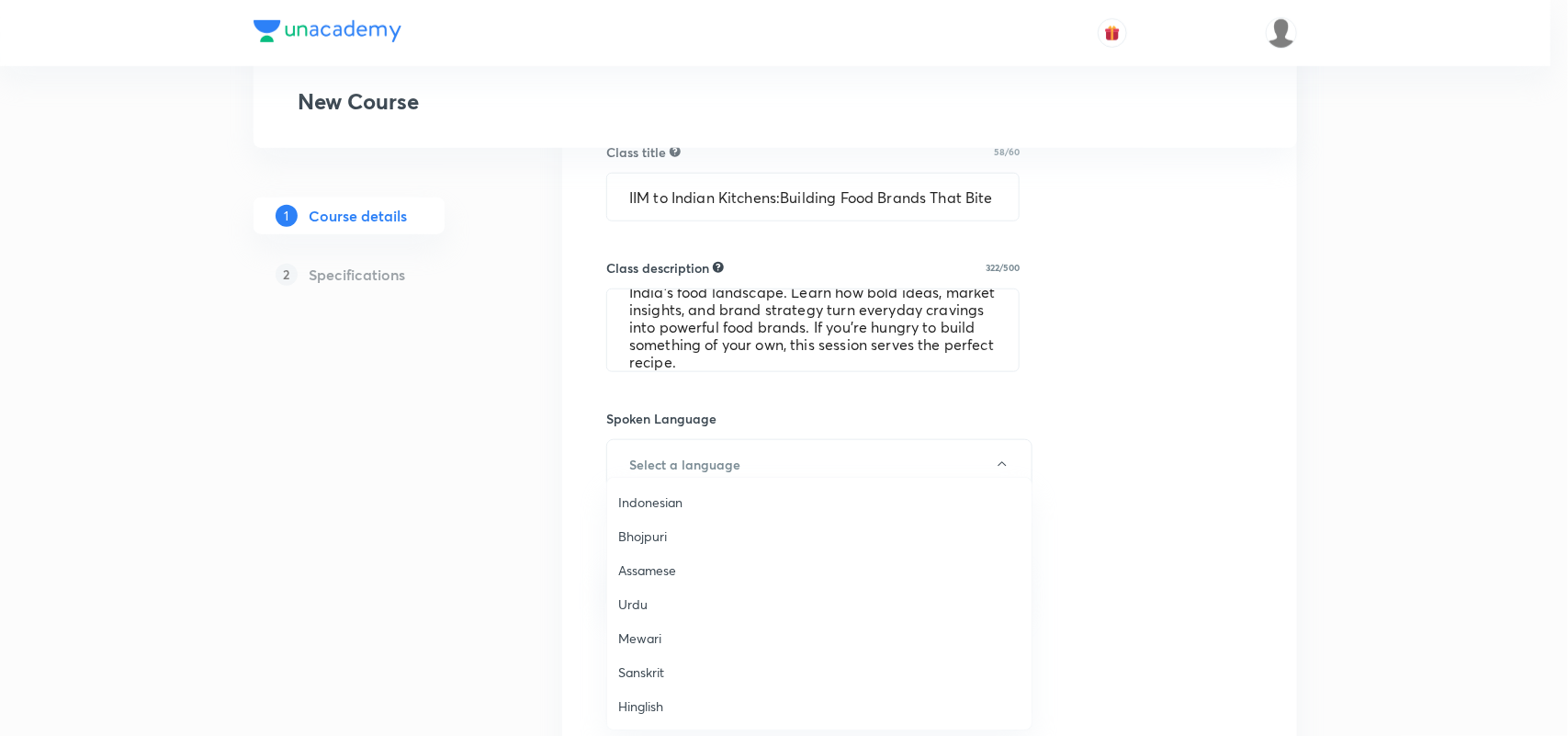 click on "Hinglish" at bounding box center [819, 706] 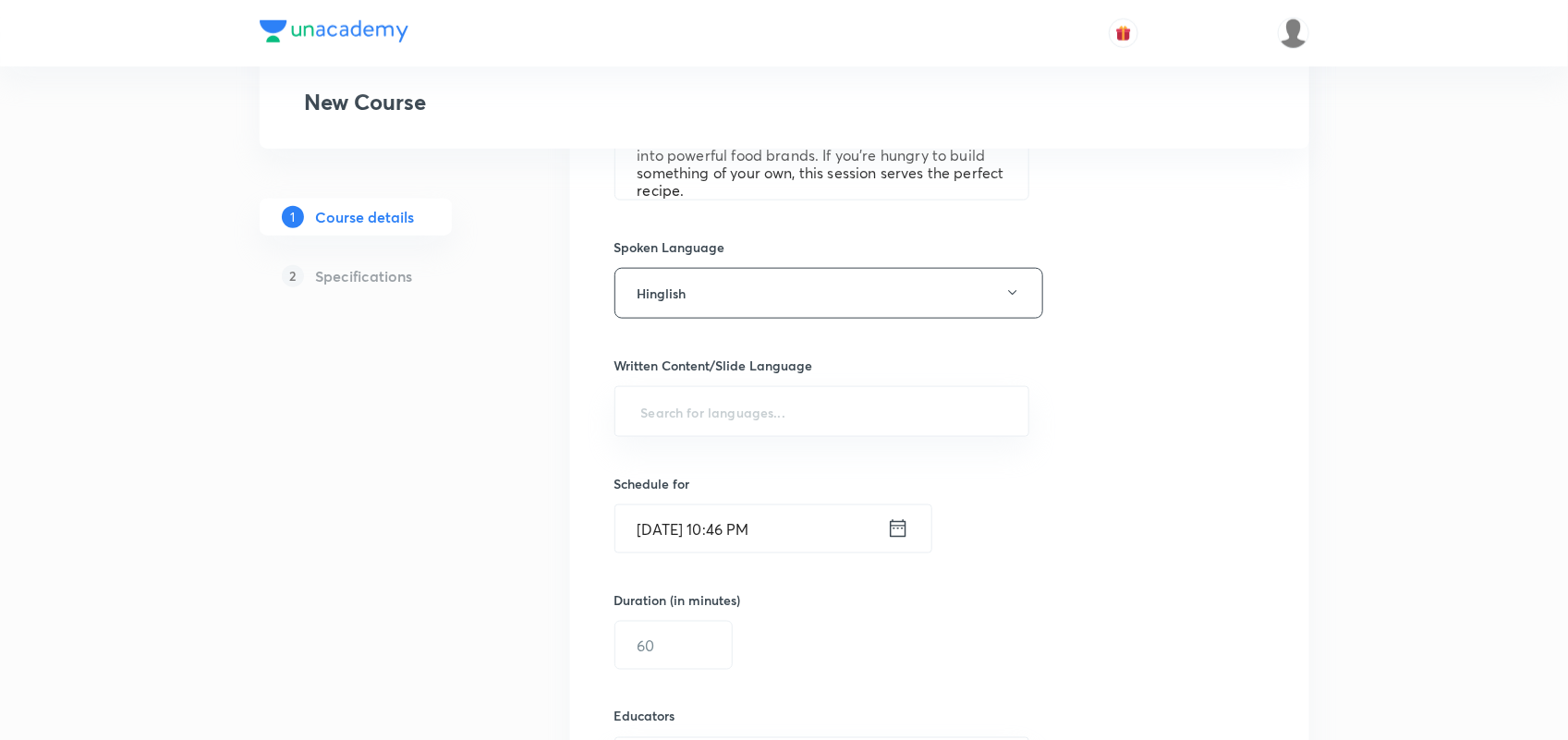 scroll, scrollTop: 860, scrollLeft: 0, axis: vertical 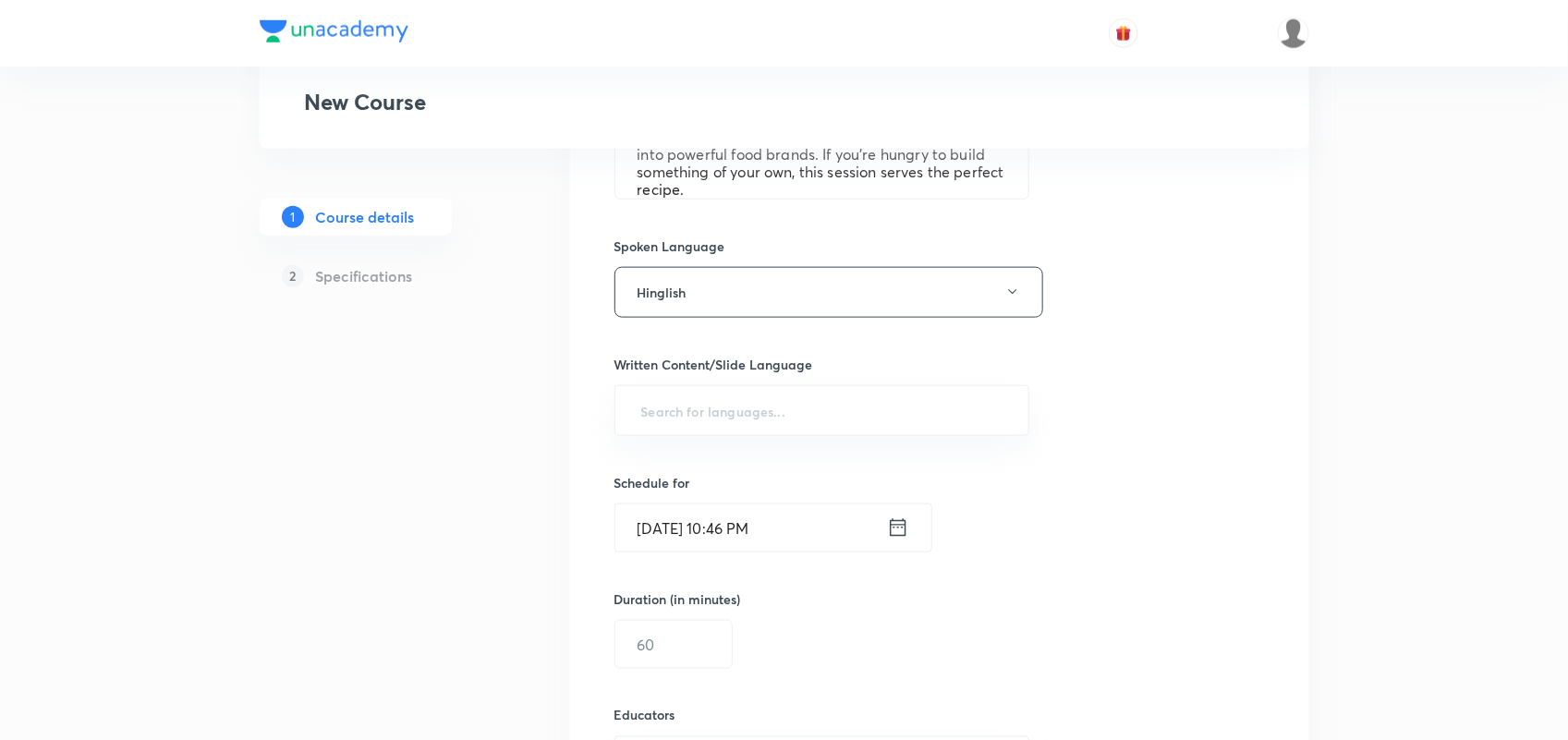 click on "Written Content/Slide Language" at bounding box center (822, 364) 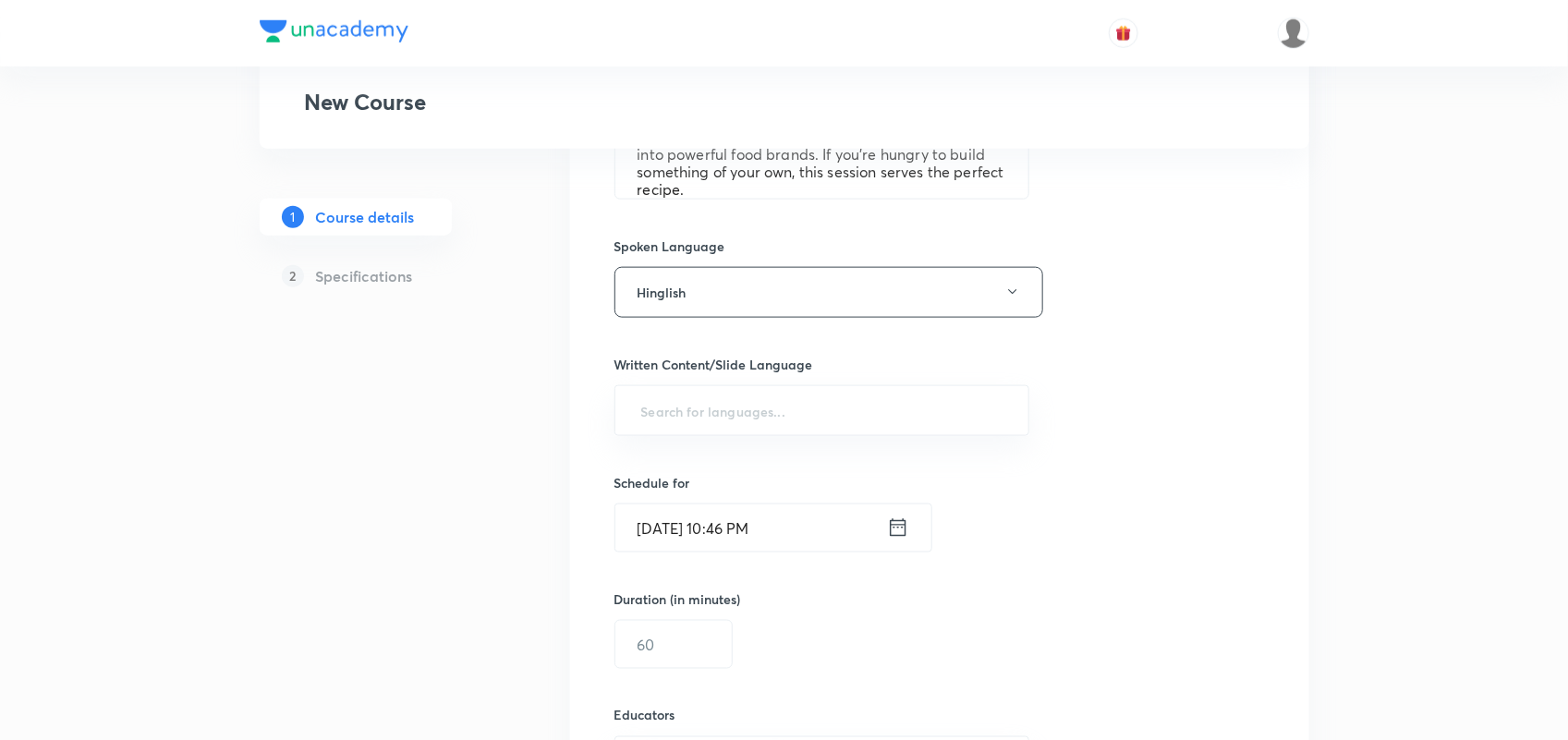 drag, startPoint x: 736, startPoint y: 421, endPoint x: 764, endPoint y: 372, distance: 56.4358 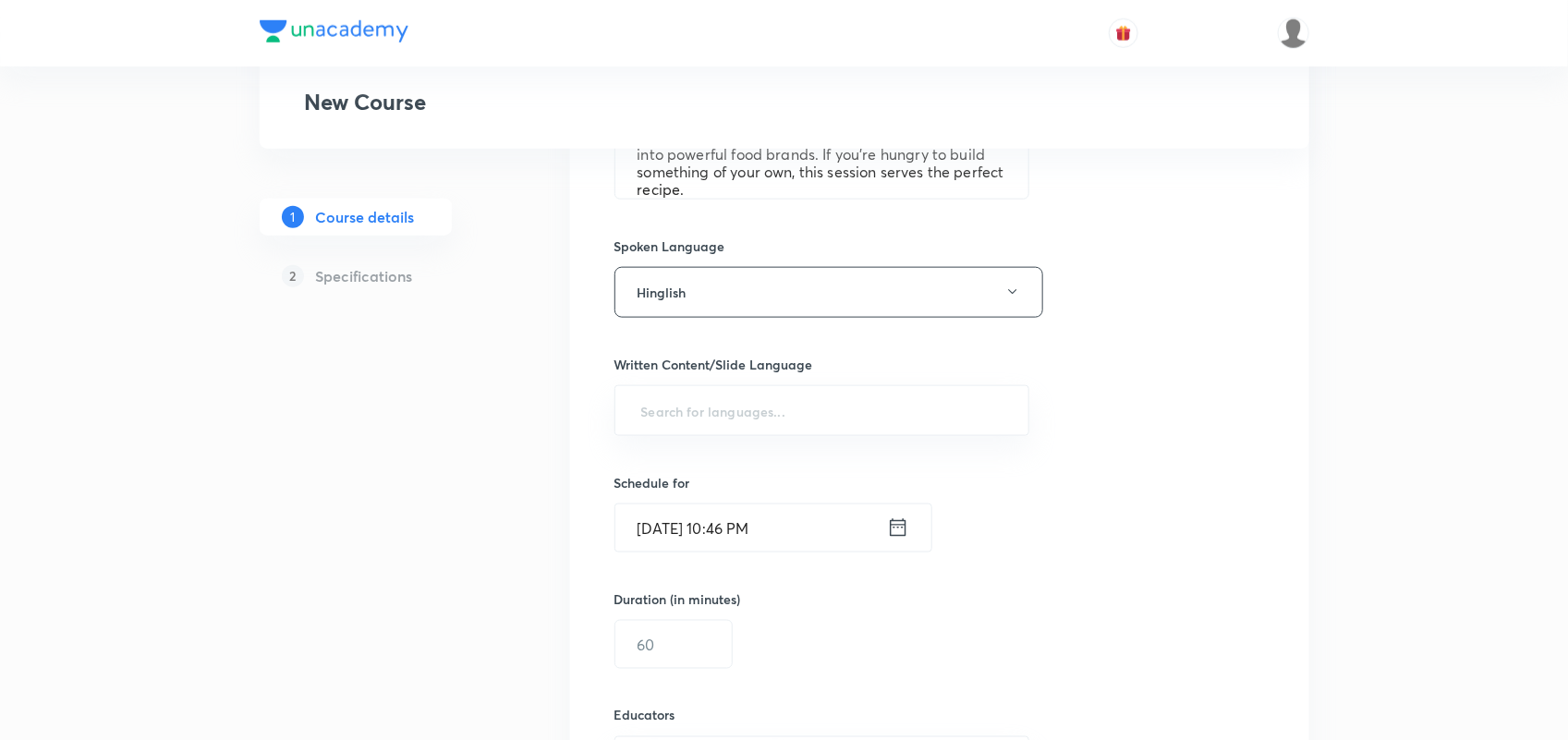 click on "Written Content/Slide Language" at bounding box center [822, 364] 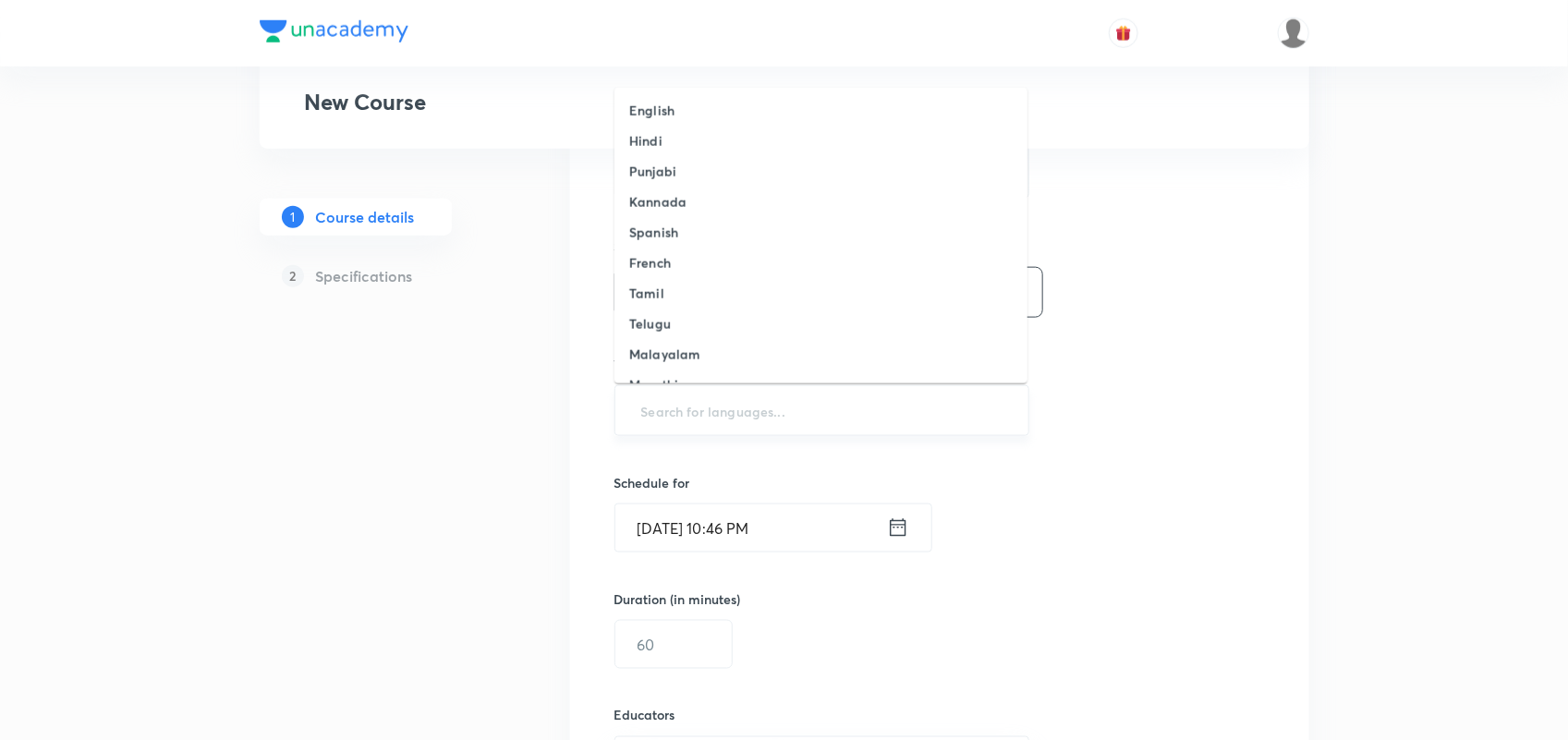 click at bounding box center (822, 410) 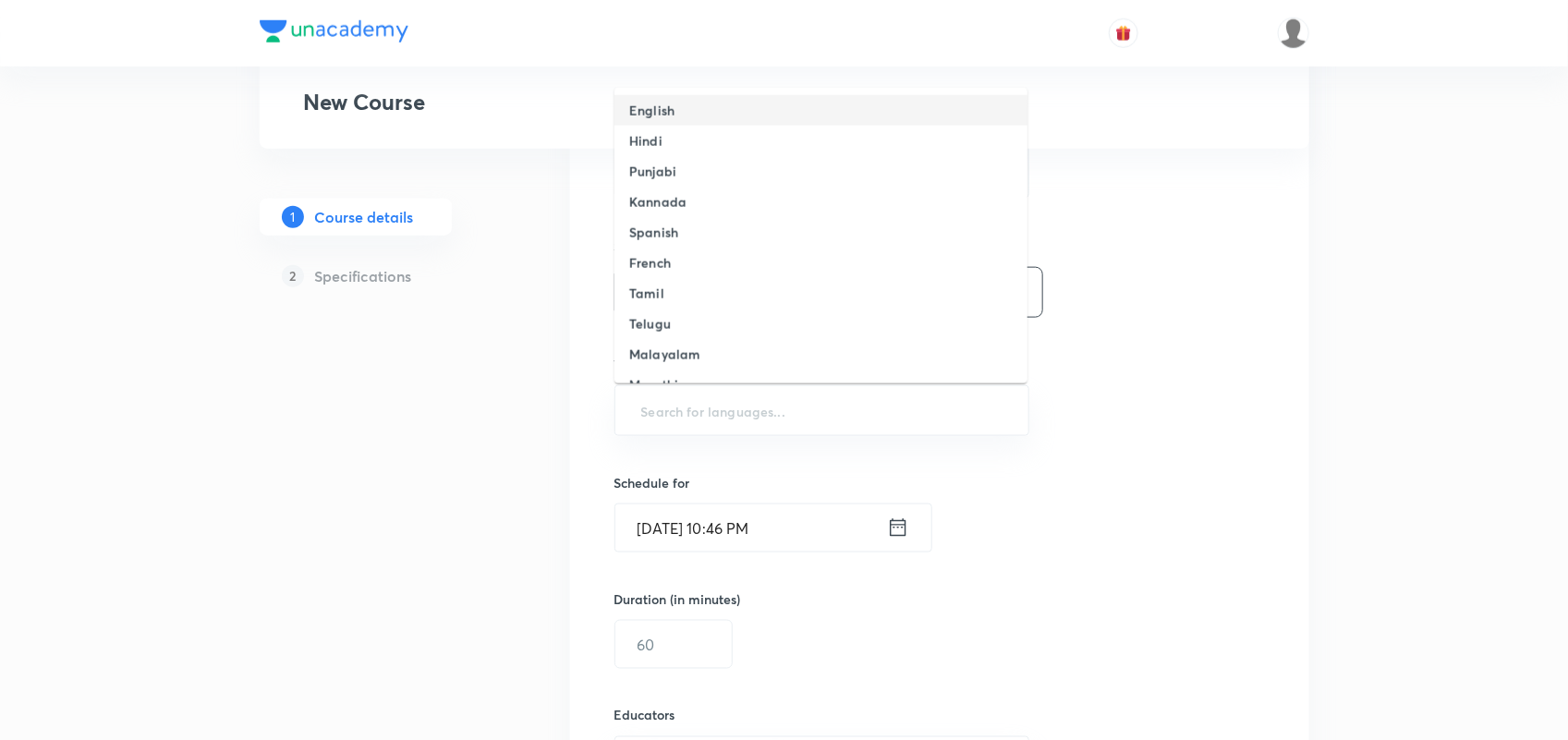 click on "English" at bounding box center (820, 110) 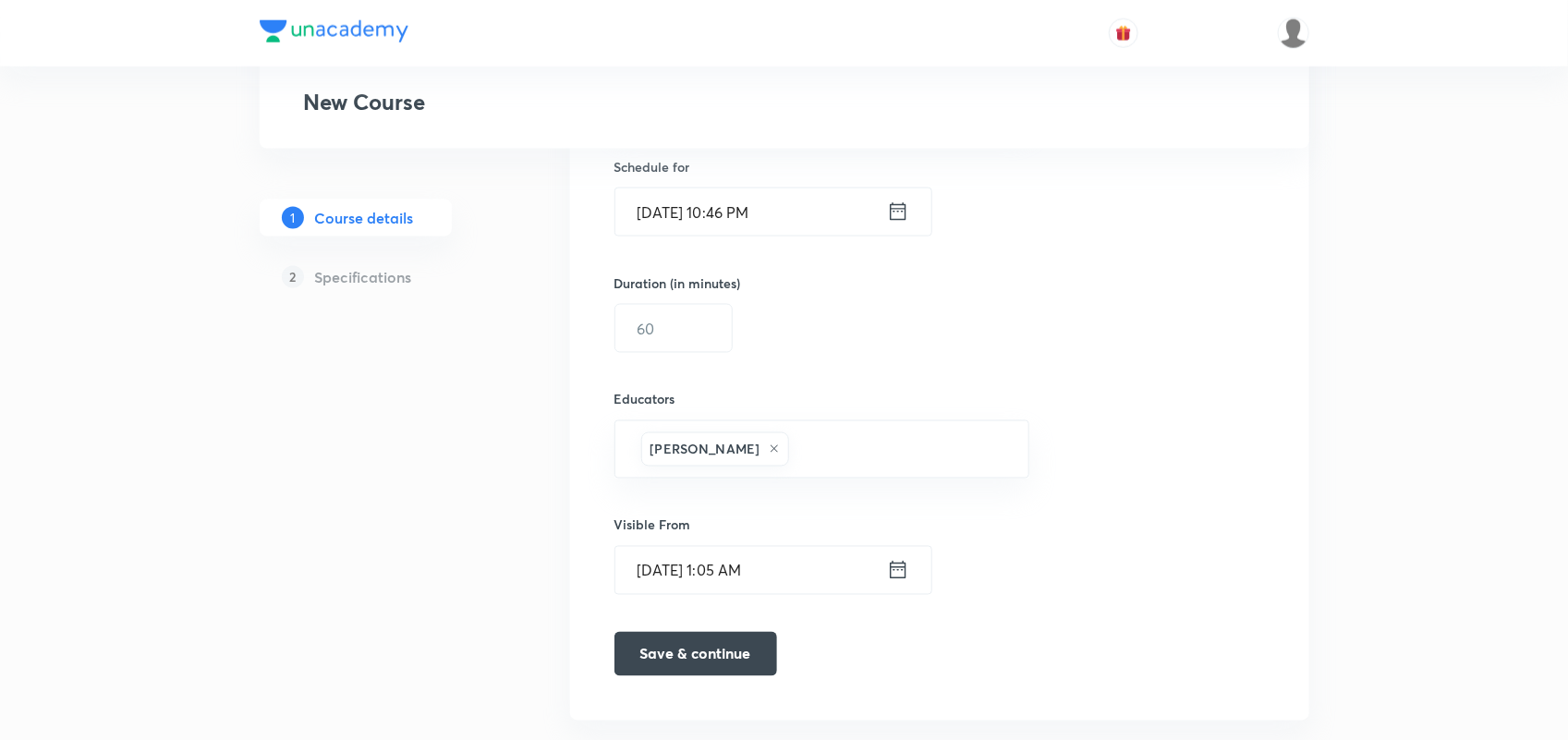 scroll, scrollTop: 1184, scrollLeft: 0, axis: vertical 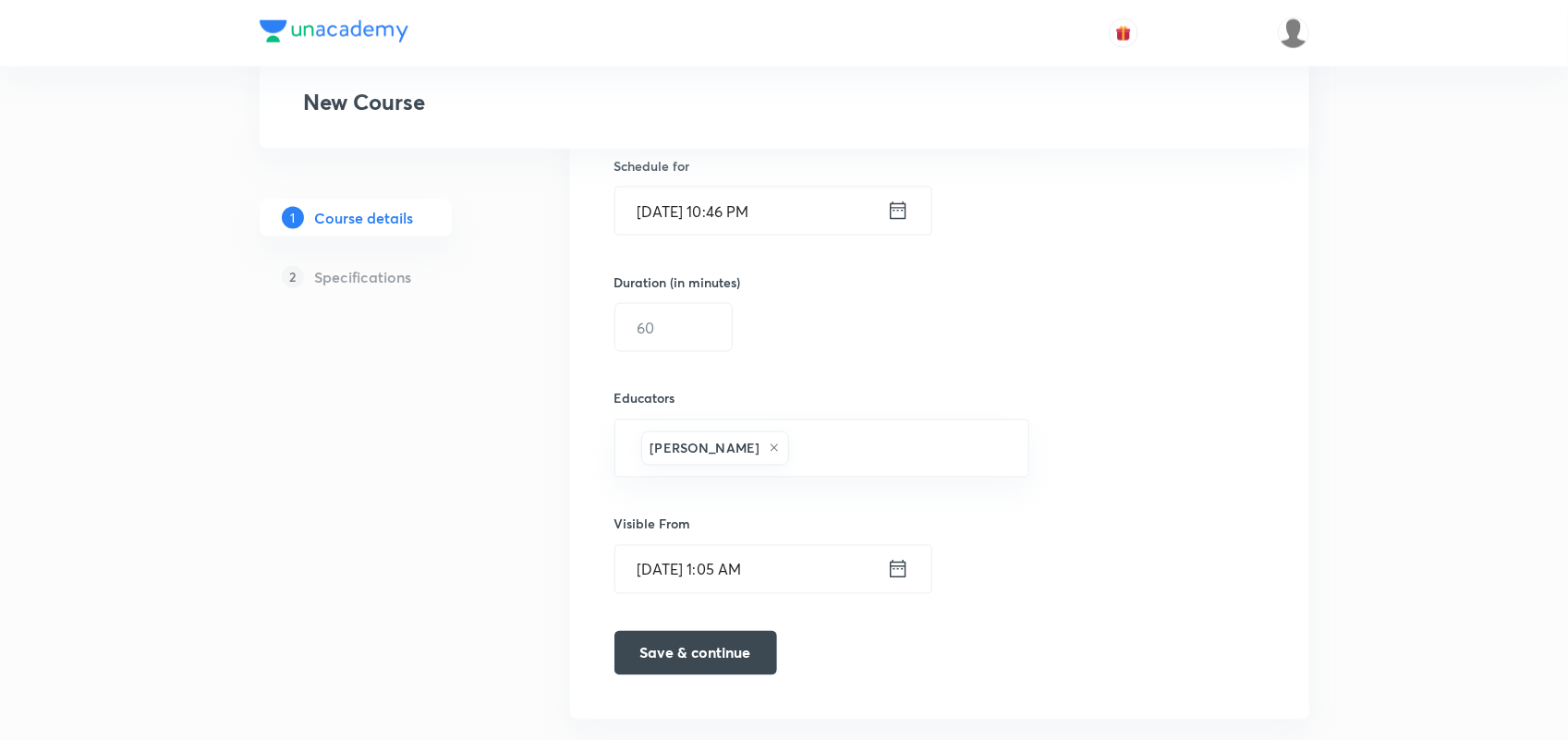 click 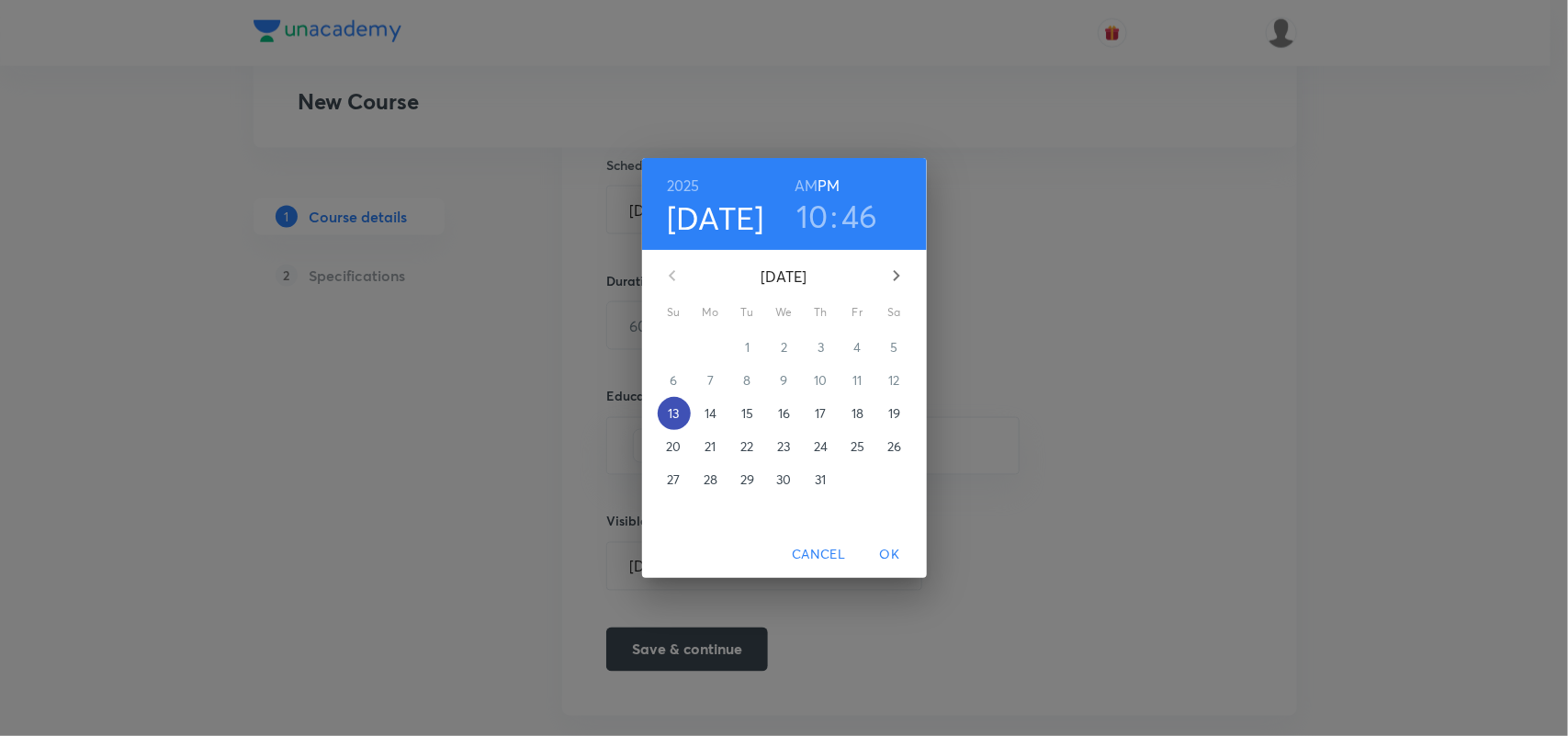 click on "13" at bounding box center [673, 413] 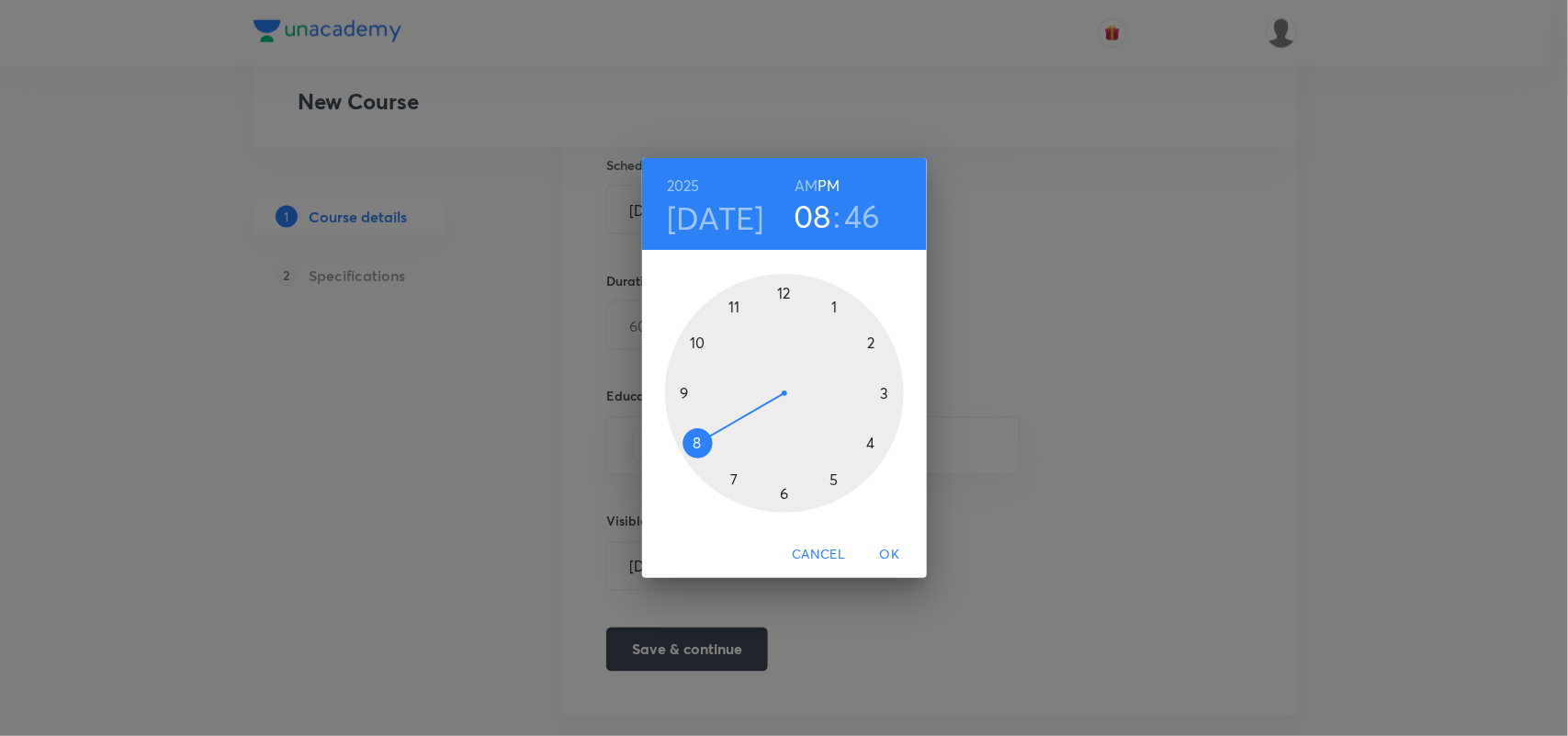 drag, startPoint x: 694, startPoint y: 341, endPoint x: 712, endPoint y: 425, distance: 85.90693 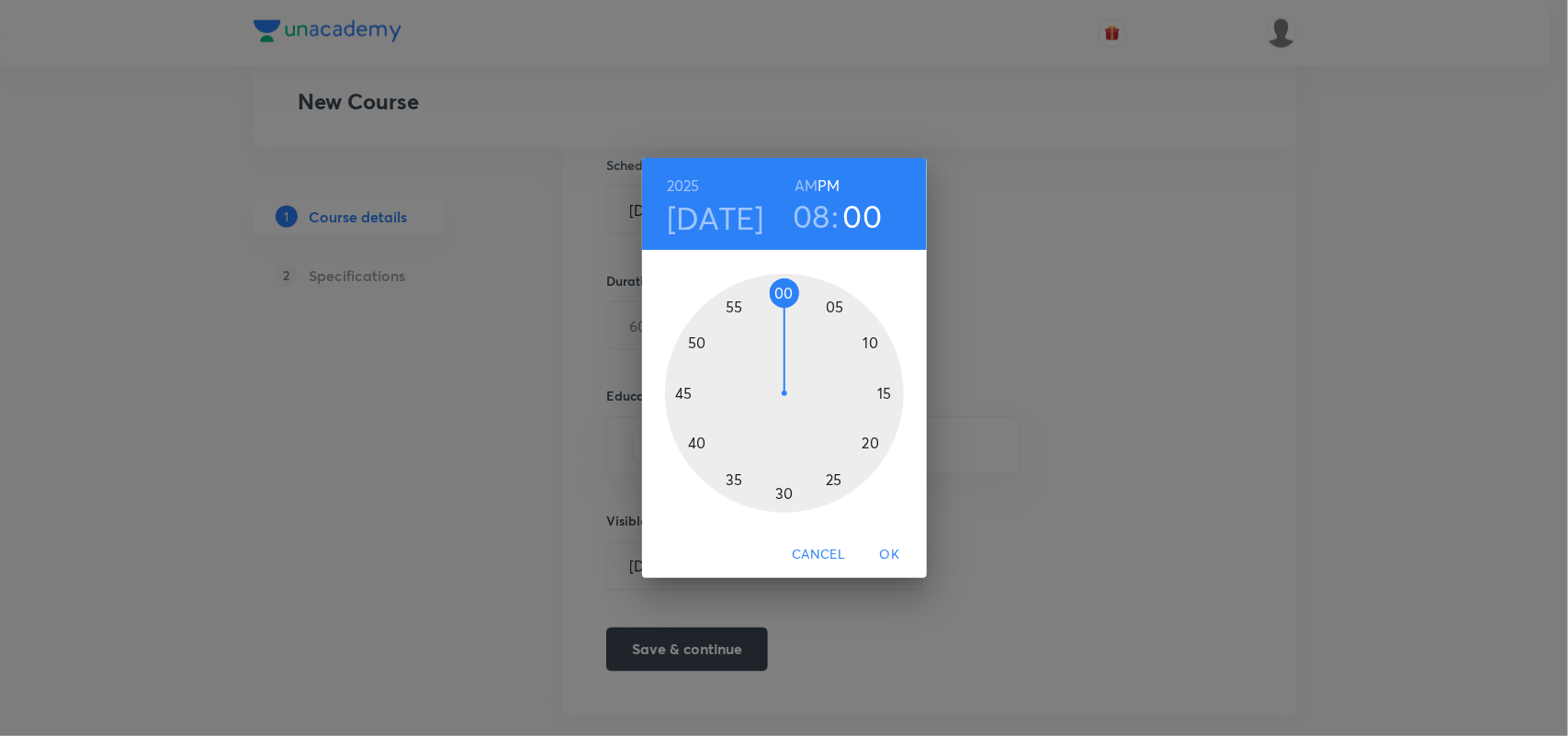 drag, startPoint x: 682, startPoint y: 386, endPoint x: 782, endPoint y: 320, distance: 119.81653 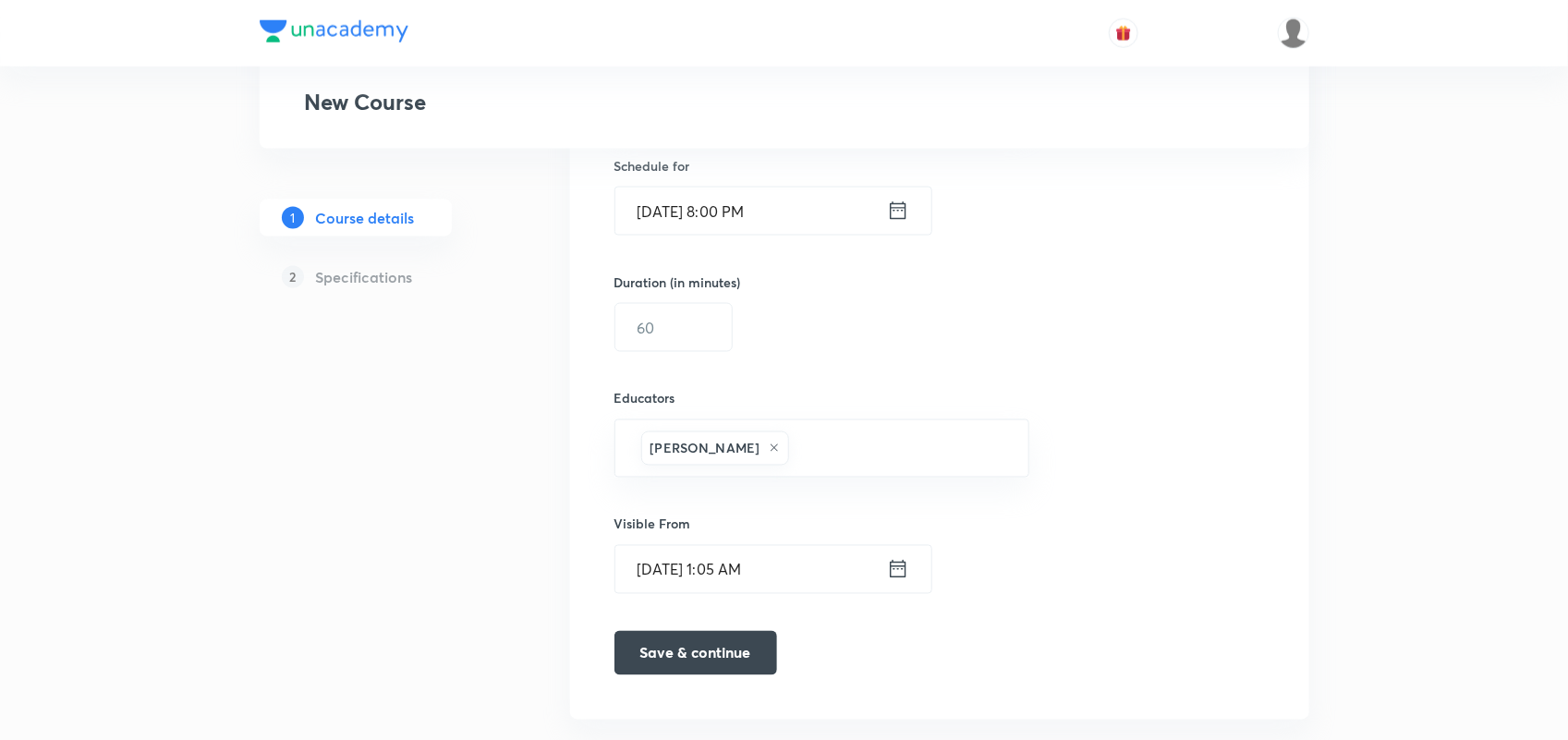 scroll, scrollTop: 1227, scrollLeft: 0, axis: vertical 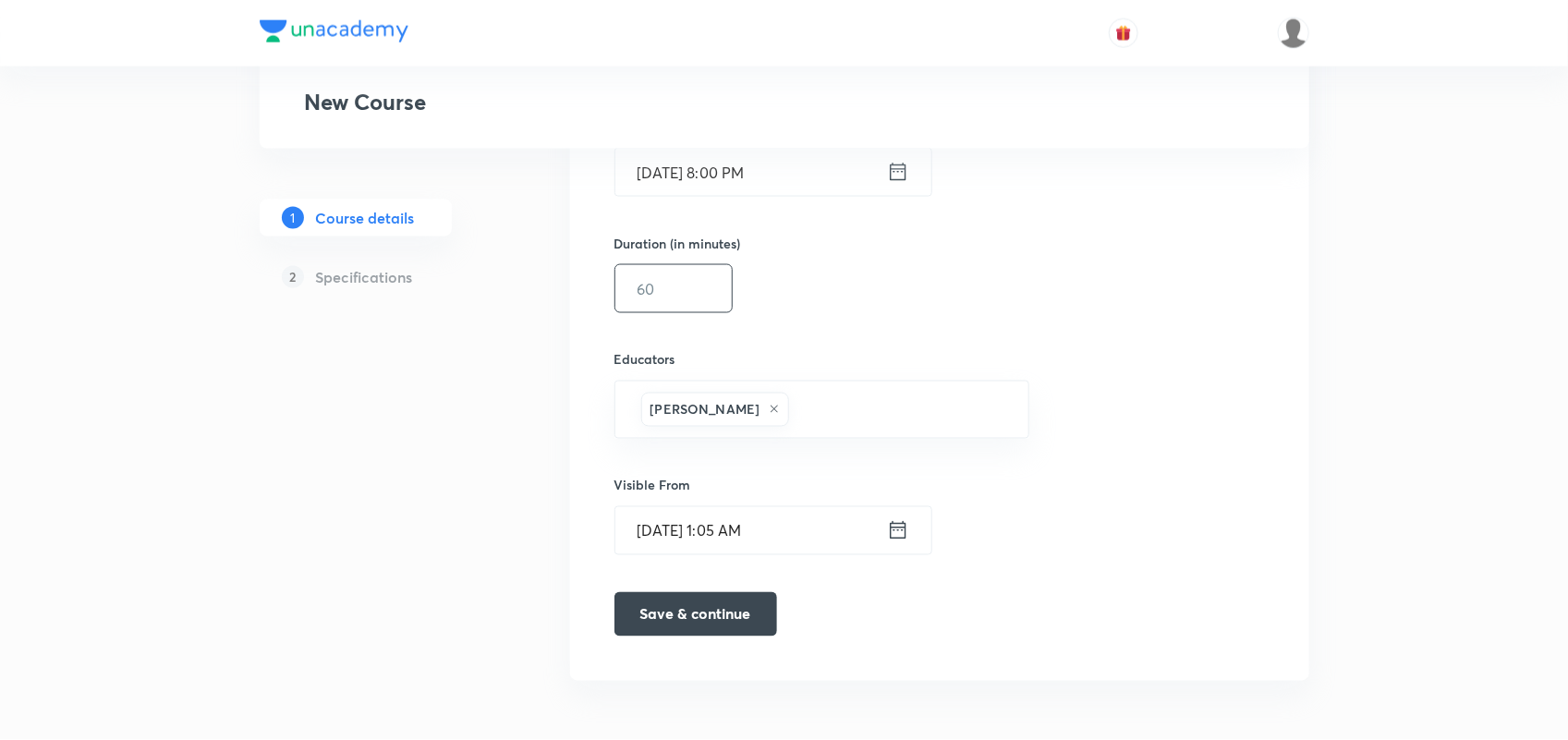 click at bounding box center (674, 288) 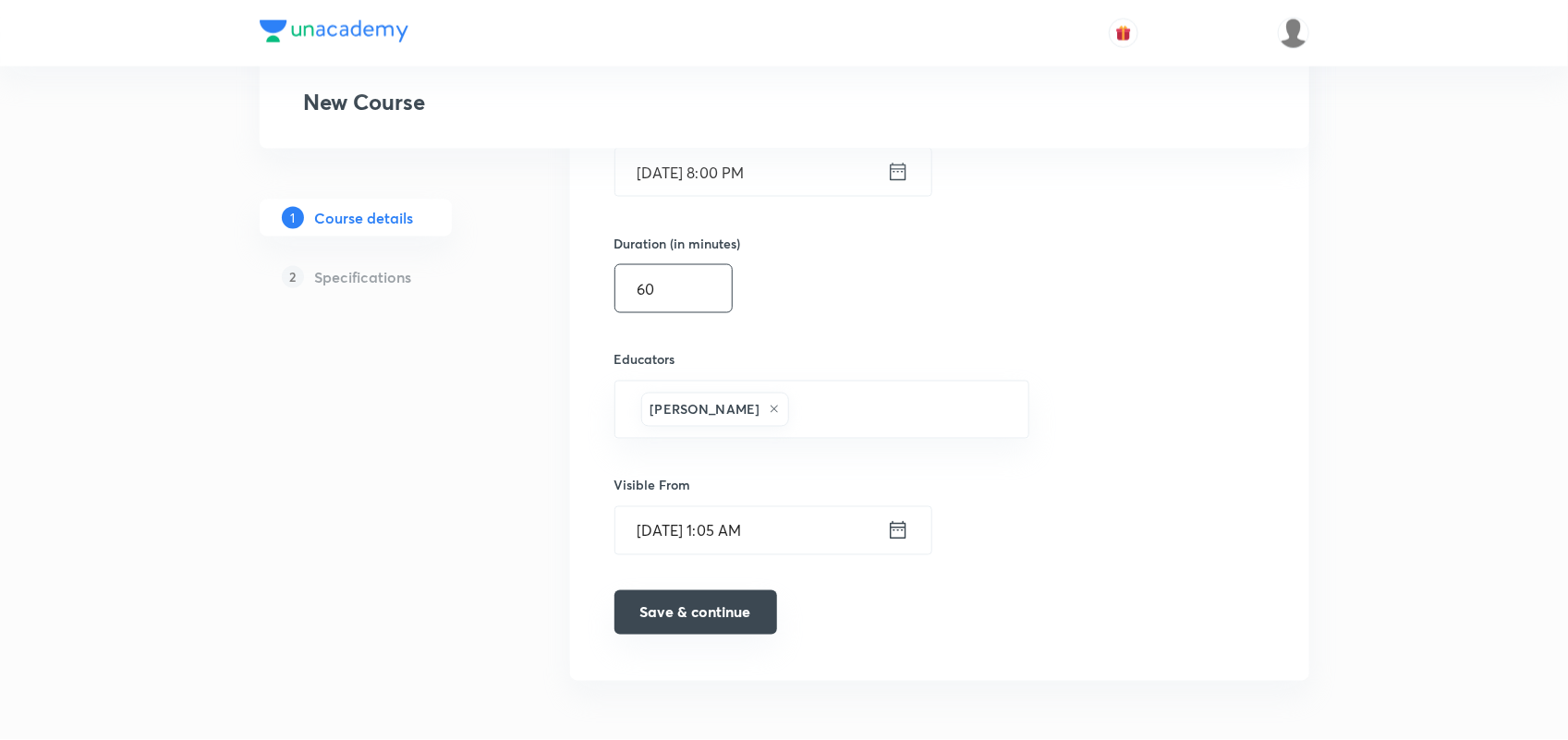 type on "60" 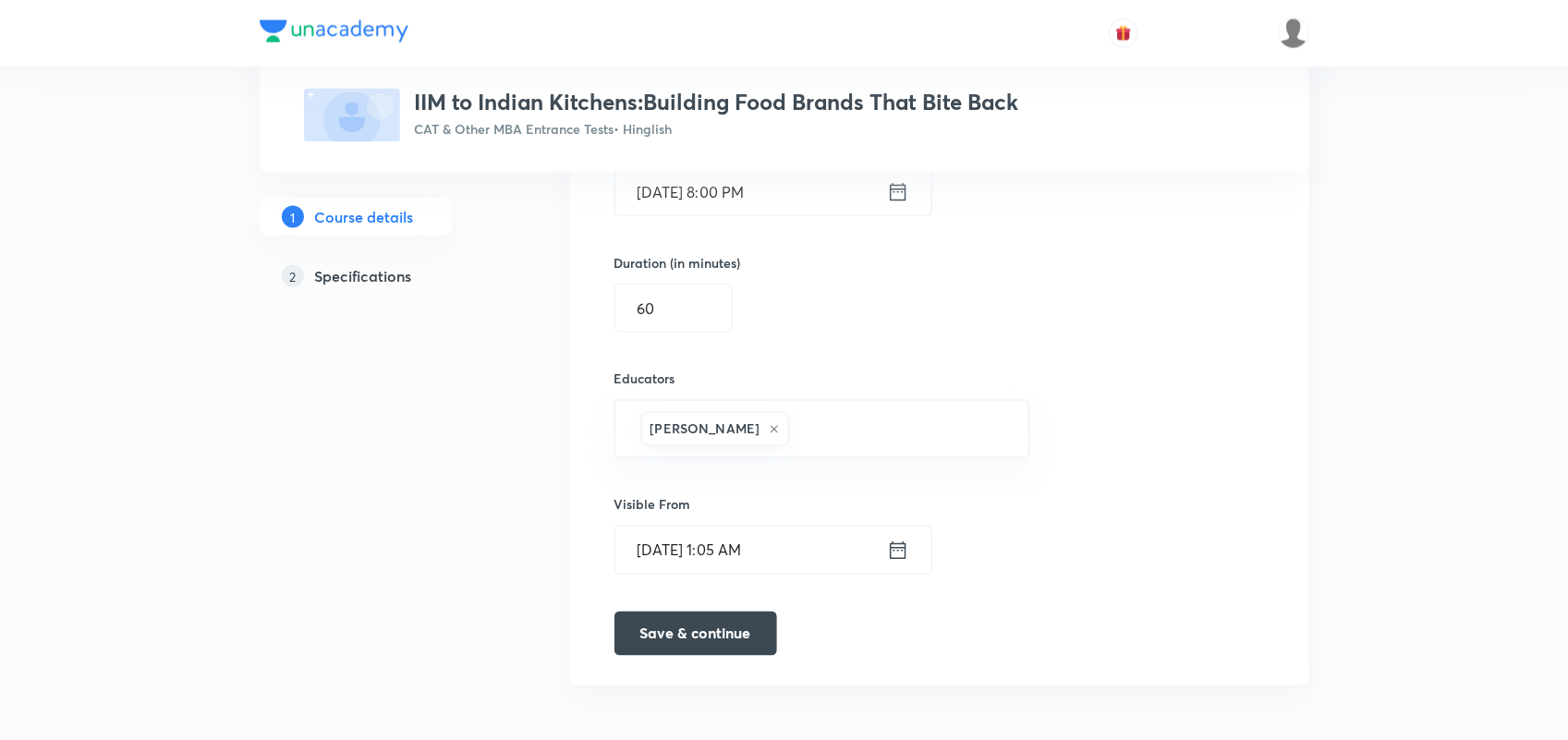 scroll, scrollTop: 1236, scrollLeft: 0, axis: vertical 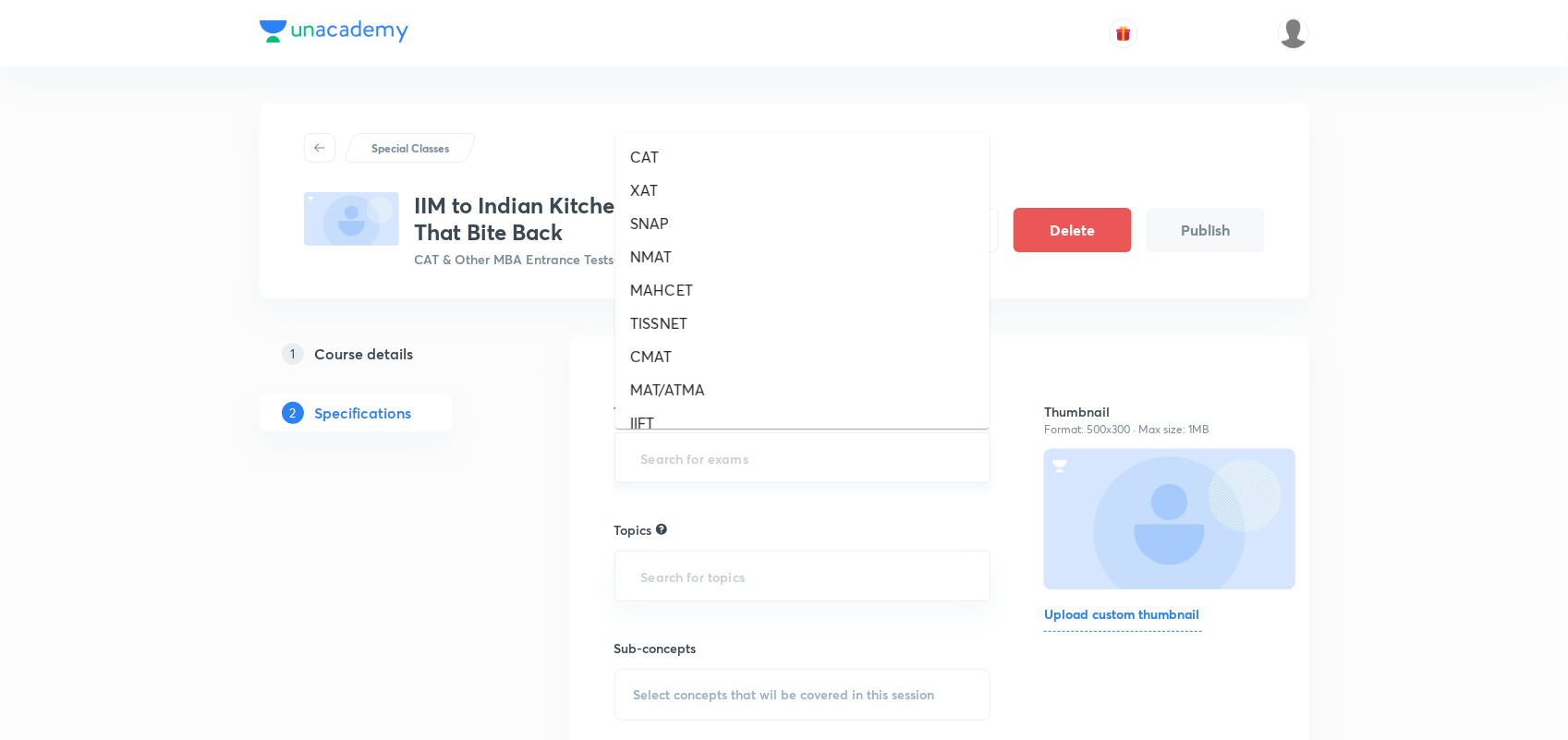 click at bounding box center [803, 457] 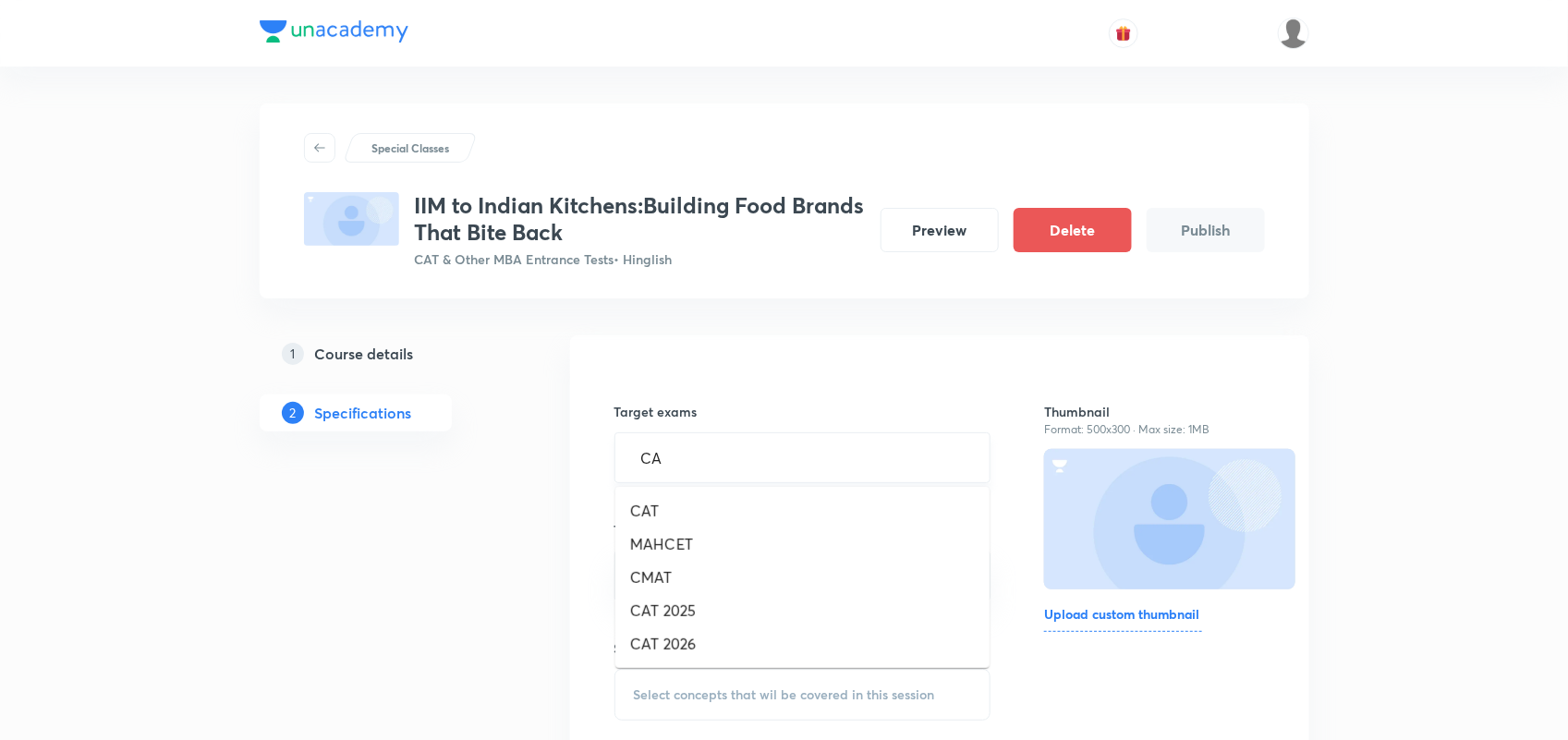 type on "CAT" 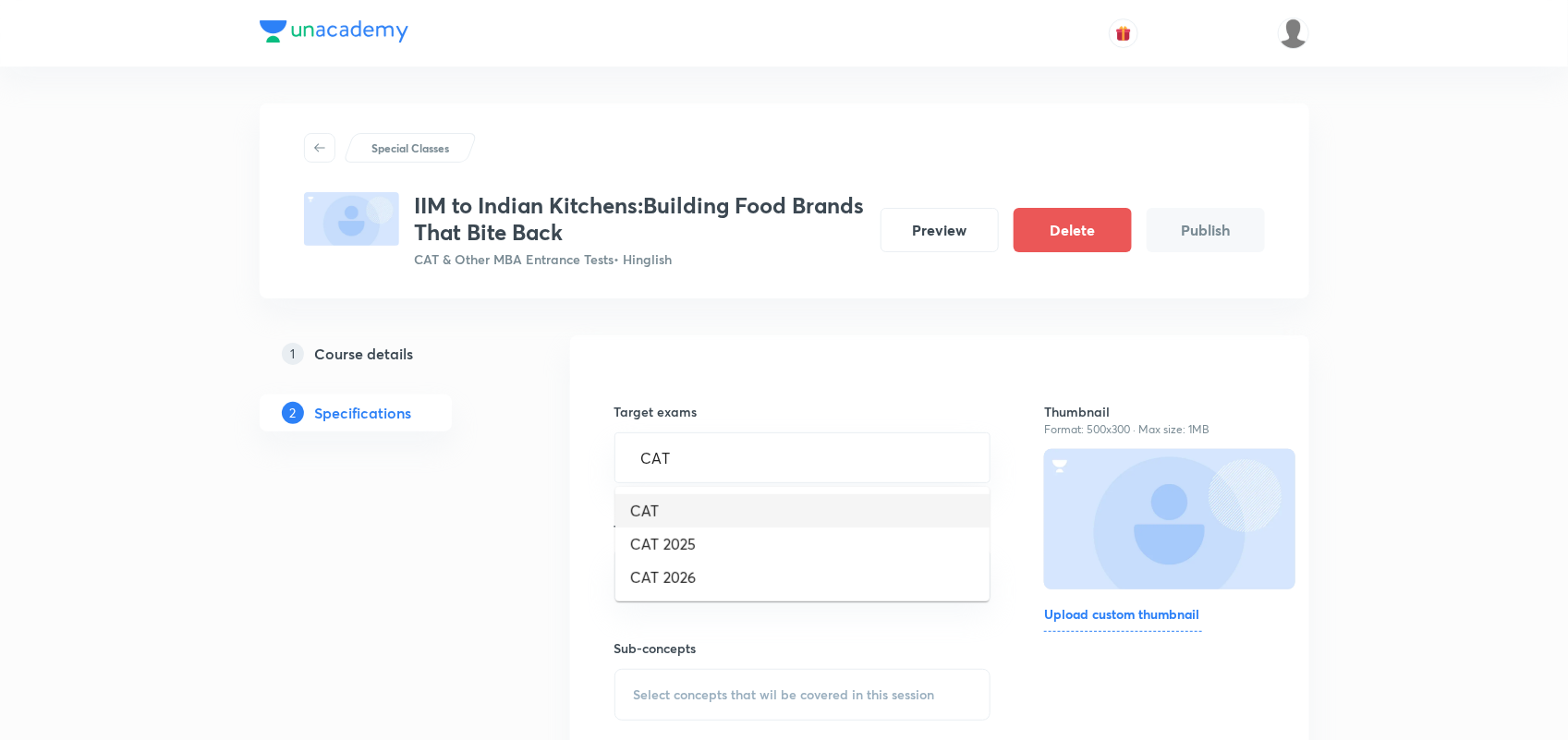 click on "CAT" at bounding box center [802, 511] 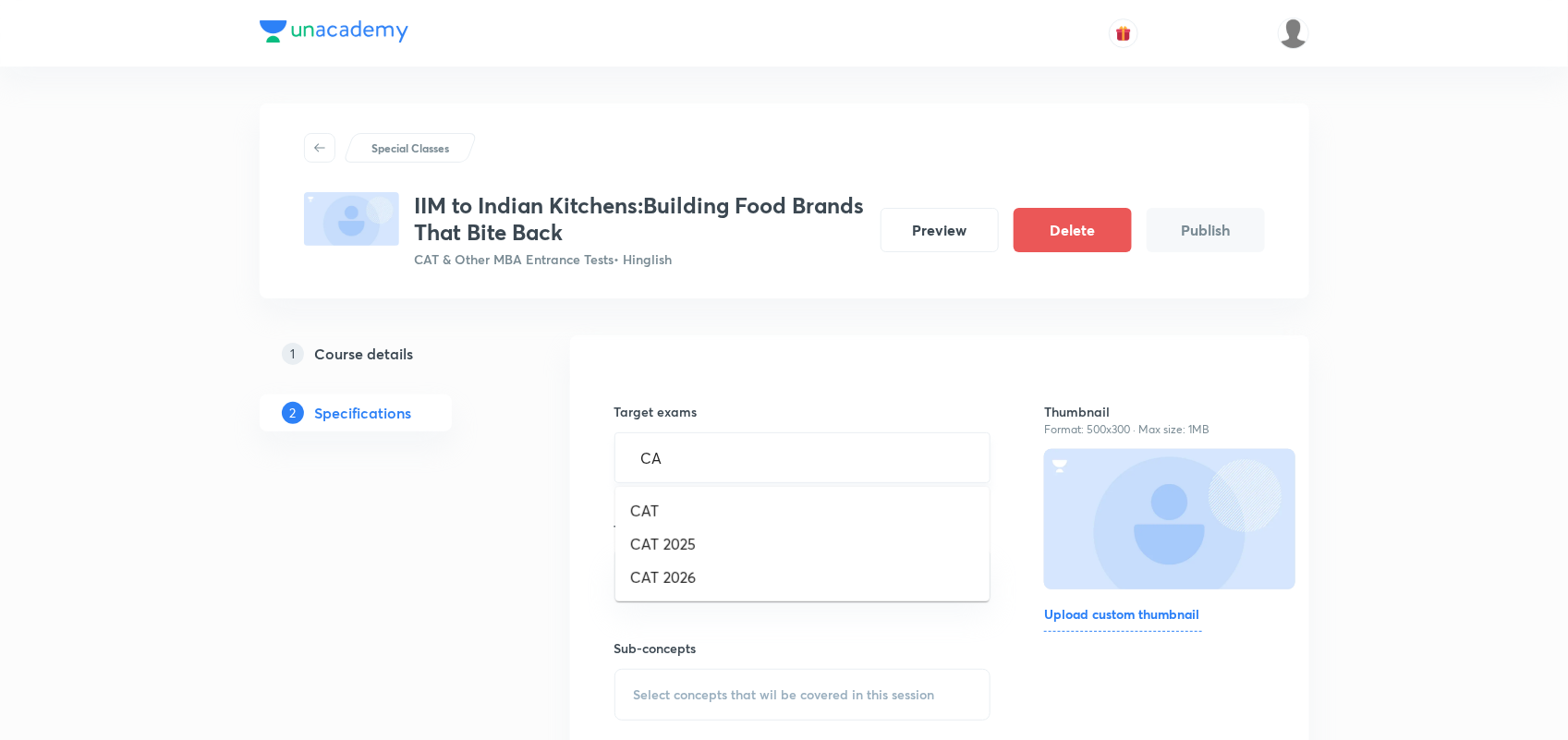 type on "CAT" 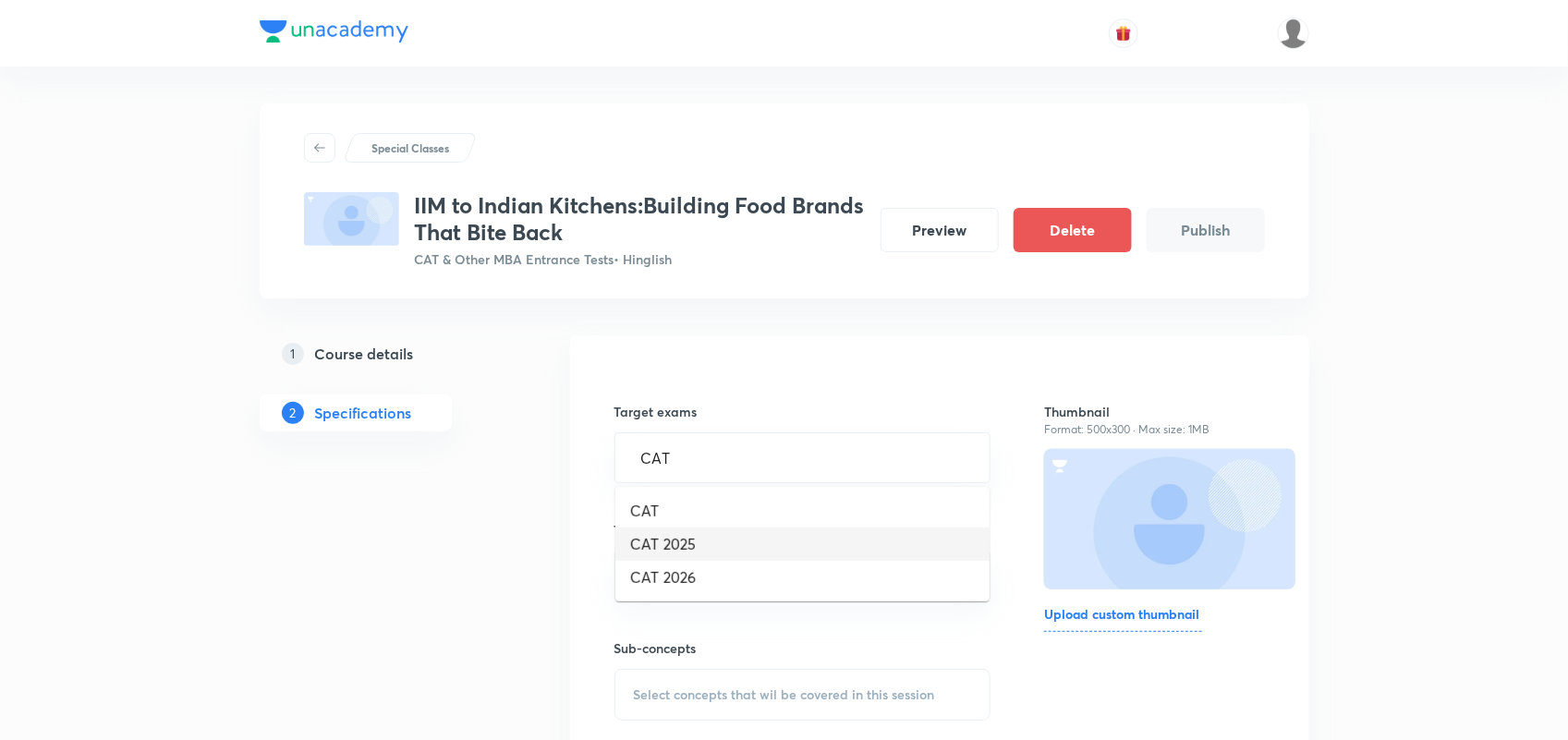click on "CAT 2025" at bounding box center (802, 544) 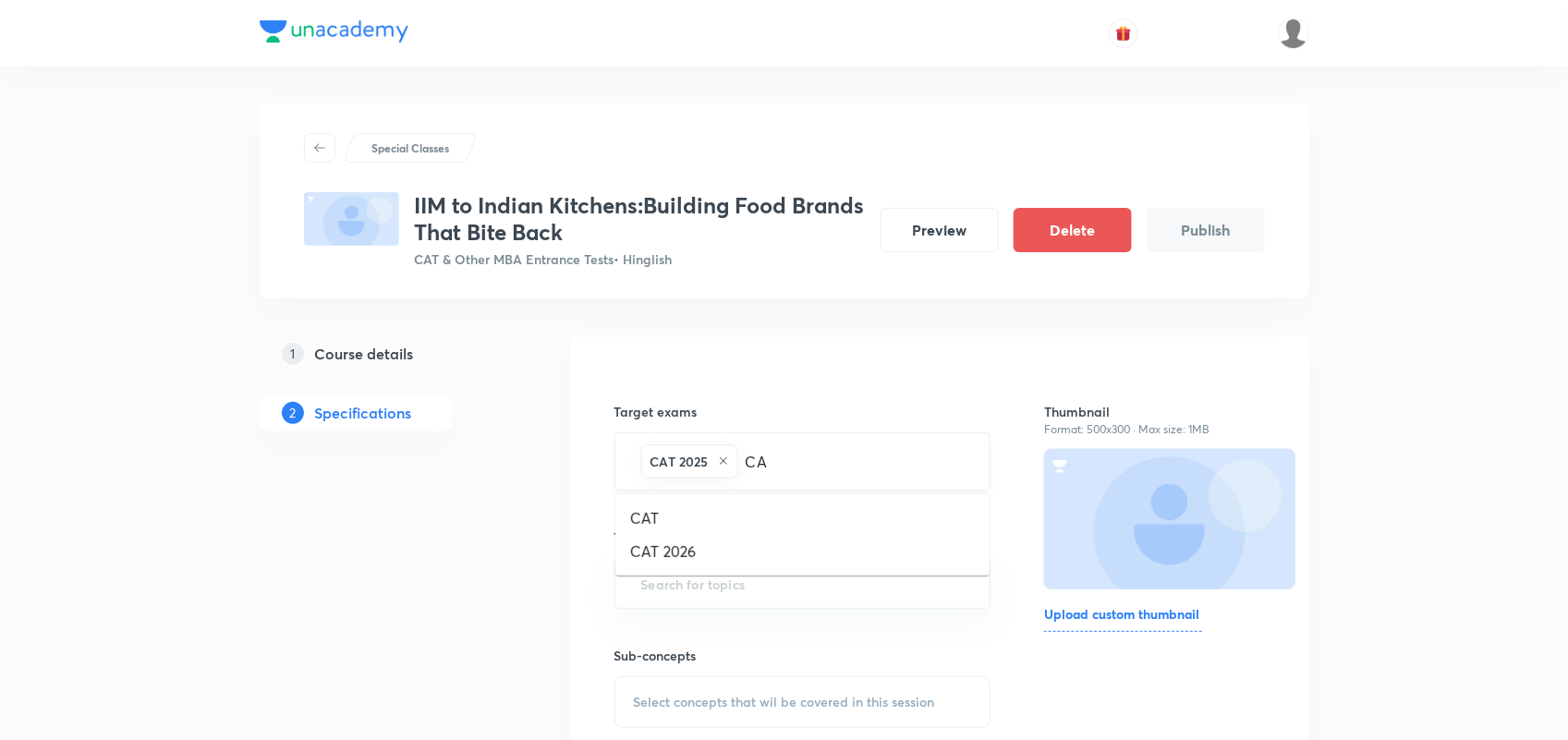 type on "CAT" 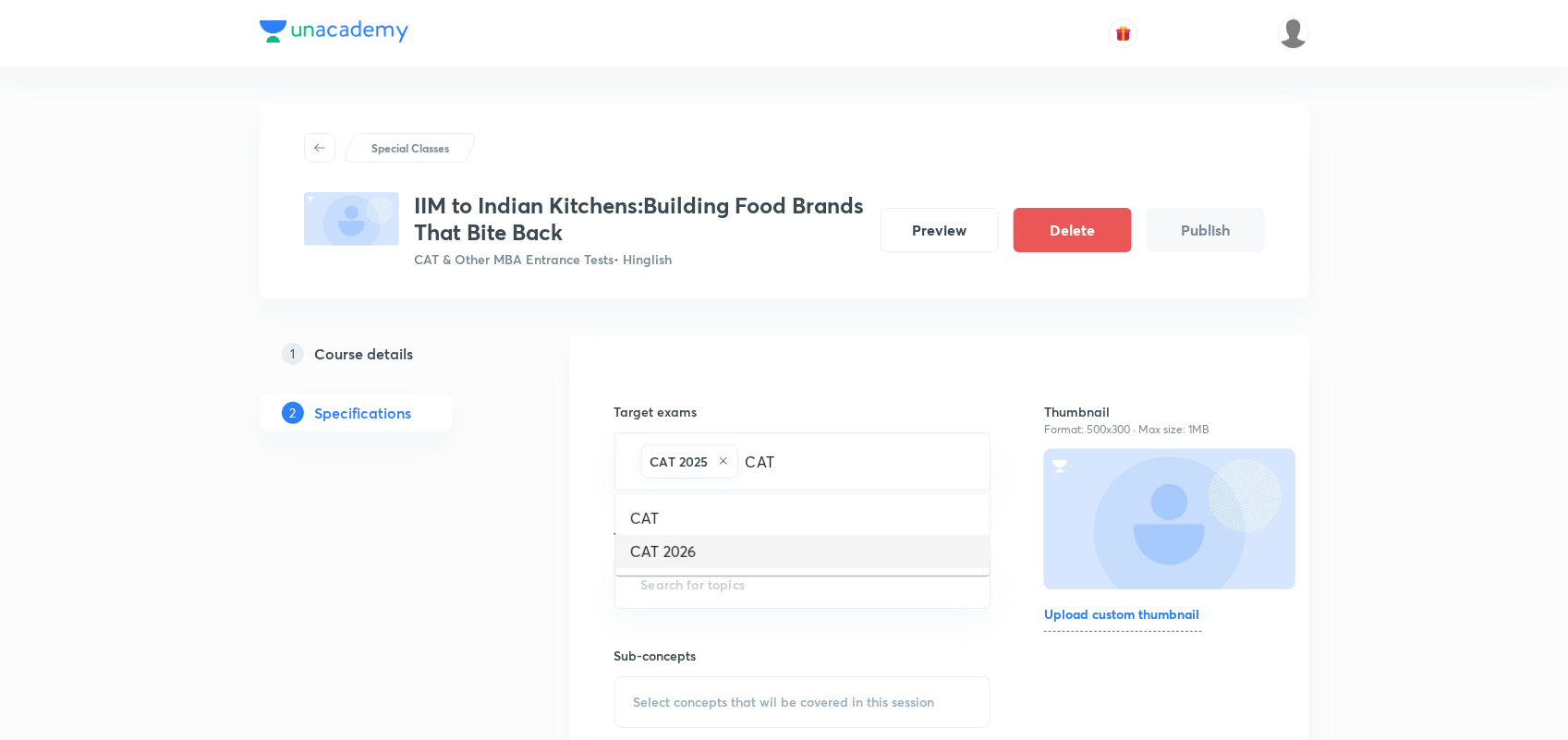 click on "CAT 2026" at bounding box center [802, 552] 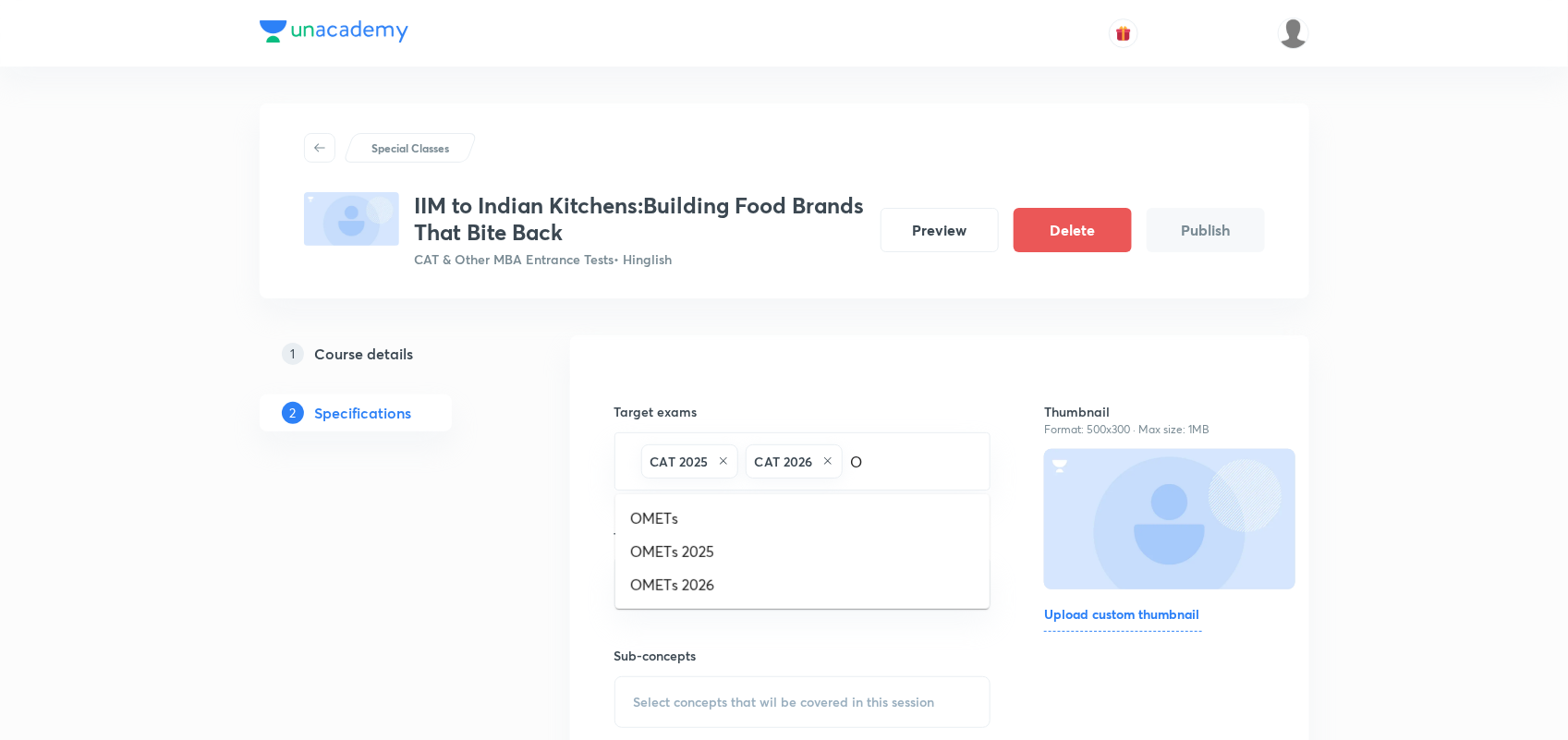 type on "OM" 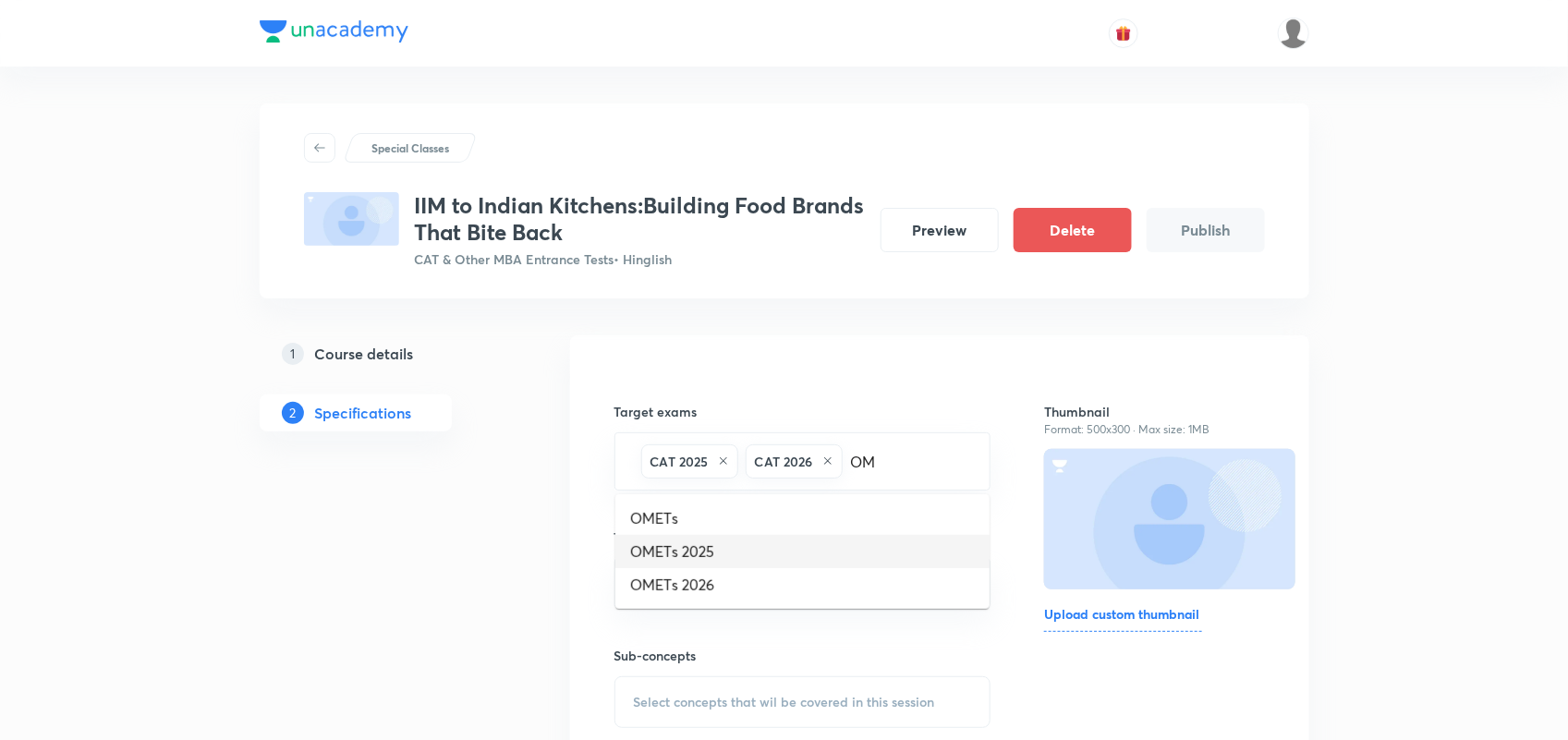 click on "OMETs 2025" at bounding box center [802, 552] 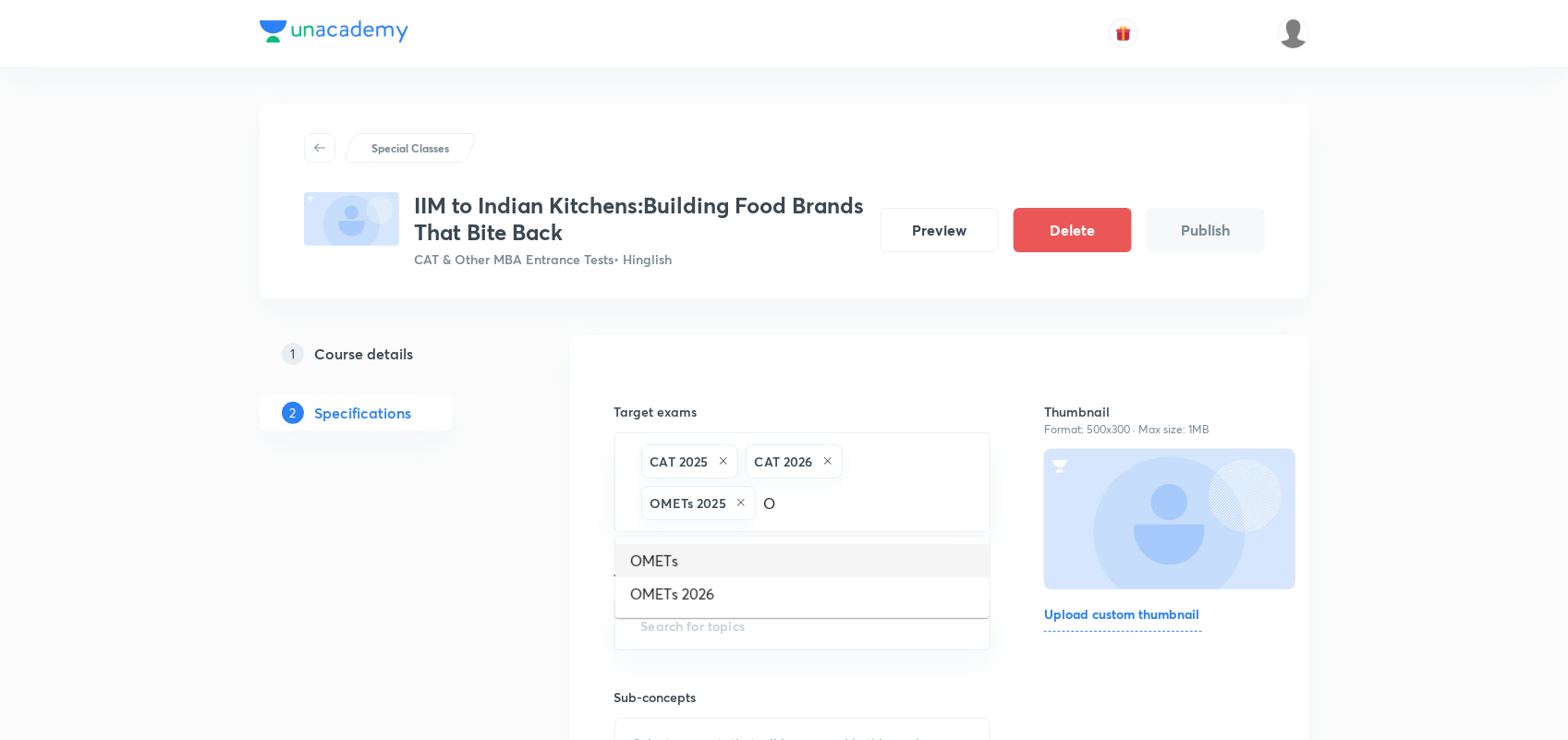 type on "OM" 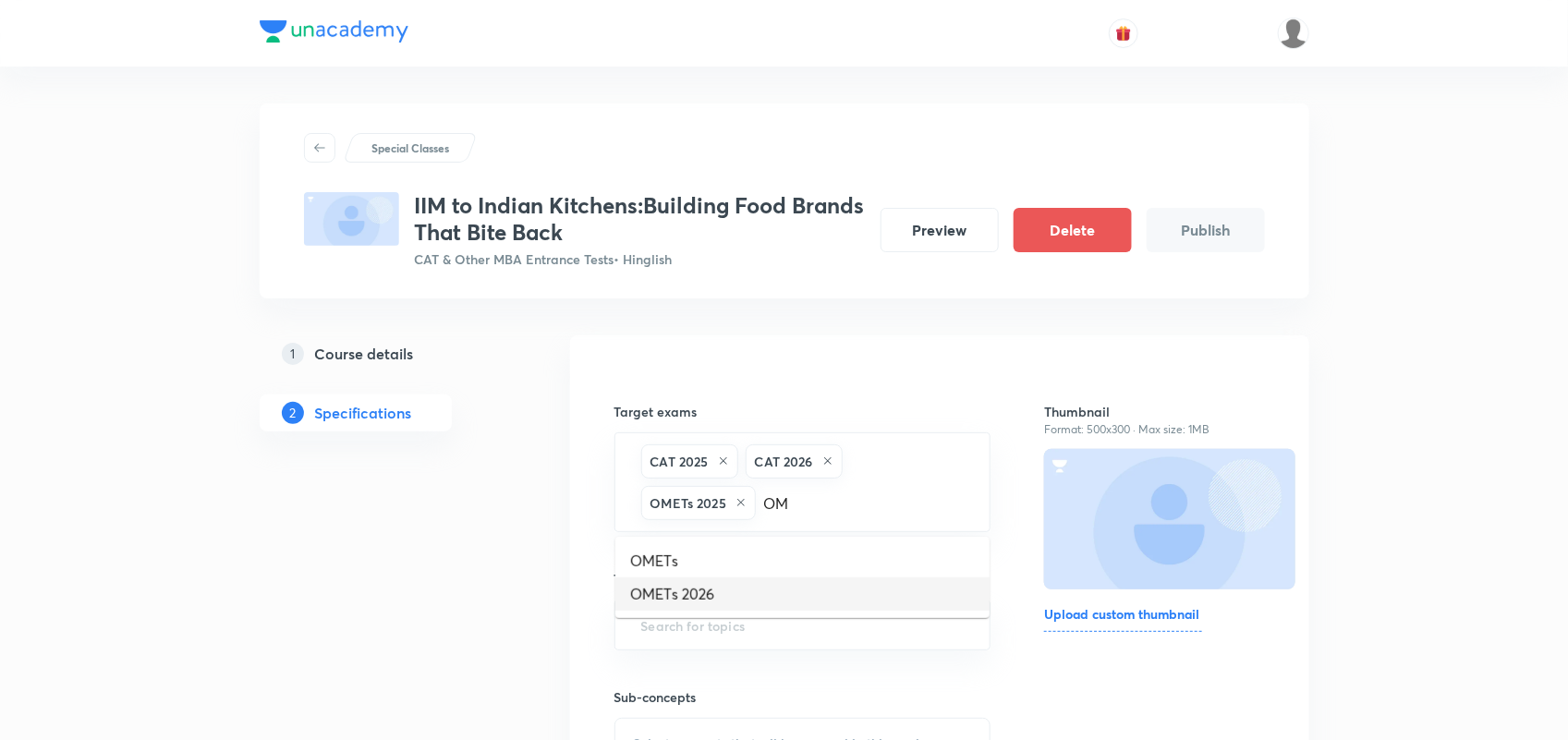 click on "OMETs 2026" at bounding box center [802, 594] 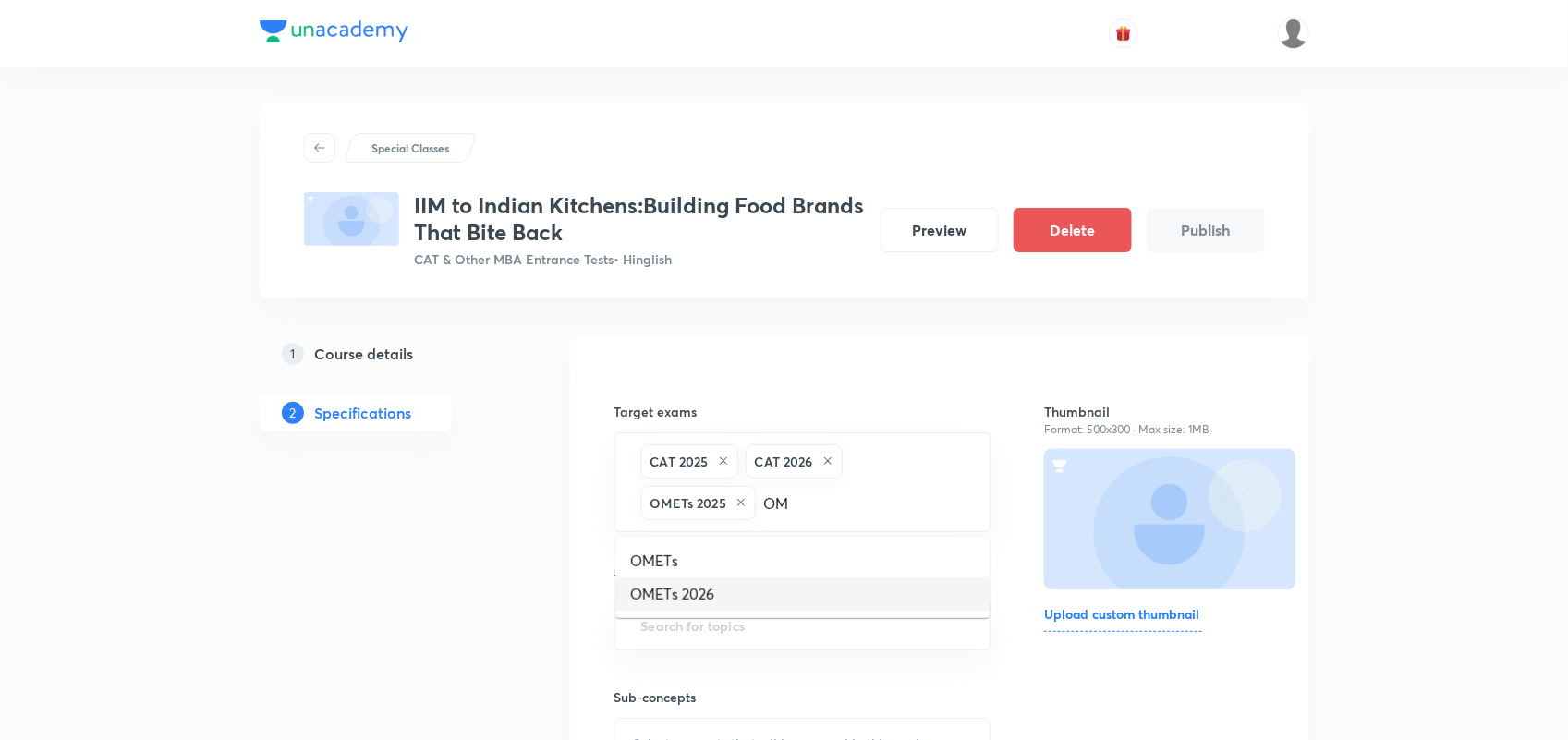 type 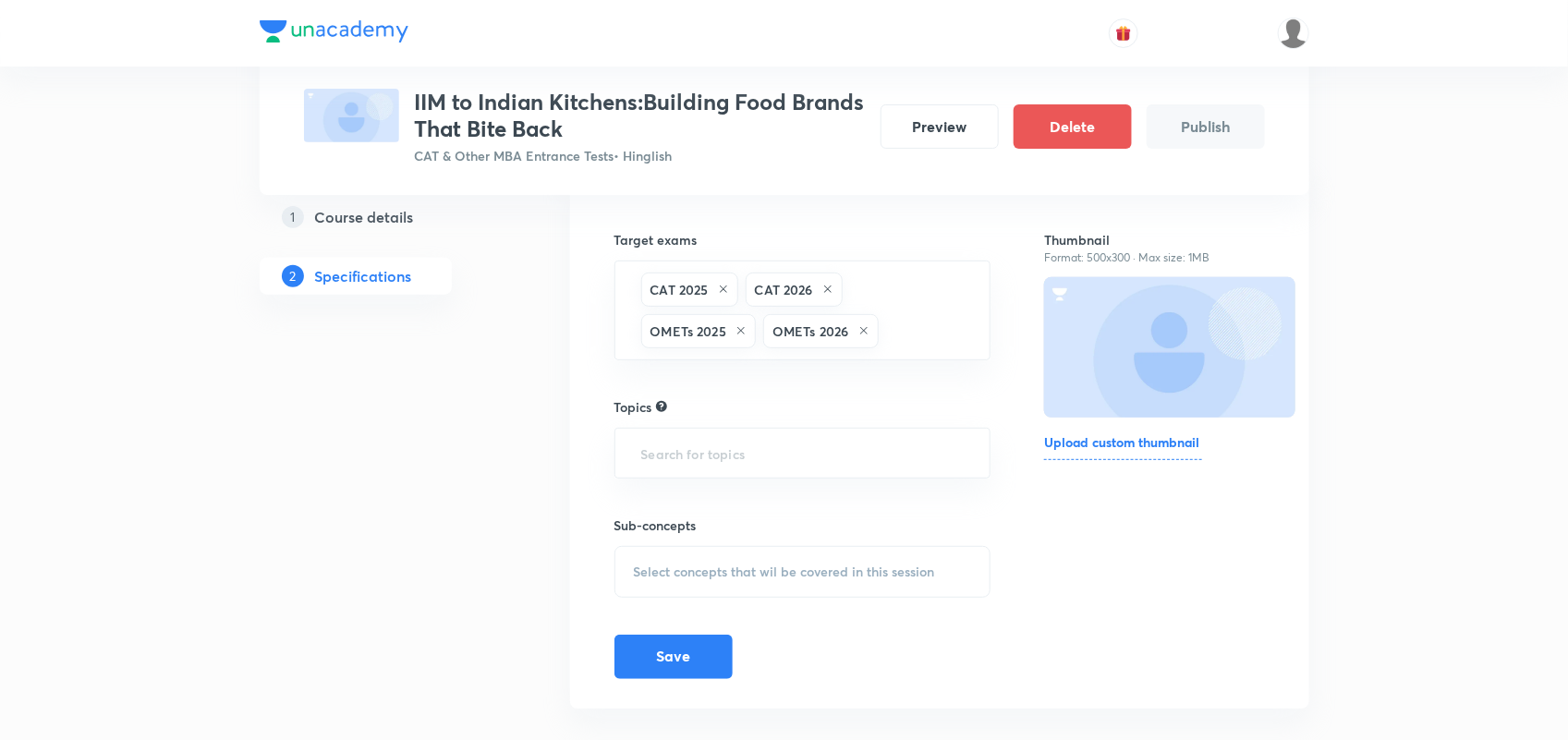 scroll, scrollTop: 173, scrollLeft: 0, axis: vertical 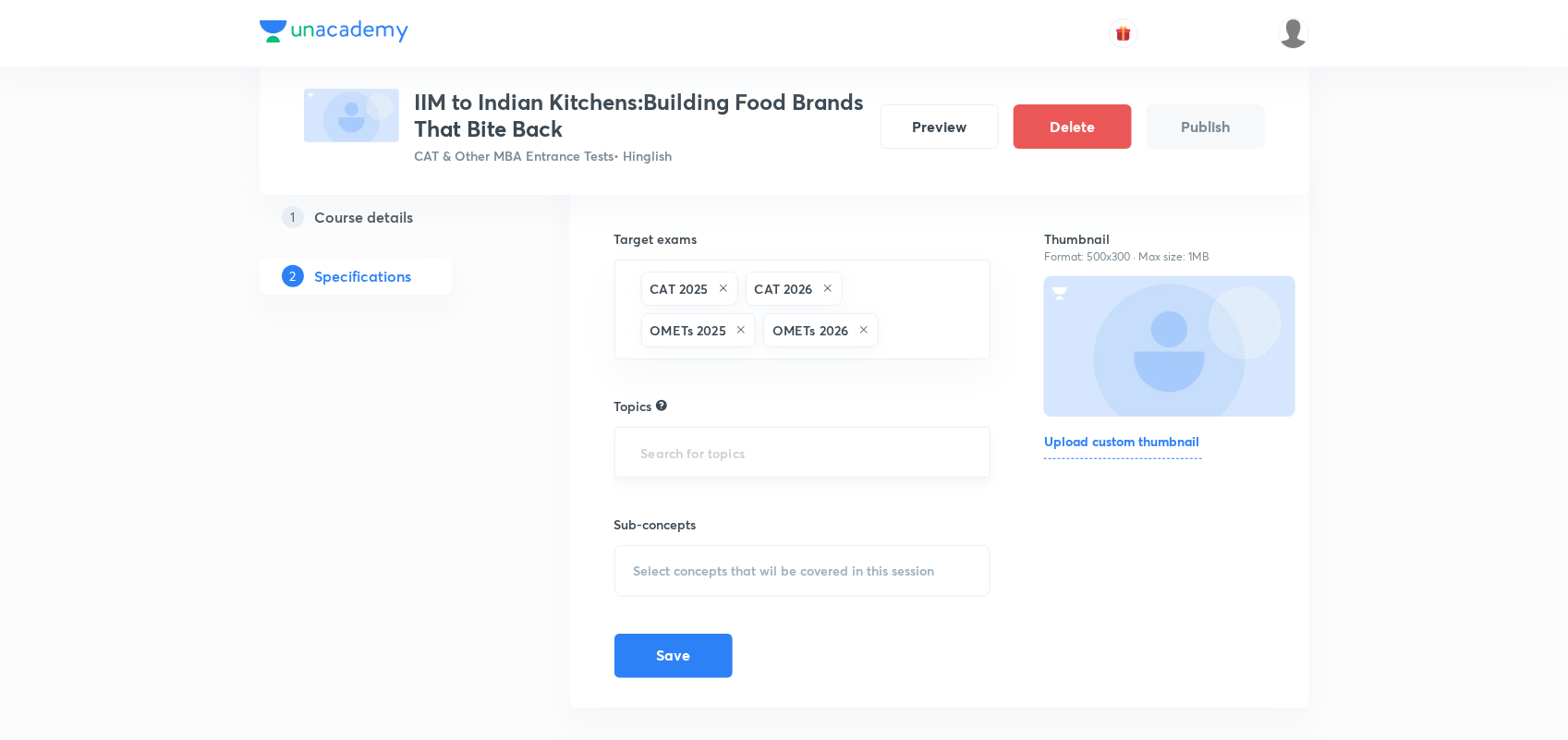 click at bounding box center [803, 452] 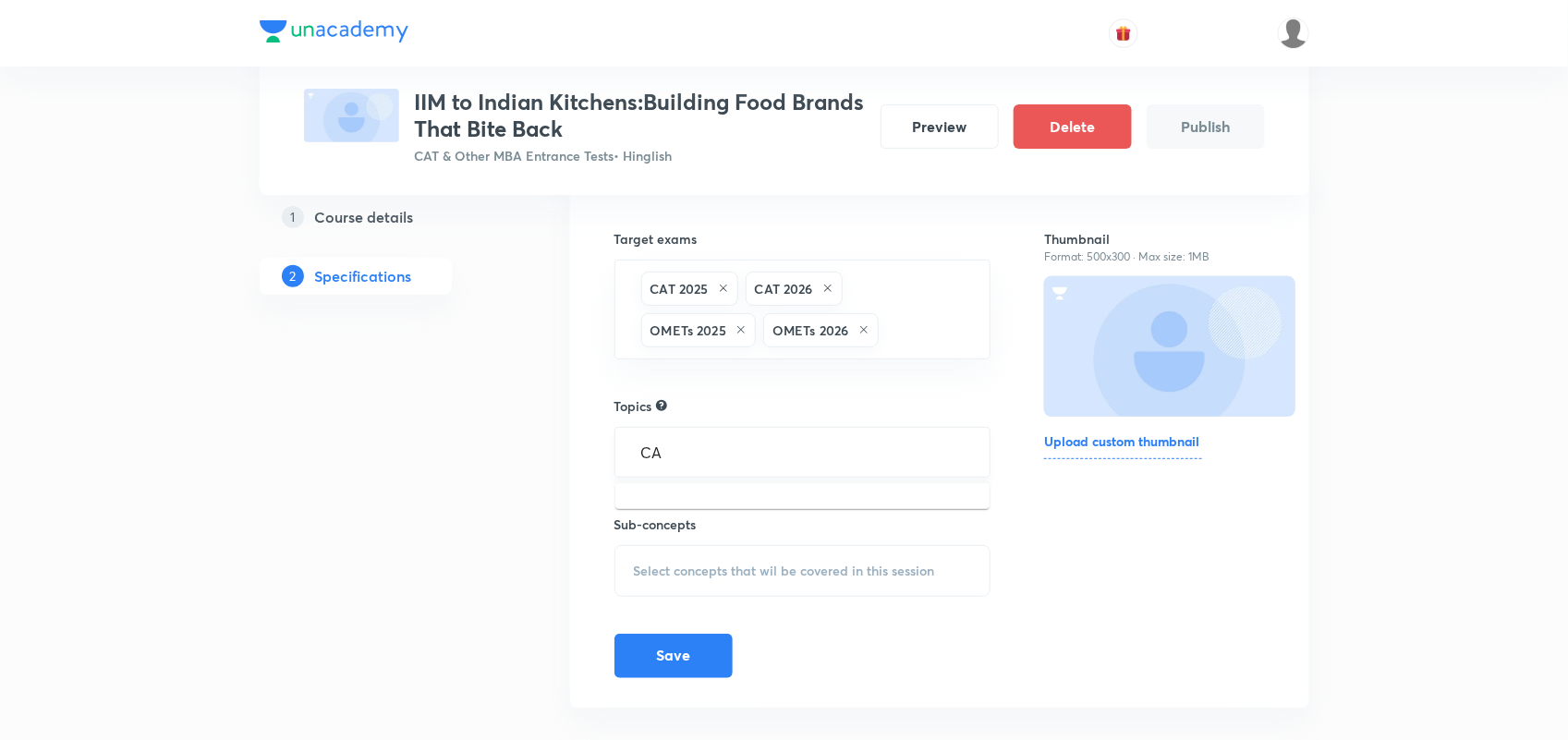 type on "CAT" 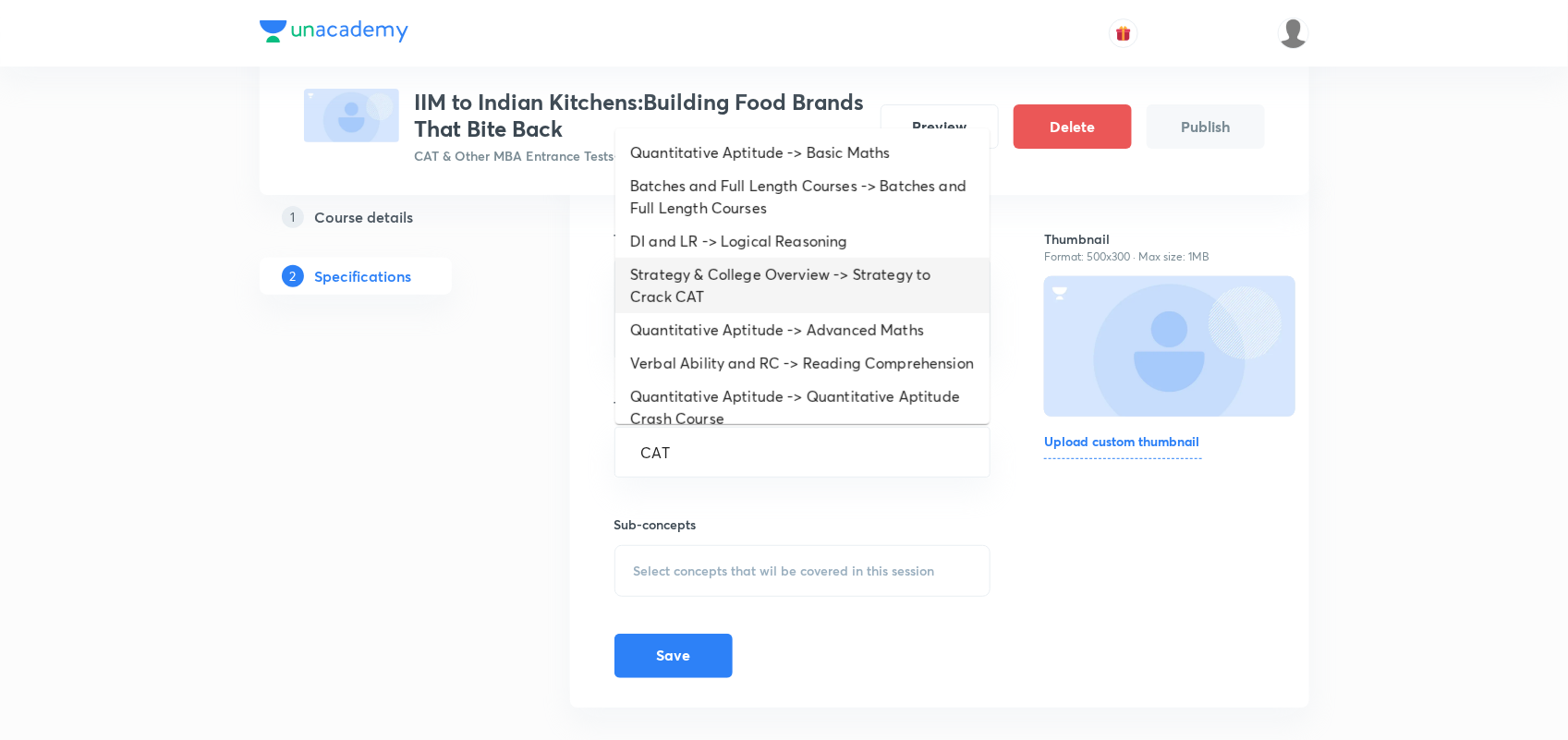 scroll, scrollTop: 571, scrollLeft: 0, axis: vertical 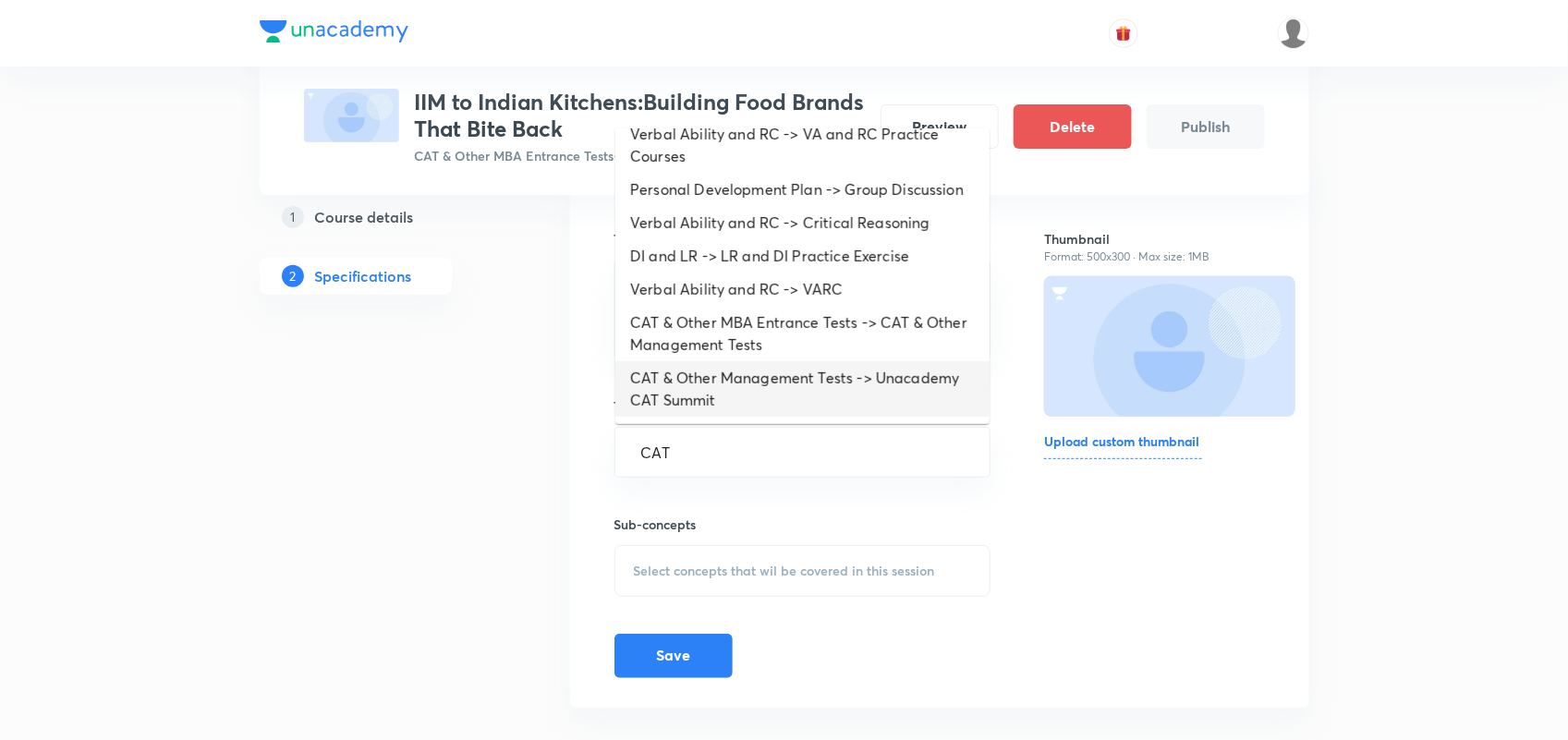 click on "CAT & Other Management Tests	 ->  Unacademy CAT Summit" at bounding box center [802, 389] 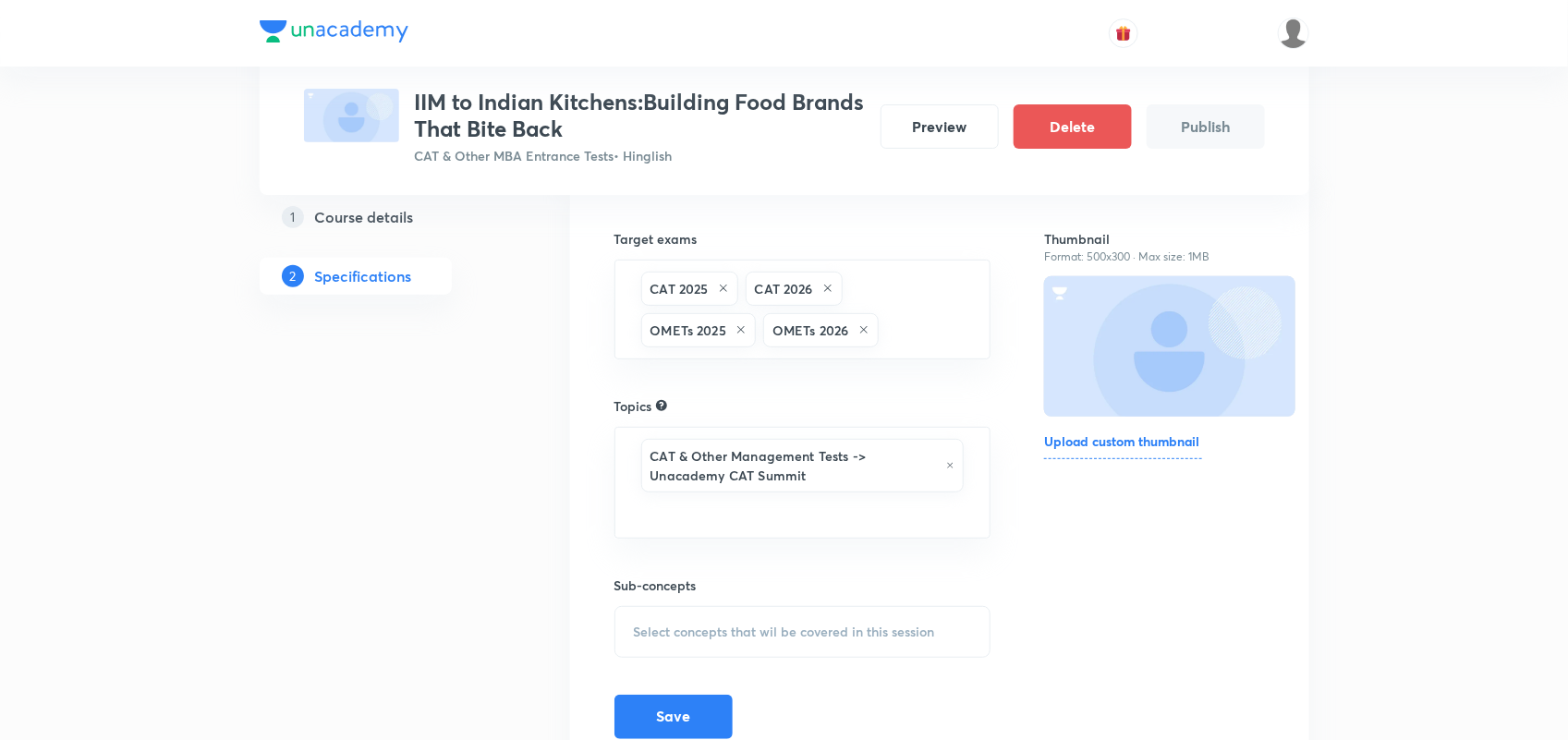 click on "Select concepts that wil be covered in this session" at bounding box center (803, 632) 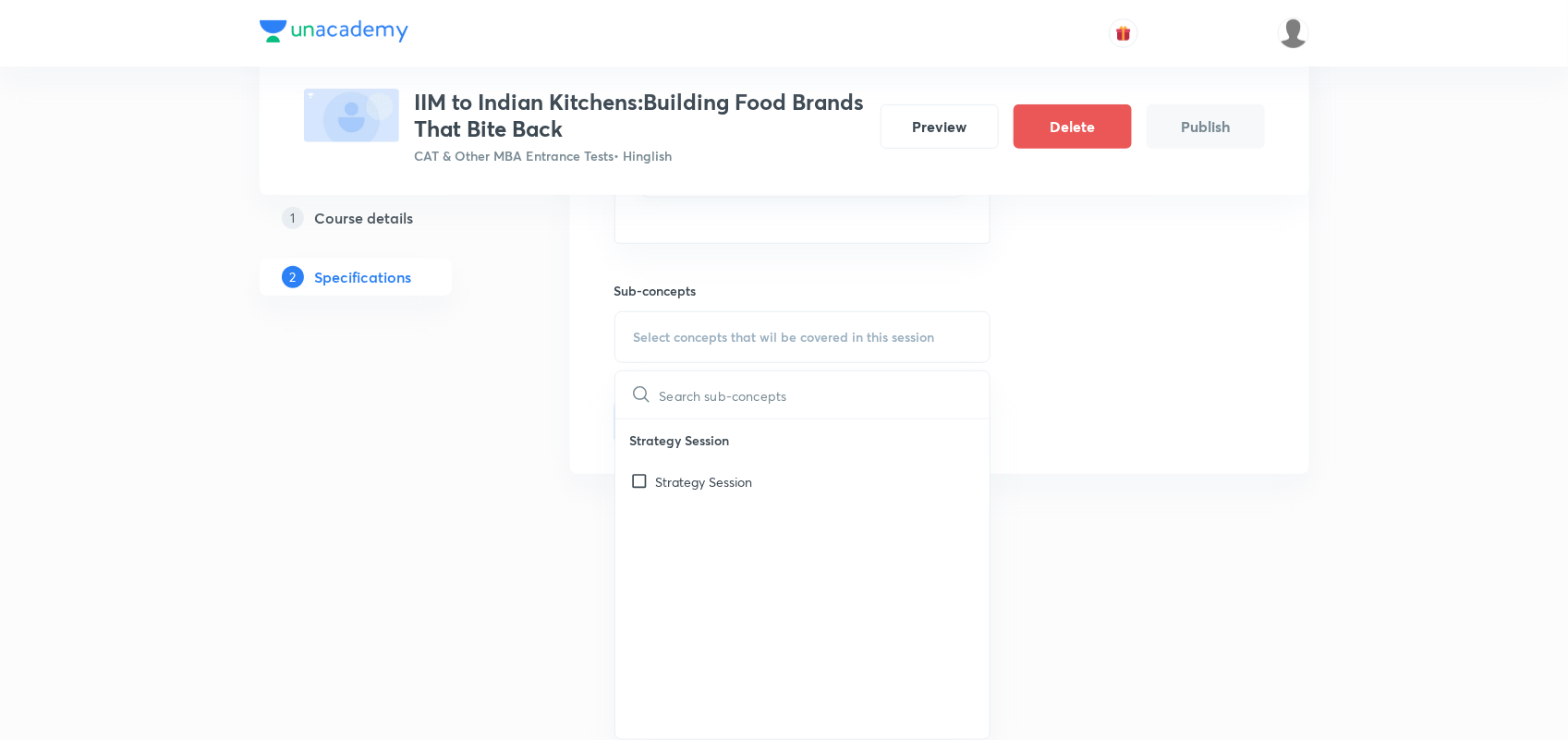 scroll, scrollTop: 468, scrollLeft: 0, axis: vertical 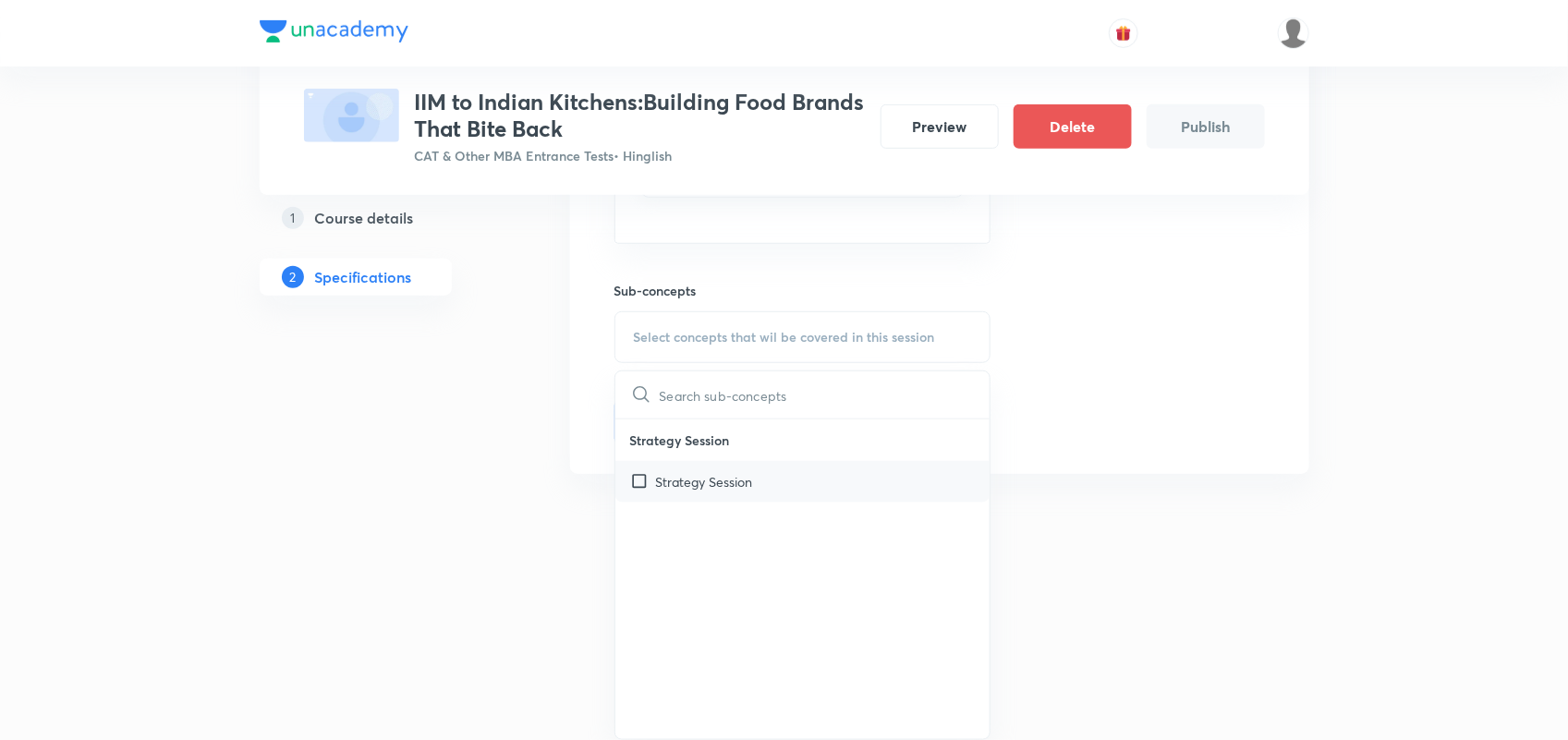 click on "Strategy Session" at bounding box center (803, 481) 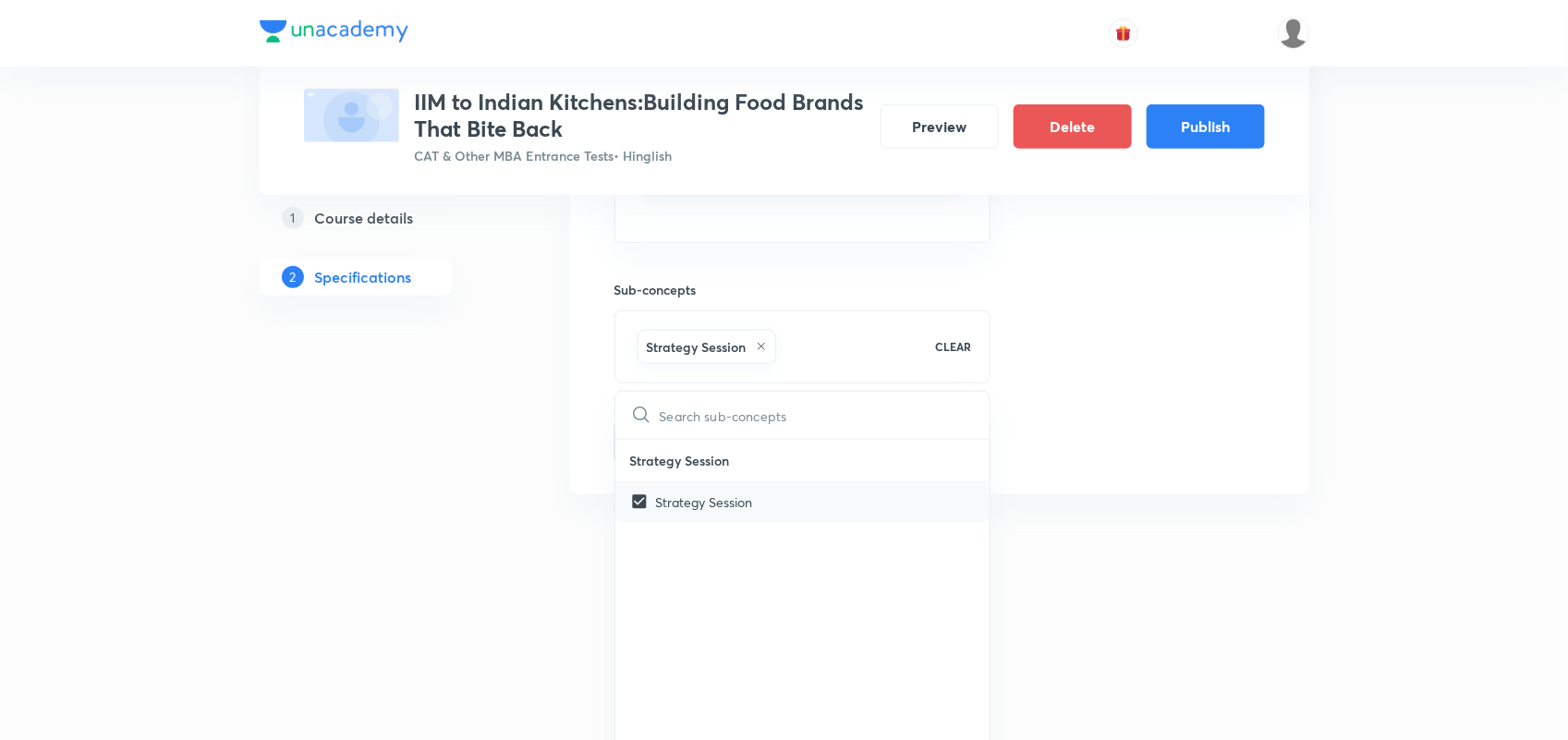 checkbox on "true" 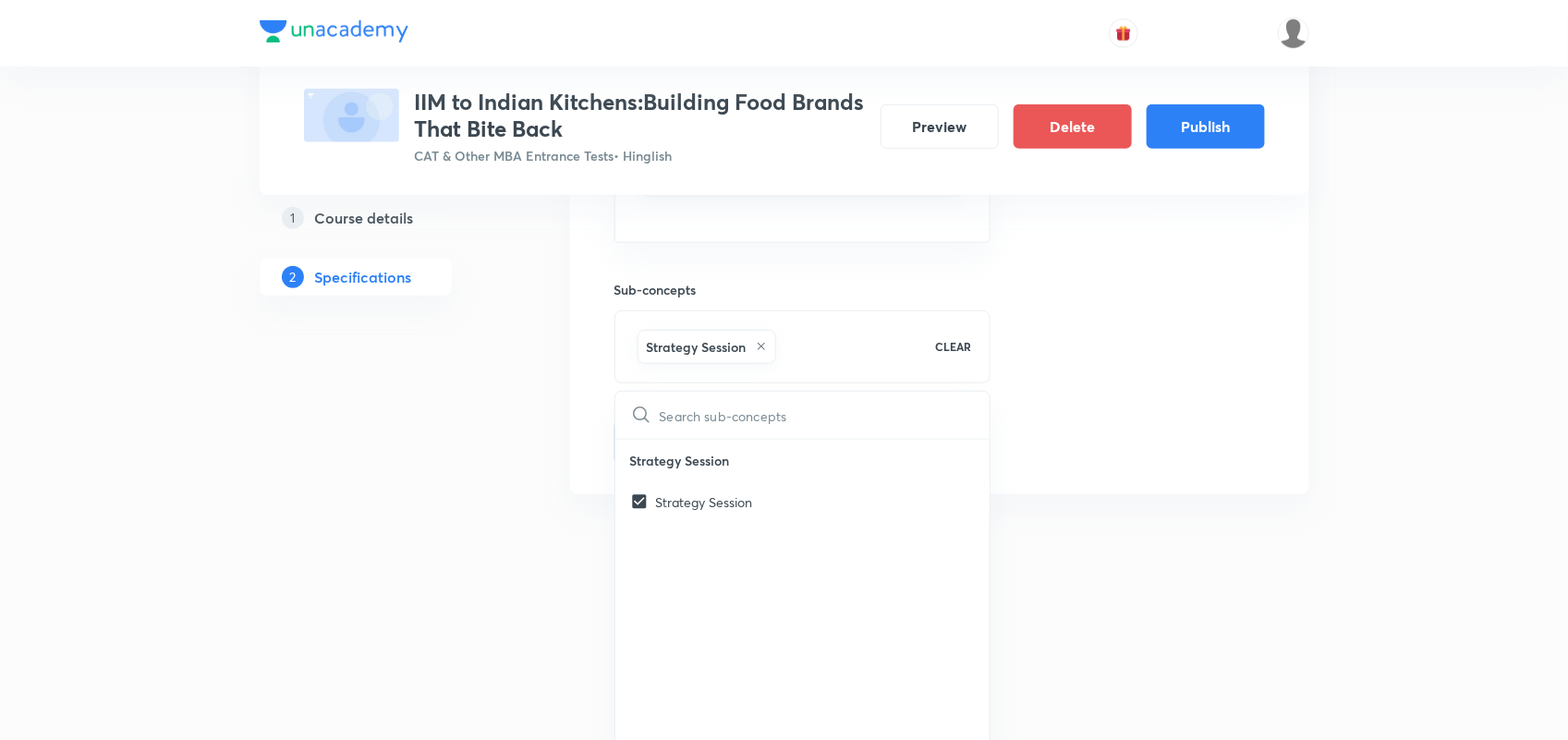 click on "Target exams CAT 2025 CAT 2026 OMETs 2025 OMETs 2026 ​ Topics CAT & Other Management Tests	 ->  Unacademy CAT Summit ​ Sub-concepts Strategy Session CLEAR ​ Strategy Session Strategy Session Save Thumbnail Format: 500x300 · Max size: 1MB Upload custom thumbnail" at bounding box center (940, 180) 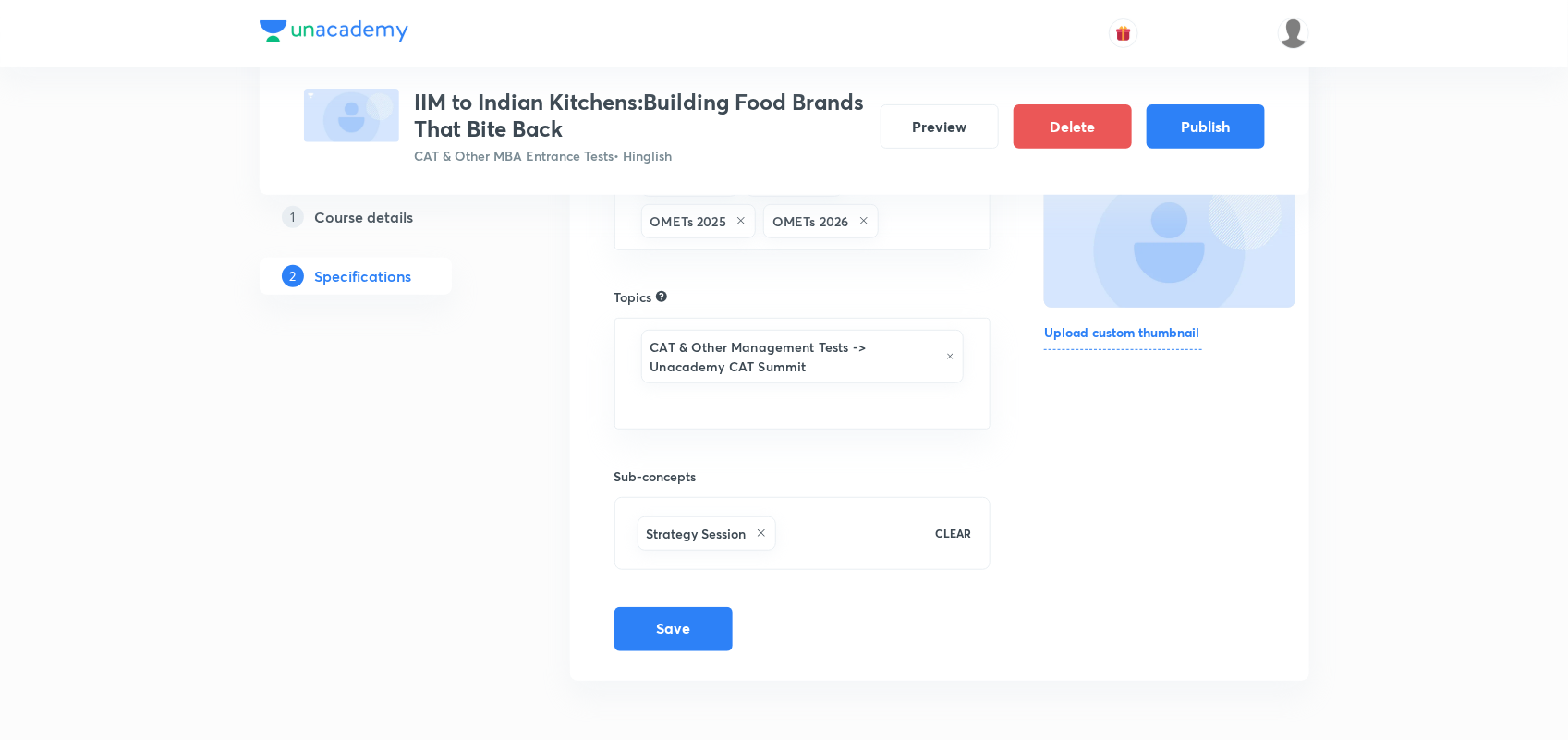 scroll, scrollTop: 284, scrollLeft: 0, axis: vertical 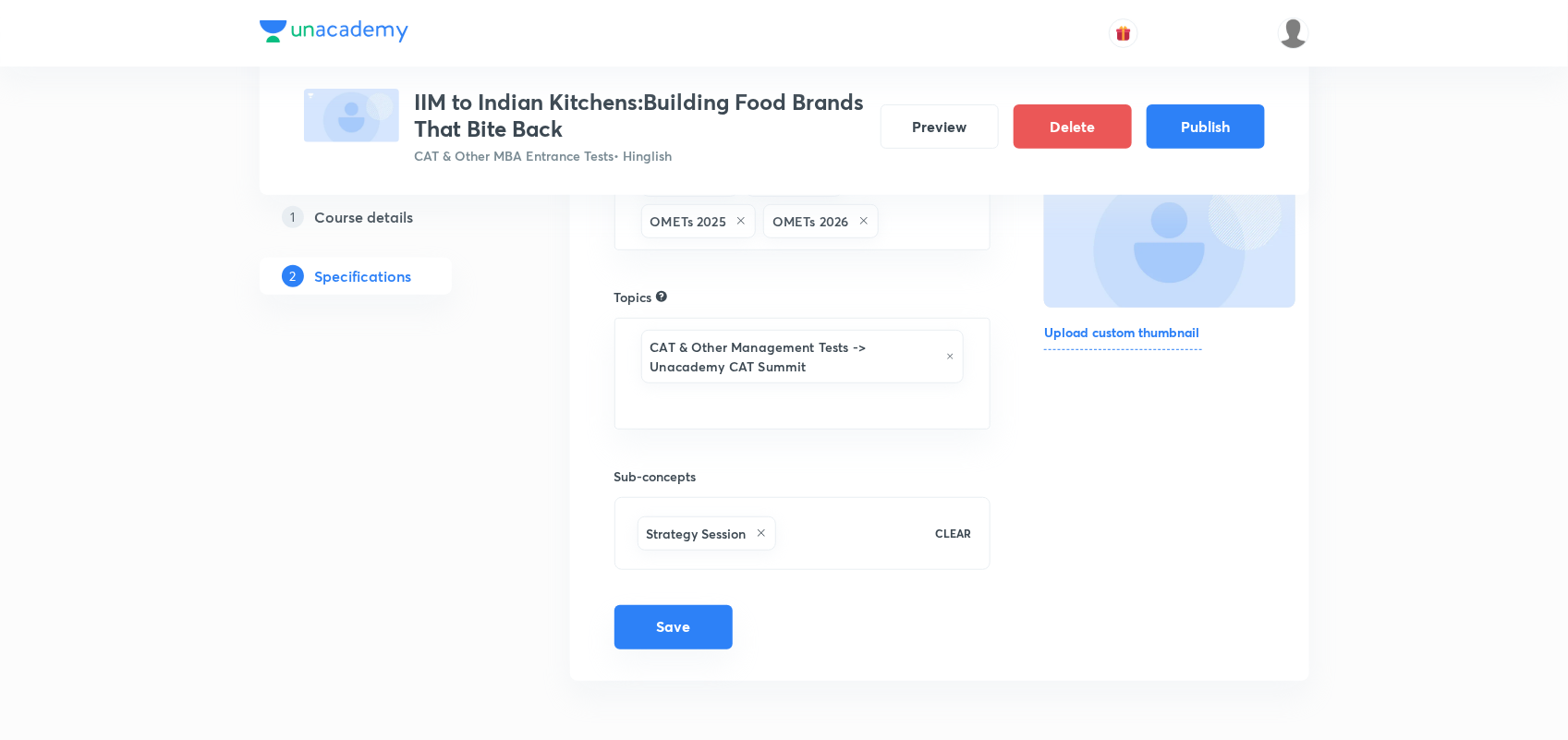 click on "Save" at bounding box center [674, 627] 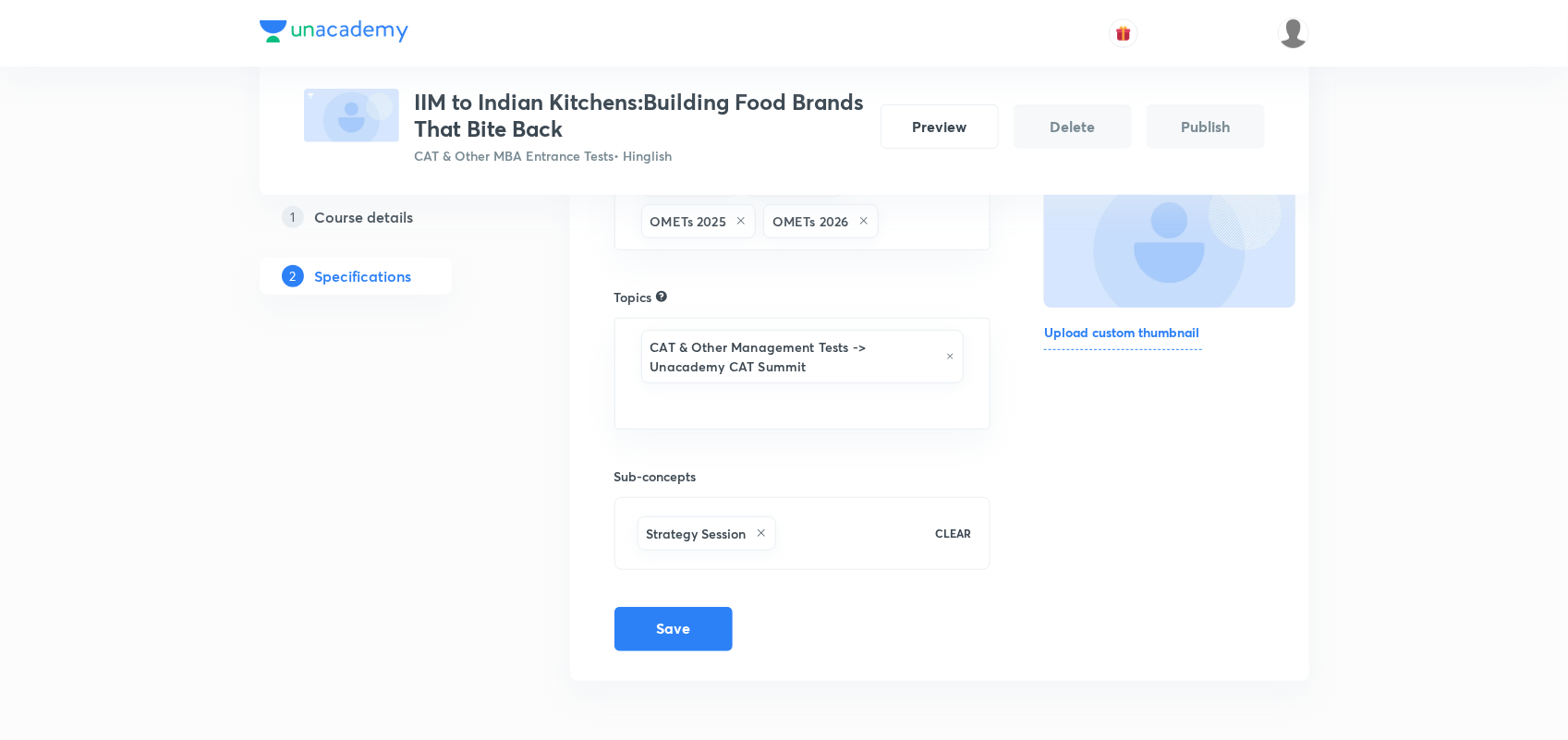 scroll, scrollTop: 273, scrollLeft: 0, axis: vertical 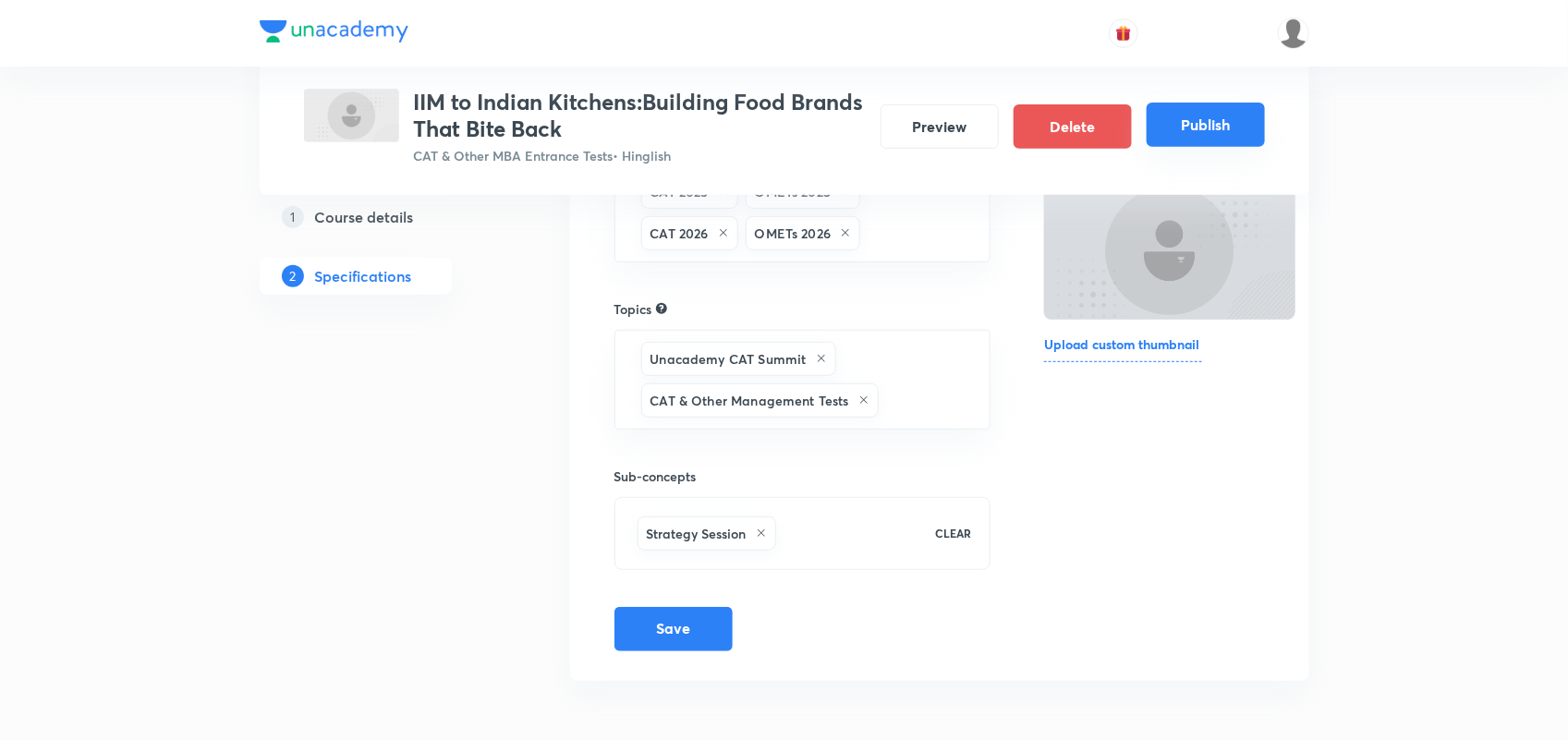 click on "Publish" at bounding box center (1206, 125) 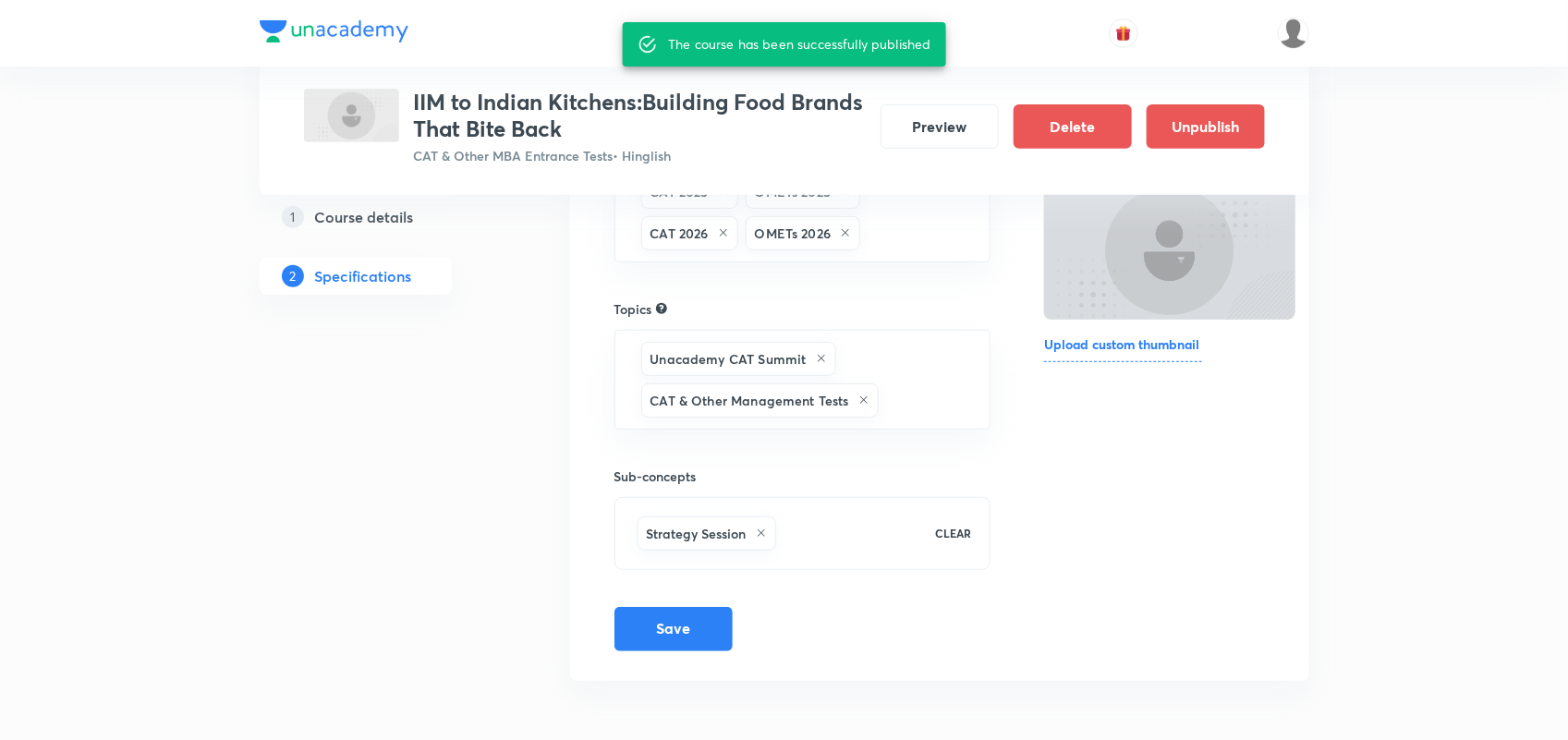 scroll, scrollTop: 0, scrollLeft: 0, axis: both 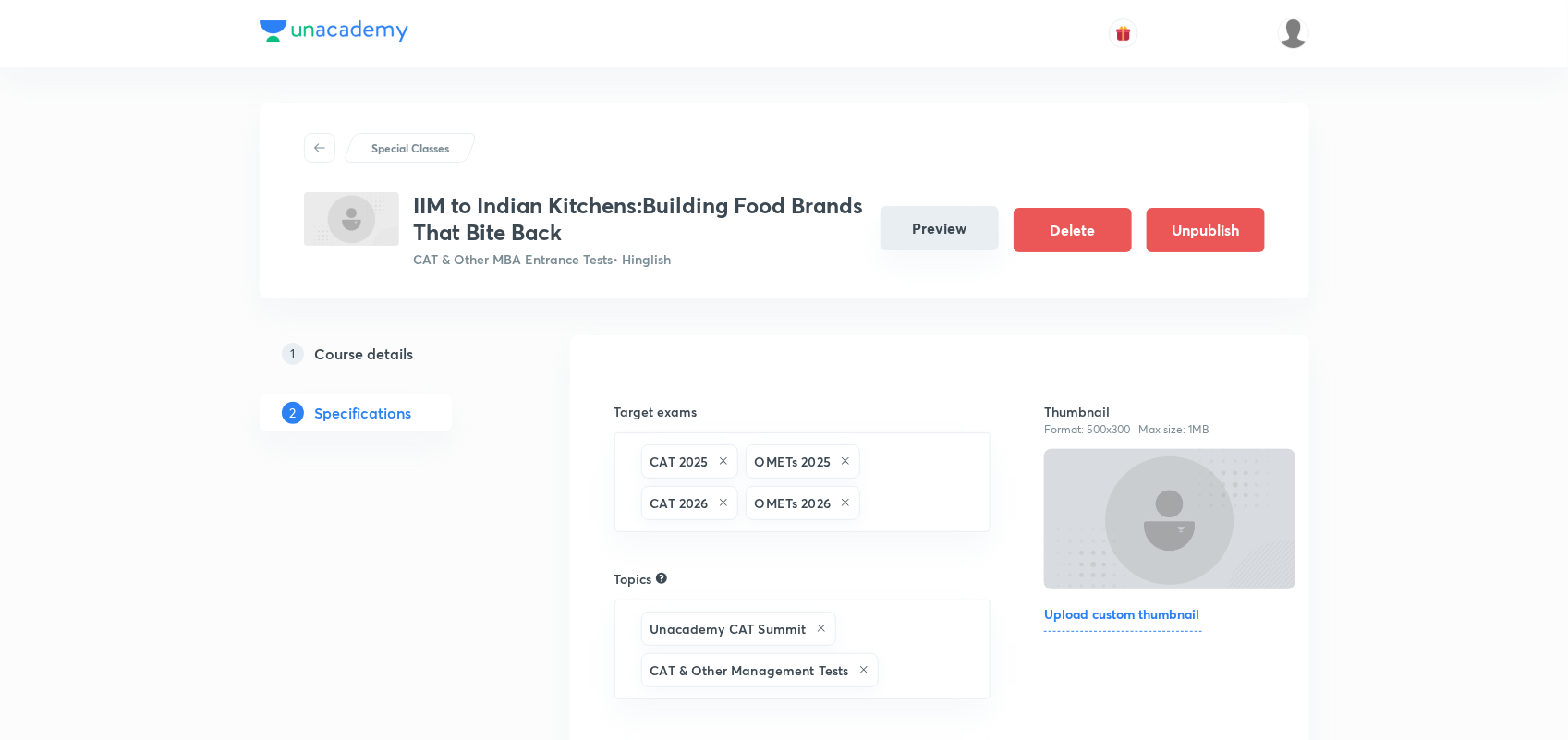 click on "Preview" at bounding box center [940, 228] 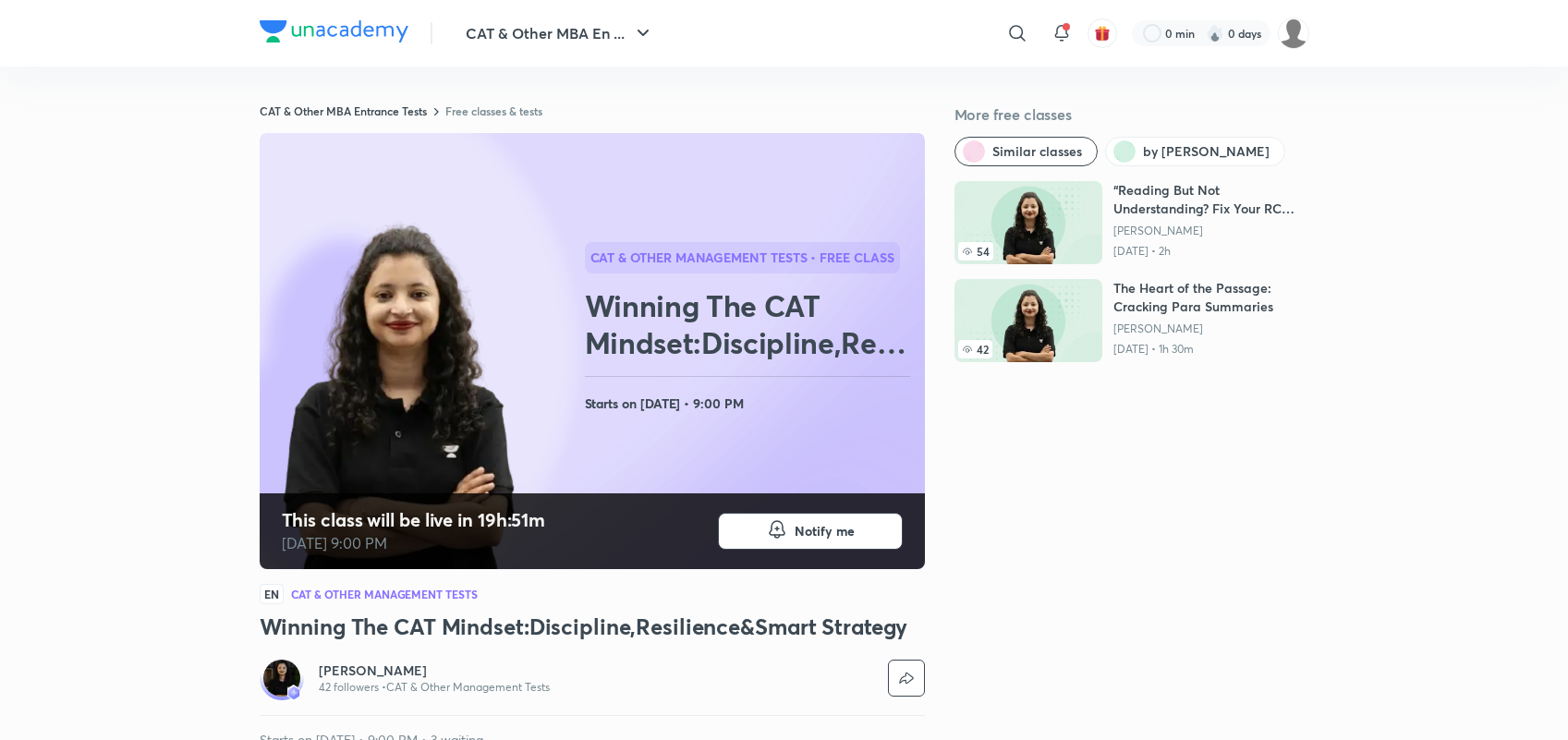 scroll, scrollTop: 0, scrollLeft: 0, axis: both 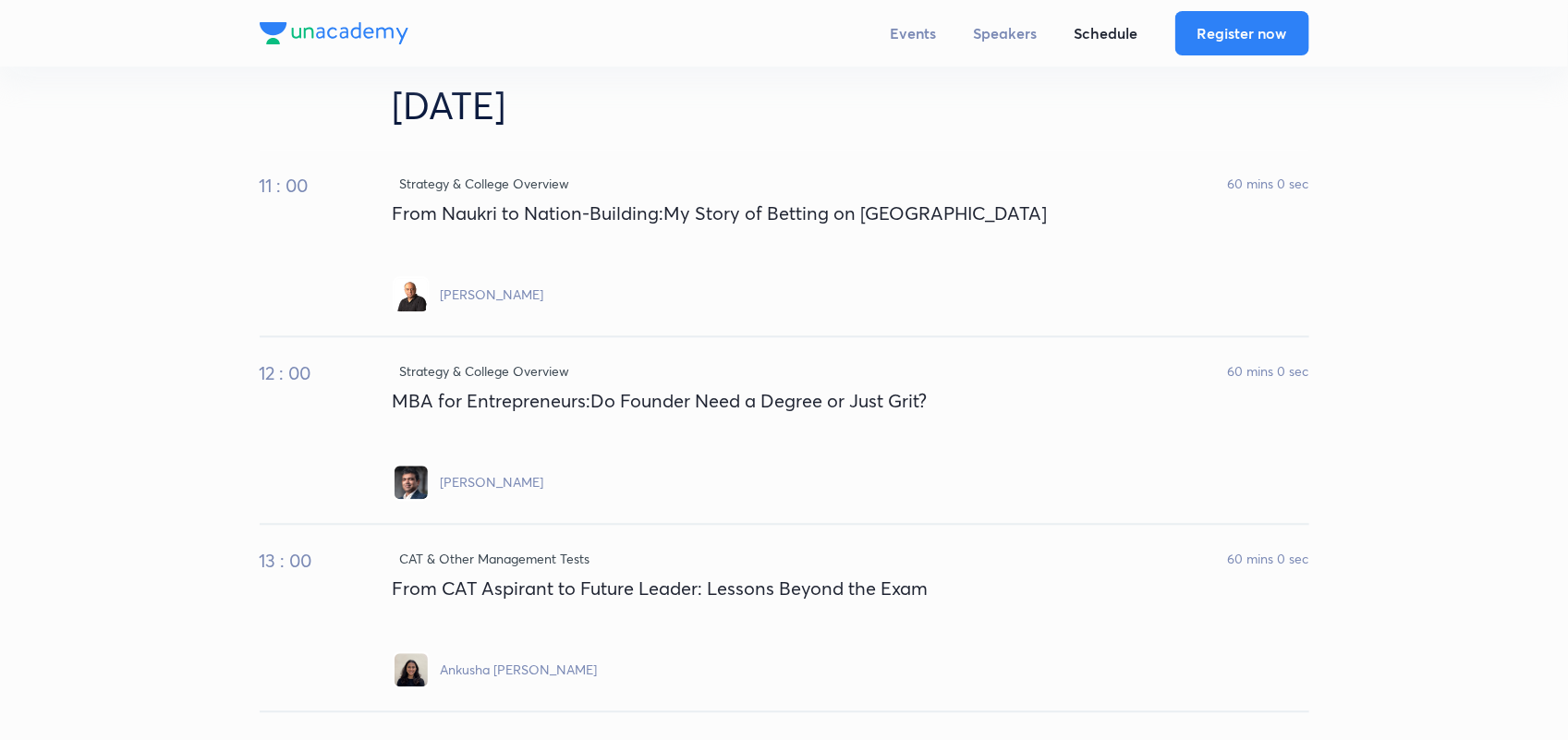 click on "From Naukri to Nation-Building:My Story of Betting on [GEOGRAPHIC_DATA]" at bounding box center [851, 228] 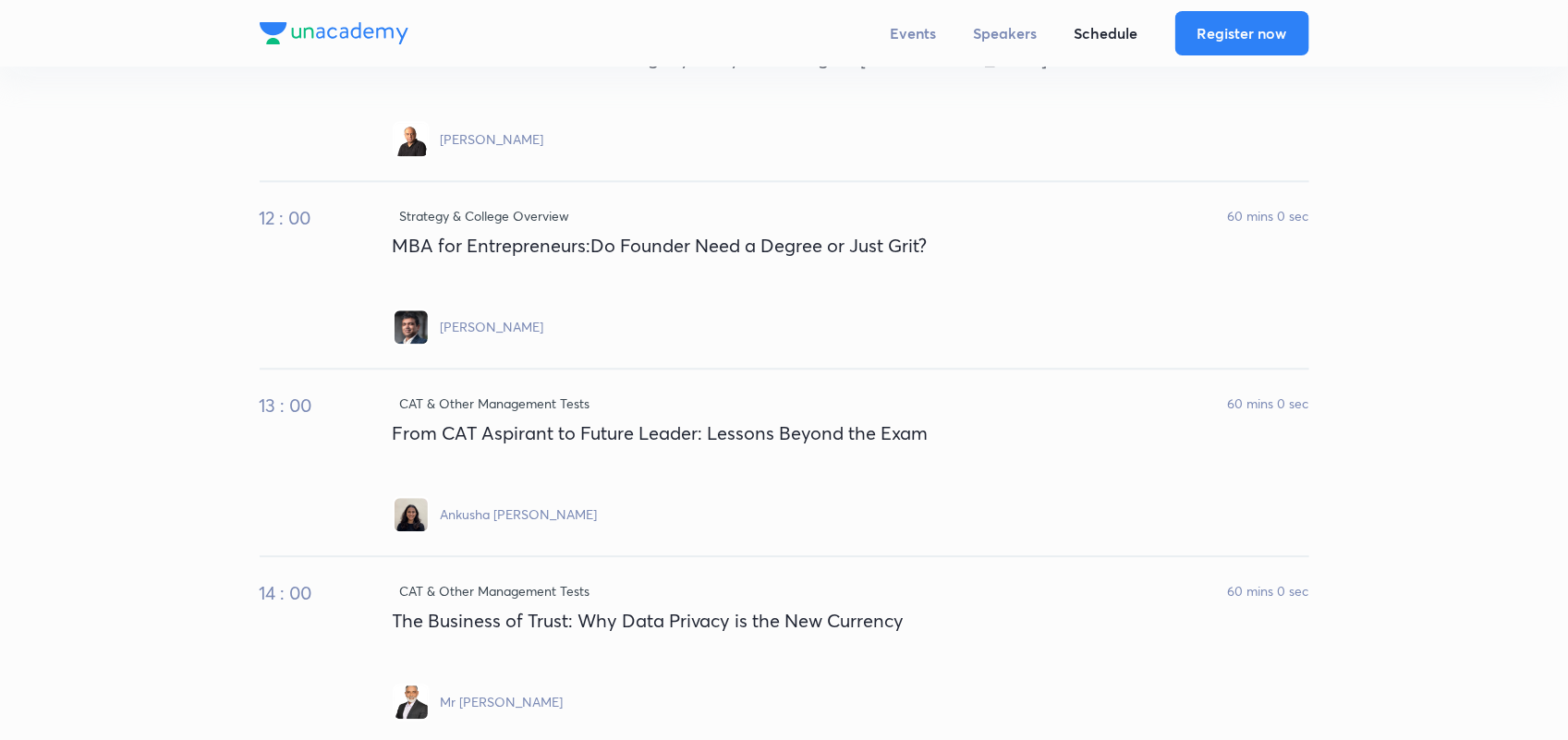 scroll, scrollTop: 8095, scrollLeft: 0, axis: vertical 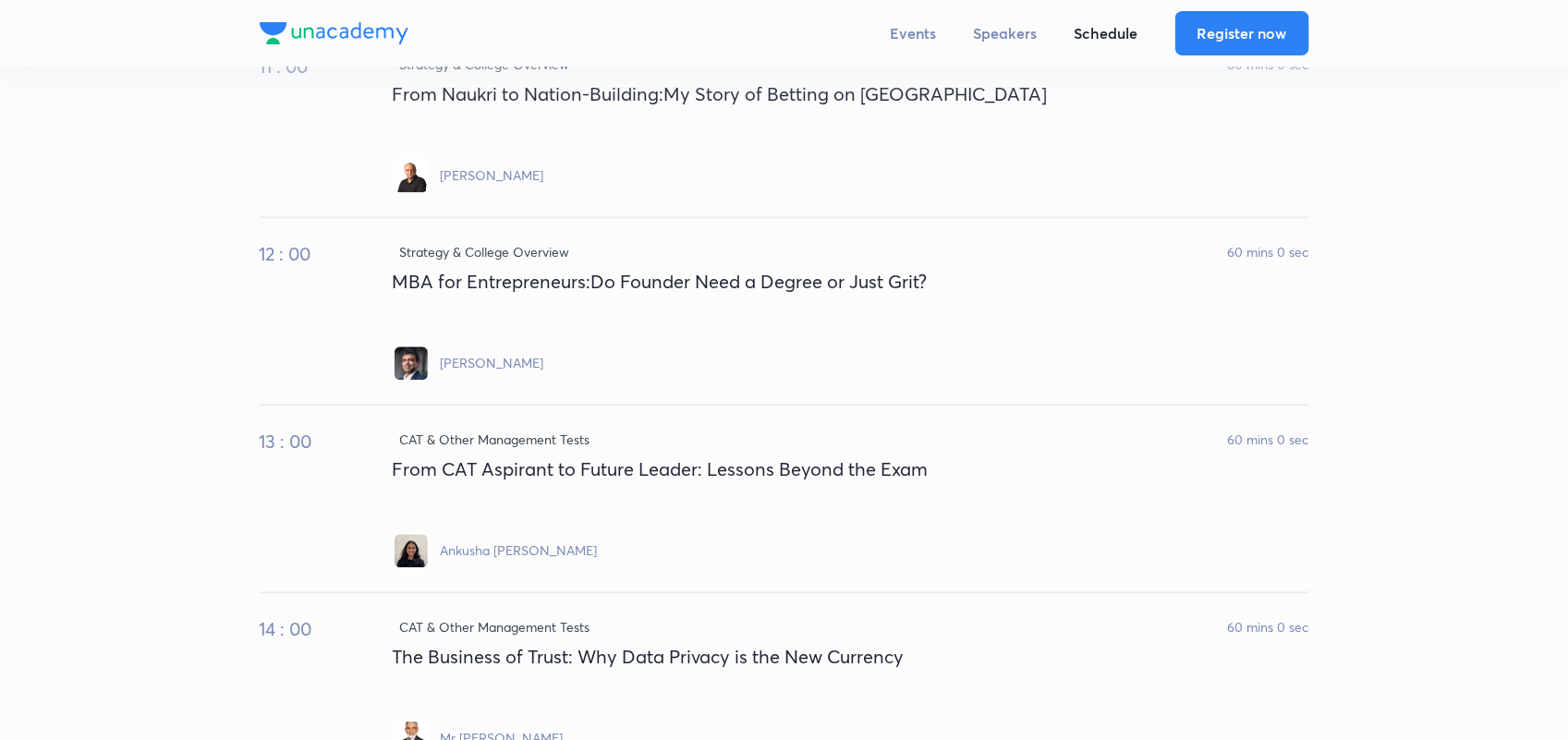 click on "MBA for Entrepreneurs:Do Founder Need a Degree or Just Grit?" at bounding box center [851, 297] 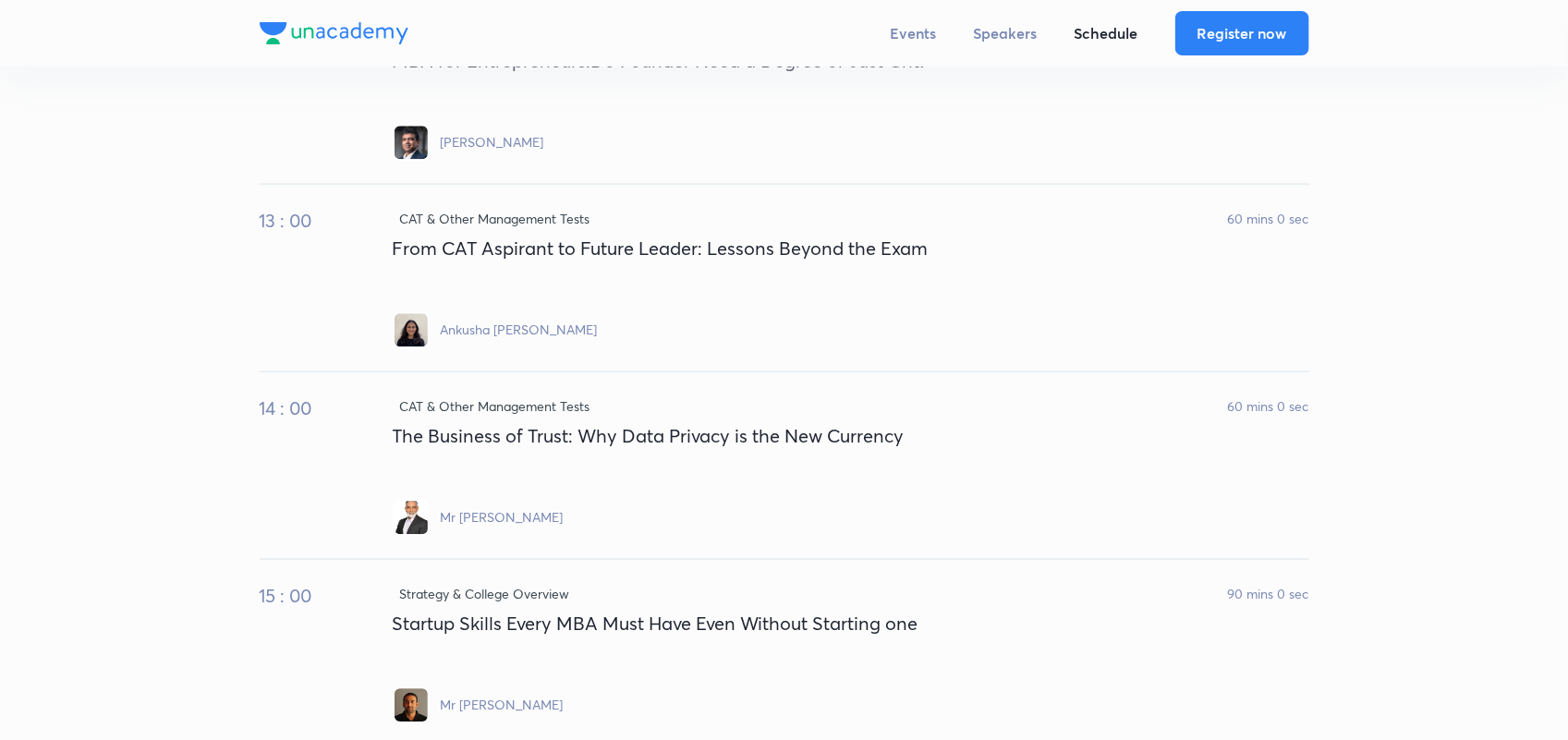 scroll, scrollTop: 8326, scrollLeft: 0, axis: vertical 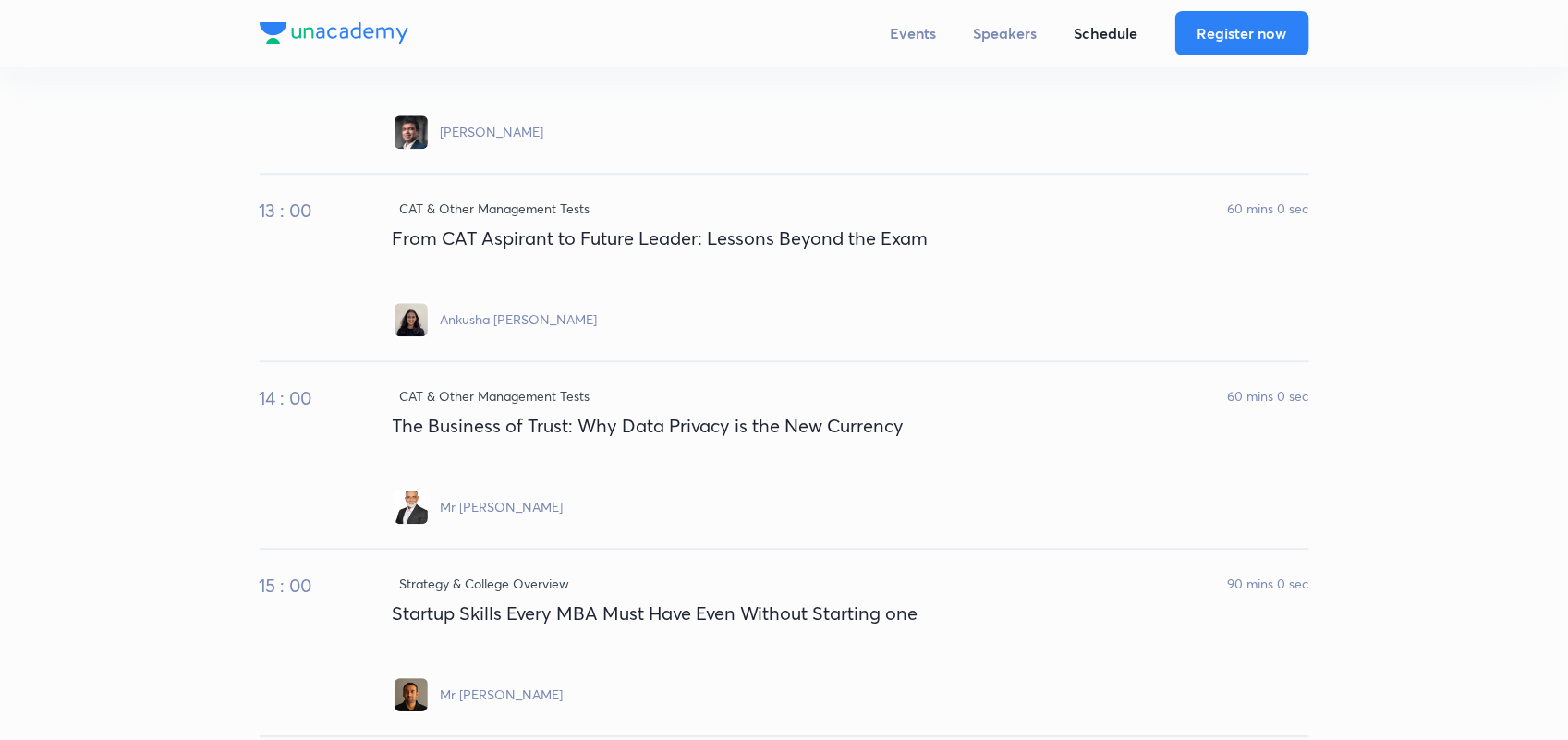 click on "Mr Pranab" at bounding box center [847, 507] 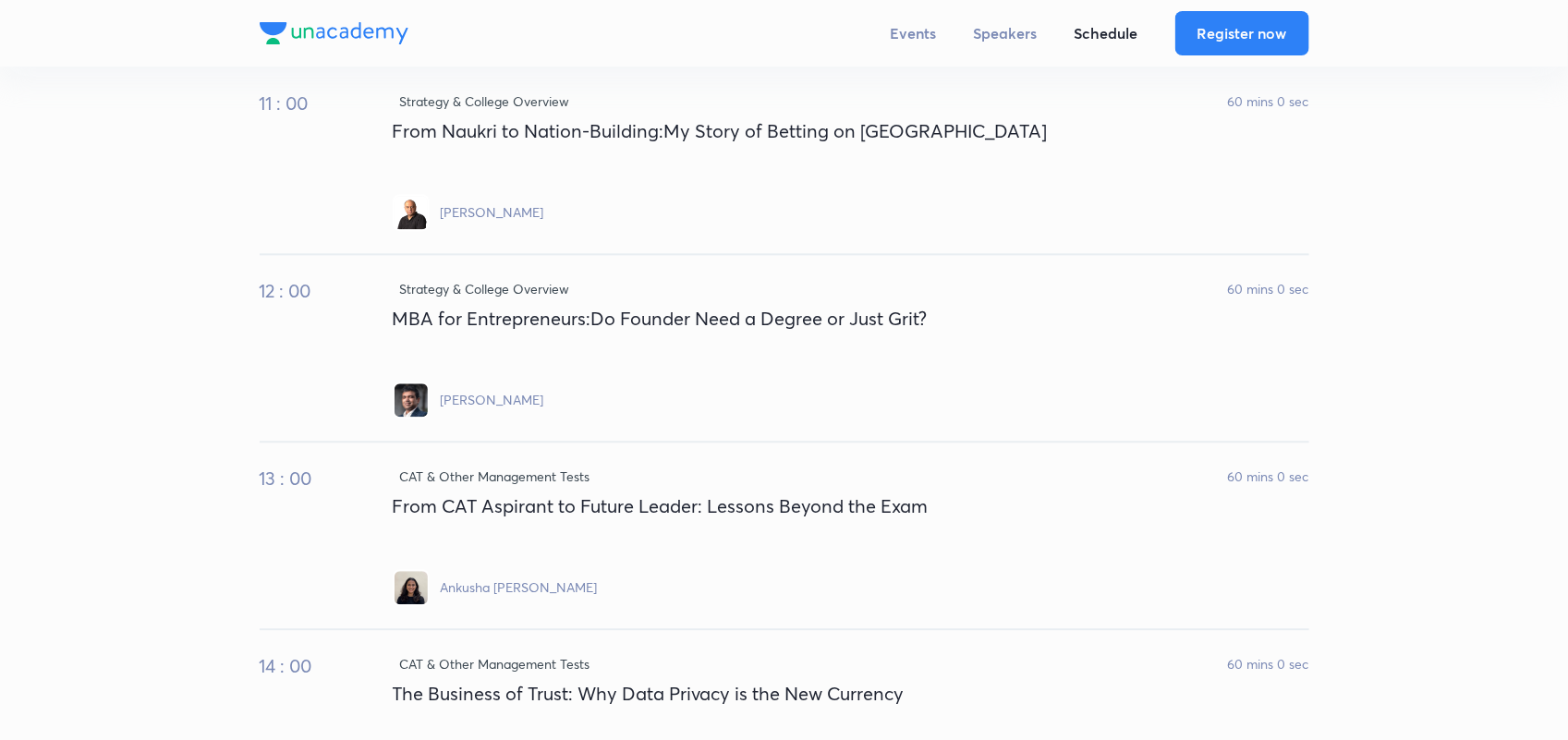 scroll, scrollTop: 8053, scrollLeft: 0, axis: vertical 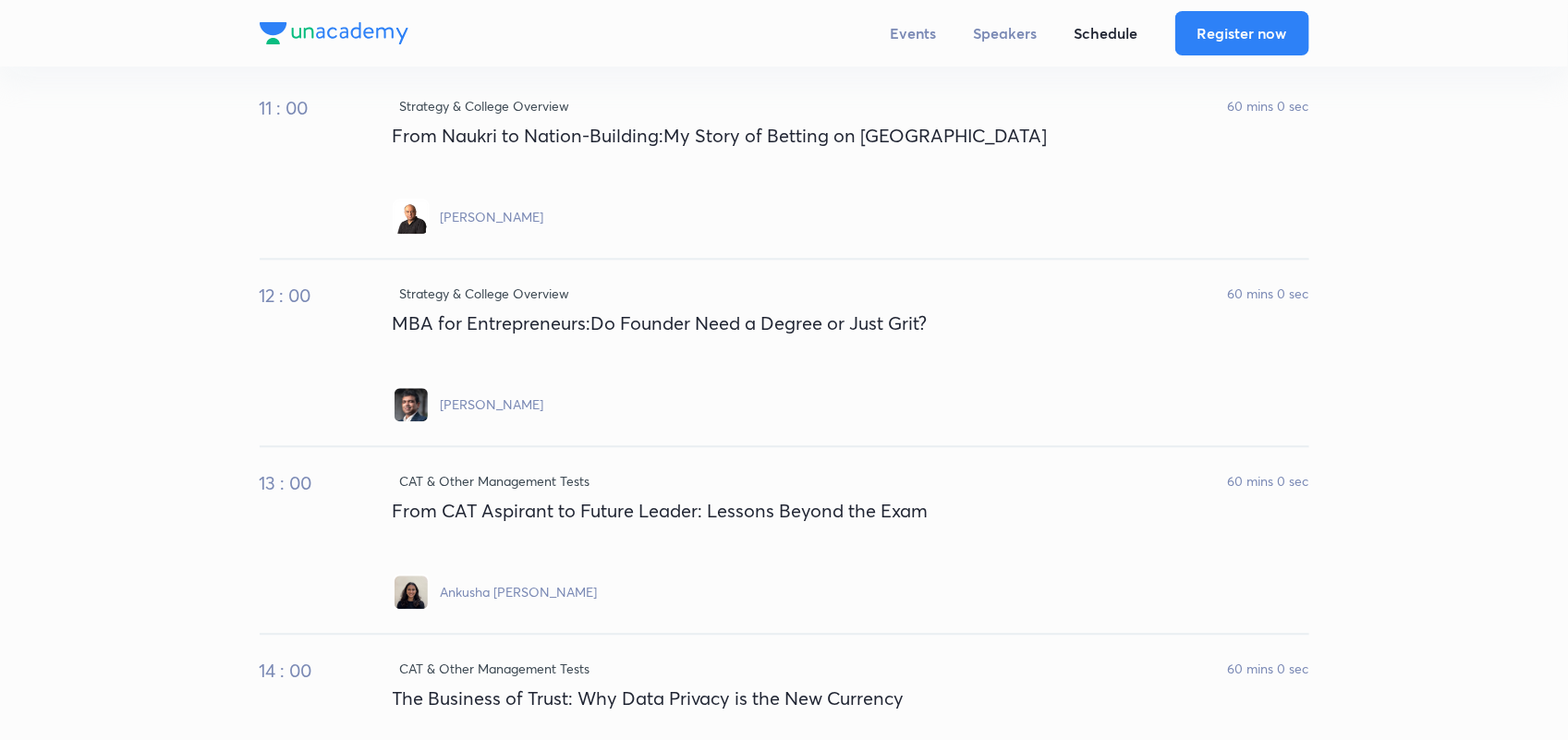 click on "MBA for Entrepreneurs:Do Founder Need a Degree or Just Grit?" at bounding box center [851, 338] 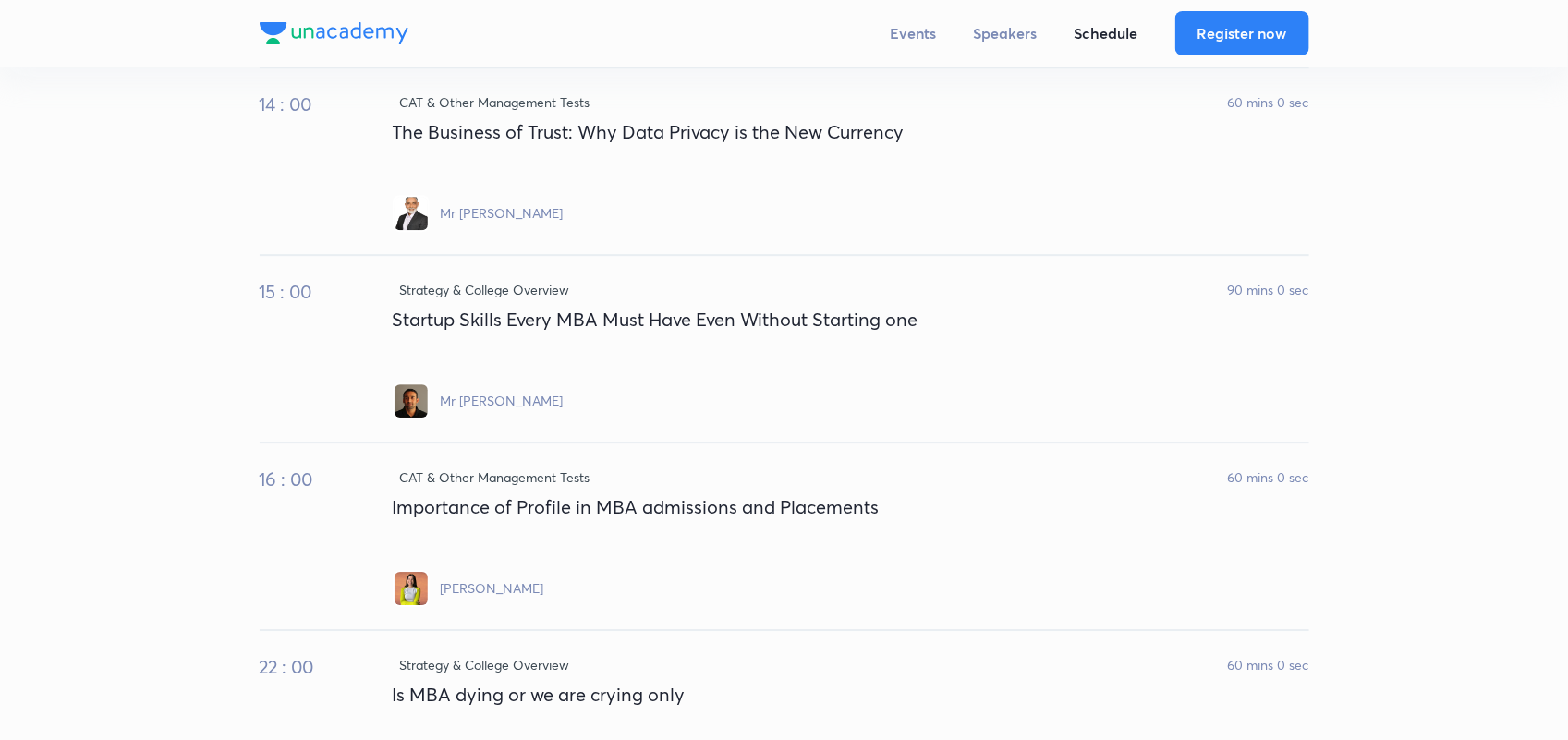 scroll, scrollTop: 8622, scrollLeft: 0, axis: vertical 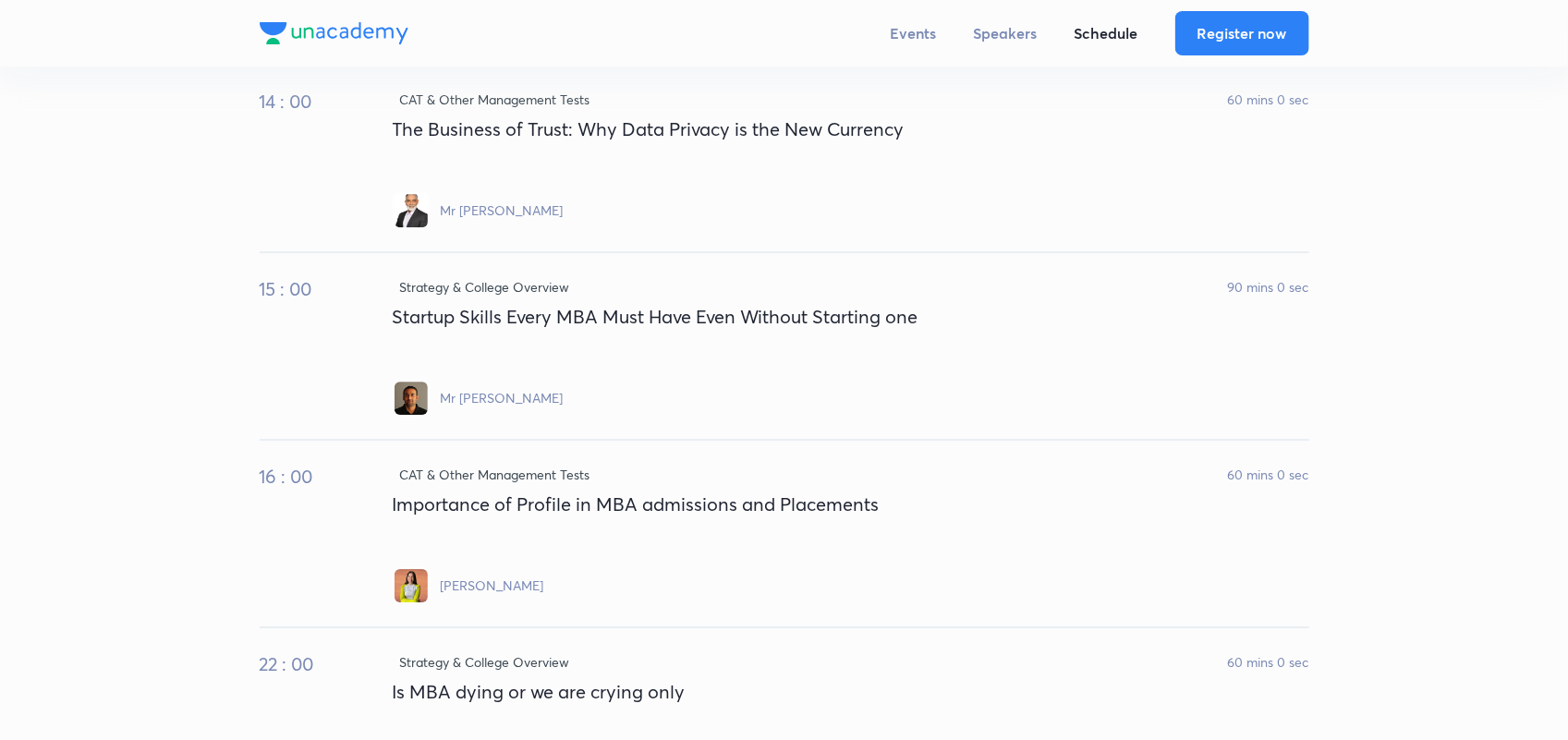 click on "Startup Skills Every MBA Must Have Even Without Starting one" at bounding box center [851, 332] 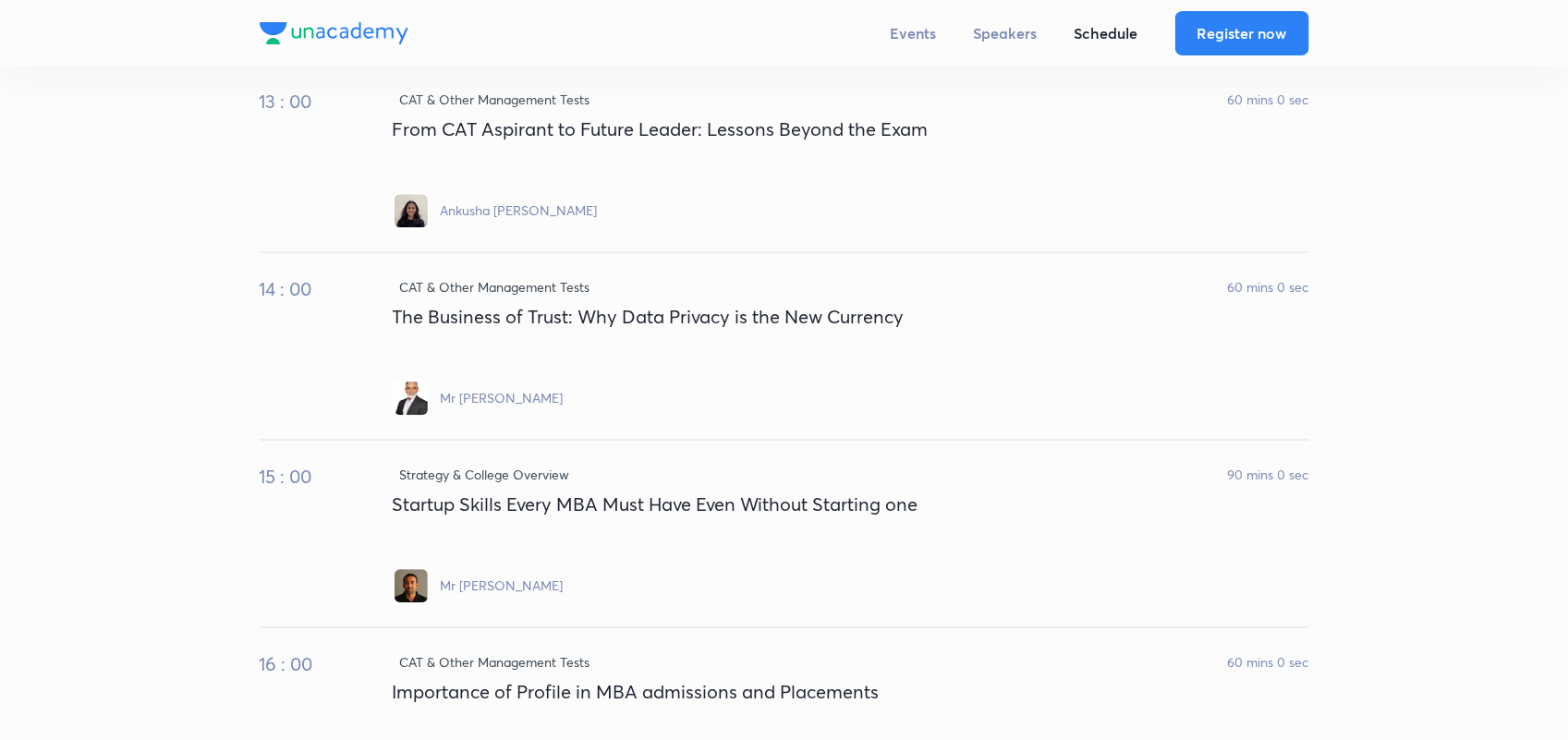 scroll, scrollTop: 8433, scrollLeft: 0, axis: vertical 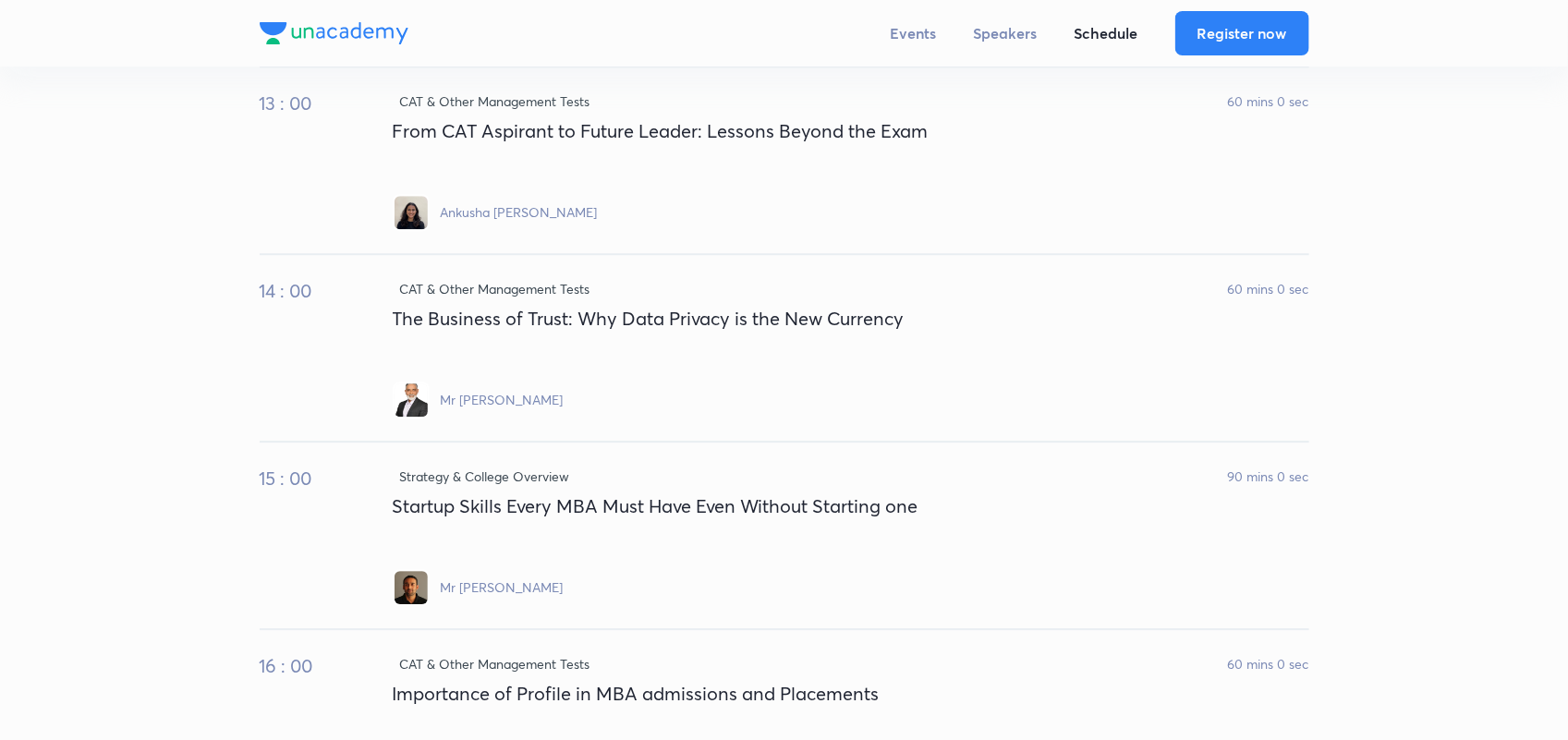 click on "The Business of Trust: Why Data Privacy is the New Currency" at bounding box center (851, 334) 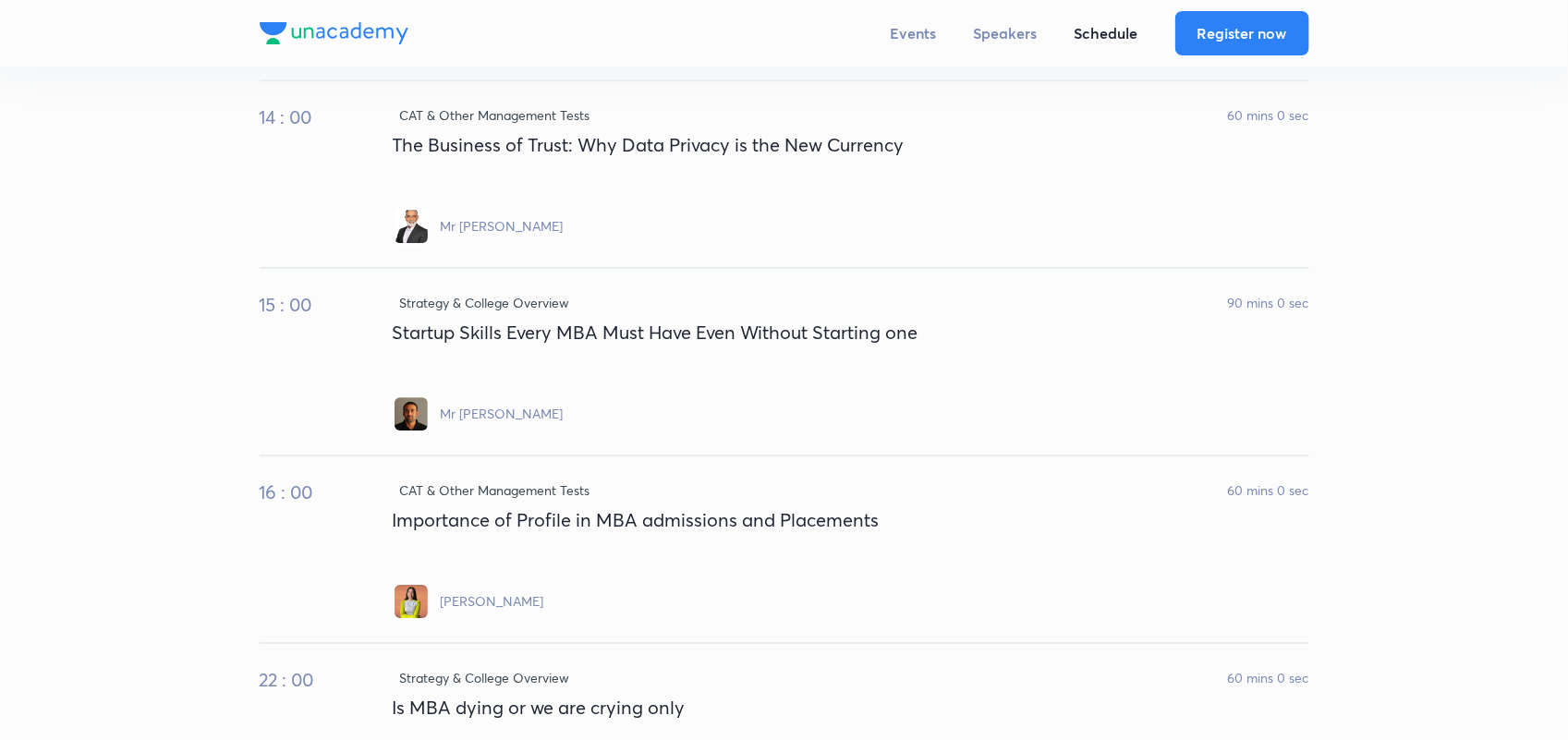 scroll, scrollTop: 8723, scrollLeft: 0, axis: vertical 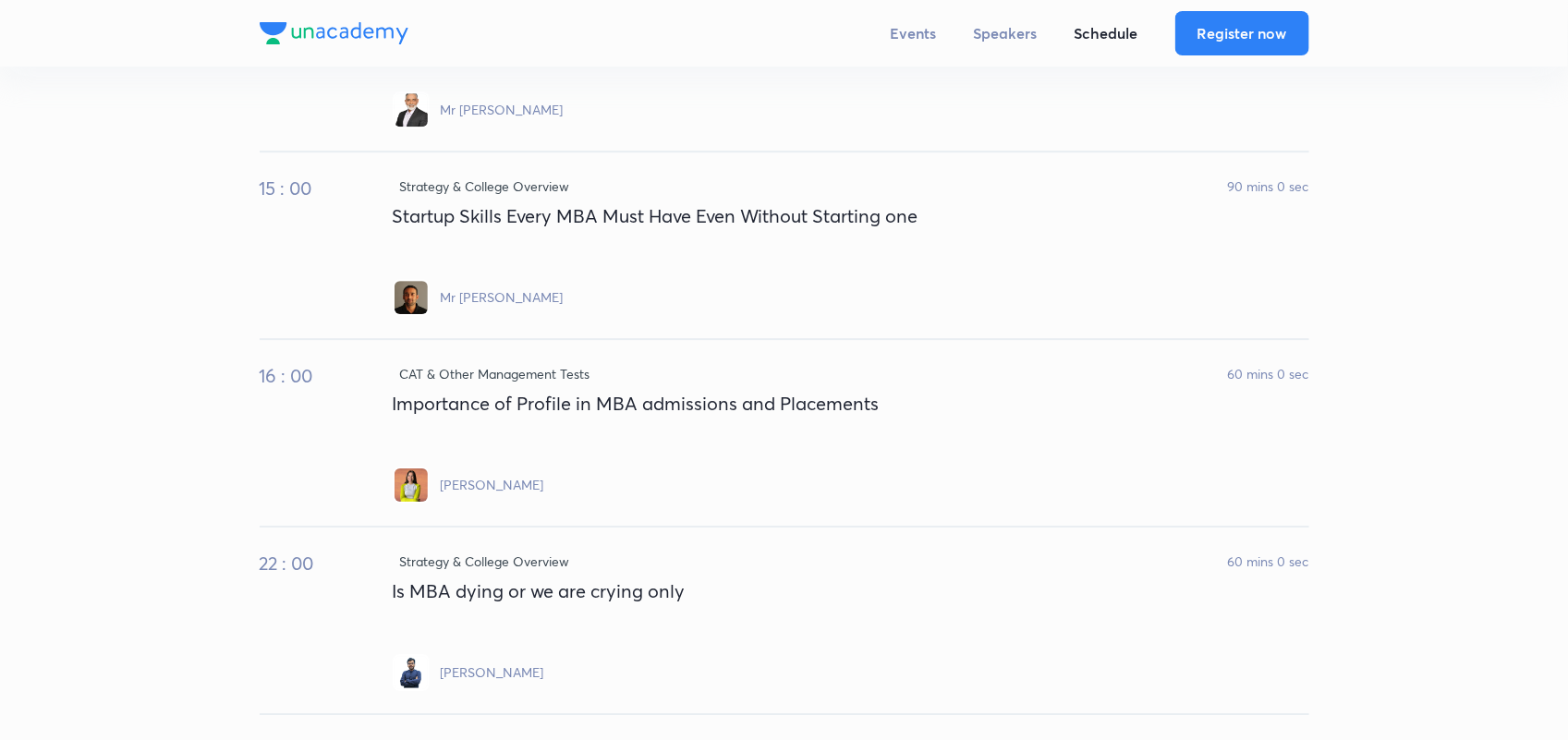 click on "Shristi Shreya" at bounding box center (847, 485) 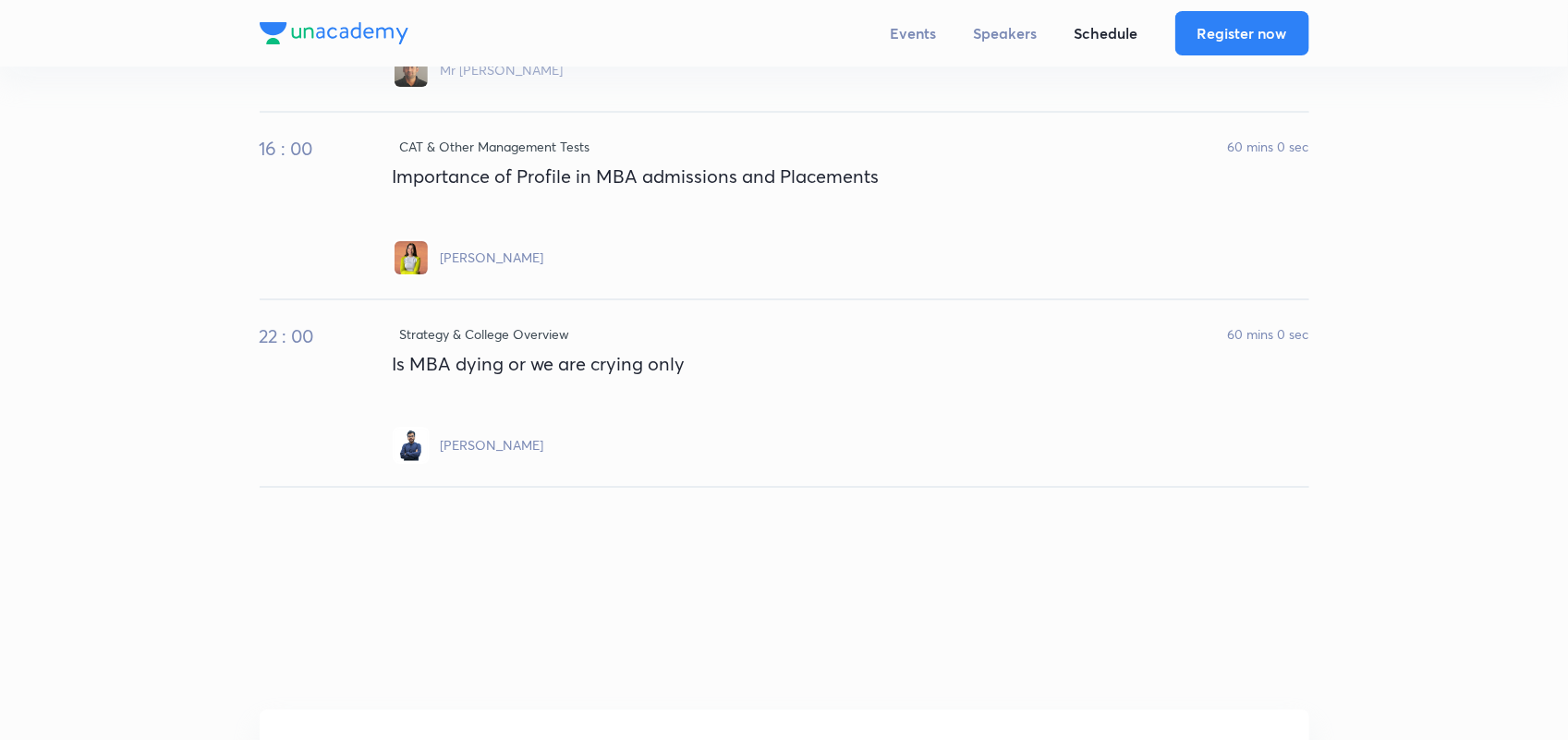 scroll, scrollTop: 8953, scrollLeft: 0, axis: vertical 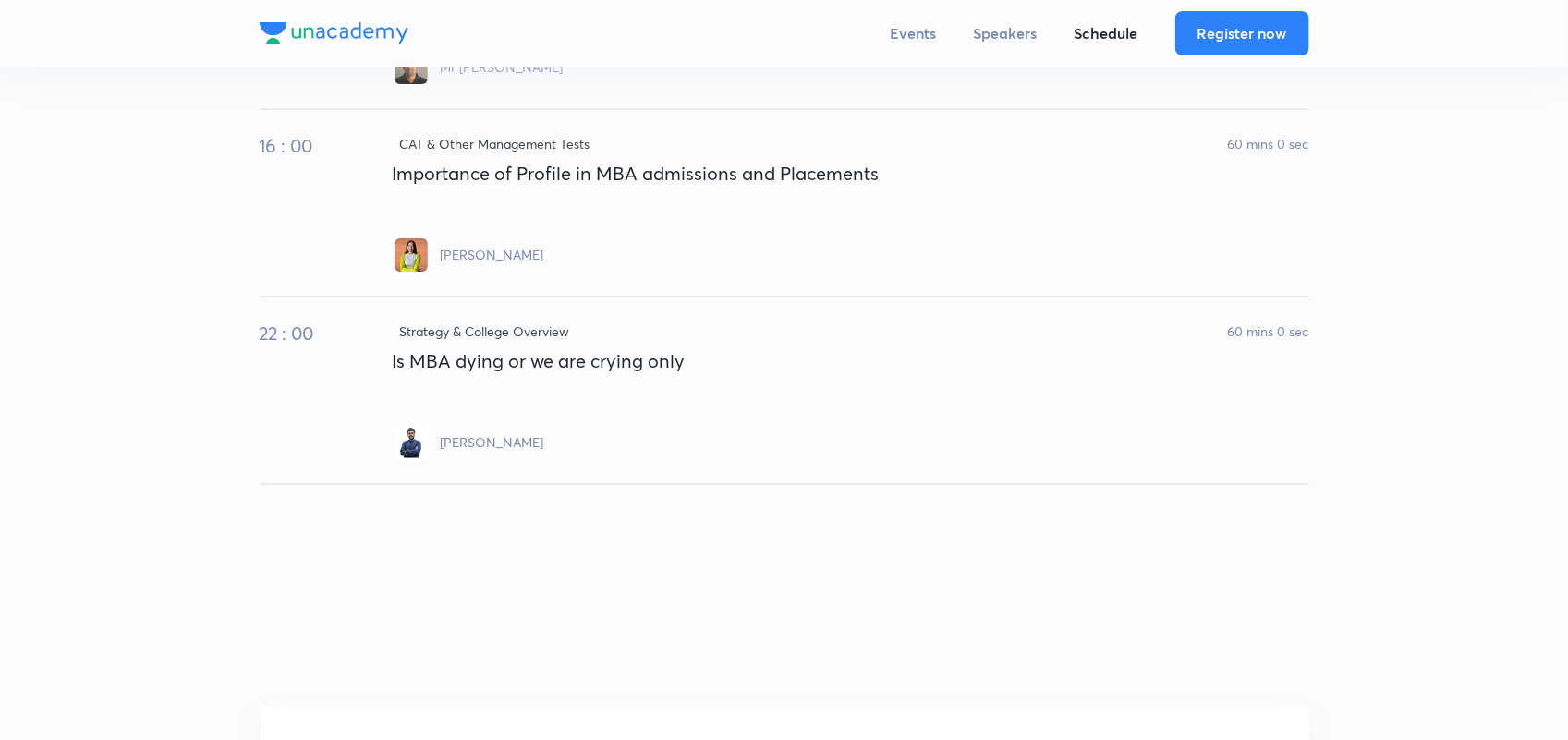 click on "Is MBA dying or we are crying only" at bounding box center (851, 376) 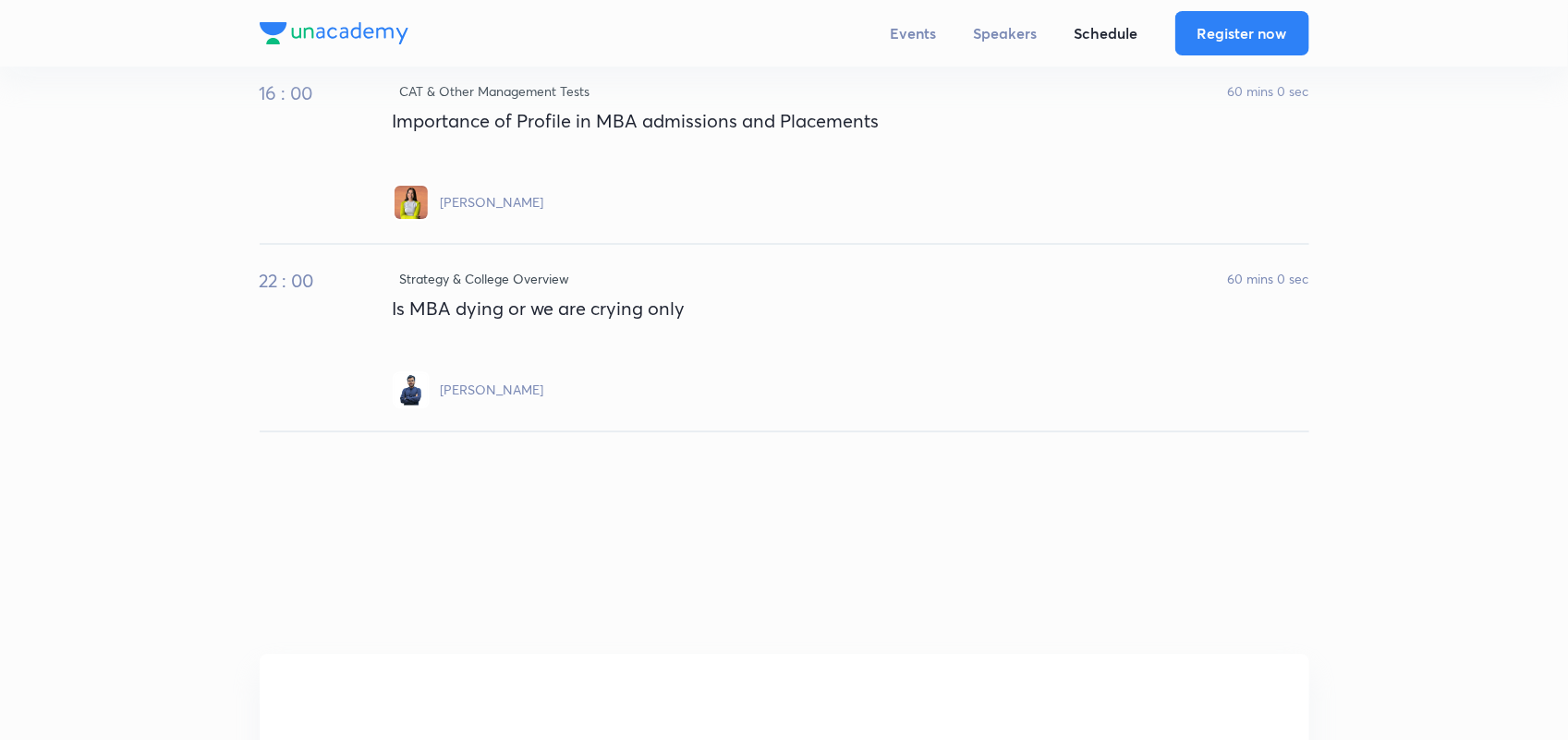 scroll, scrollTop: 8865, scrollLeft: 0, axis: vertical 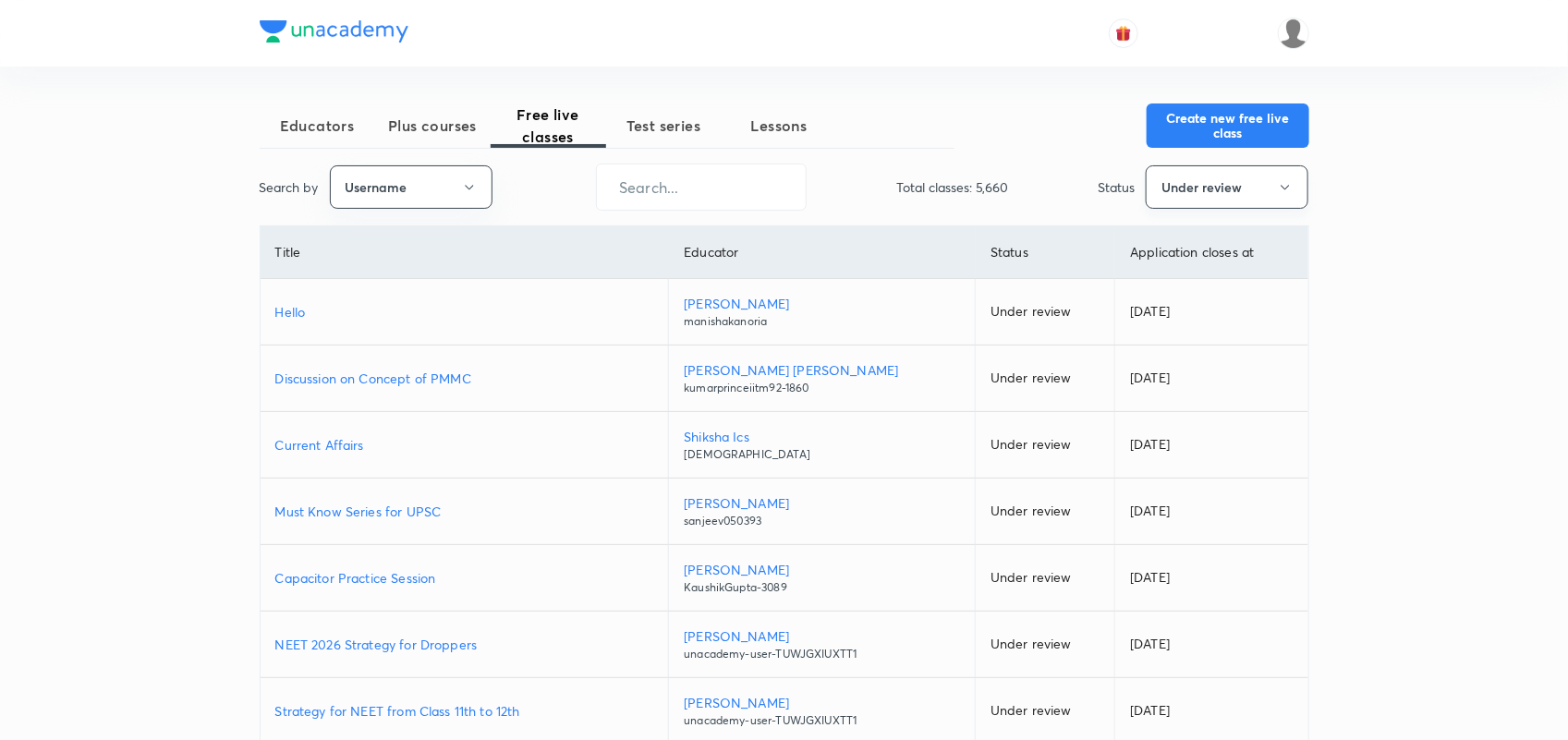 click on "Under review" at bounding box center [1227, 187] 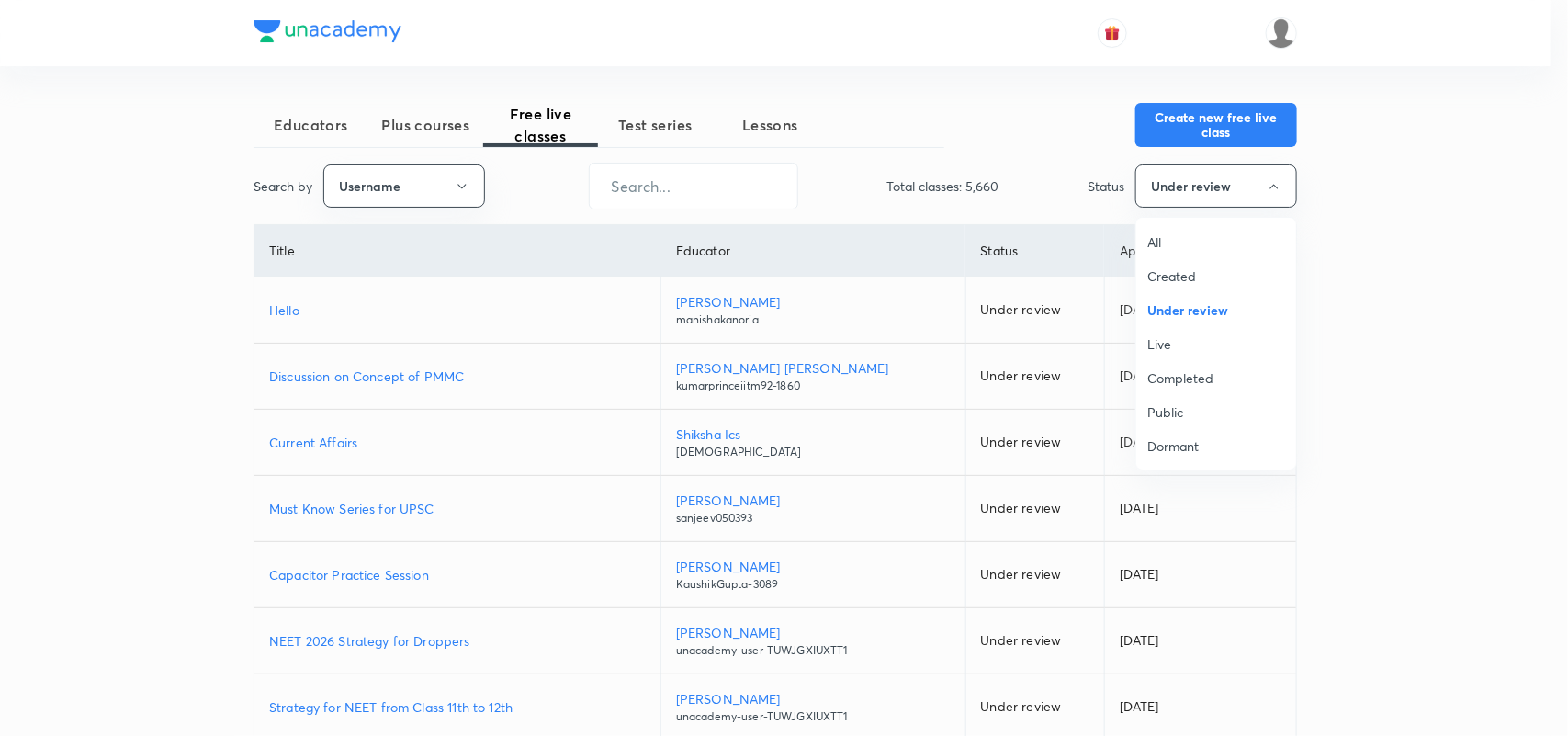 click on "All" at bounding box center [1216, 242] 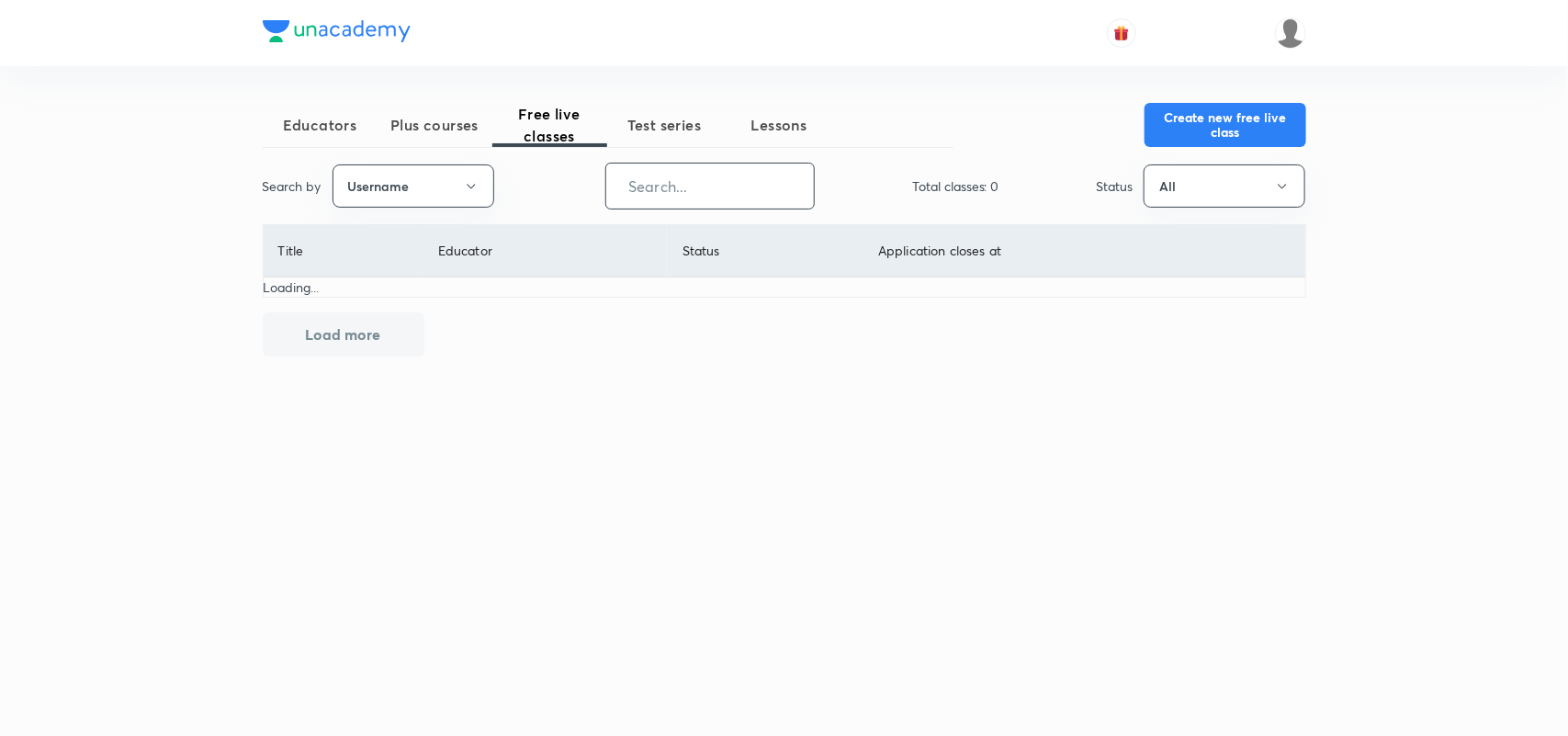 click at bounding box center [710, 186] 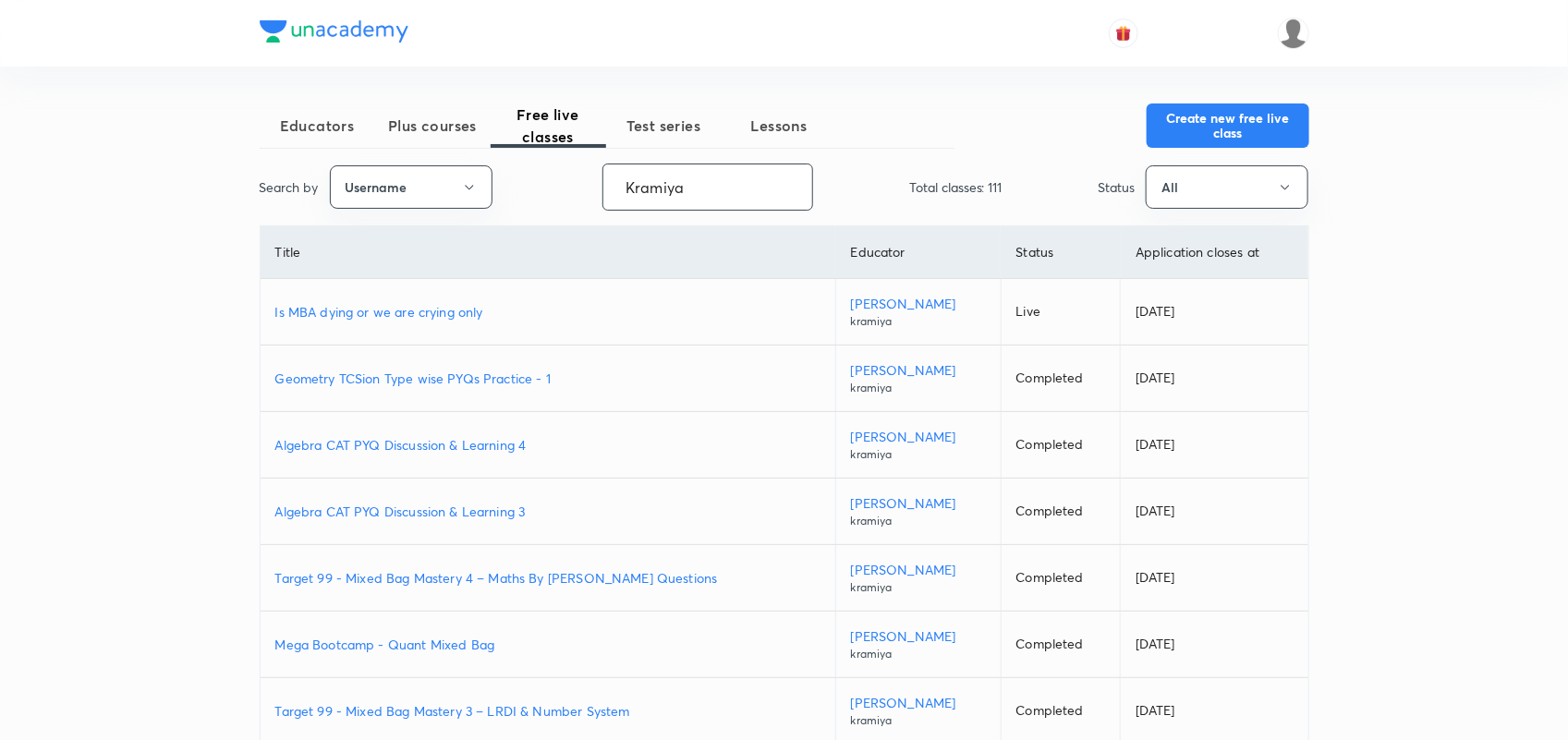 type on "Kramiya" 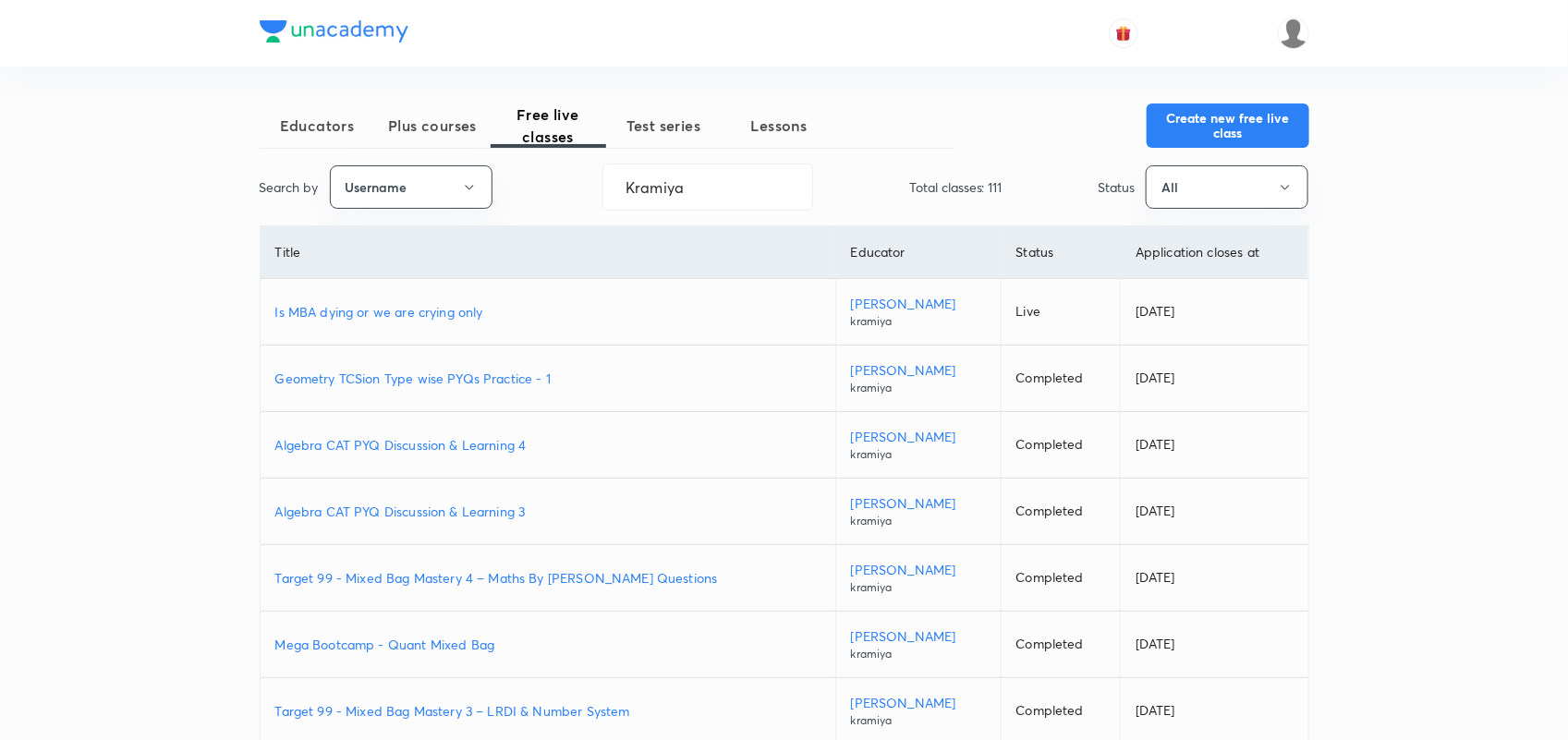 click on "Is MBA dying or we are crying only" at bounding box center [548, 311] 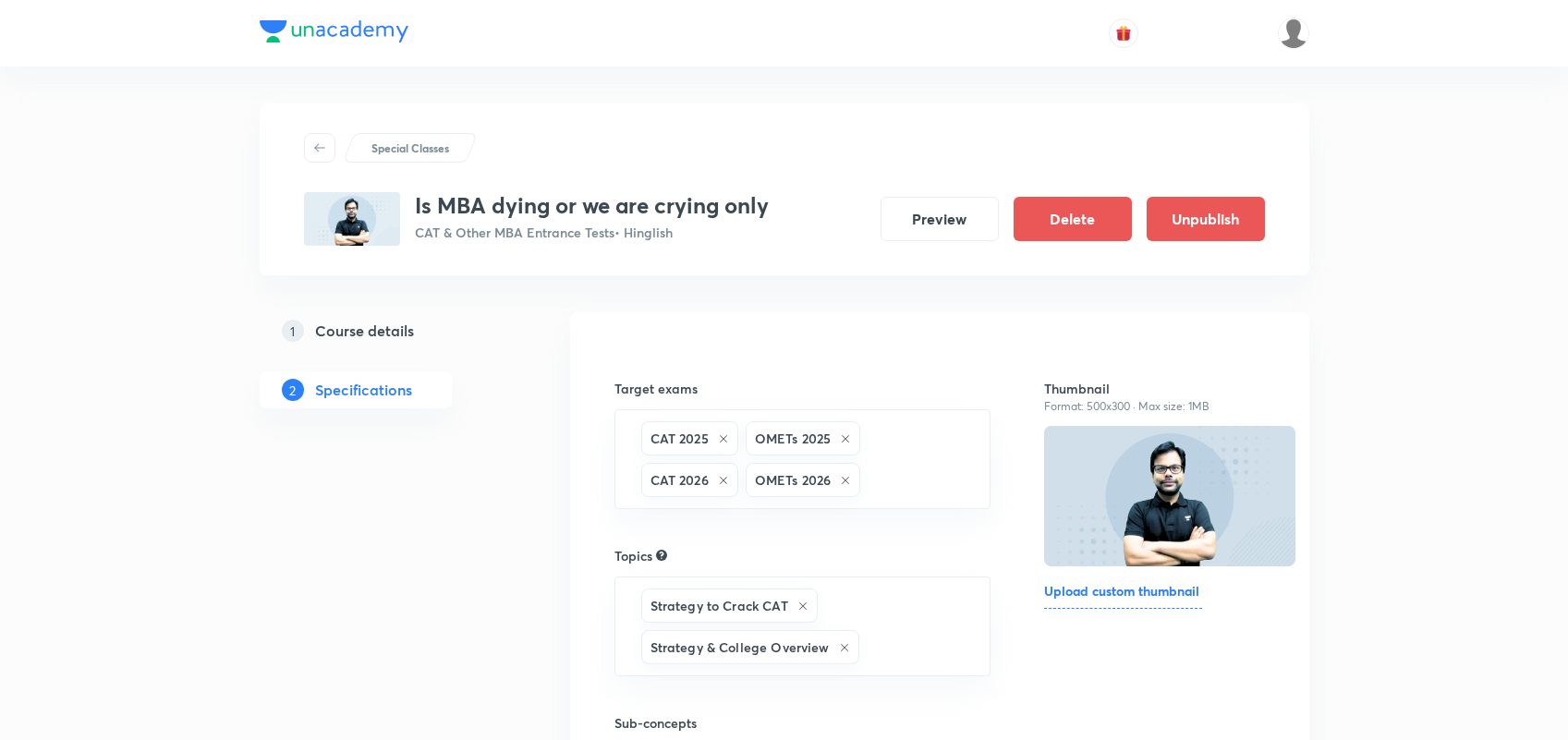scroll, scrollTop: 0, scrollLeft: 0, axis: both 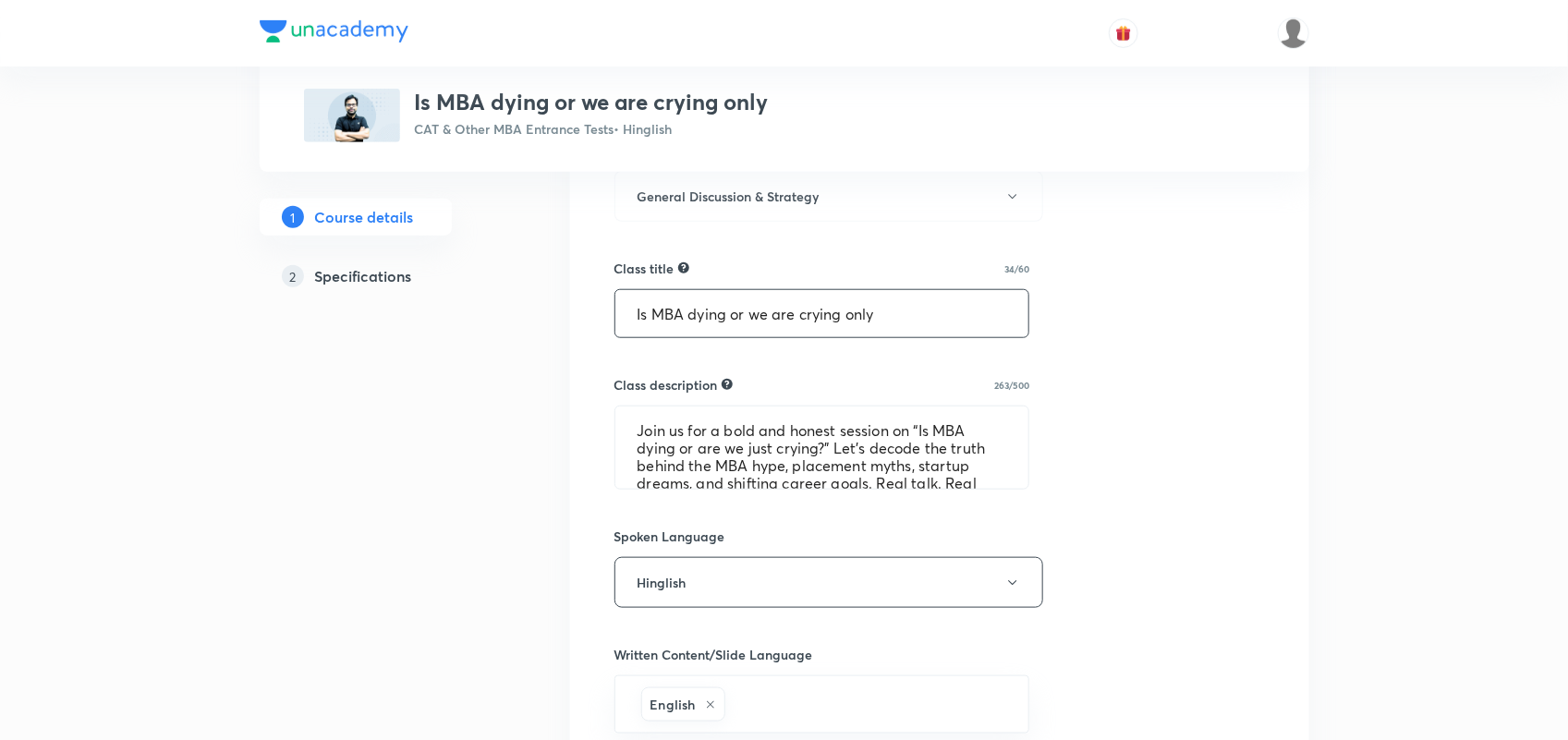 click on "Is MBA dying or we are crying only" at bounding box center (822, 313) 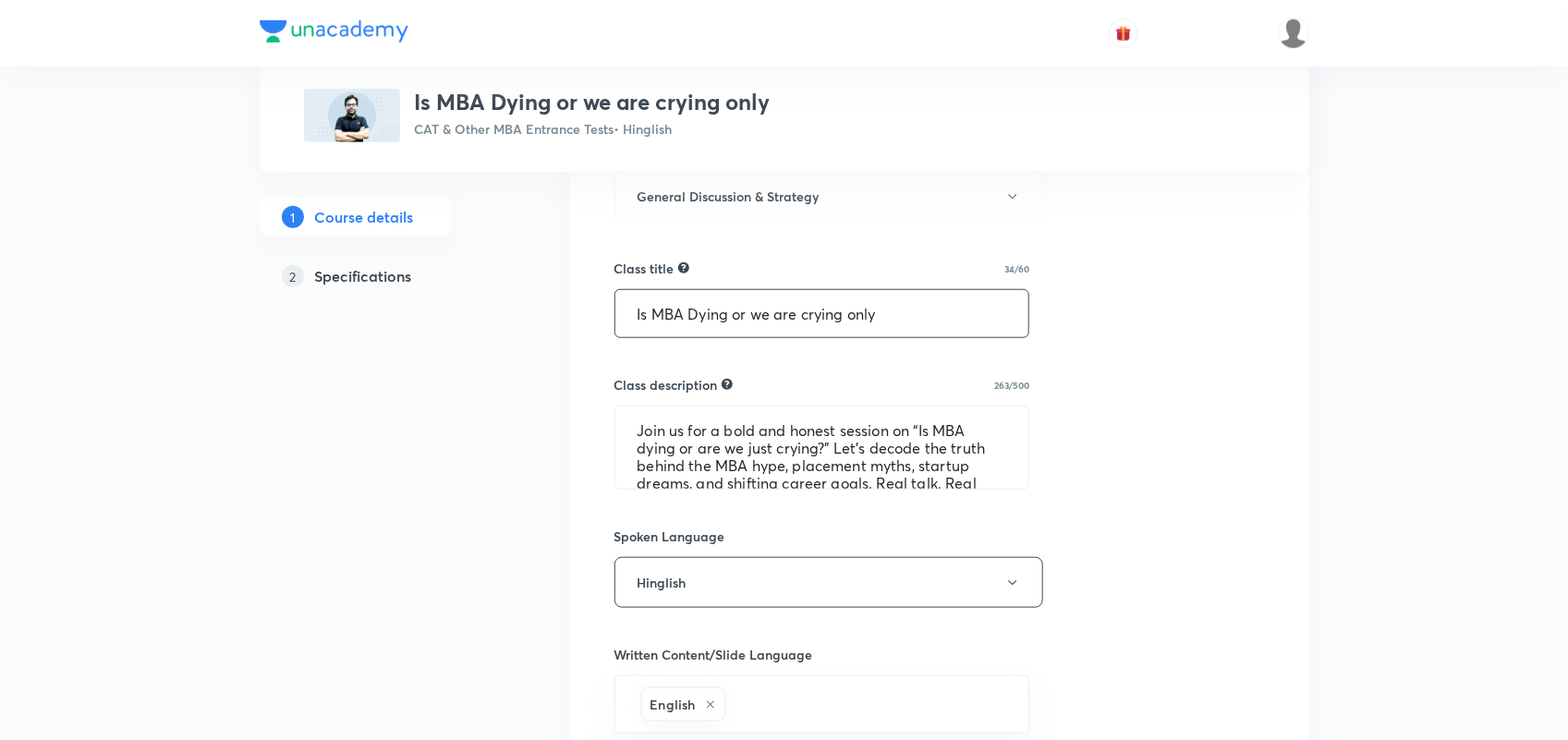 click on "Is MBA Dying or we are crying only" at bounding box center [822, 313] 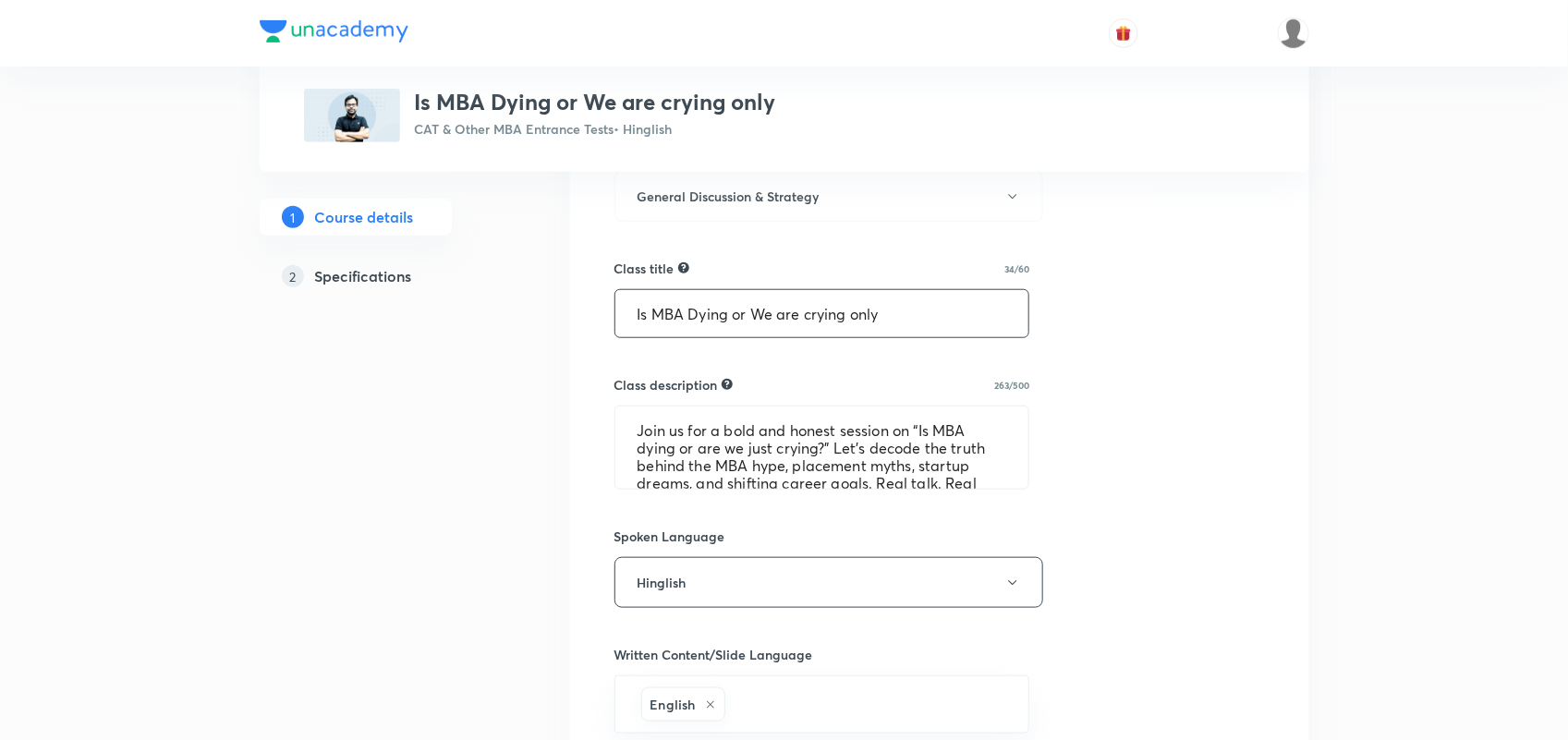 click on "Is MBA Dying or We are crying only" at bounding box center (822, 313) 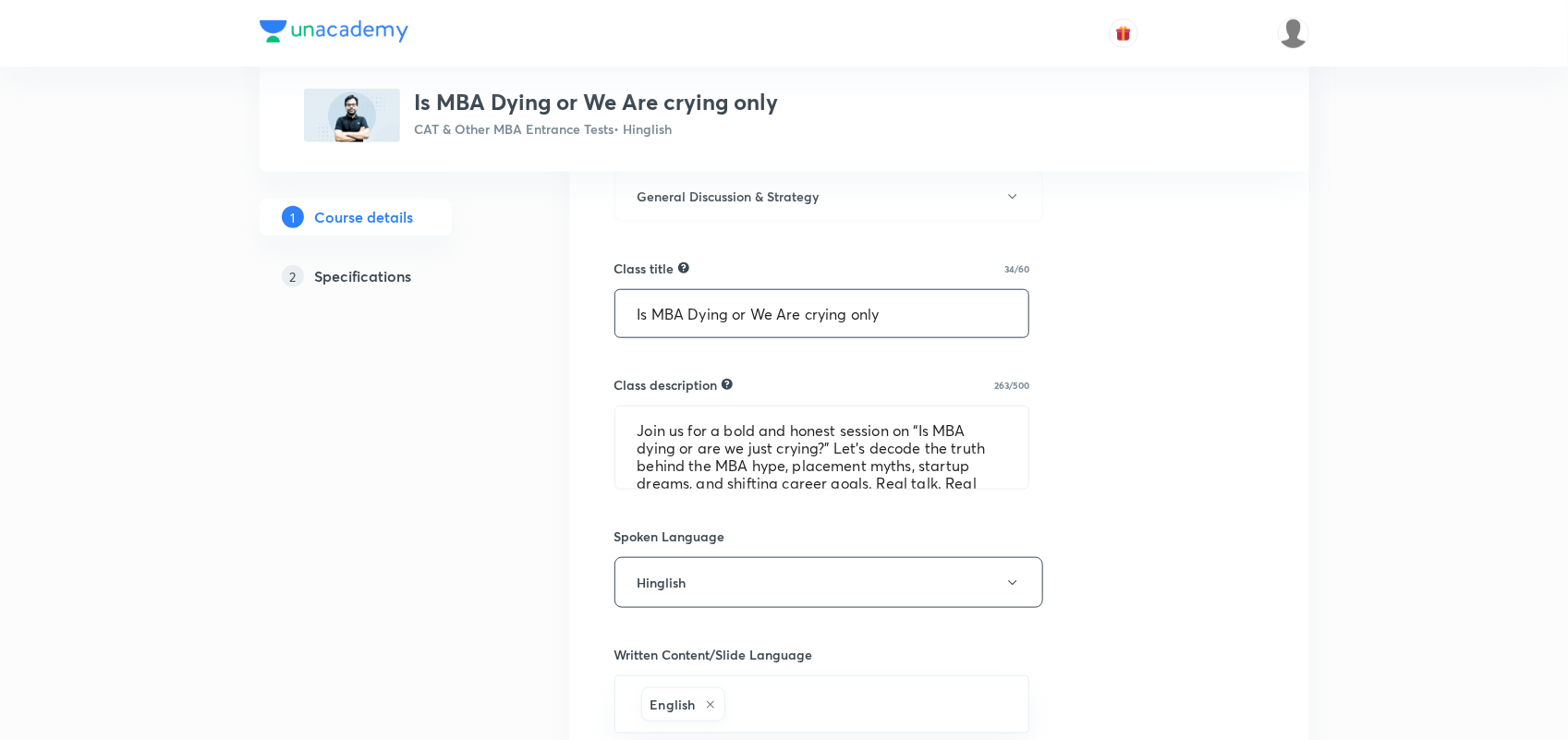 click on "Is MBA Dying or We Are crying only" at bounding box center (822, 313) 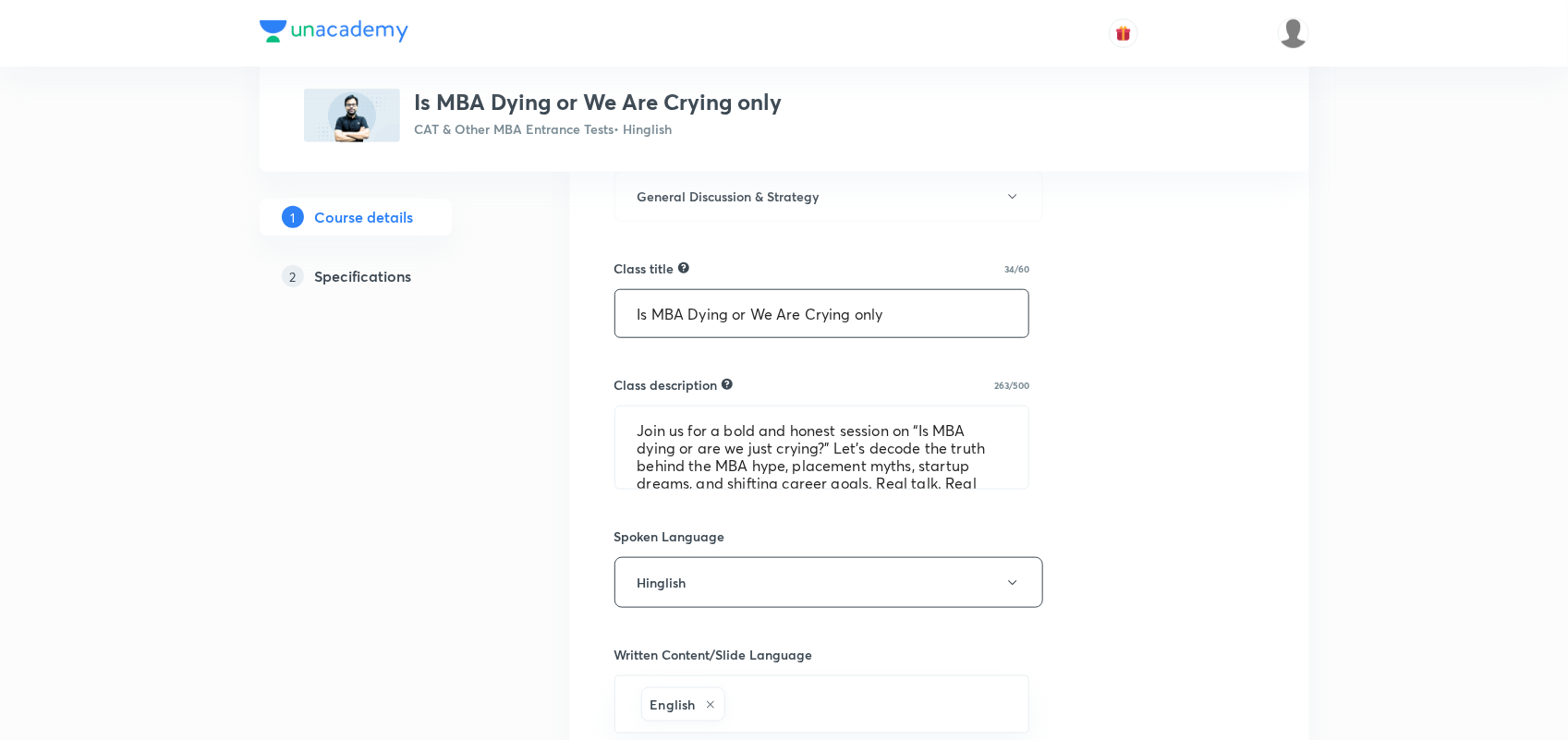 click on "Is MBA Dying or We Are Crying only" at bounding box center [822, 313] 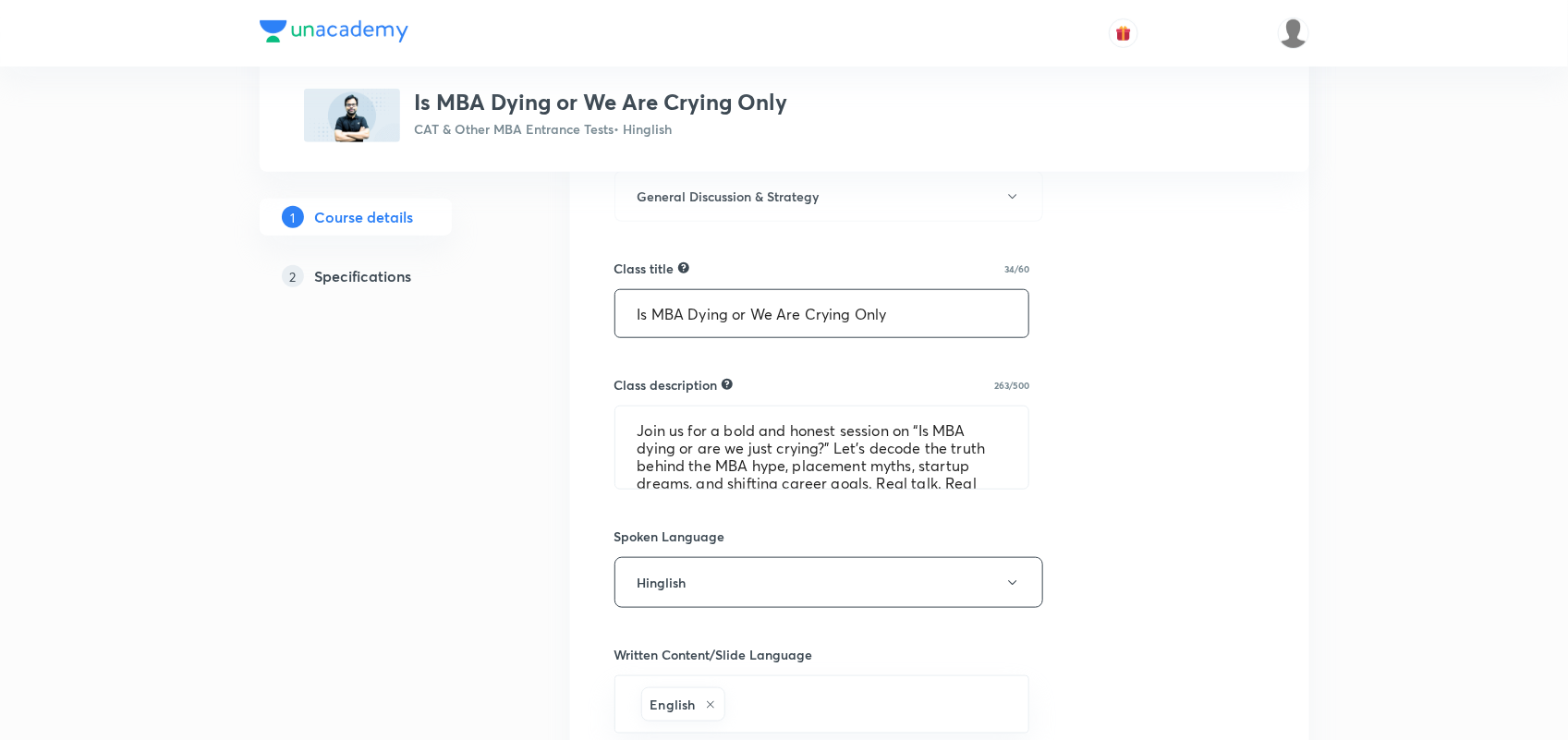 click on "Is MBA Dying or We Are Crying Only" at bounding box center [822, 313] 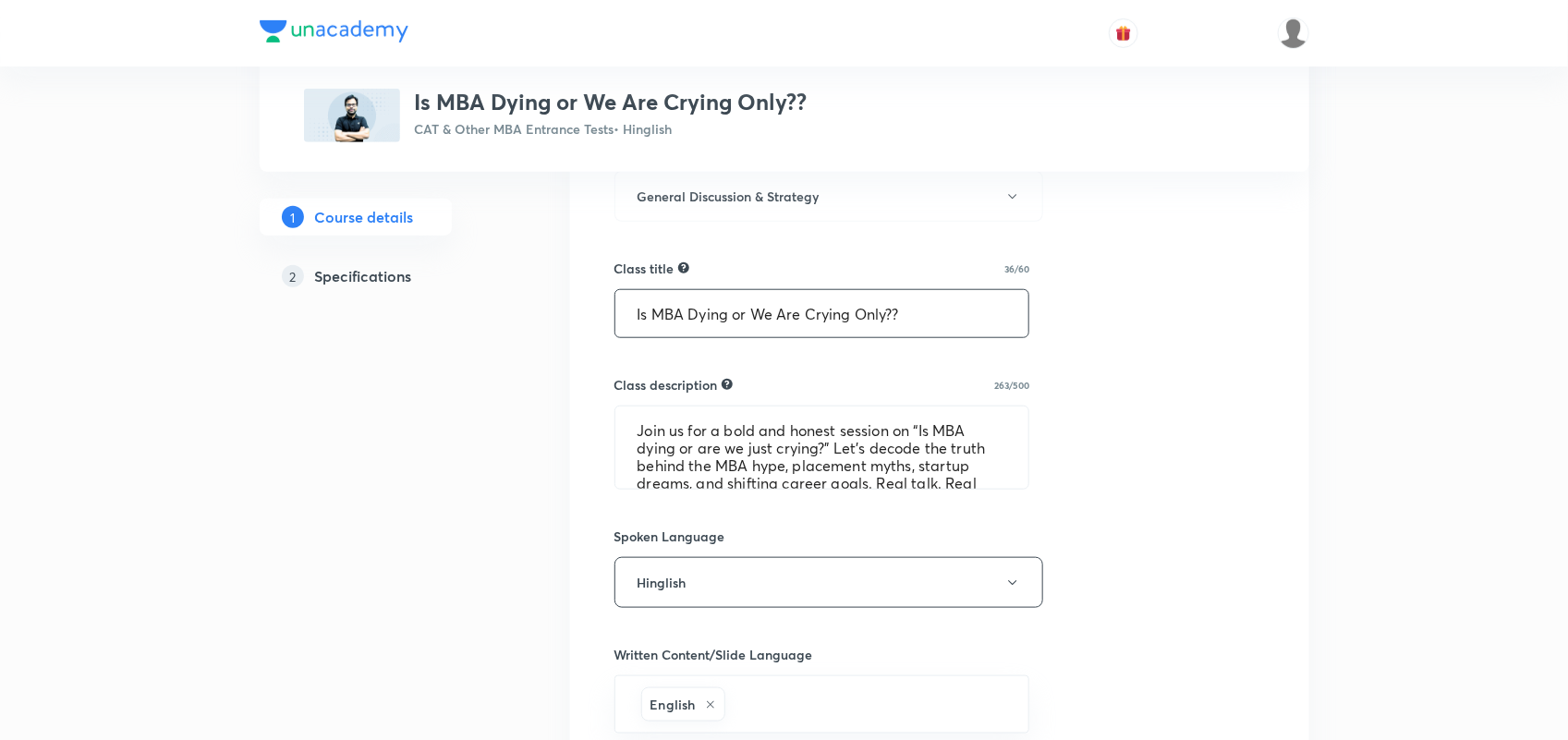 click on "Is MBA Dying or We Are Crying Only??" at bounding box center [822, 313] 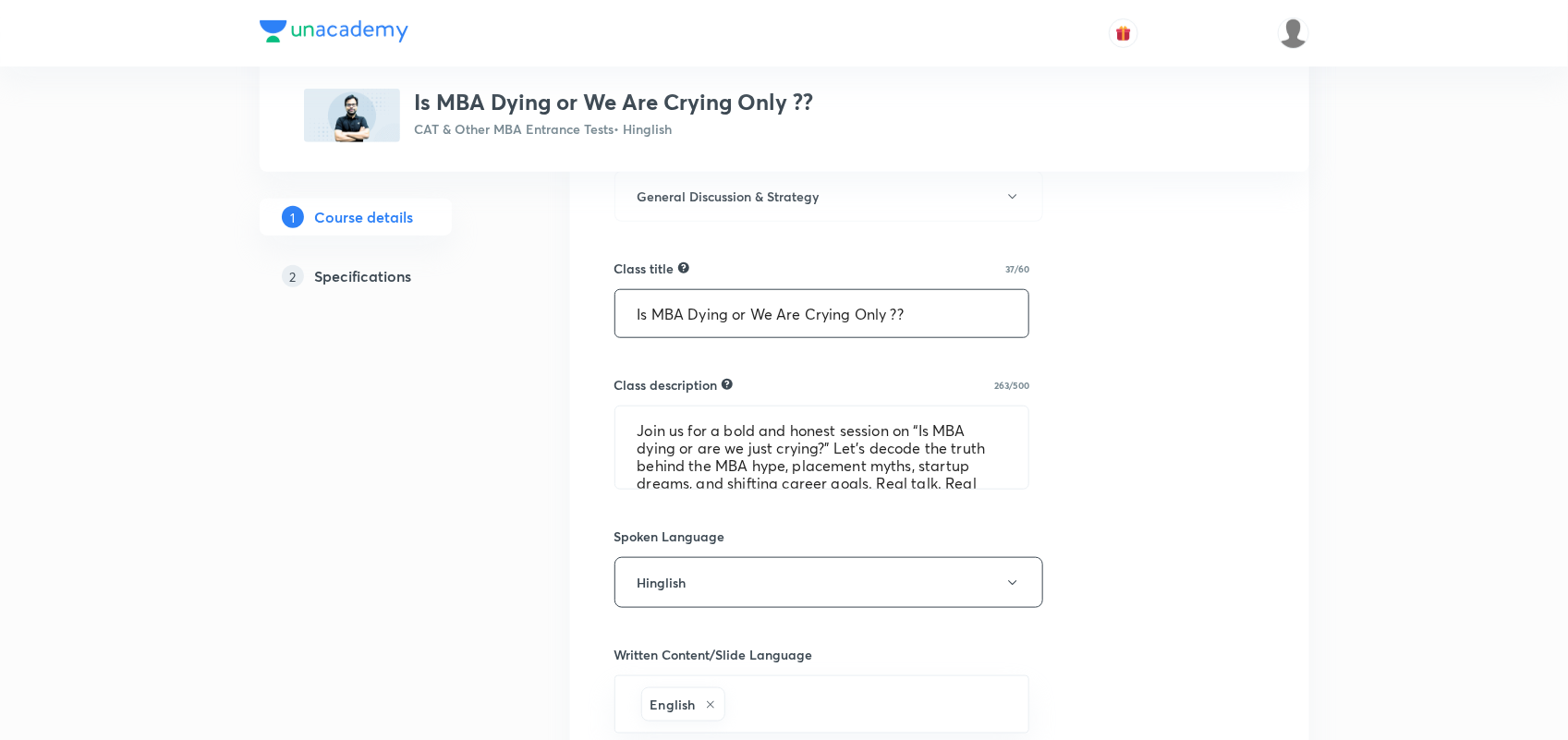 type on "Is MBA Dying or We Are Crying Only ??" 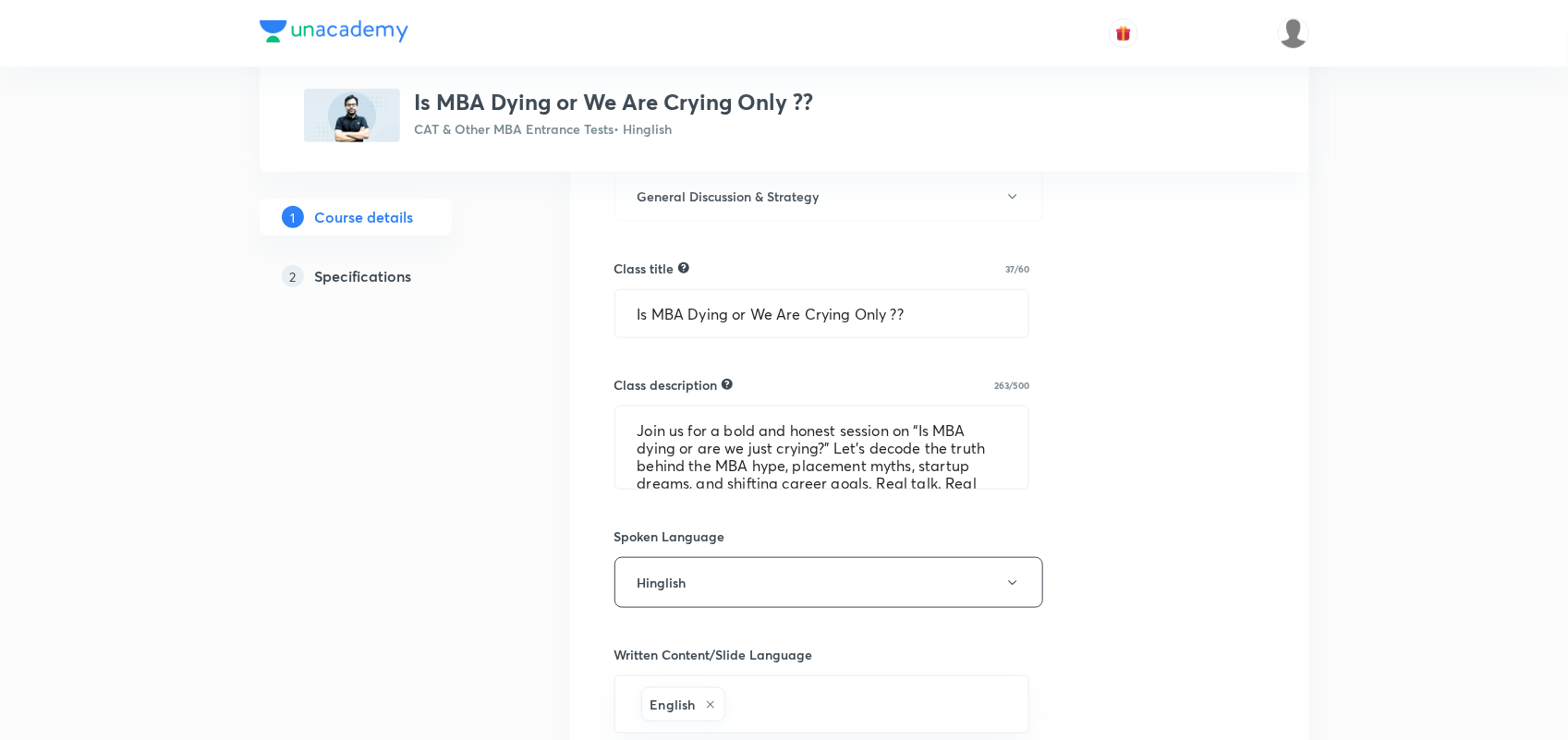 click on "Select a goal CAT & Other MBA Entrance Tests ​ Class type Live Recorded Course type Online only Online with external stream Class type General Discussion & Strategy Class title 37/60 Is MBA Dying or We Are Crying Only ?? ​ Class description 263/500 Join us for a bold and honest session on “Is MBA dying or are we just crying?” Let’s decode the truth behind the MBA hype, placement myths, startup dreams, and shifting career goals. Real talk. Real data. Real insights—no sugarcoating. Don’t miss this eye-opener! ​ Spoken Language Hinglish Written Content/Slide Language English ​ Schedule for Jul 13, 2025, 10:00 PM ​ Duration (in minutes) 60 ​ Educators Amiya Kumar ​ Visible From Jul 3, 2025, 10:00 PM ​ Save & continue" at bounding box center (940, 519) 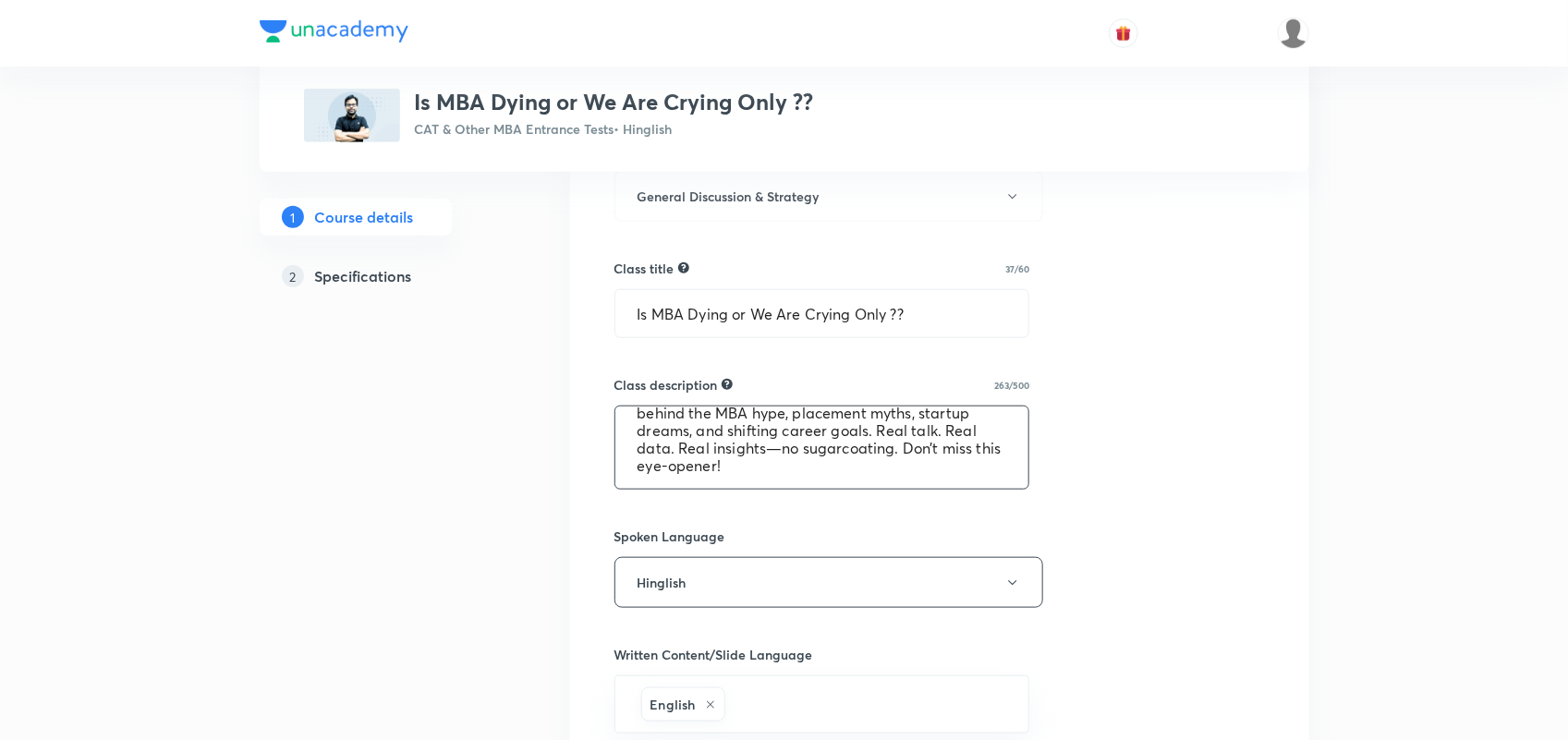 scroll, scrollTop: 53, scrollLeft: 0, axis: vertical 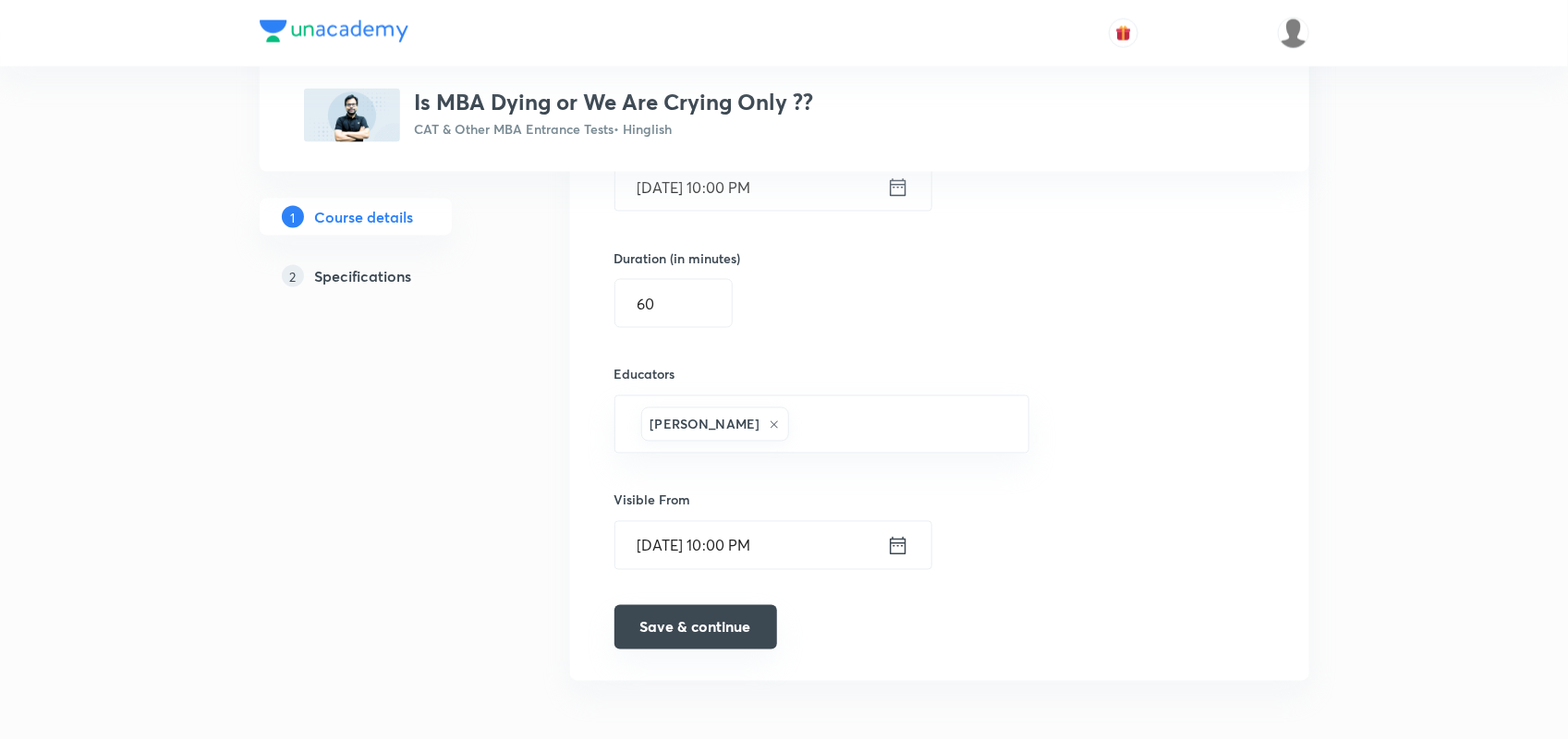 click on "Save & continue" at bounding box center [696, 627] 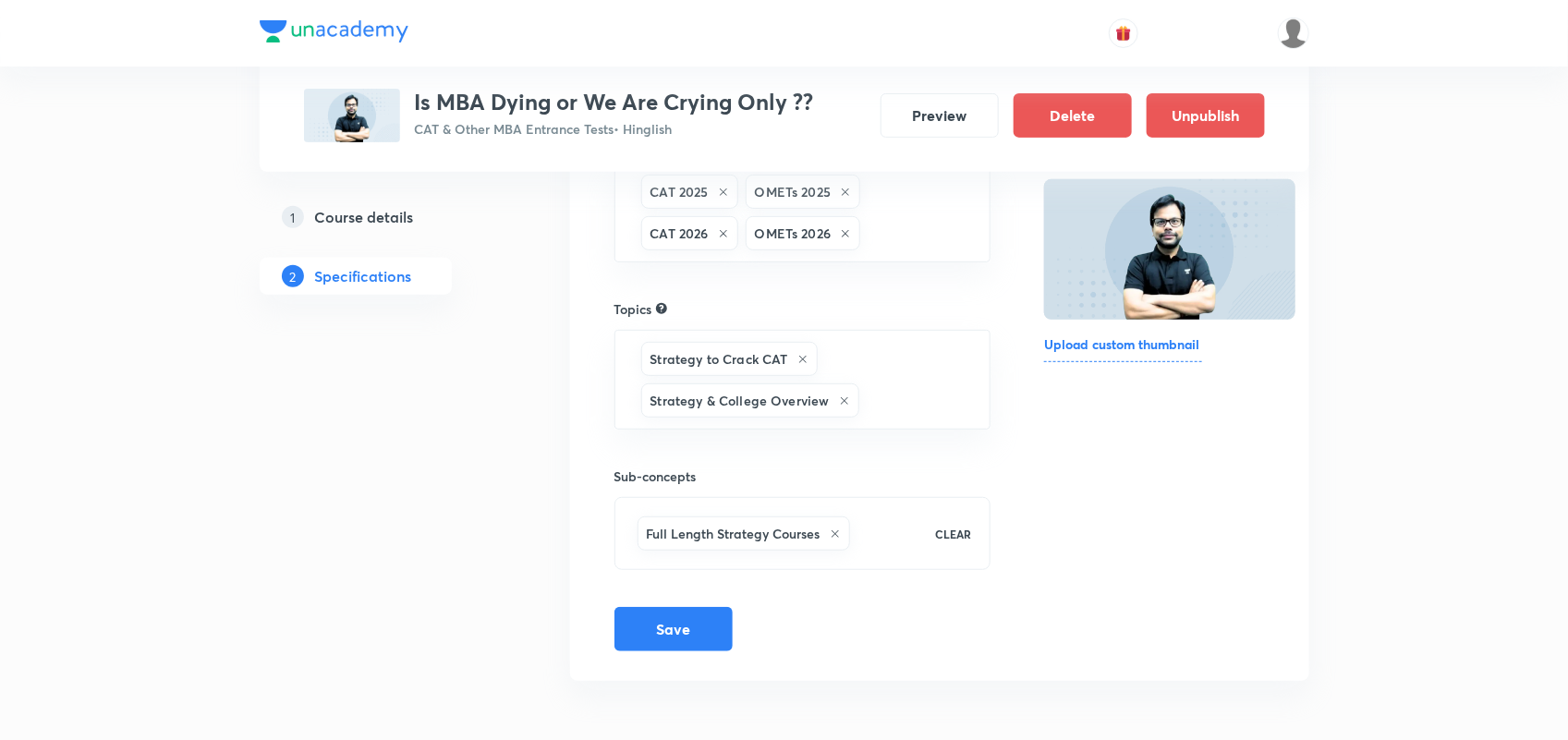 scroll, scrollTop: 0, scrollLeft: 0, axis: both 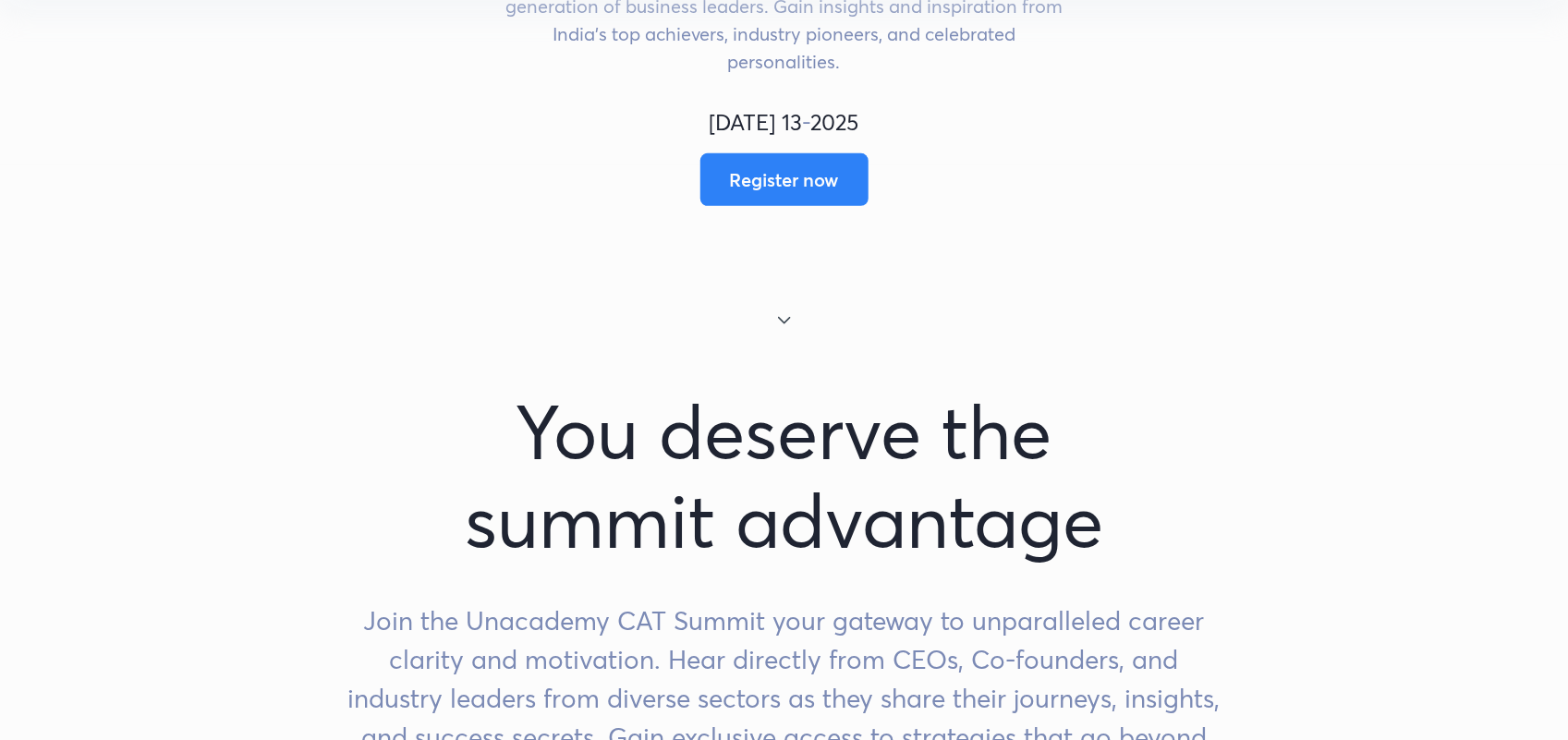 click 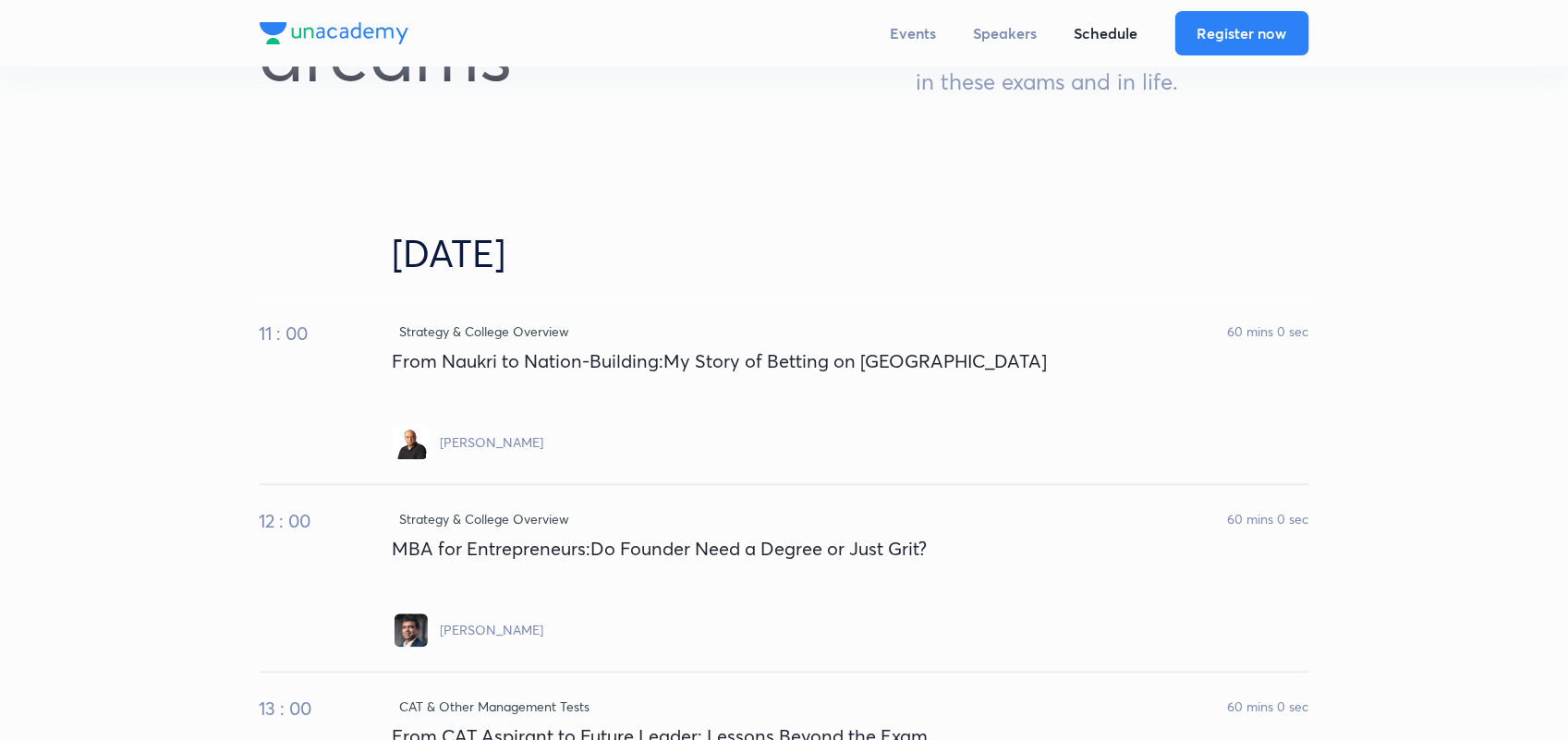 scroll, scrollTop: 7823, scrollLeft: 0, axis: vertical 